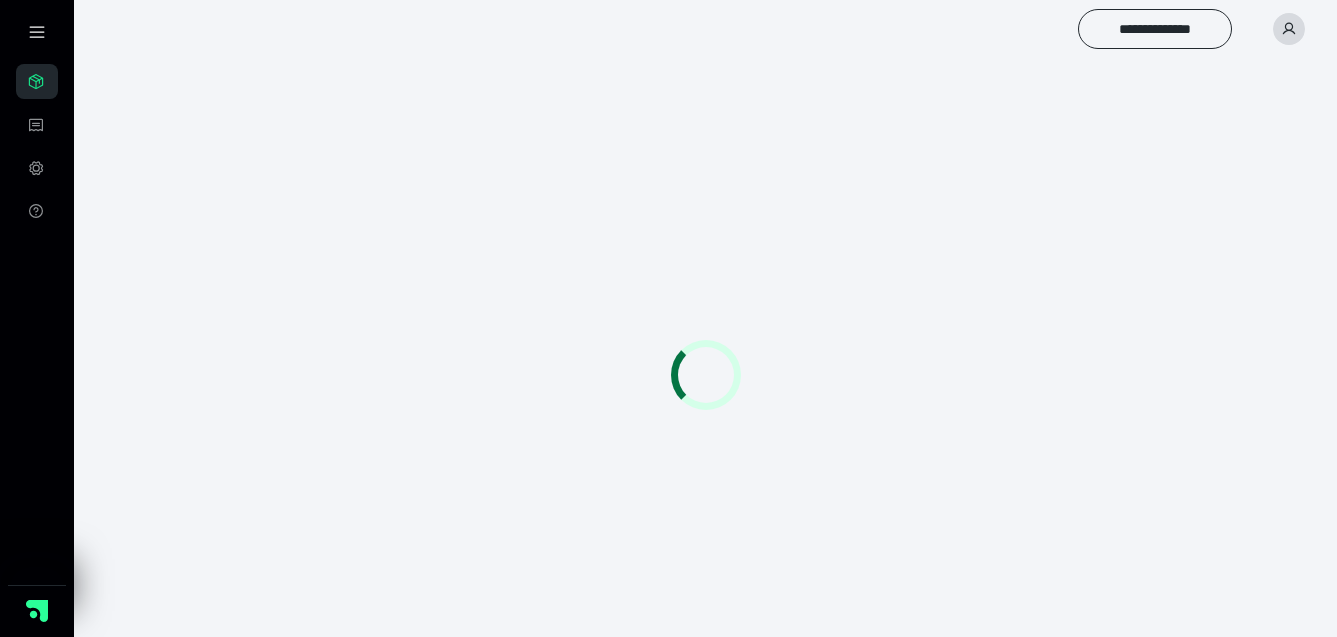 scroll, scrollTop: 0, scrollLeft: 0, axis: both 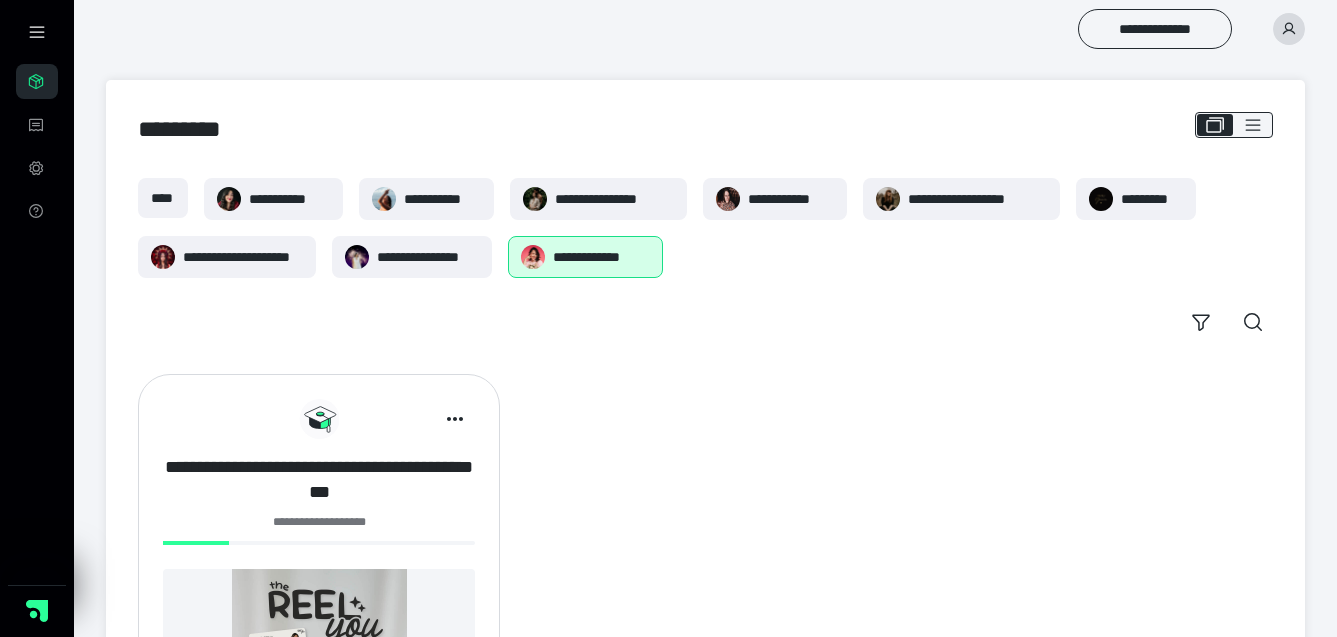 click on "**********" at bounding box center [319, 480] 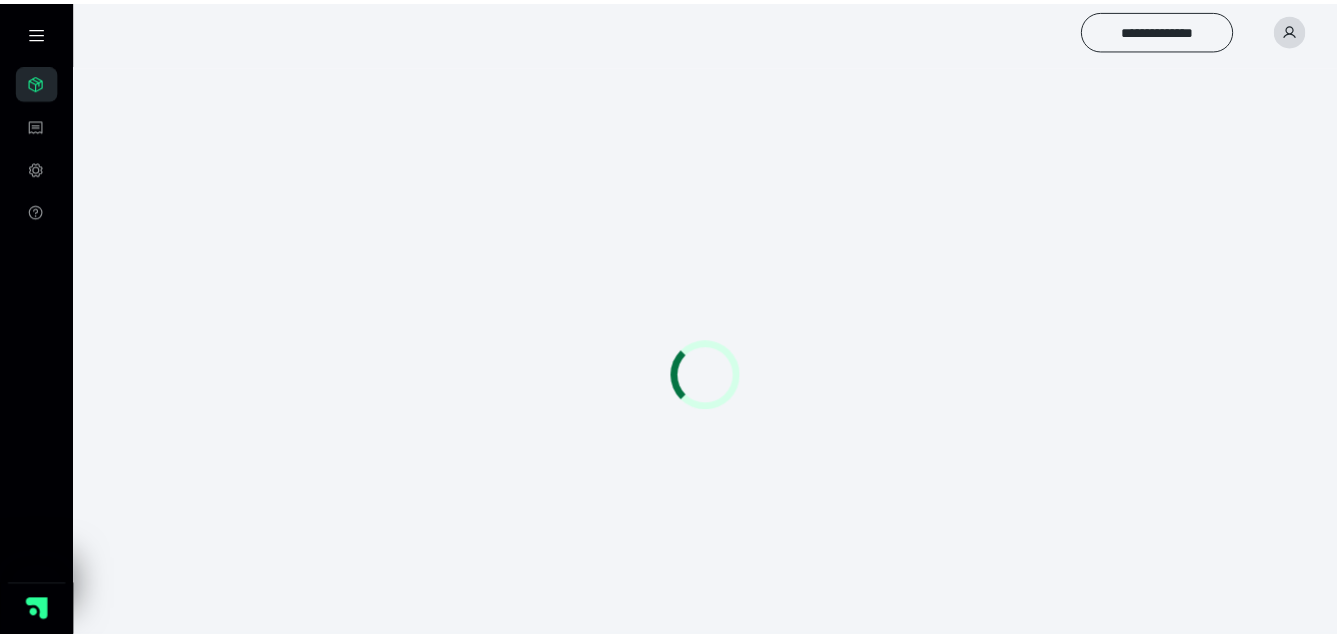 scroll, scrollTop: 0, scrollLeft: 0, axis: both 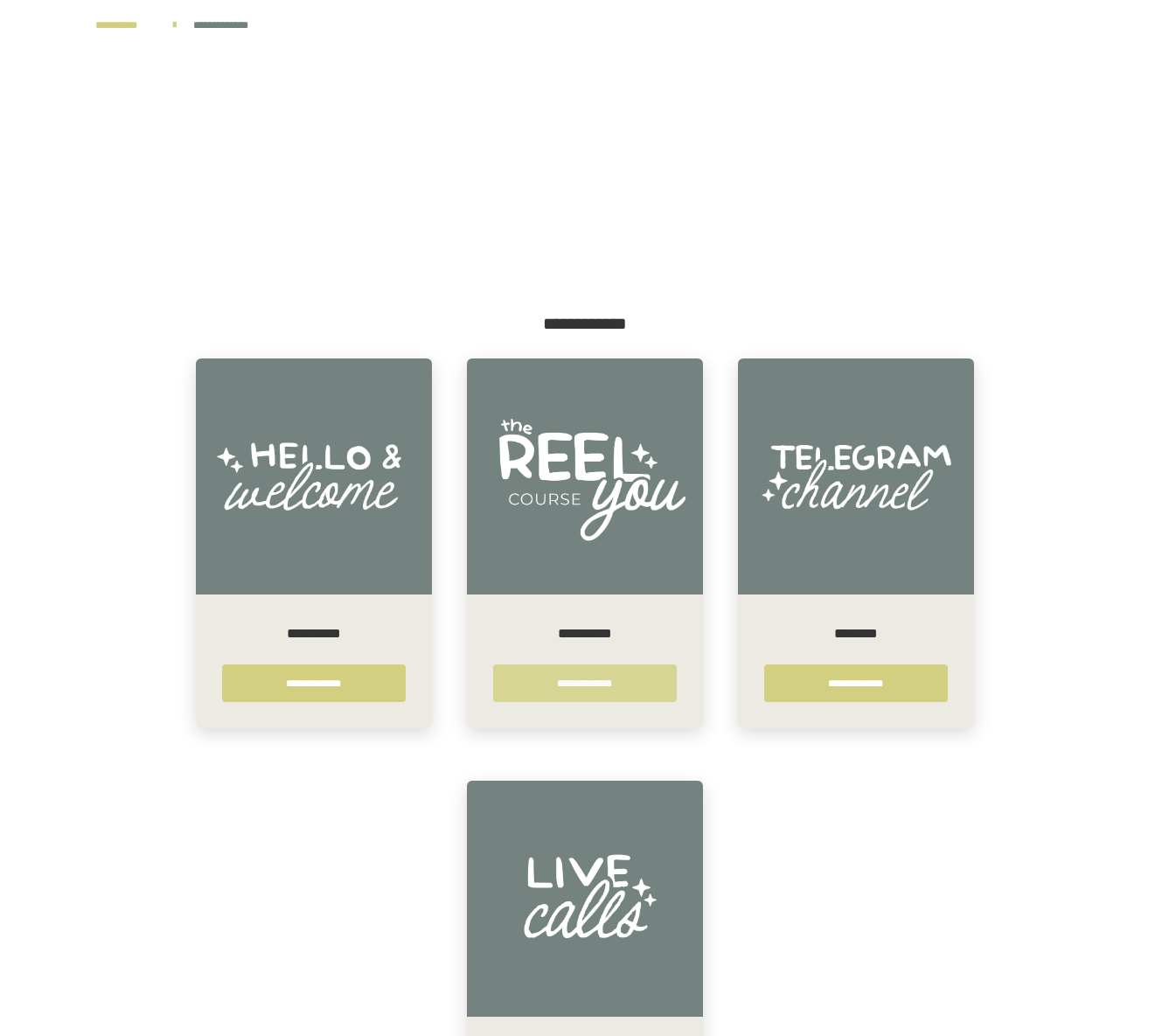 click on "**********" at bounding box center [585, 683] 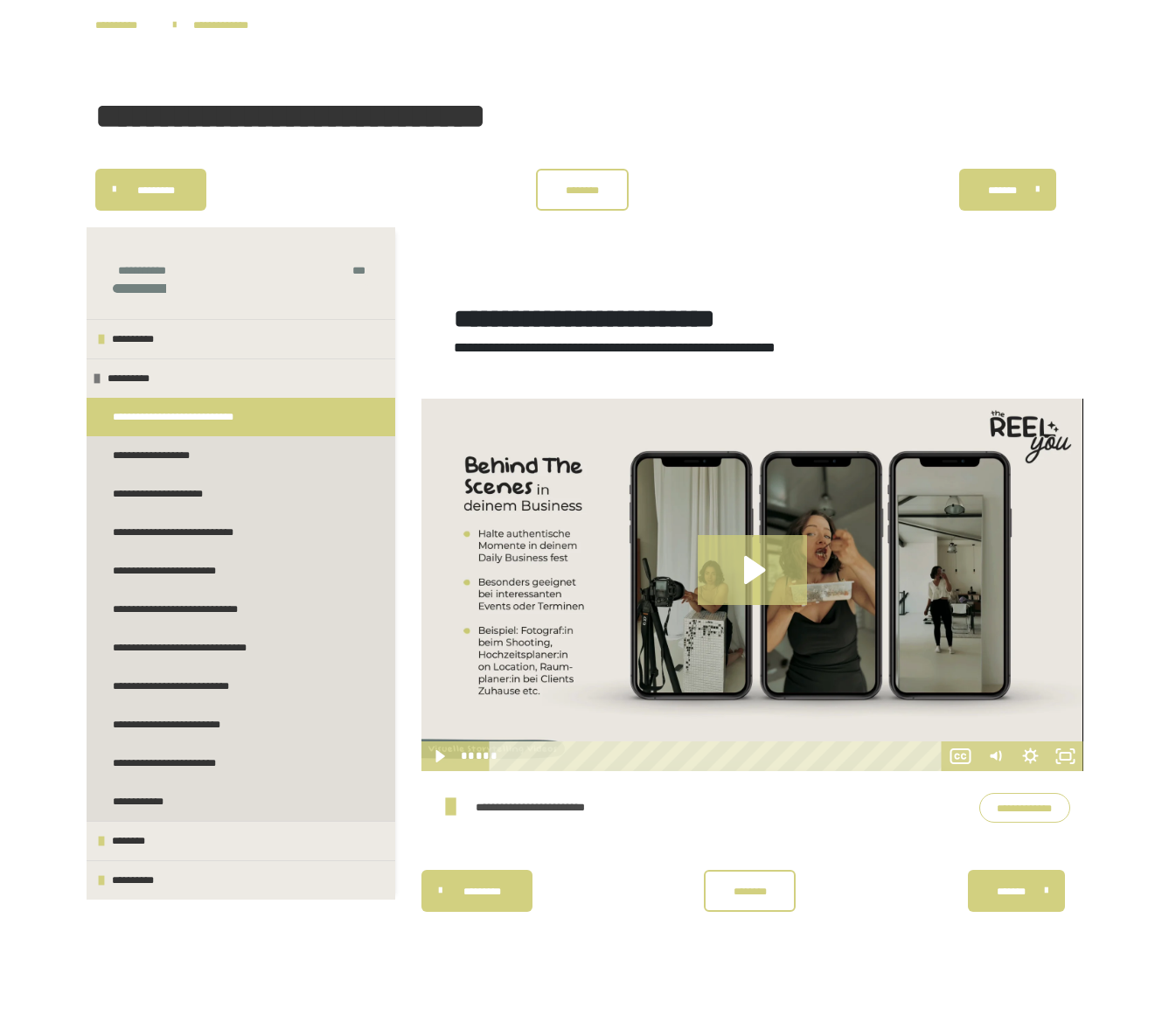 click on "**********" at bounding box center [240, 417] 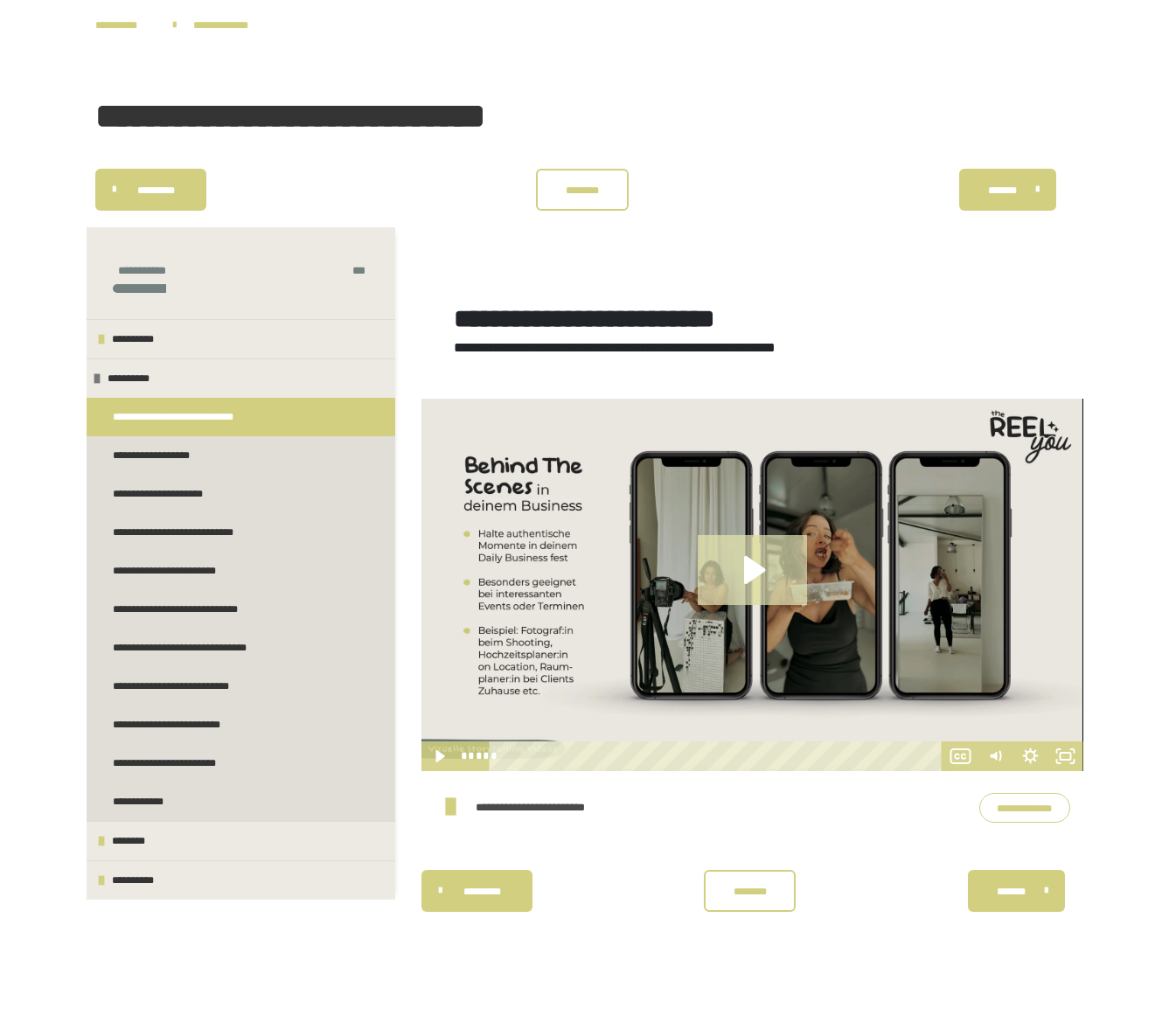 click 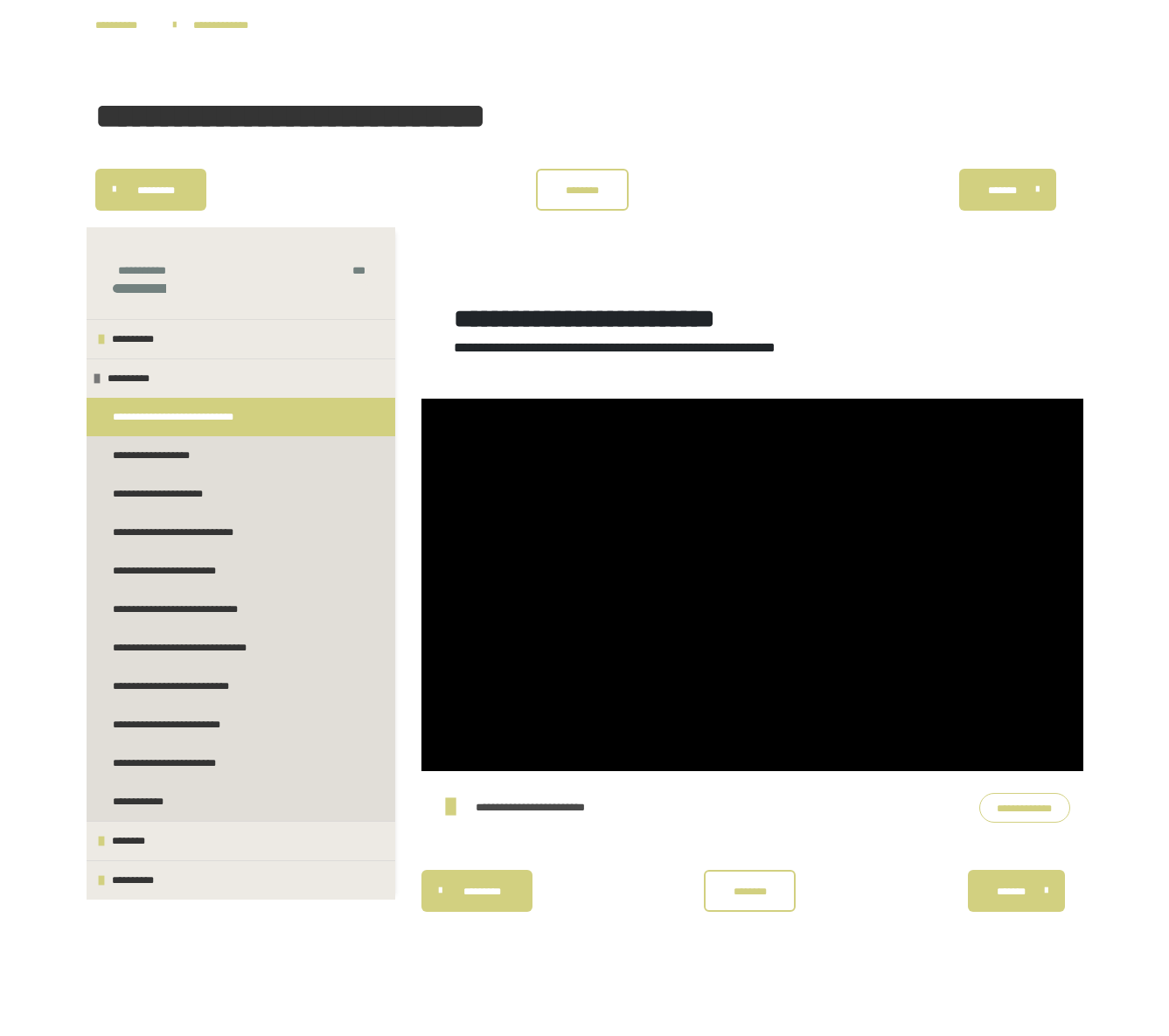 click on "**********" at bounding box center [1025, 808] 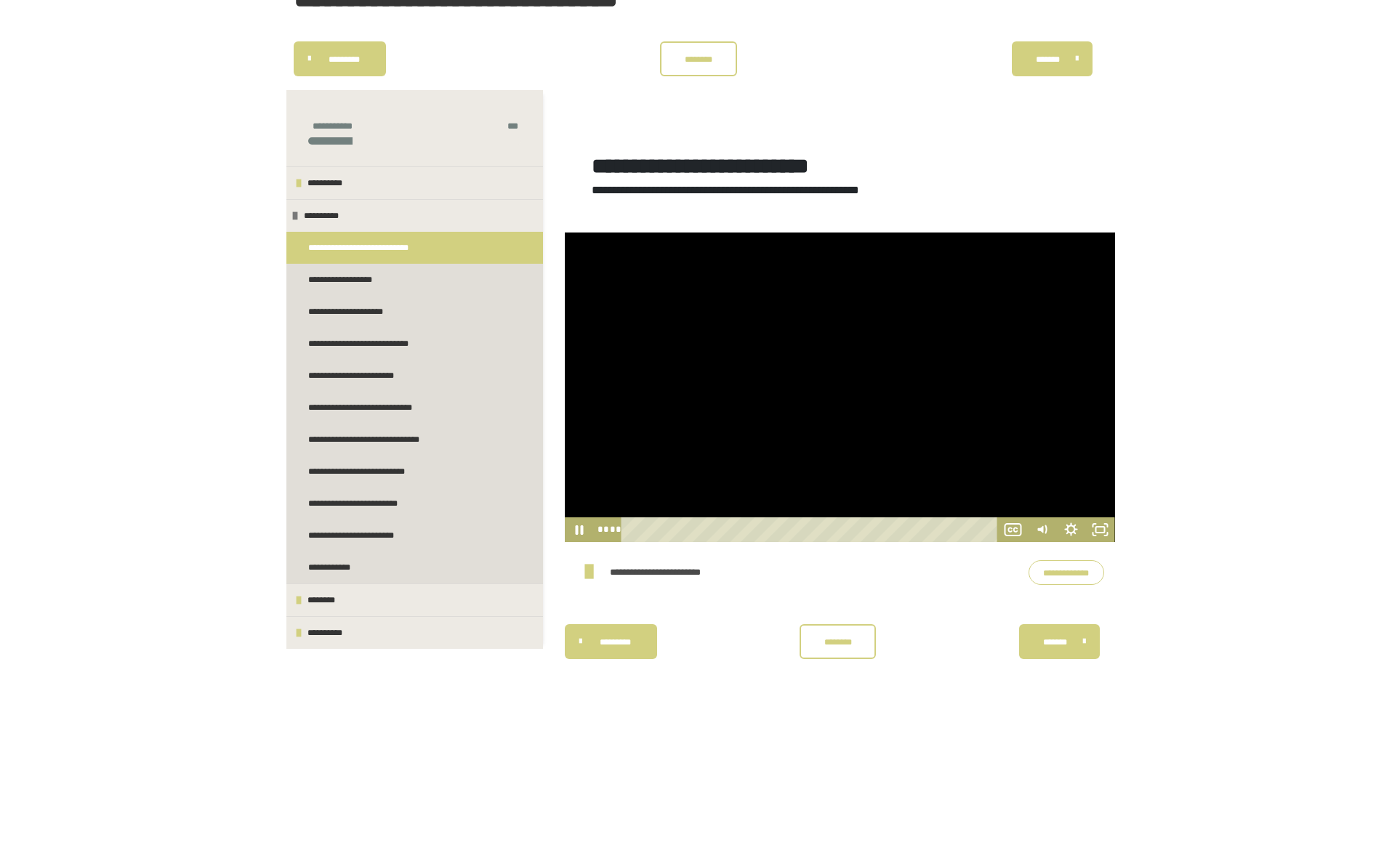scroll, scrollTop: 102, scrollLeft: 0, axis: vertical 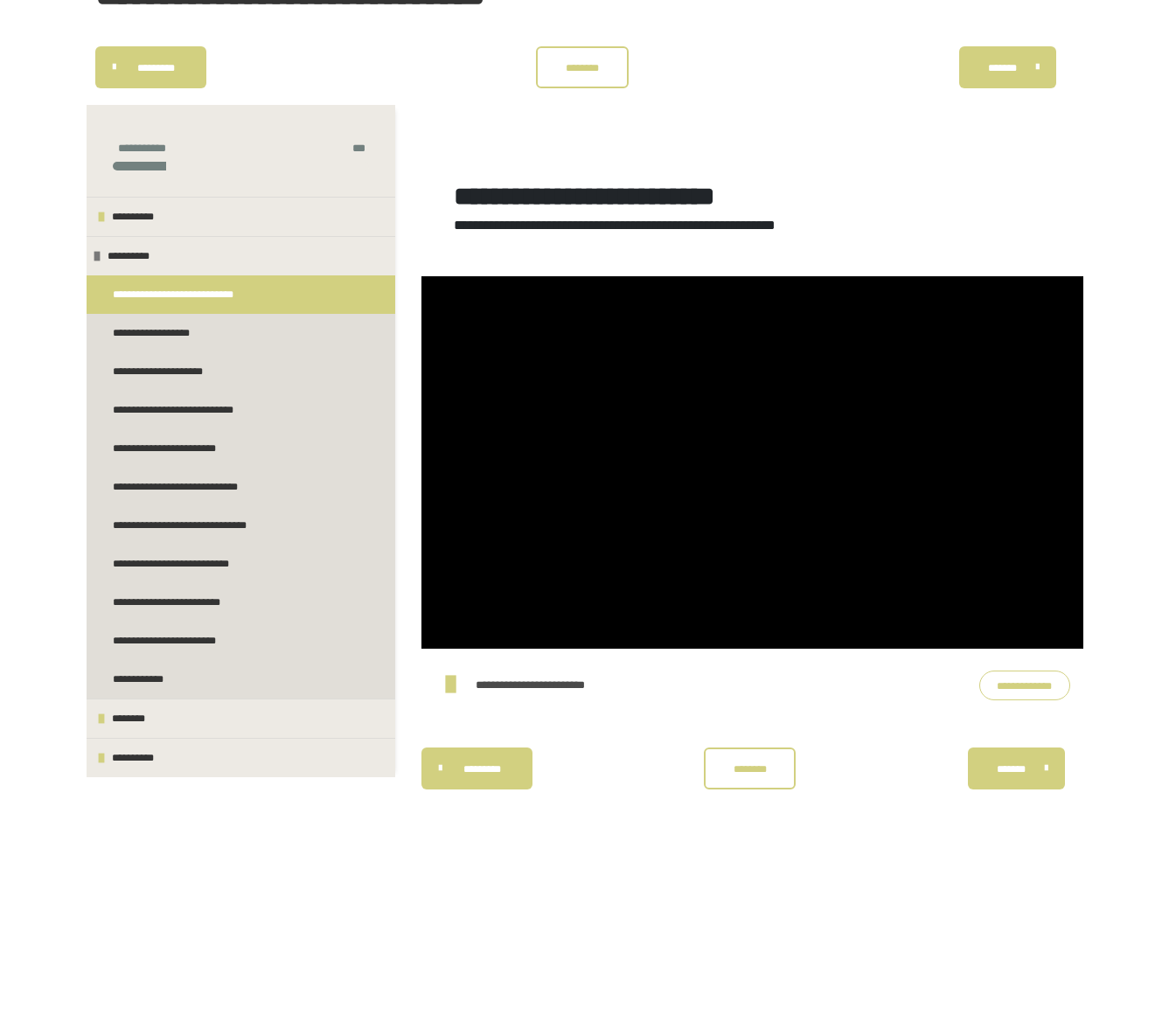 click on "**********" at bounding box center [184, 295] 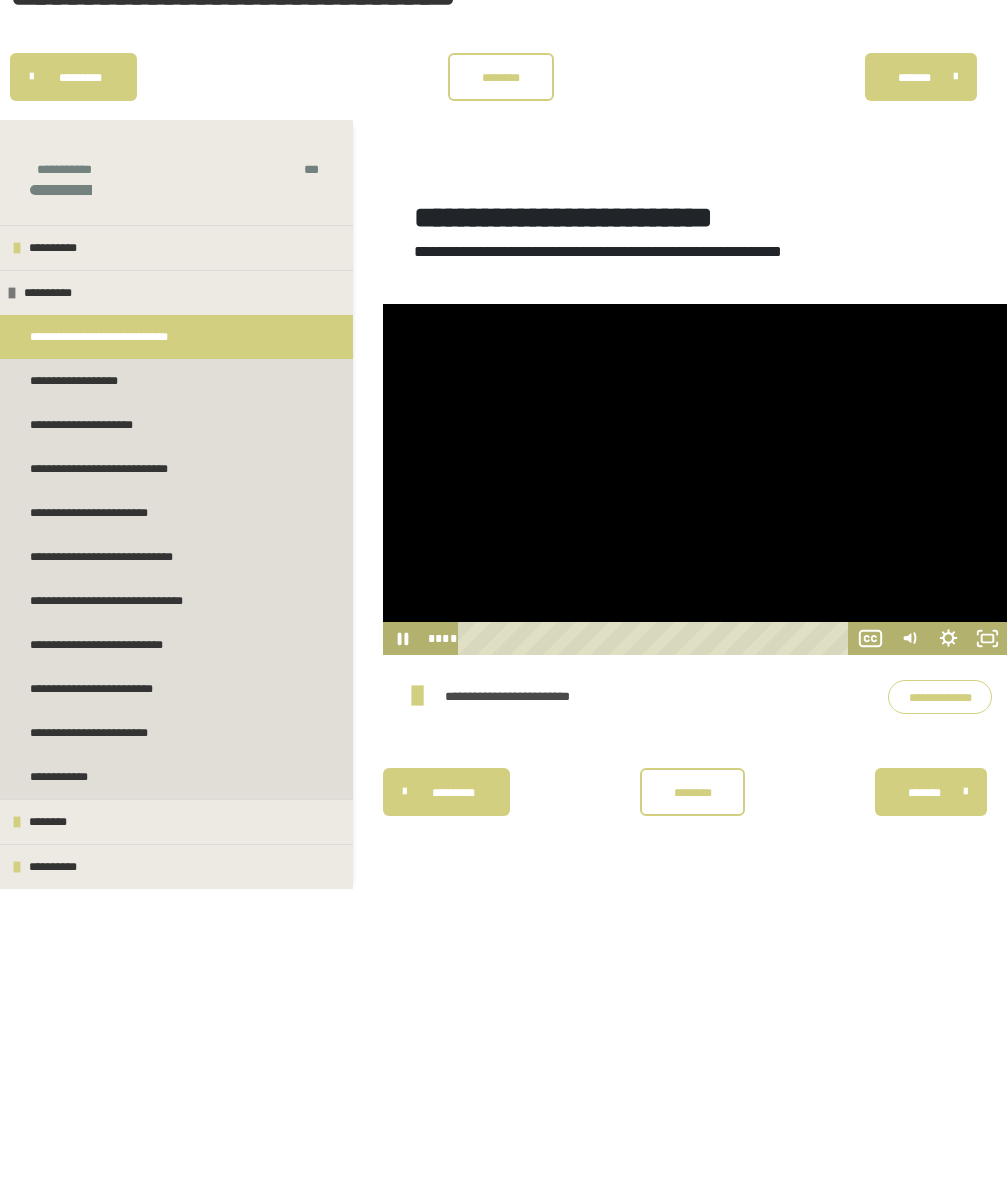 click on "********* ******** *******" at bounding box center (503, 77) 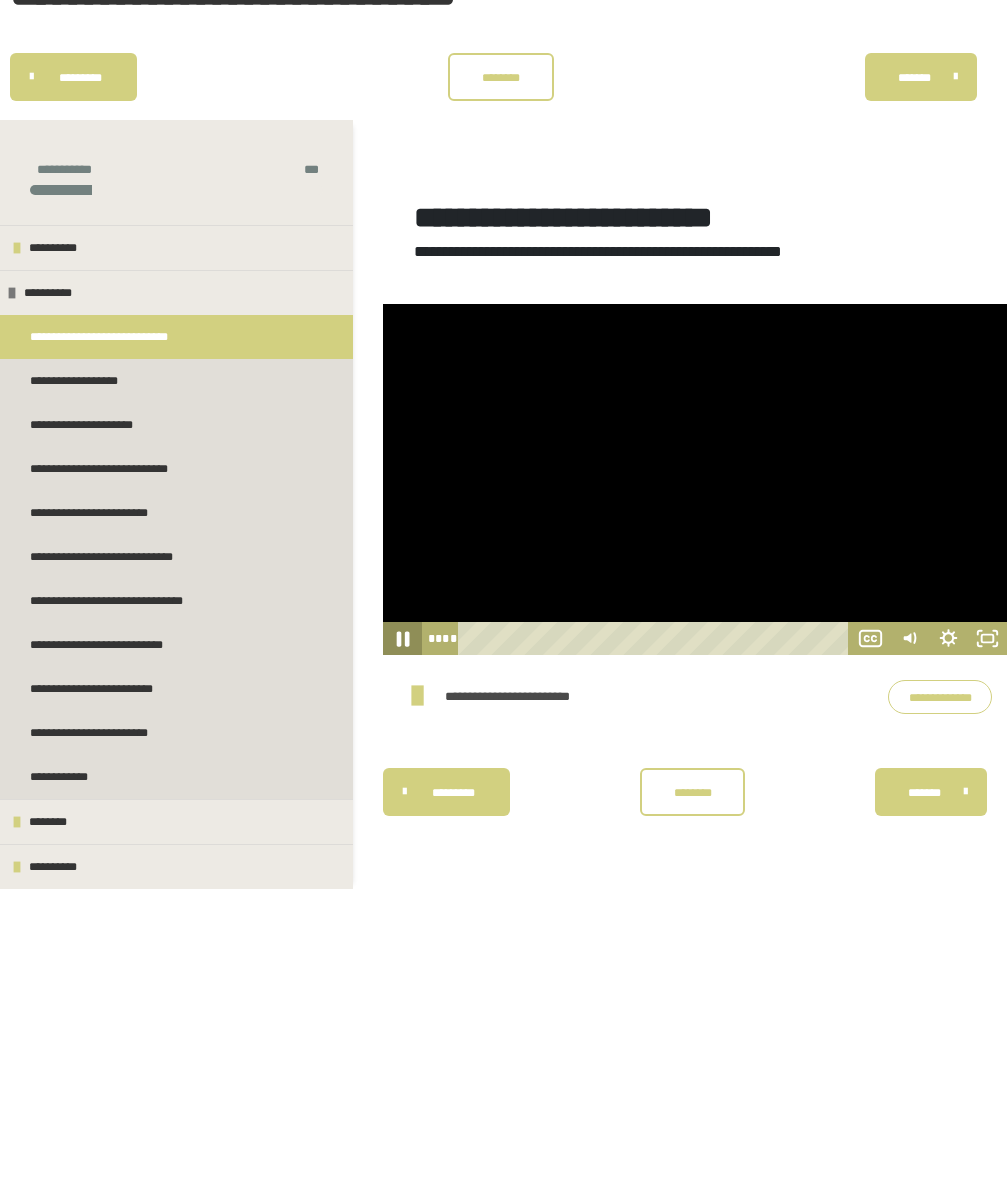 click 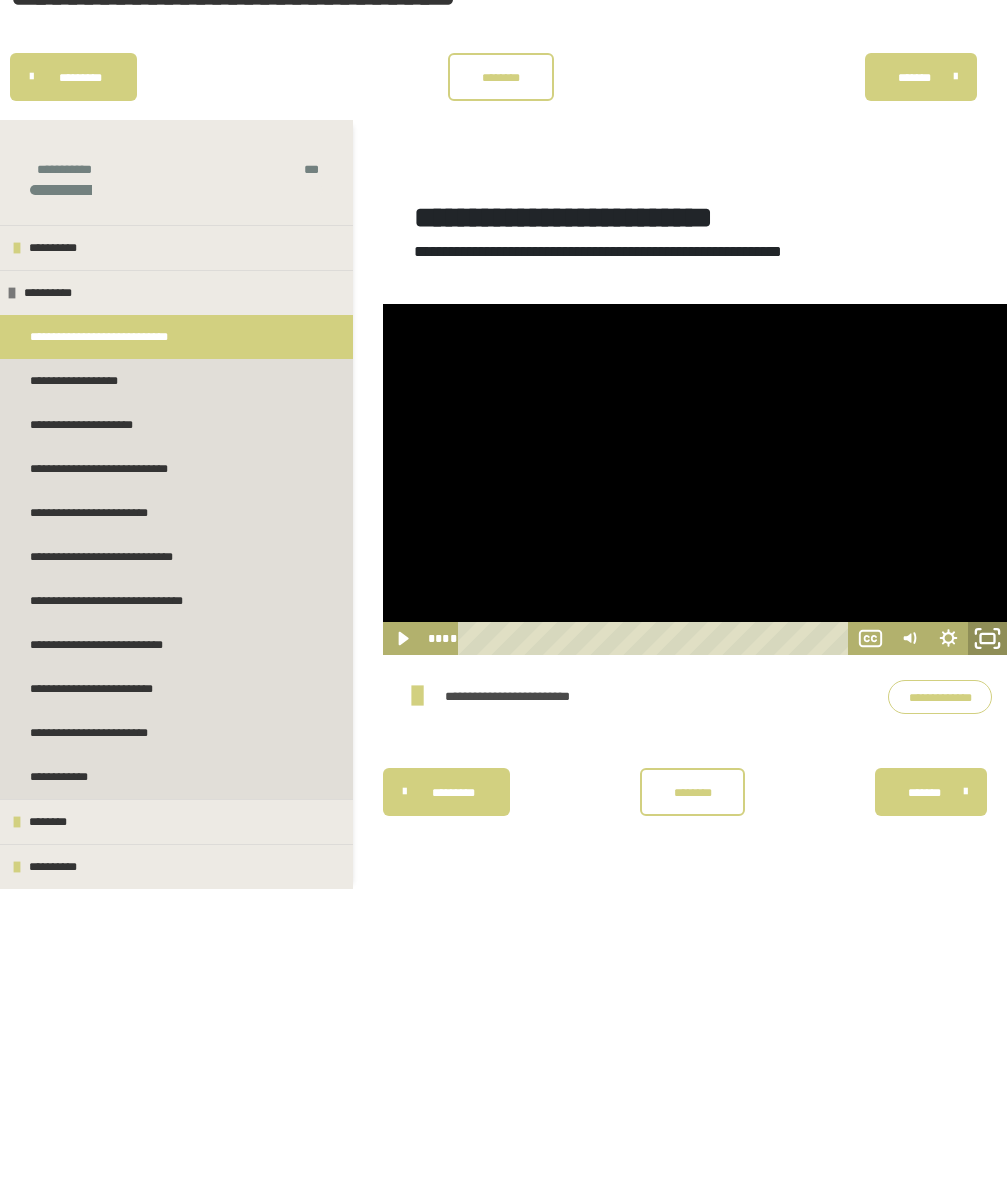 click 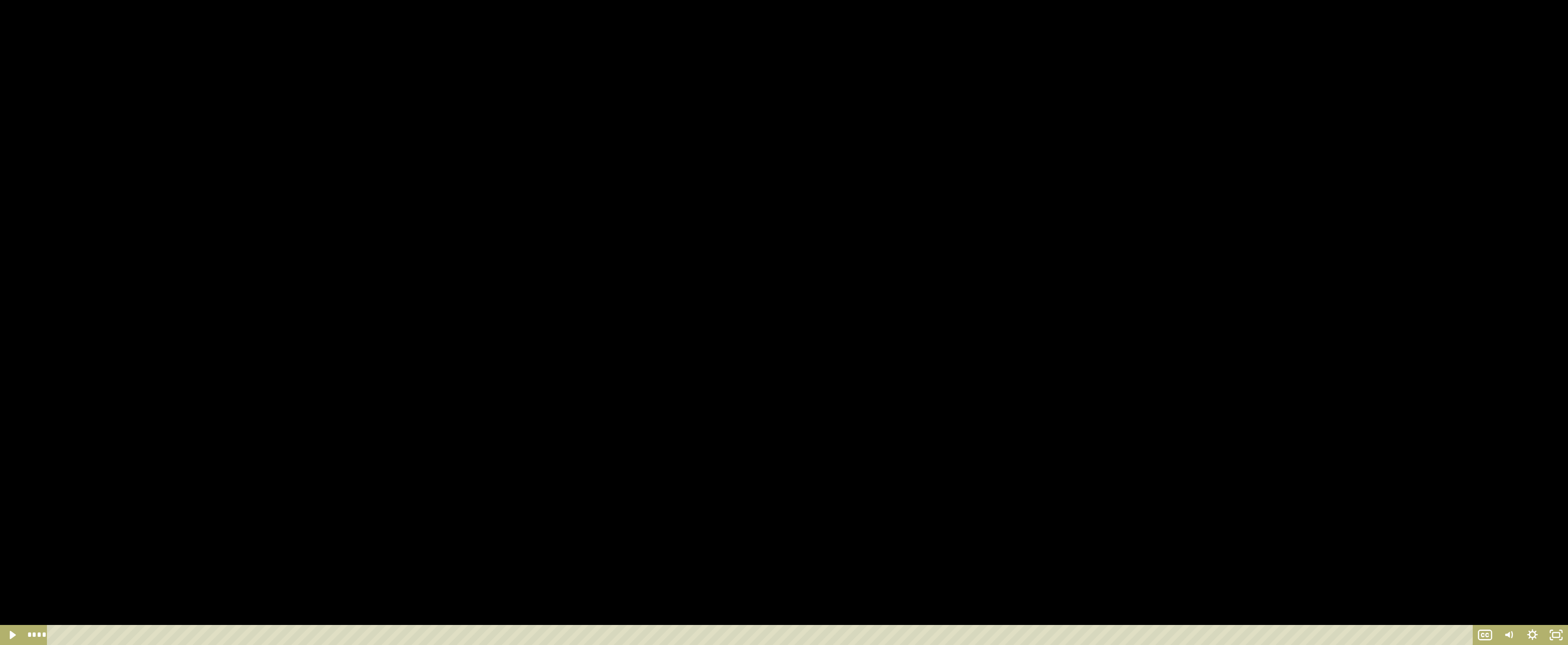 click at bounding box center [784, 322] 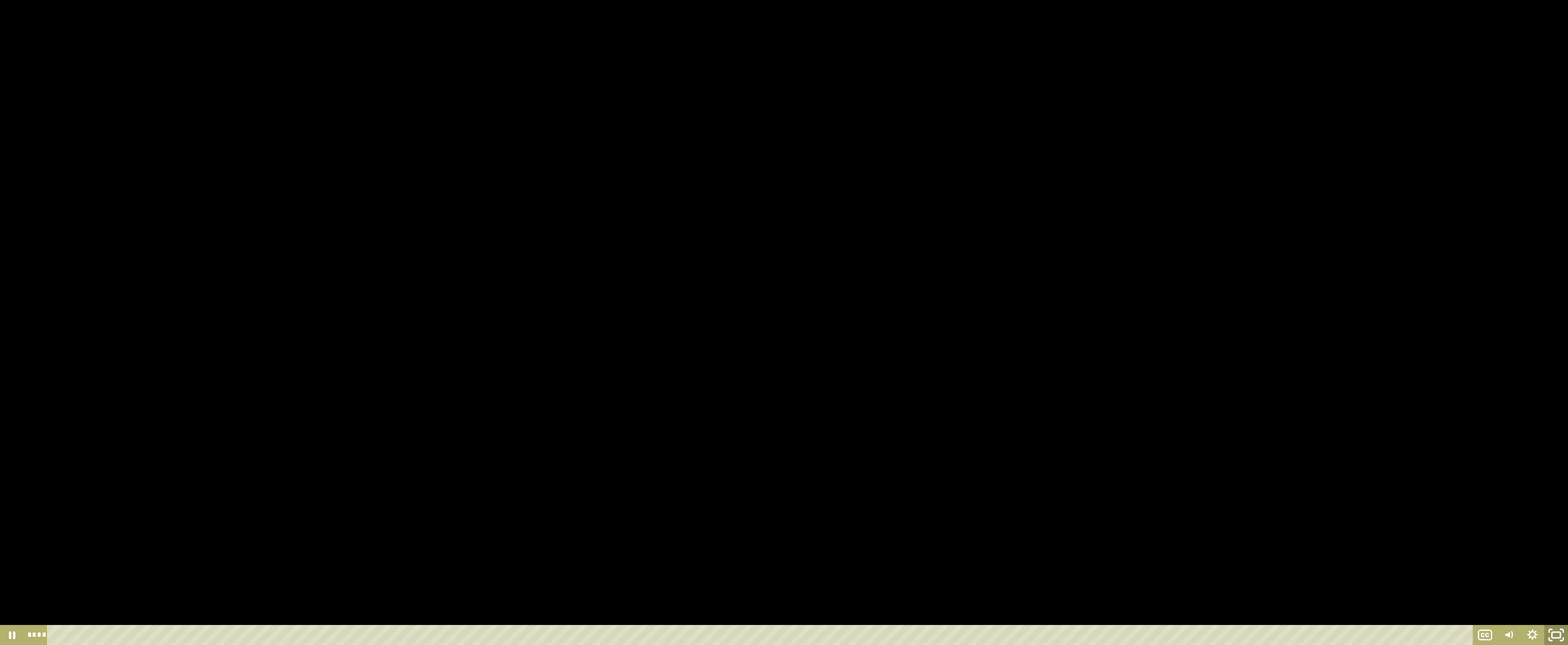 click 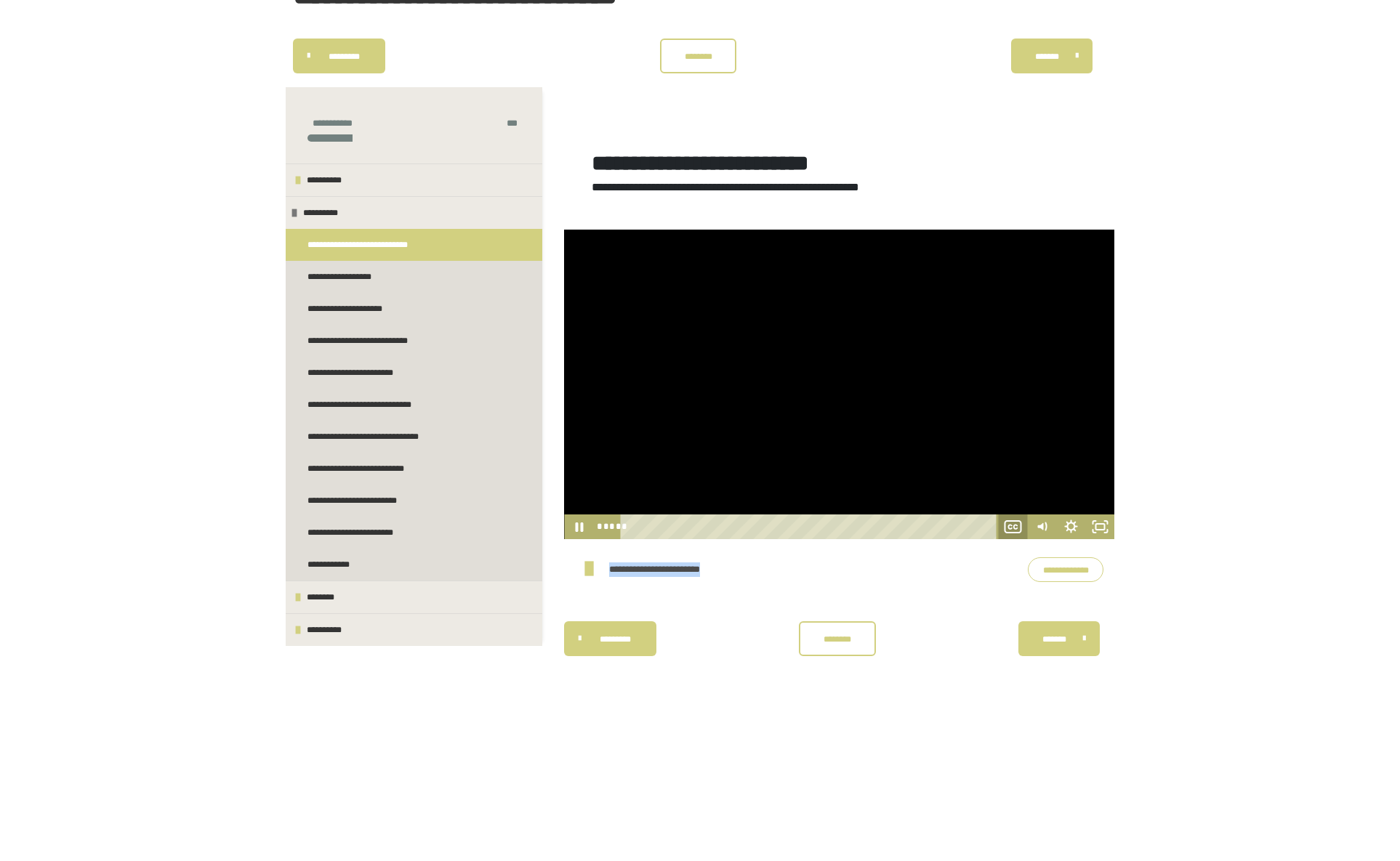 scroll, scrollTop: 0, scrollLeft: 0, axis: both 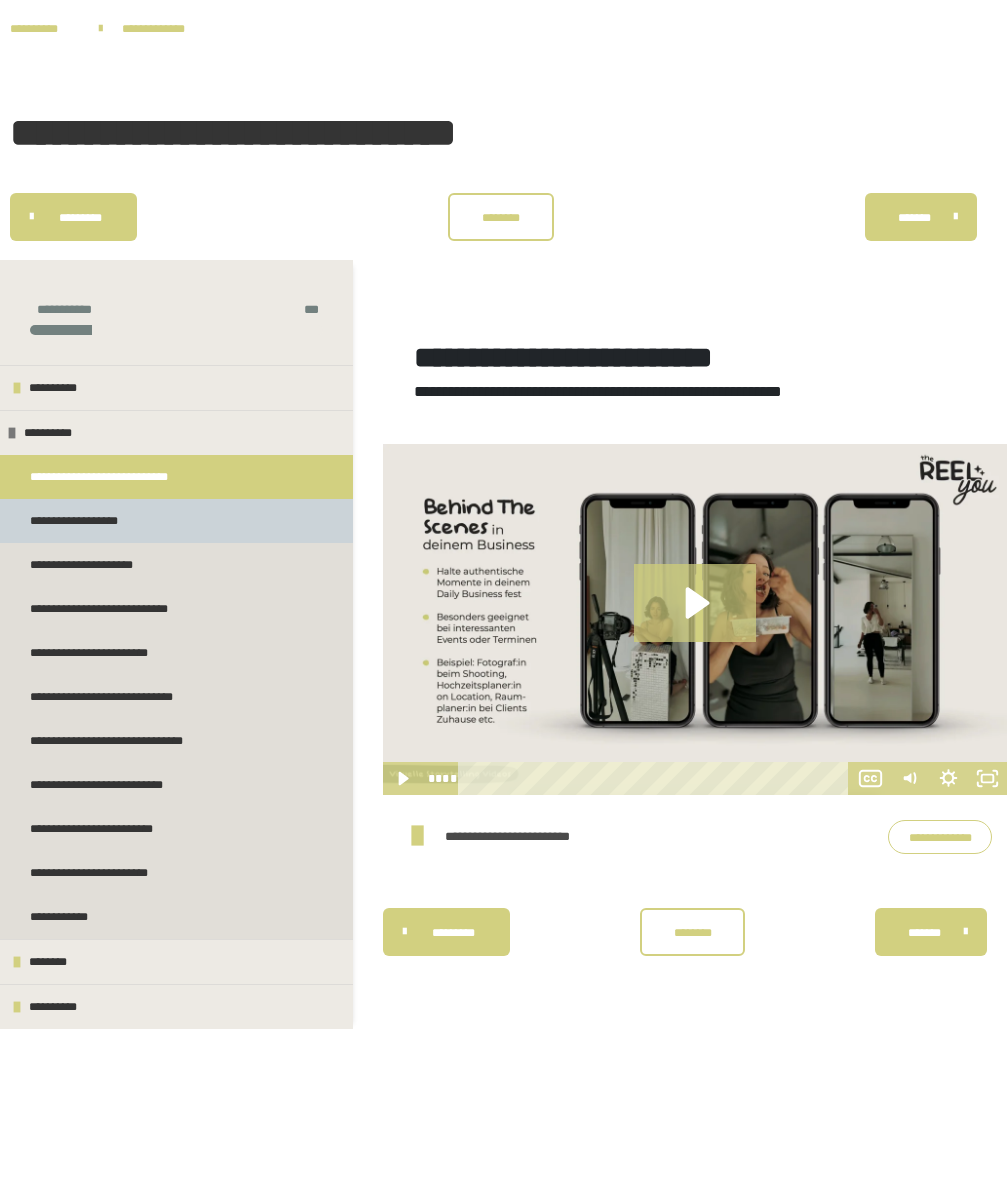 click on "**********" at bounding box center (90, 521) 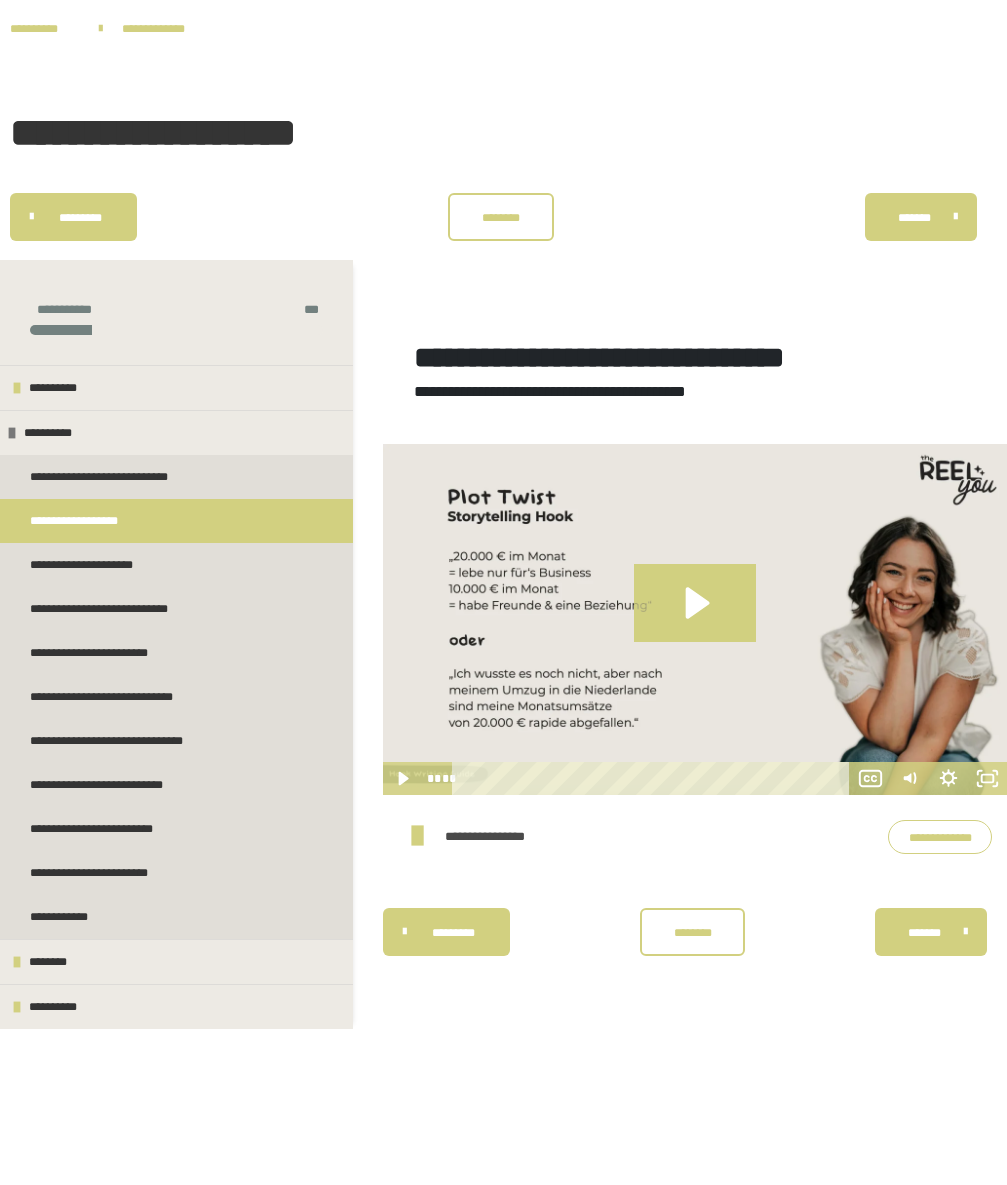 click on "**********" at bounding box center [940, 837] 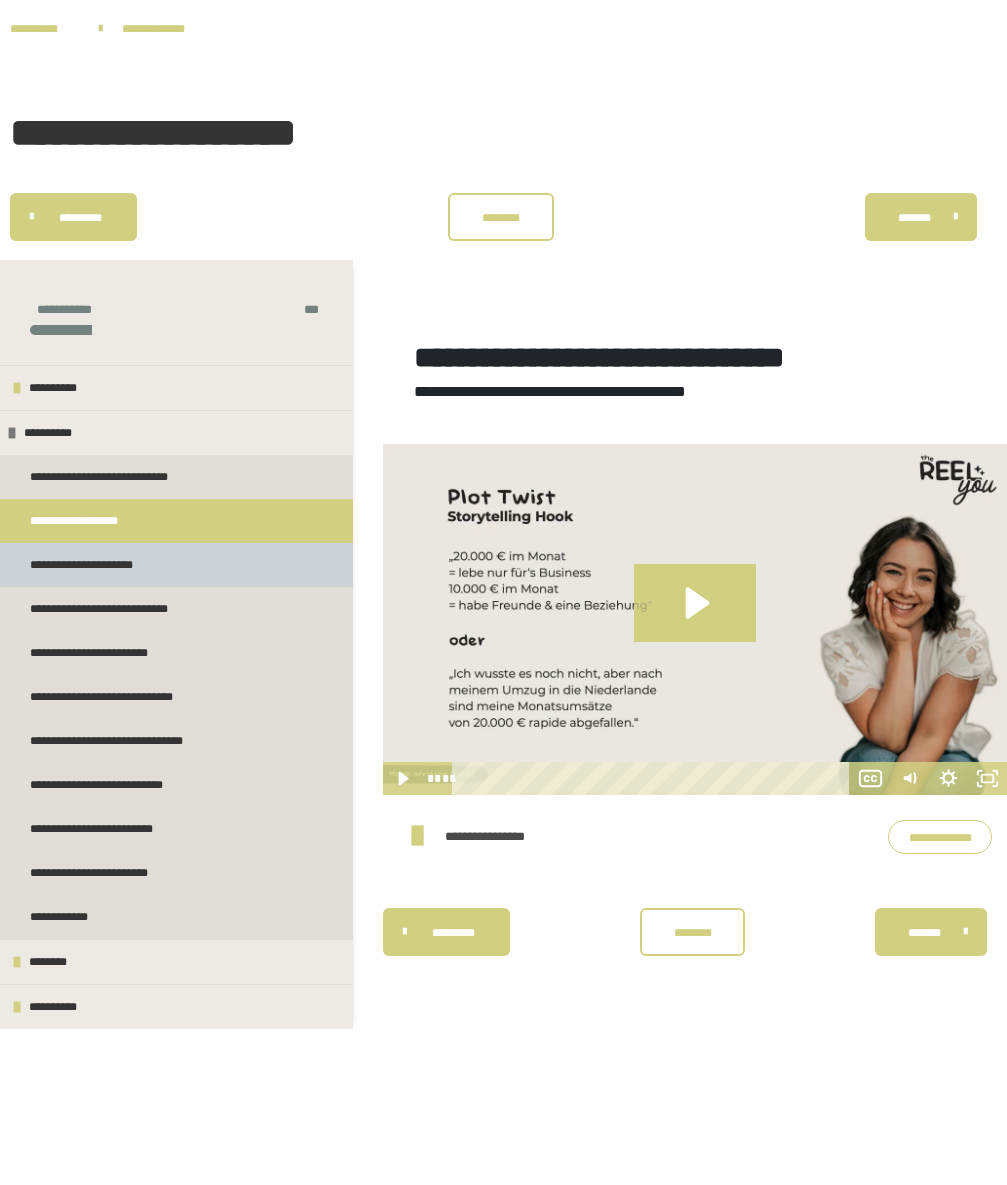 click on "**********" at bounding box center (96, 565) 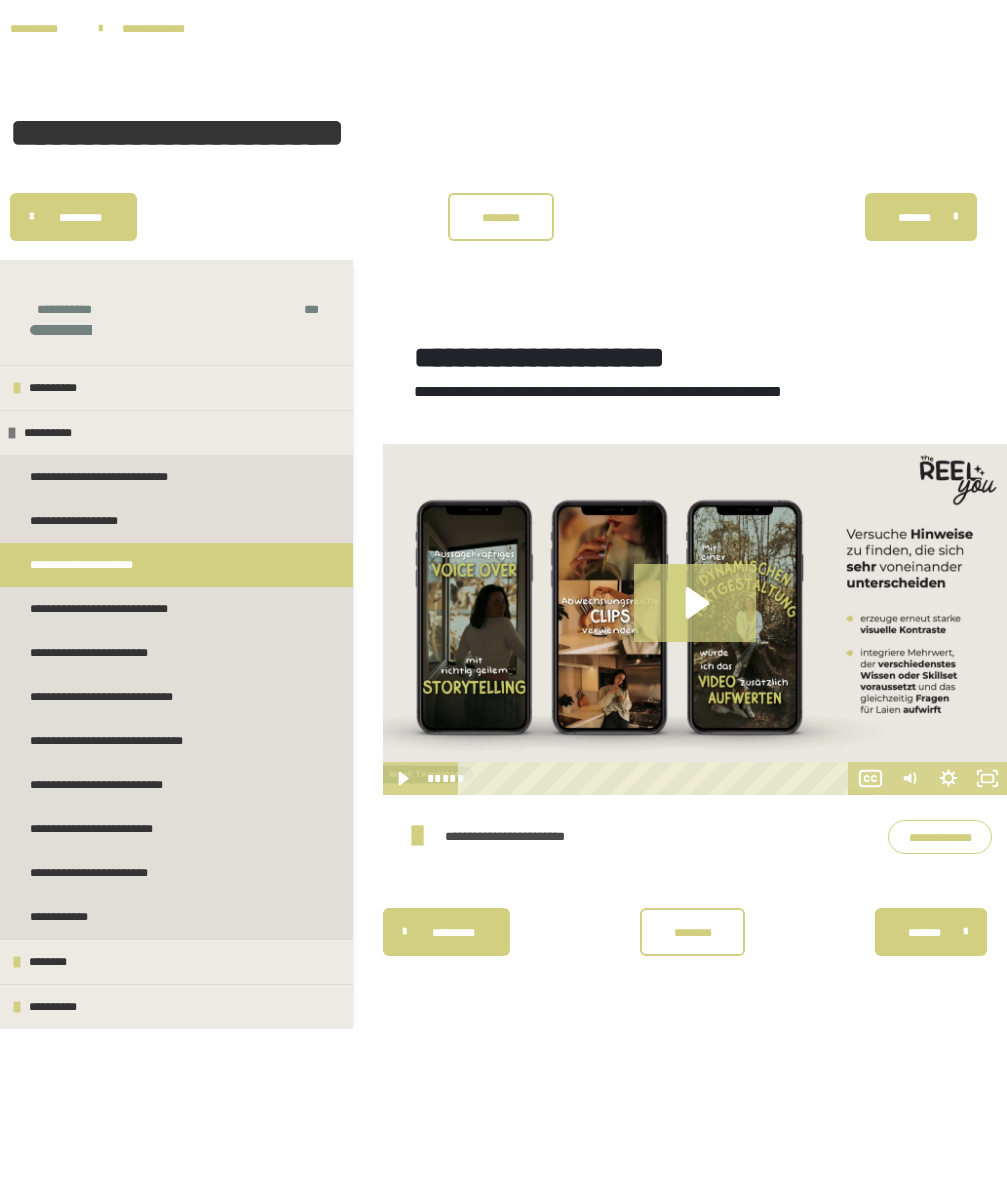 click on "**********" at bounding box center (940, 837) 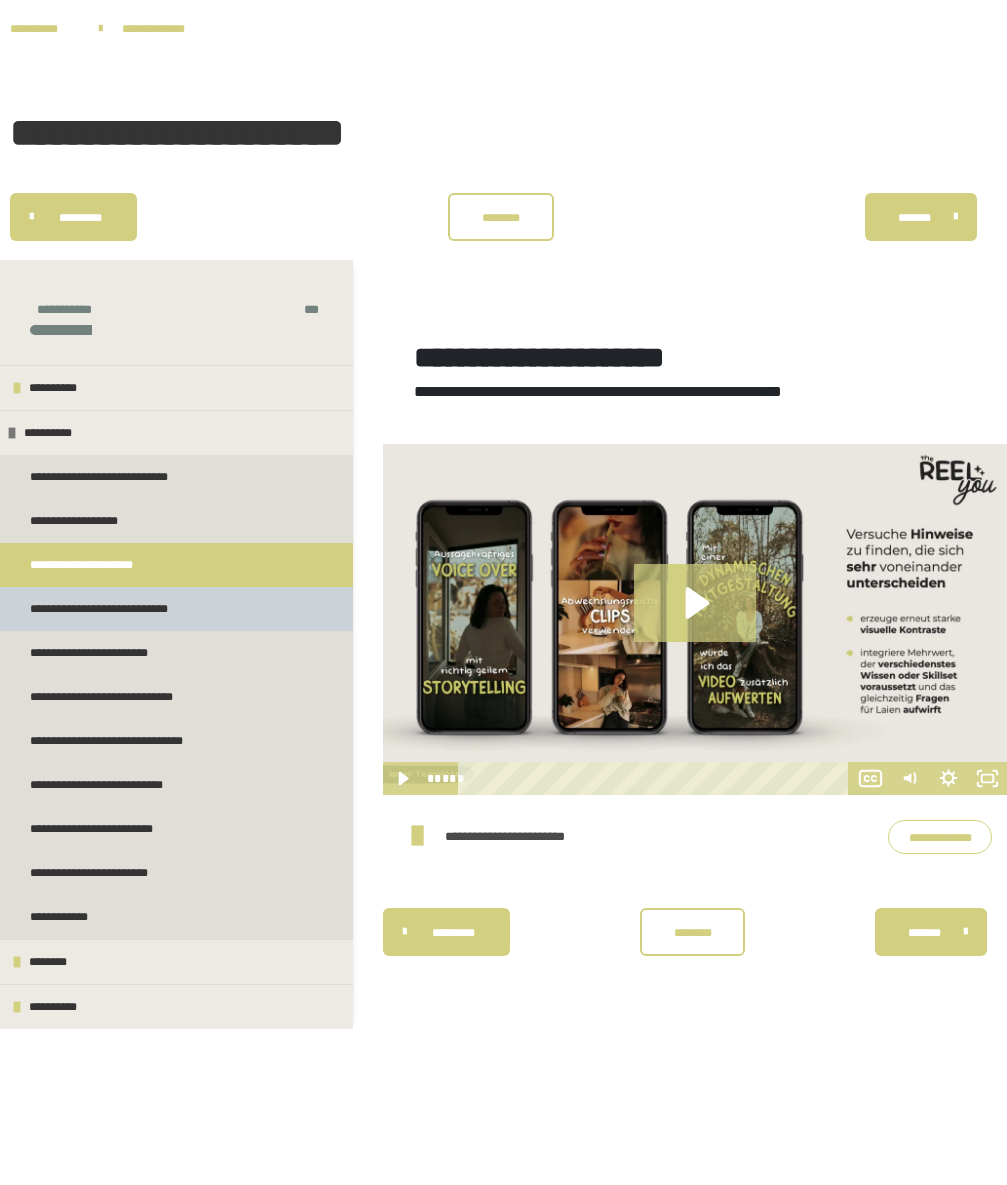click on "**********" at bounding box center (176, 609) 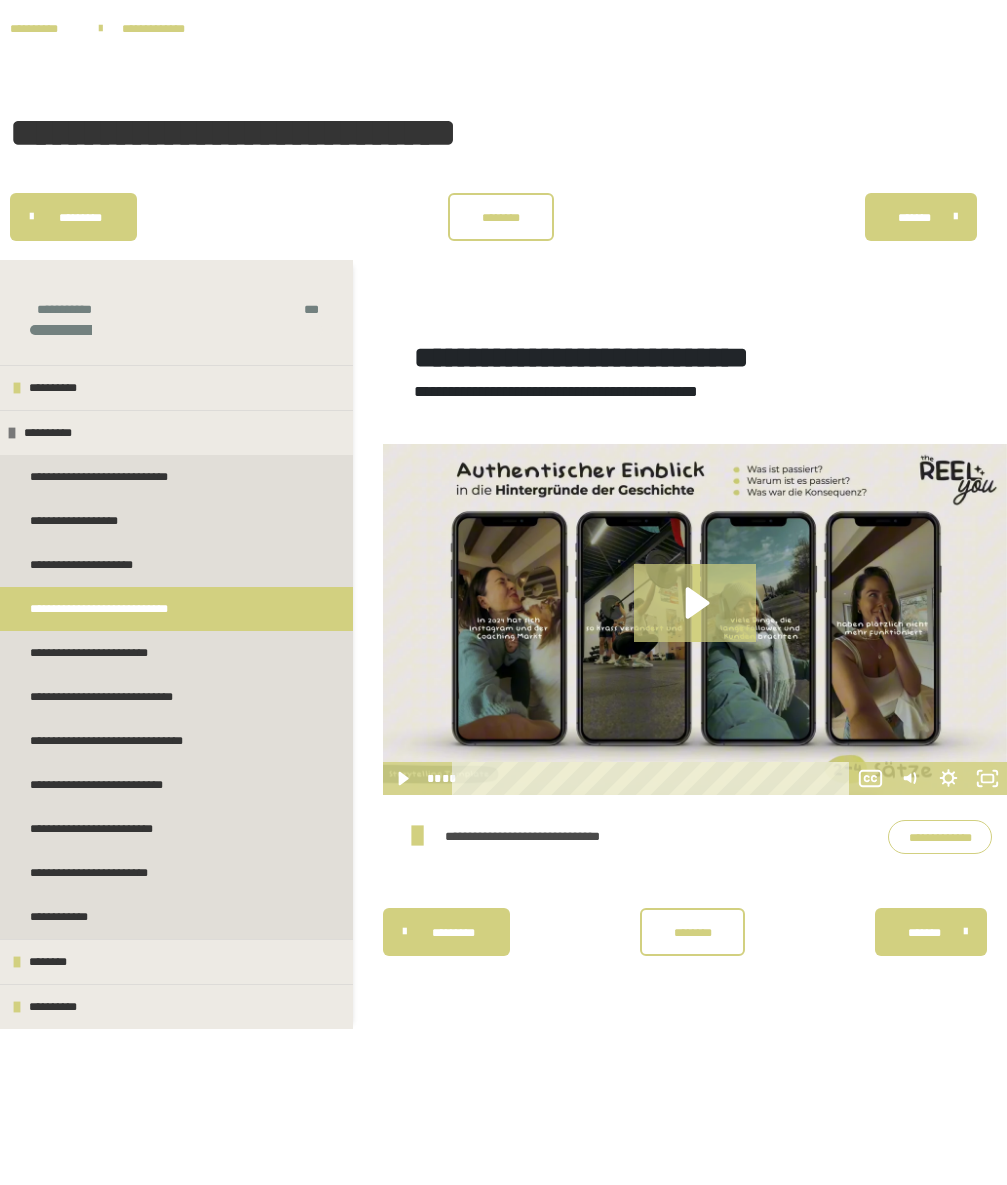 click on "**********" at bounding box center [940, 837] 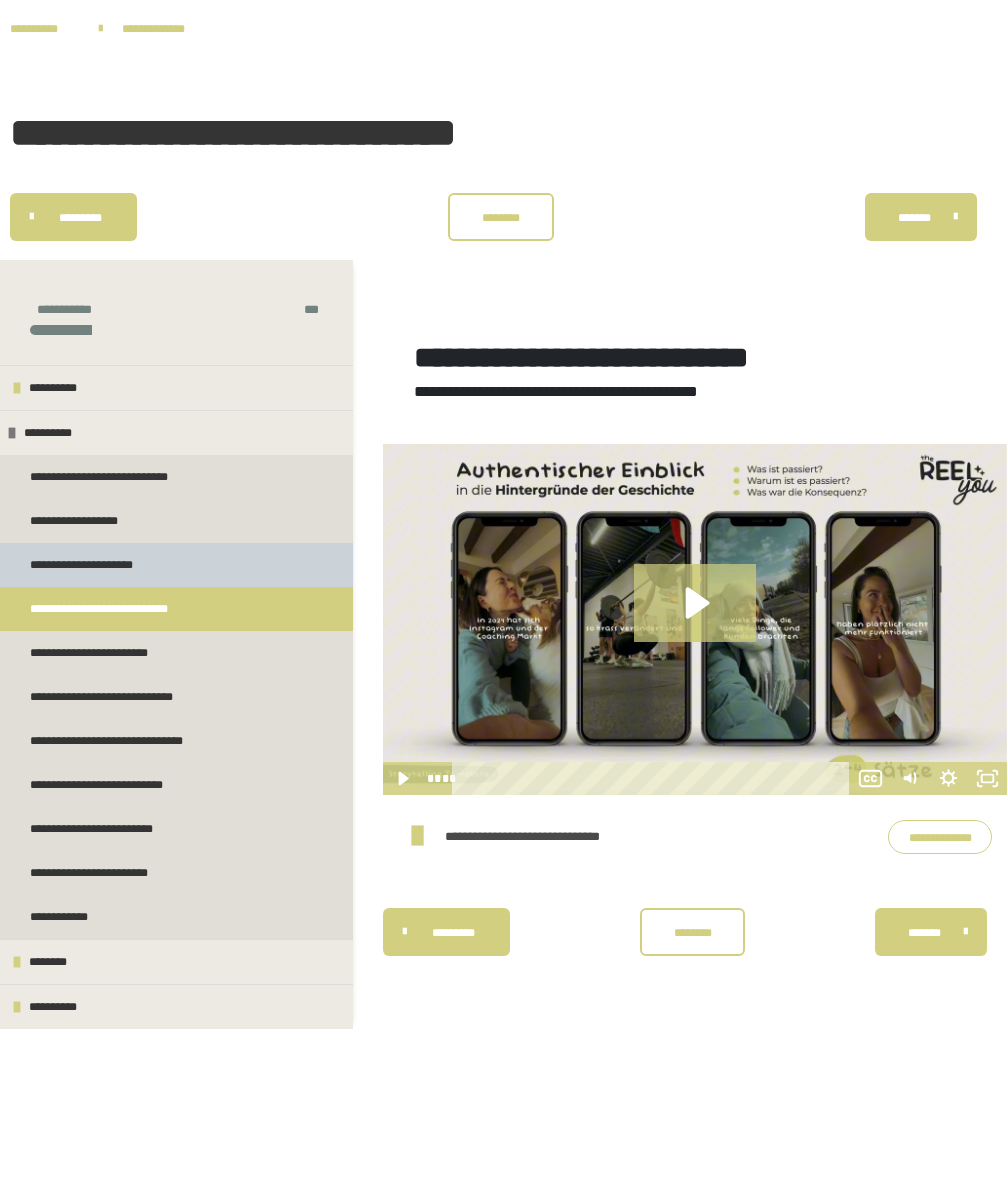 click on "**********" at bounding box center (176, 565) 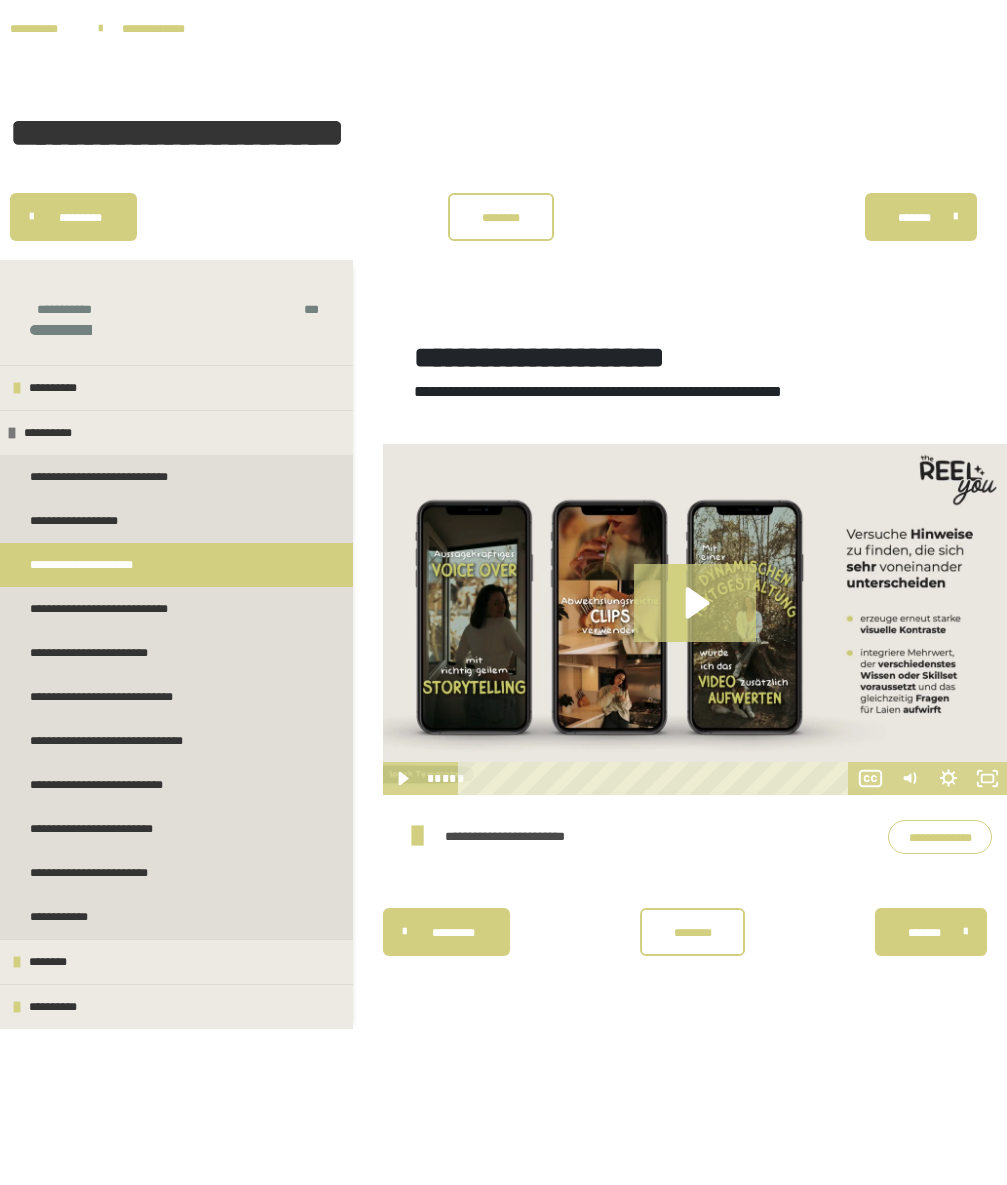click on "**********" at bounding box center (940, 837) 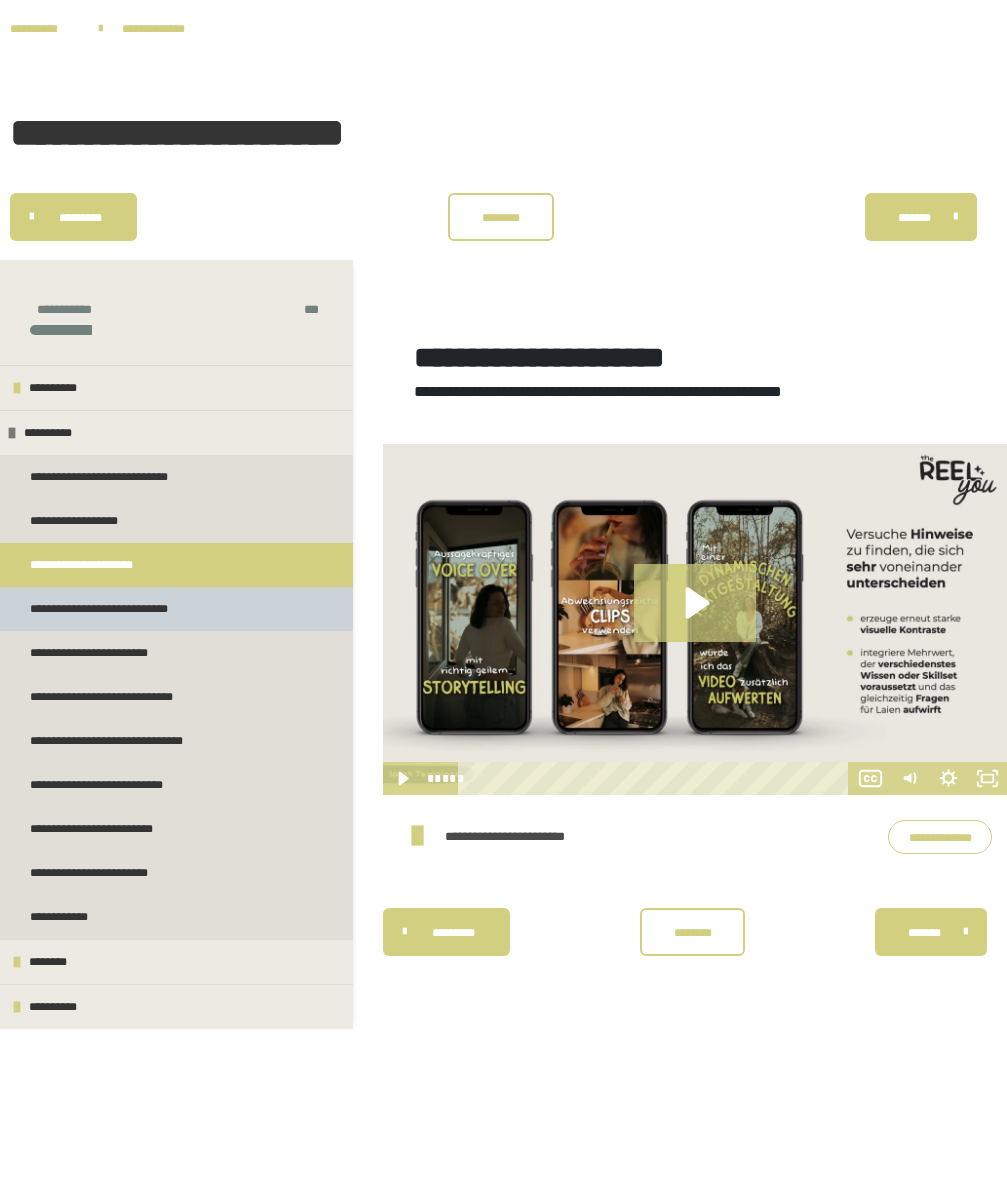click on "**********" at bounding box center (113, 609) 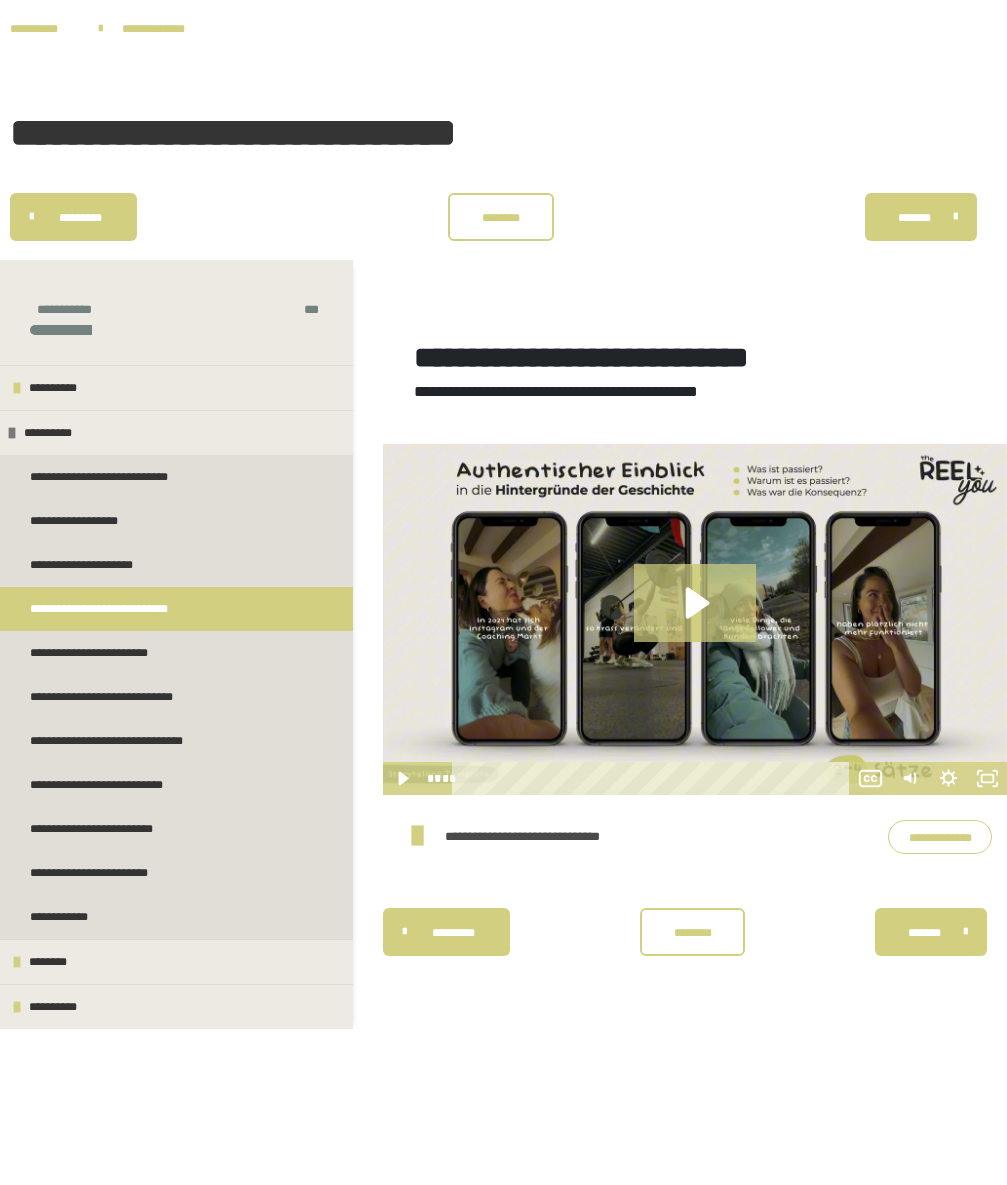 click on "**********" at bounding box center [940, 837] 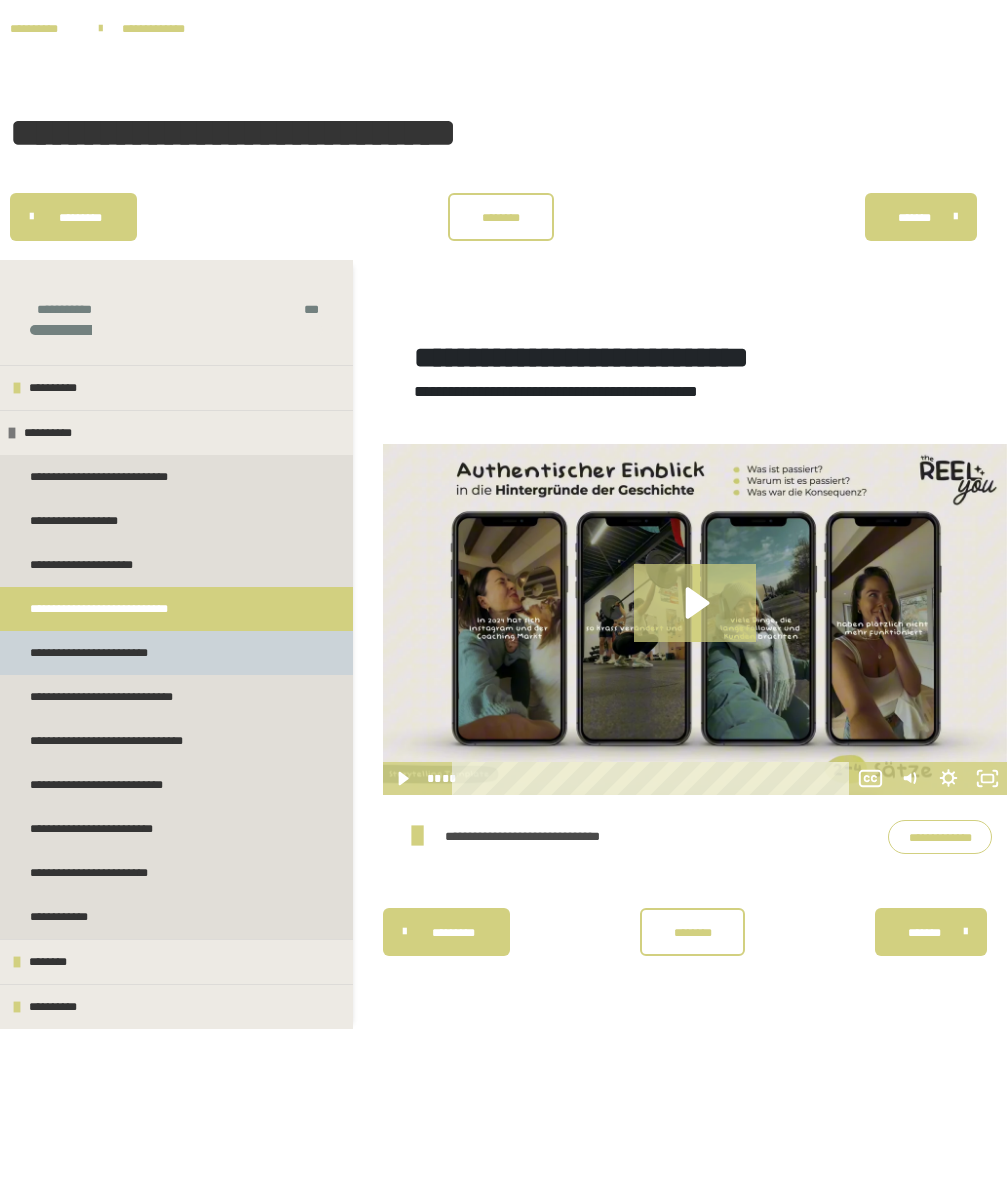 click on "**********" at bounding box center [104, 653] 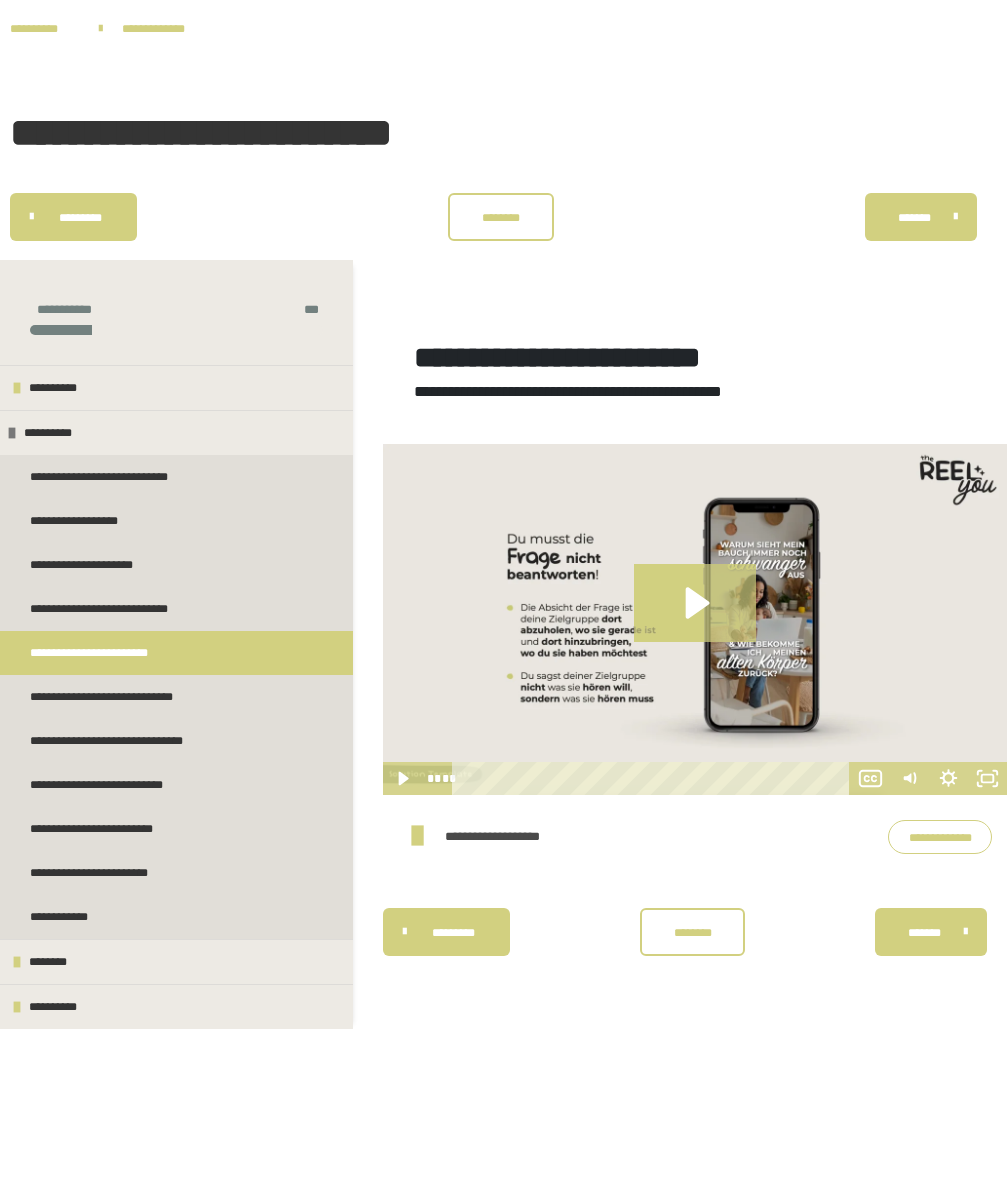 click on "**********" at bounding box center (940, 837) 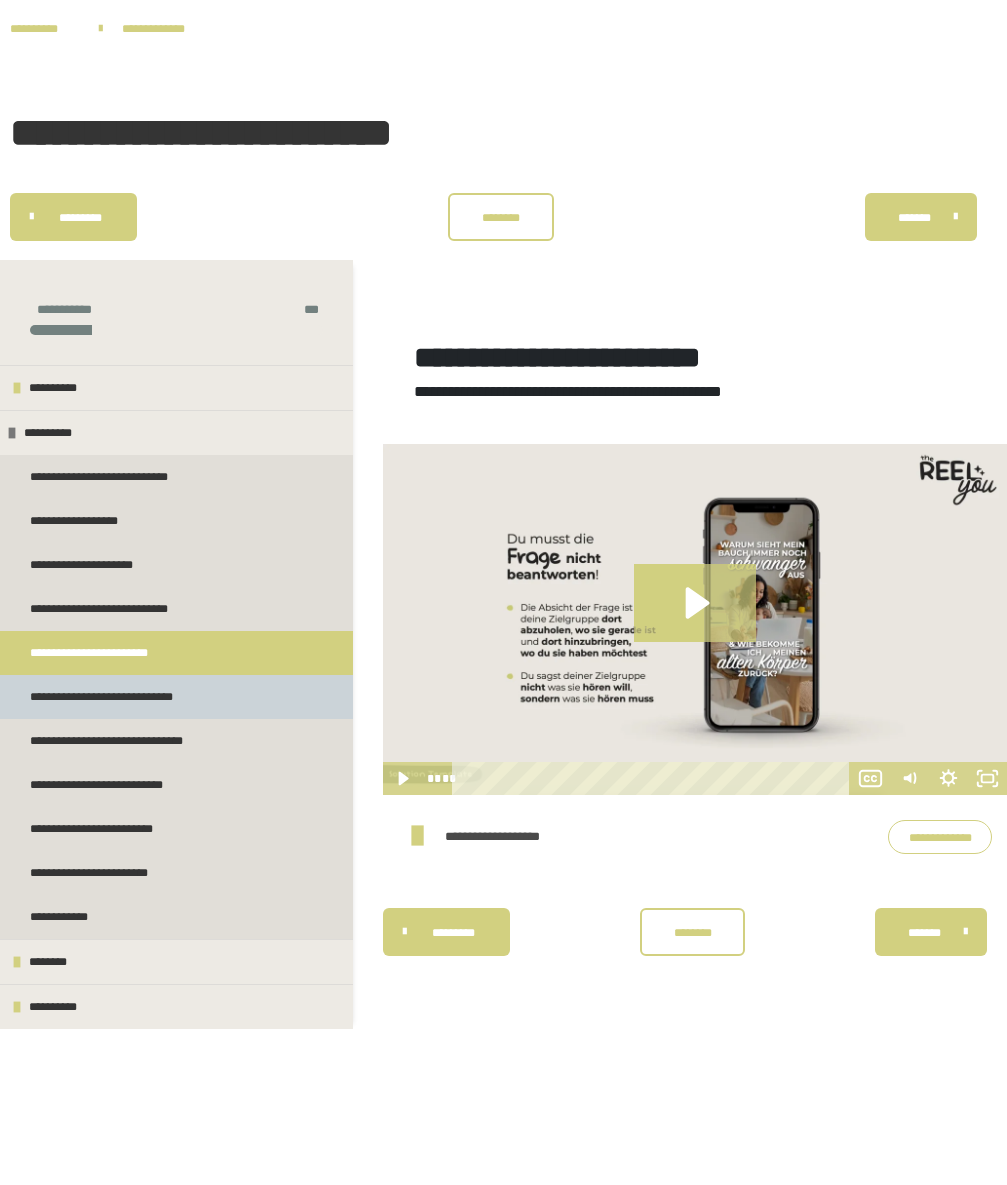 click on "**********" at bounding box center (116, 697) 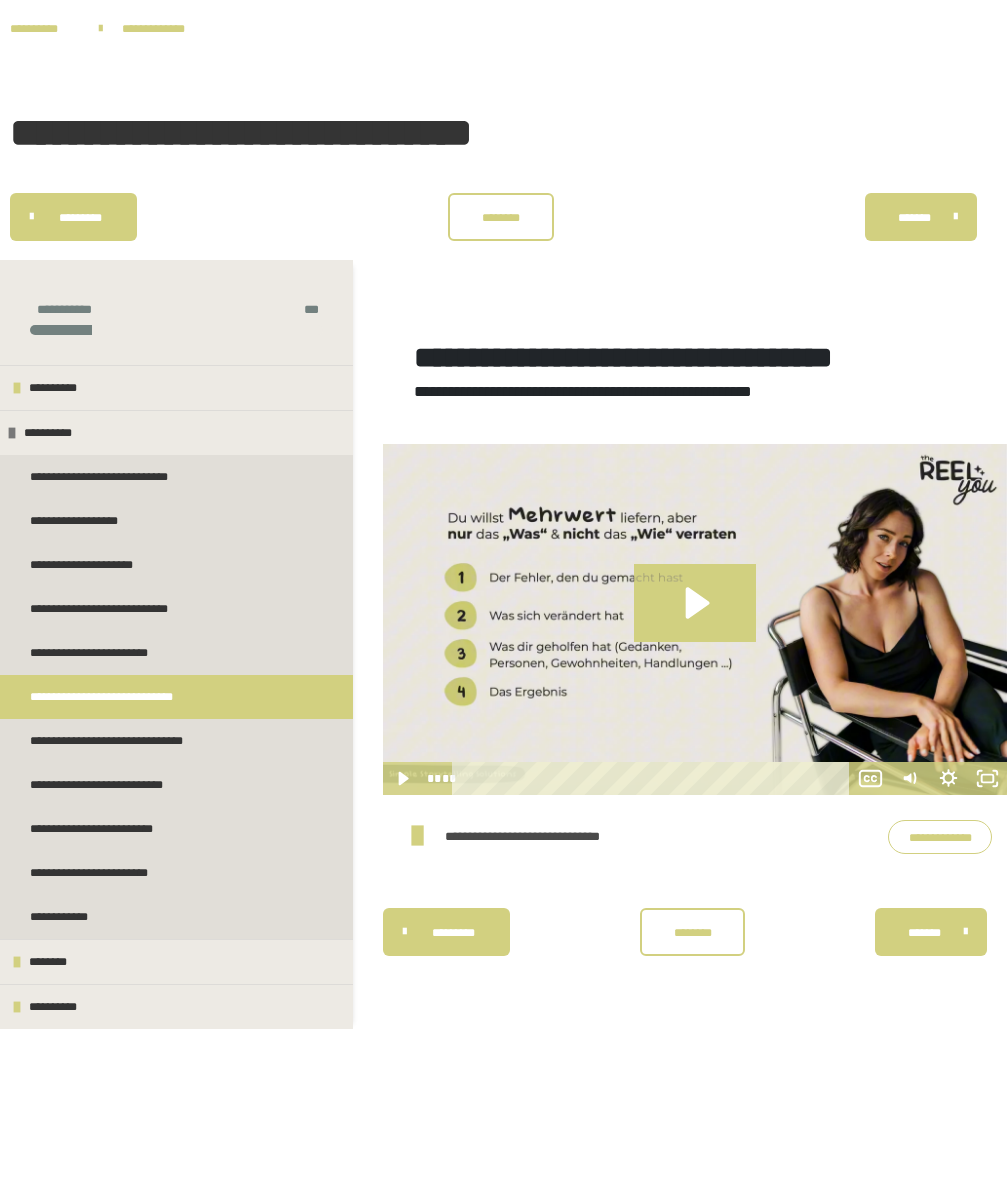 click on "**********" at bounding box center (940, 837) 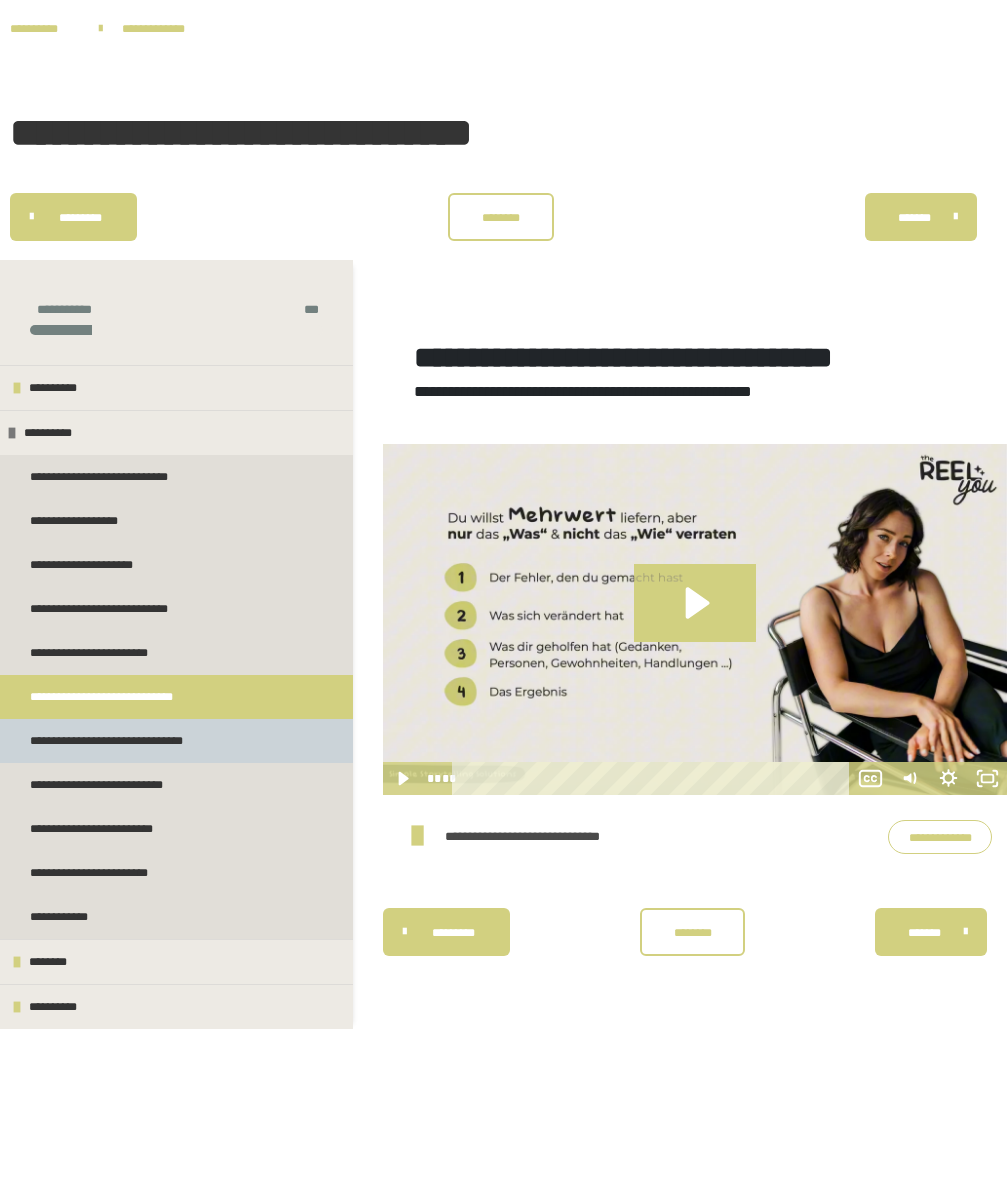 click on "**********" at bounding box center (123, 741) 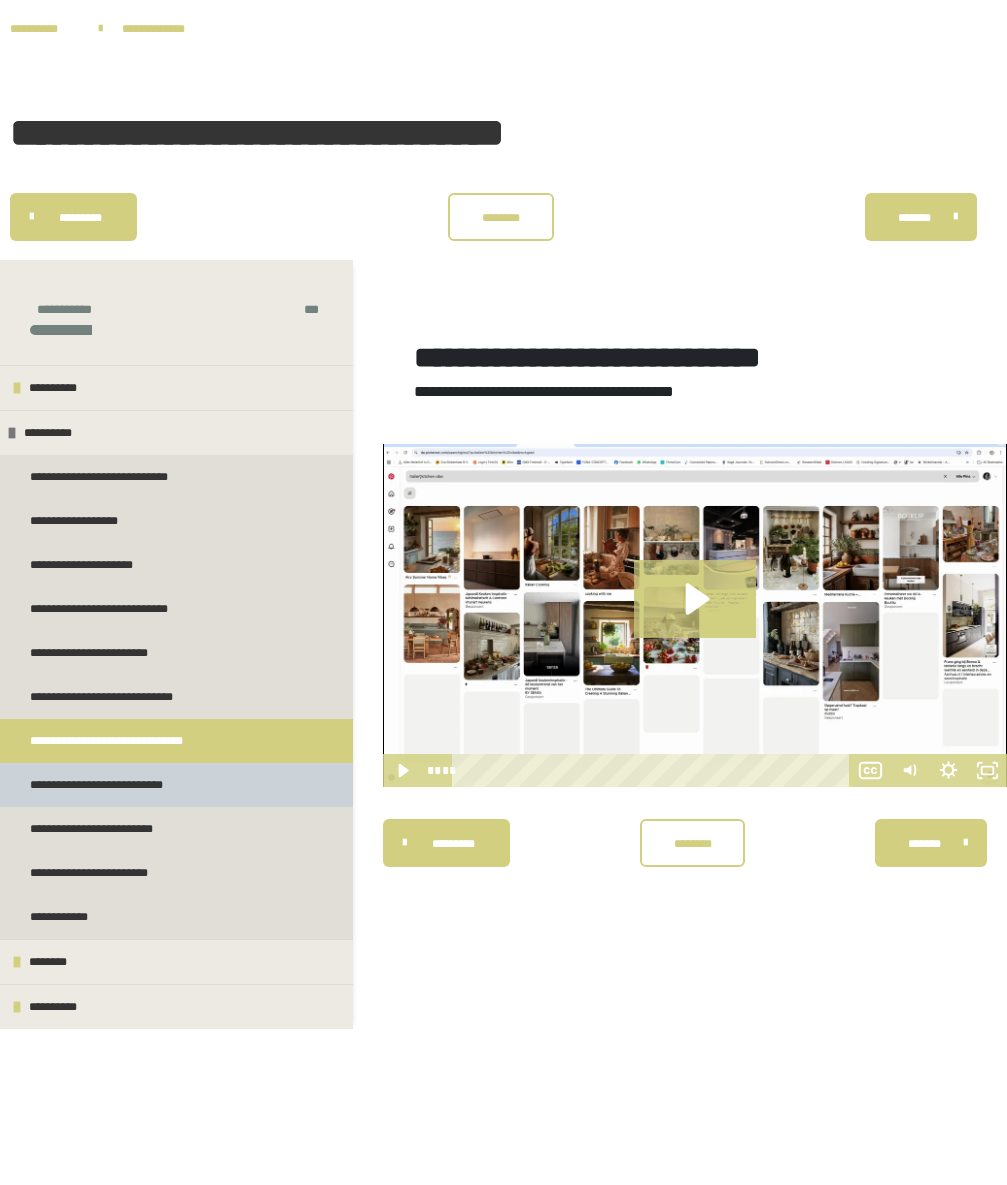click on "**********" at bounding box center (176, 785) 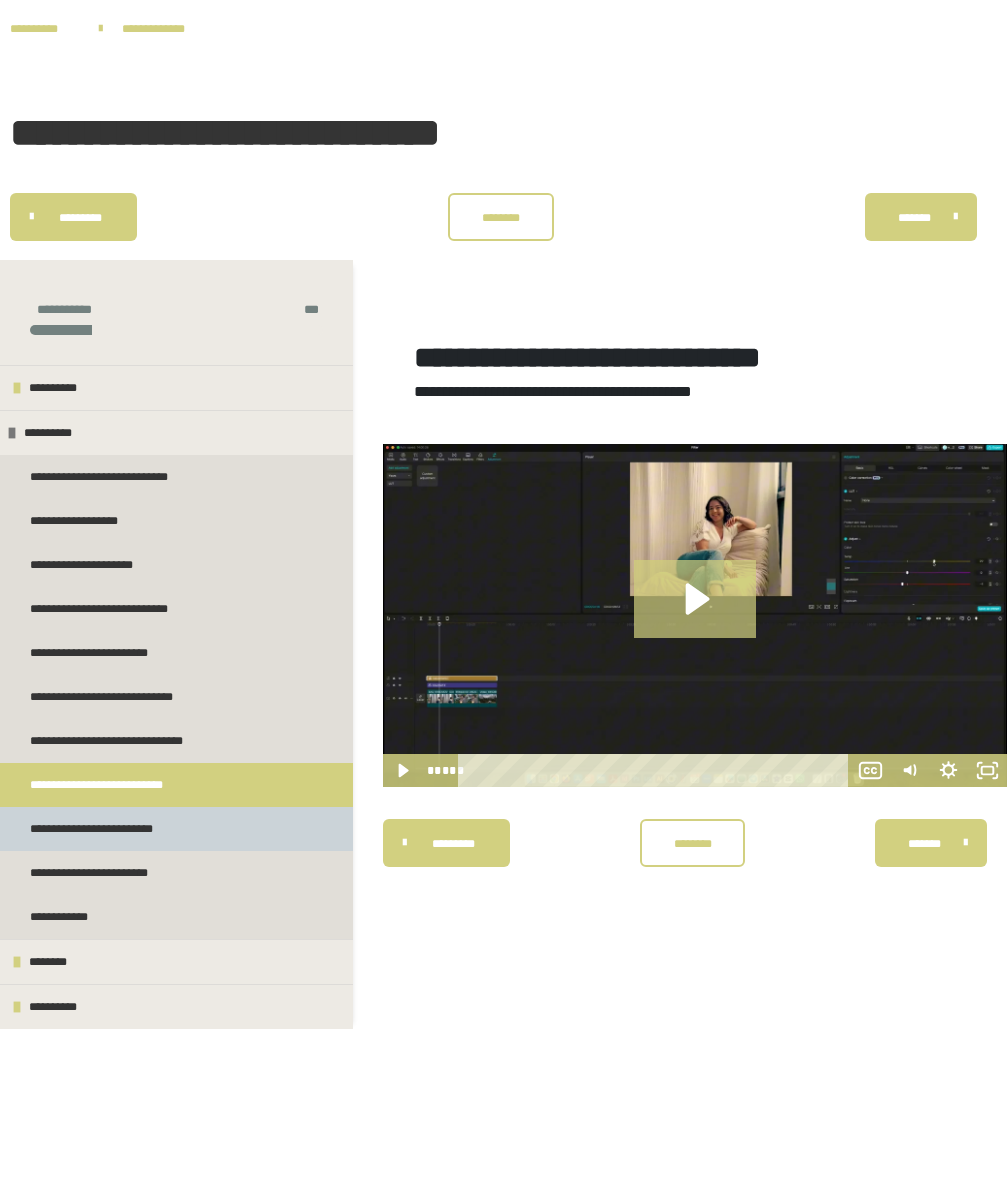 click on "**********" at bounding box center (112, 829) 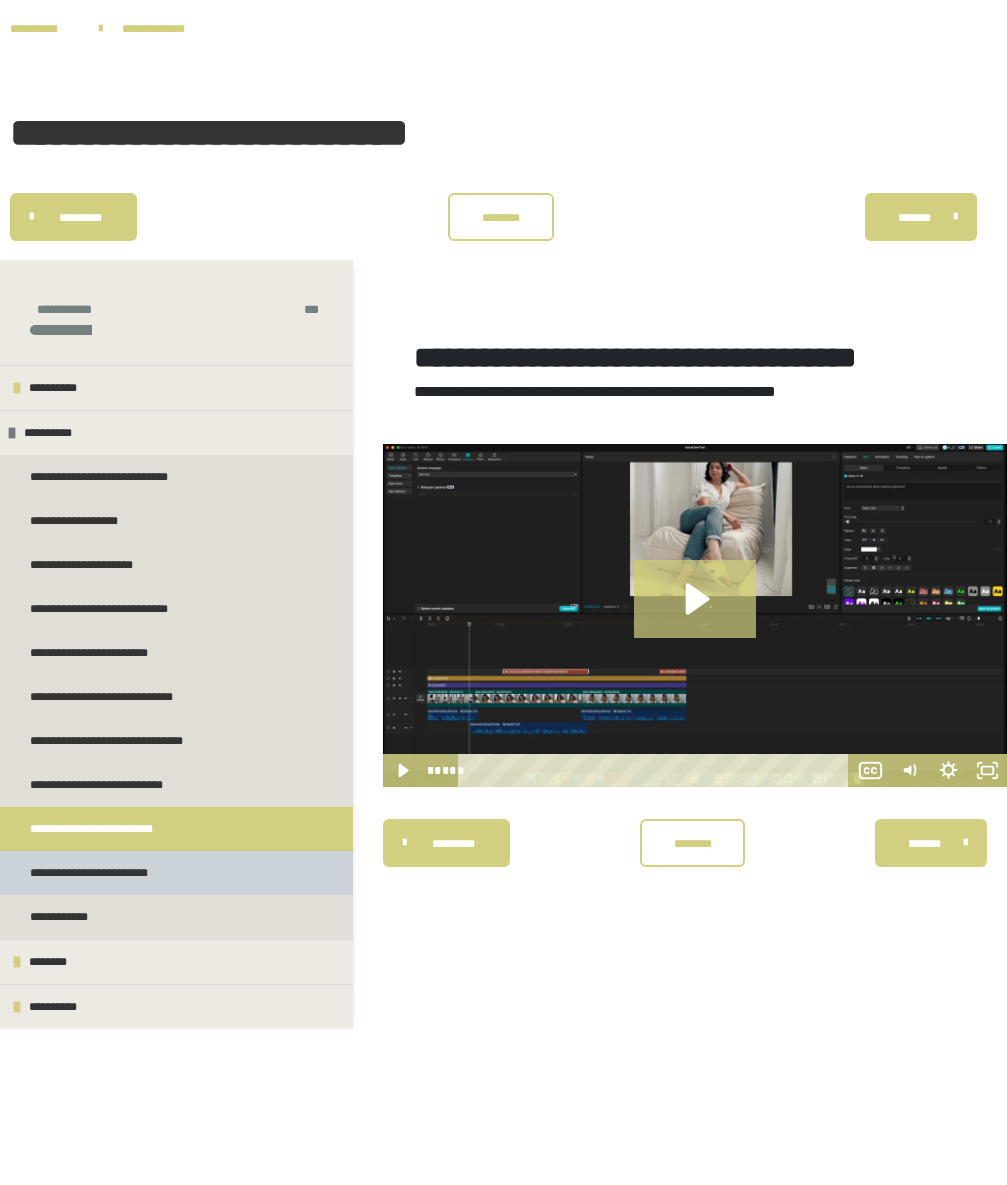 click on "**********" at bounding box center (176, 873) 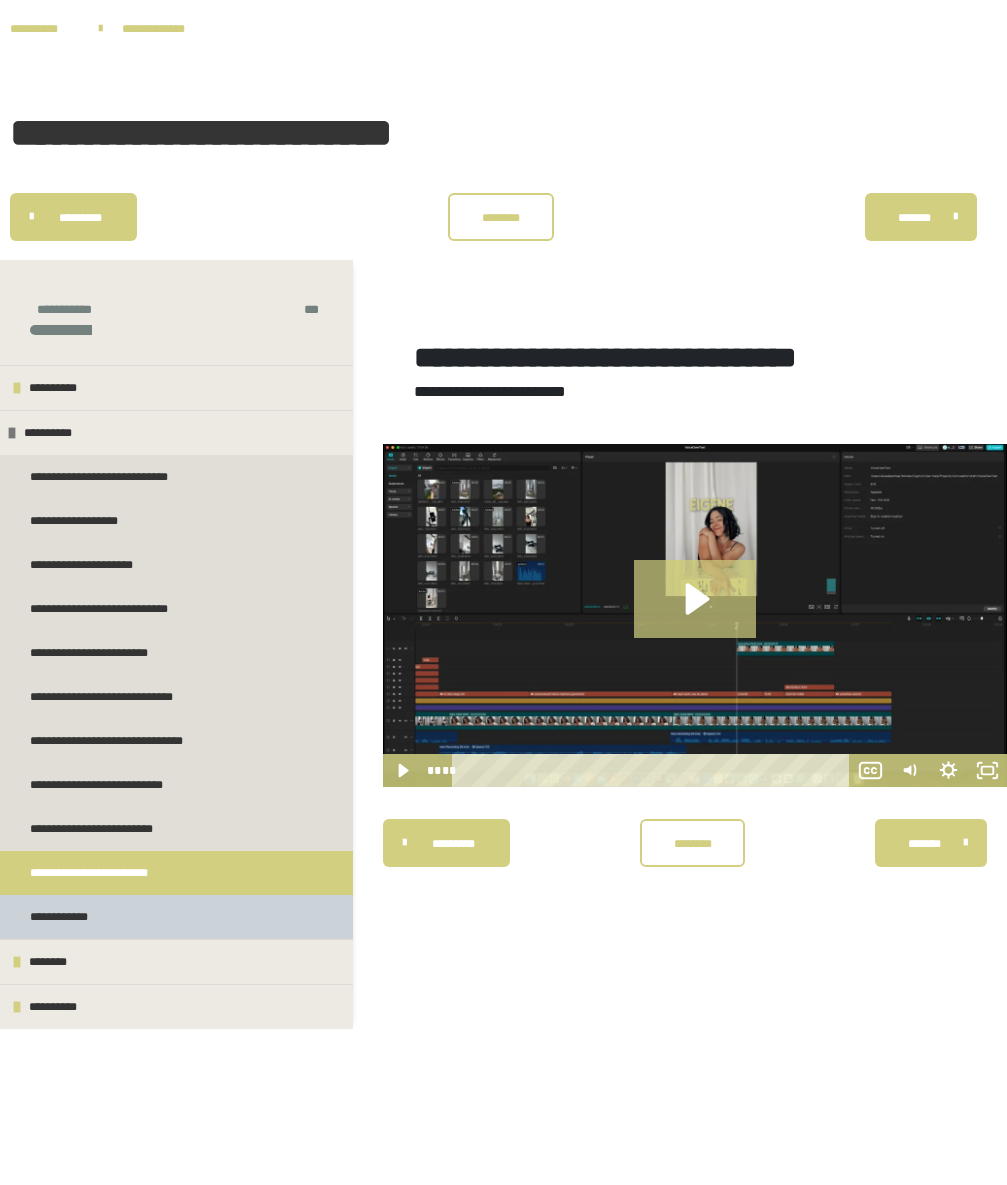 click on "**********" at bounding box center (176, 917) 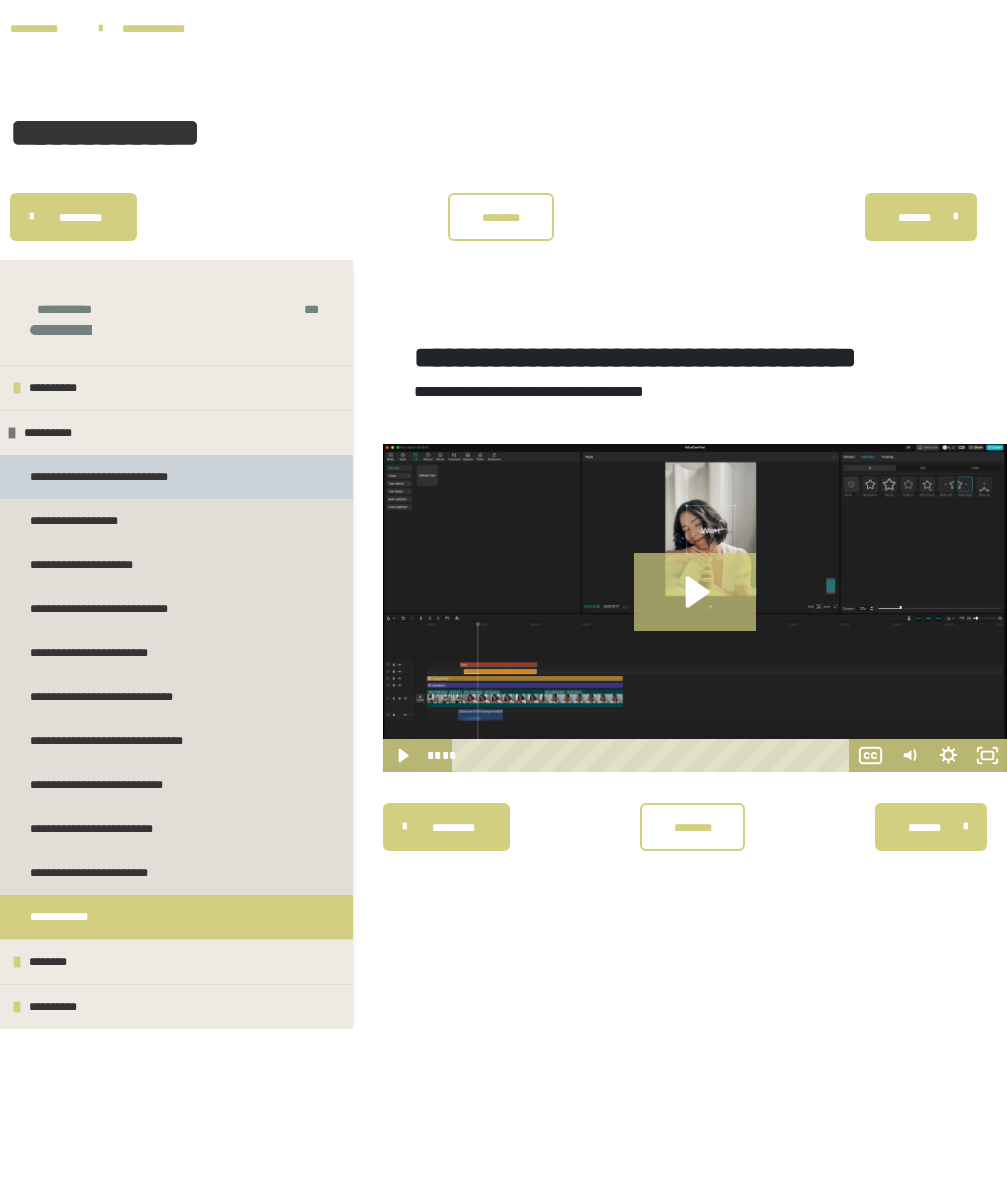 click on "**********" at bounding box center [111, 477] 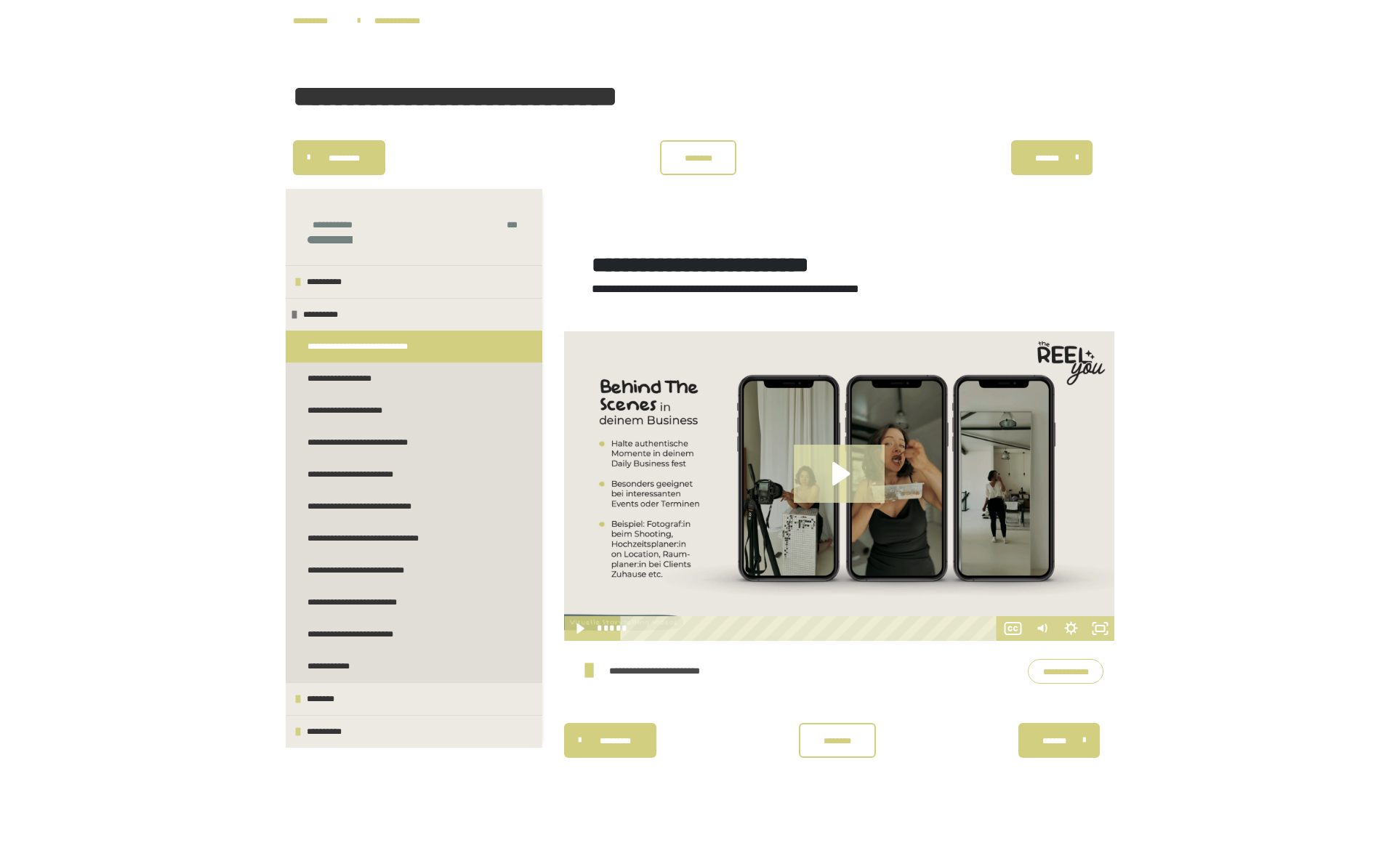 click 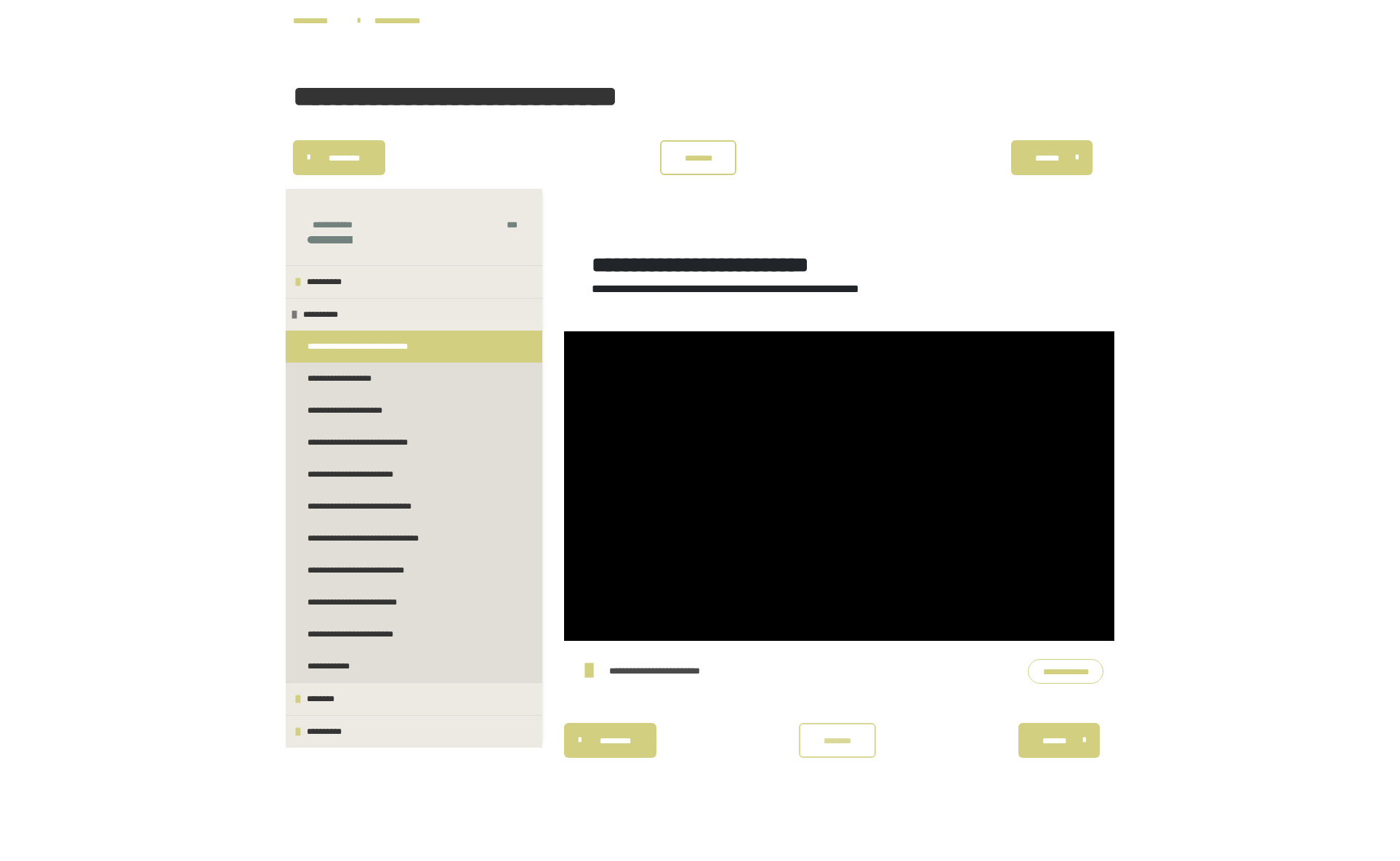 click on "********" at bounding box center [837, 741] 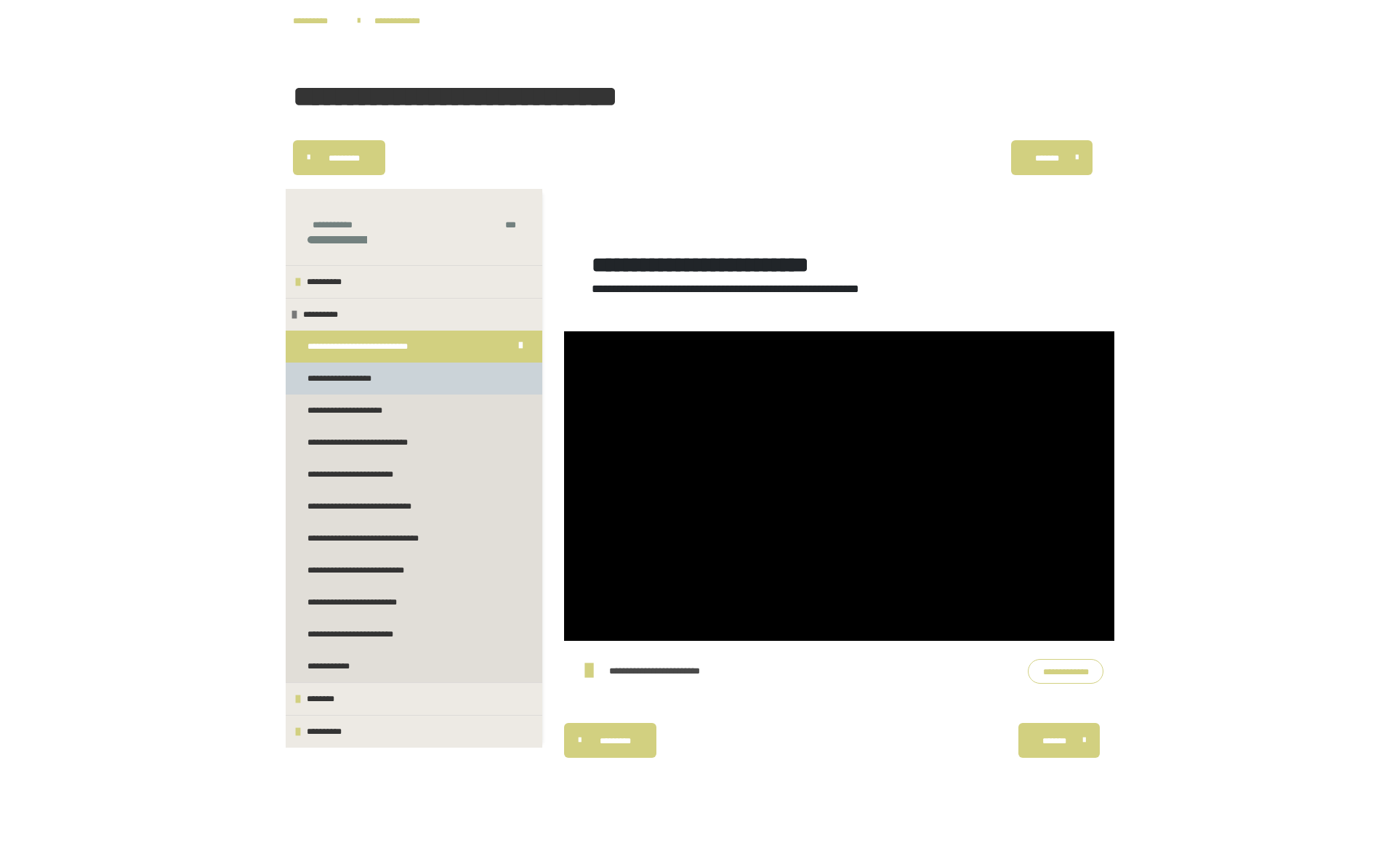 click on "**********" at bounding box center [351, 379] 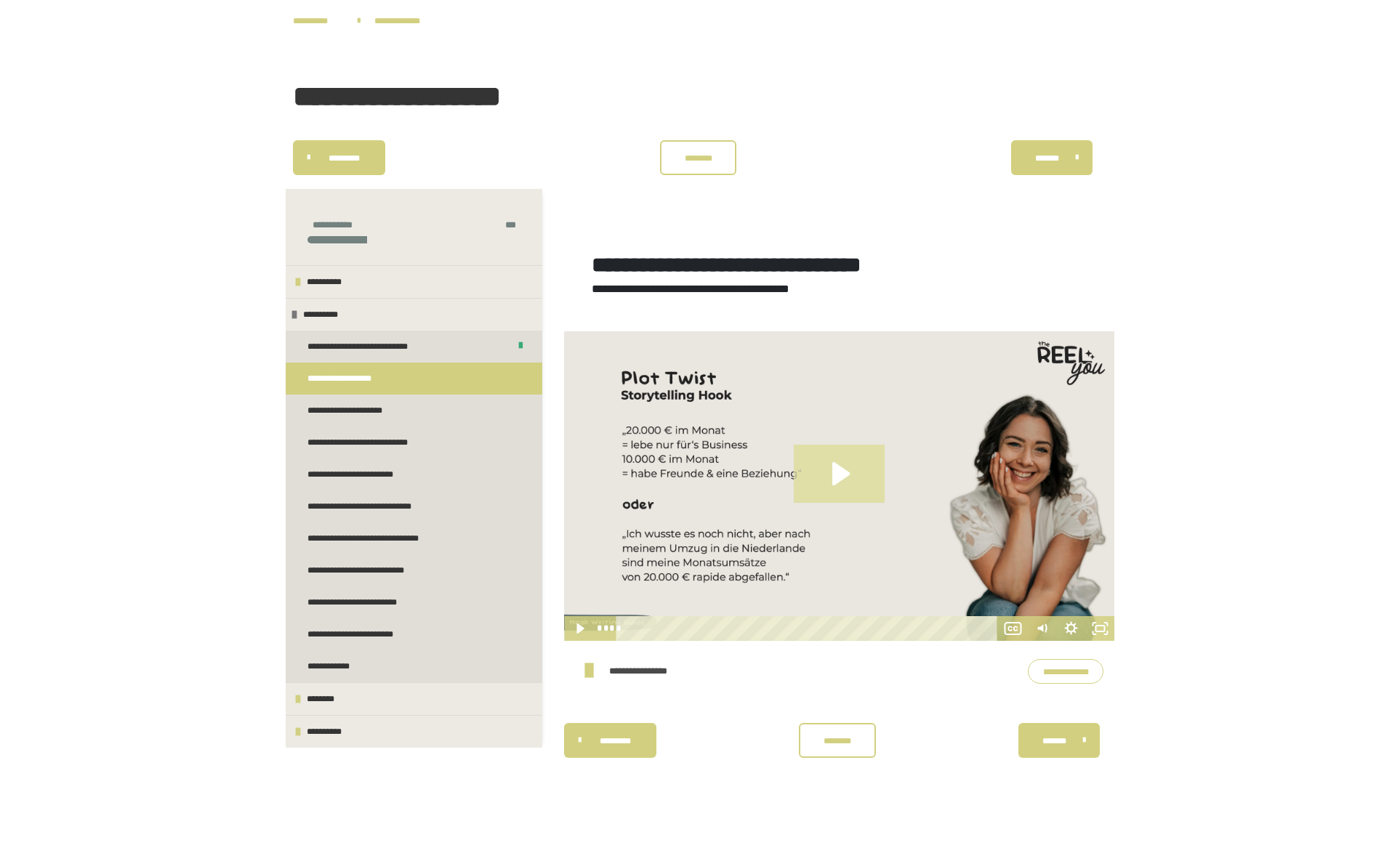 click 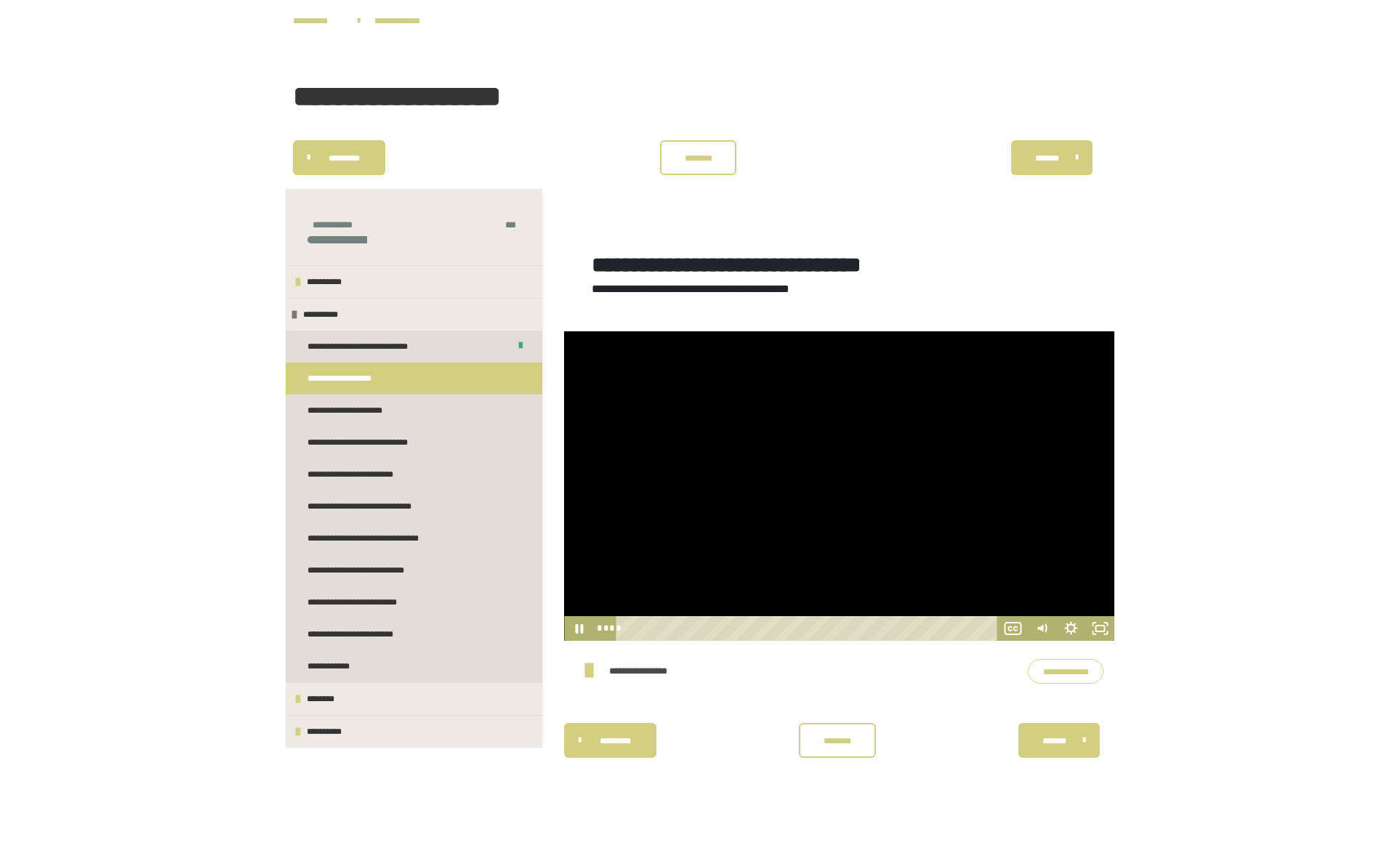 click at bounding box center (839, 486) 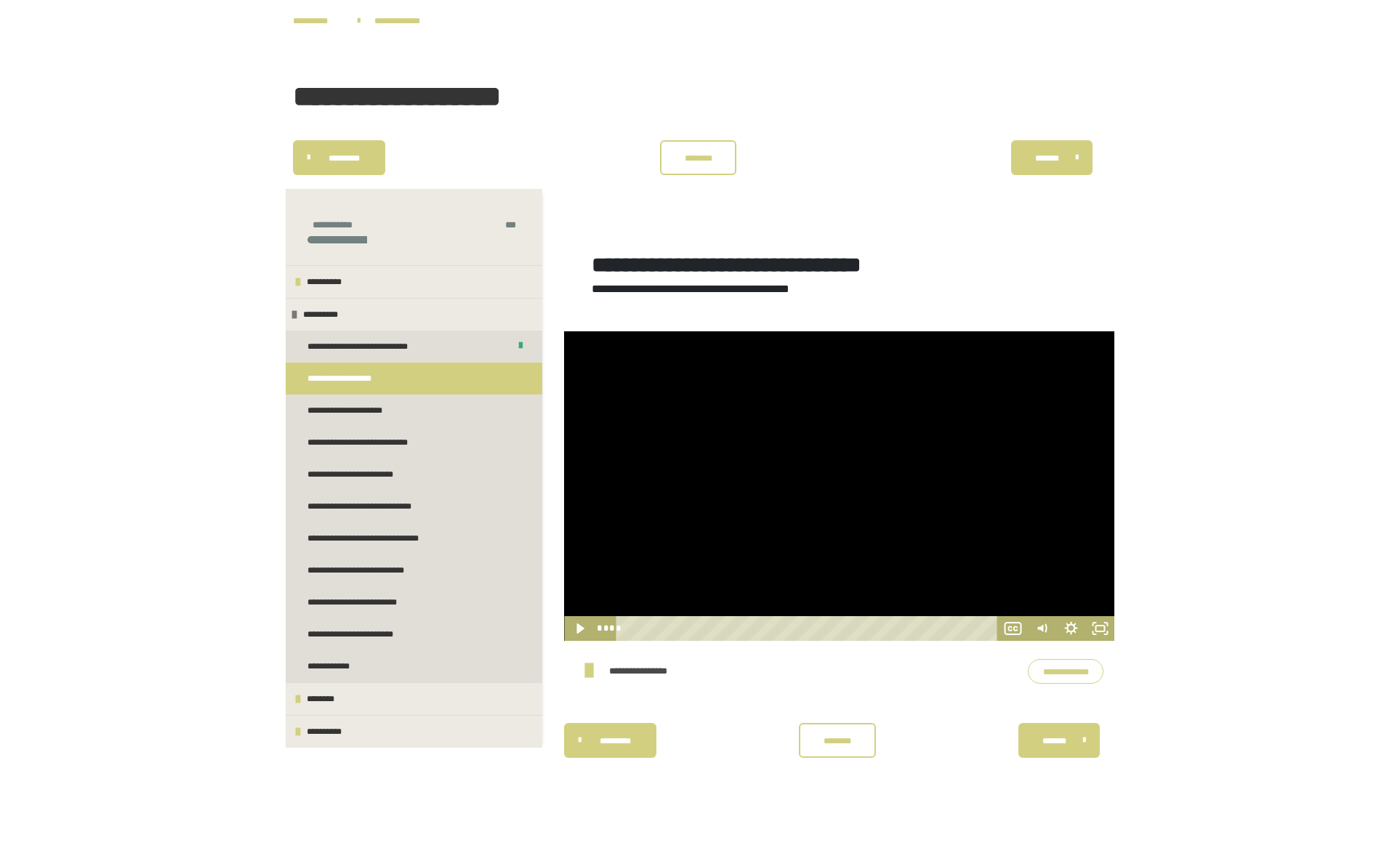 click at bounding box center (839, 486) 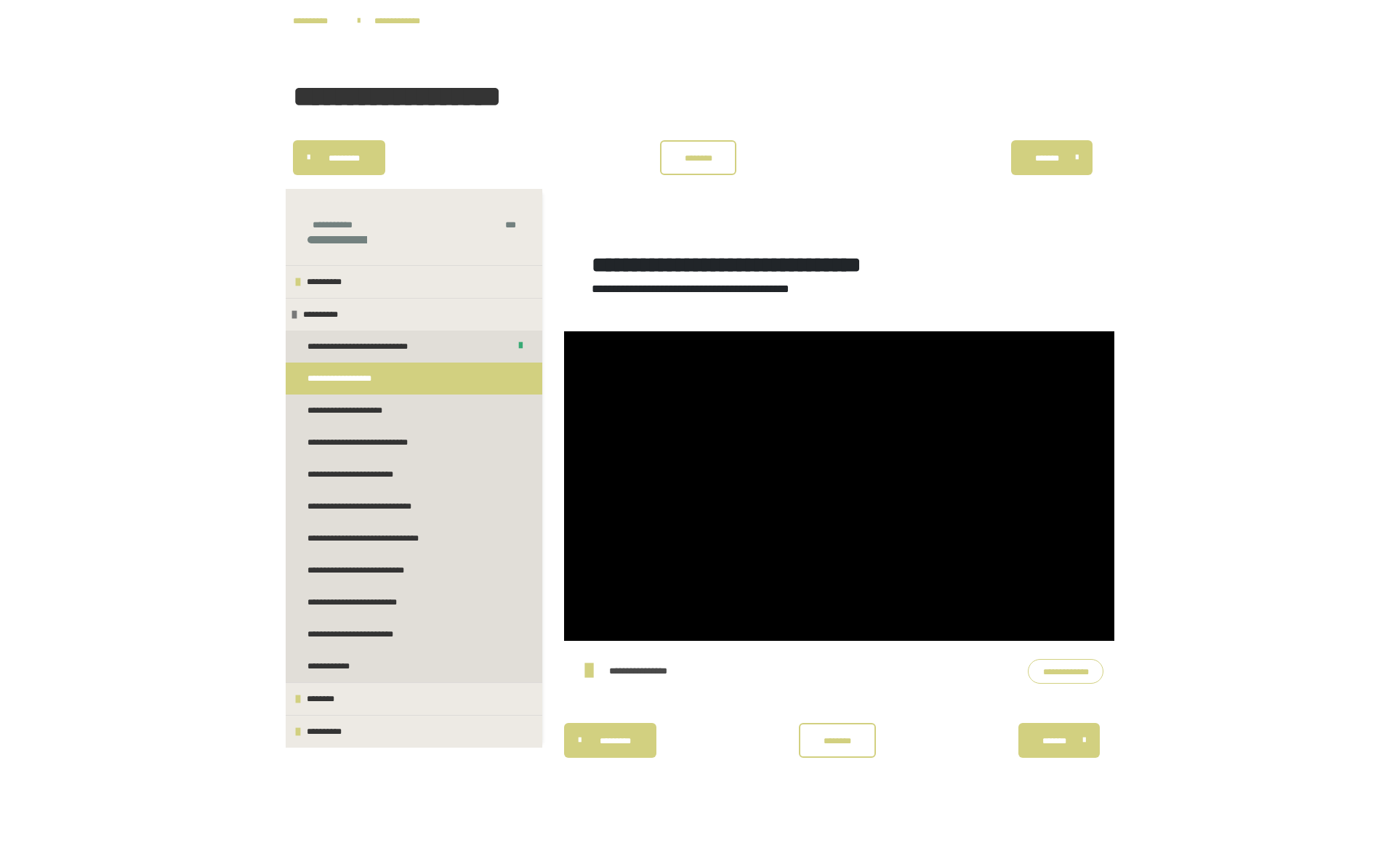 click on "**********" at bounding box center [654, 671] 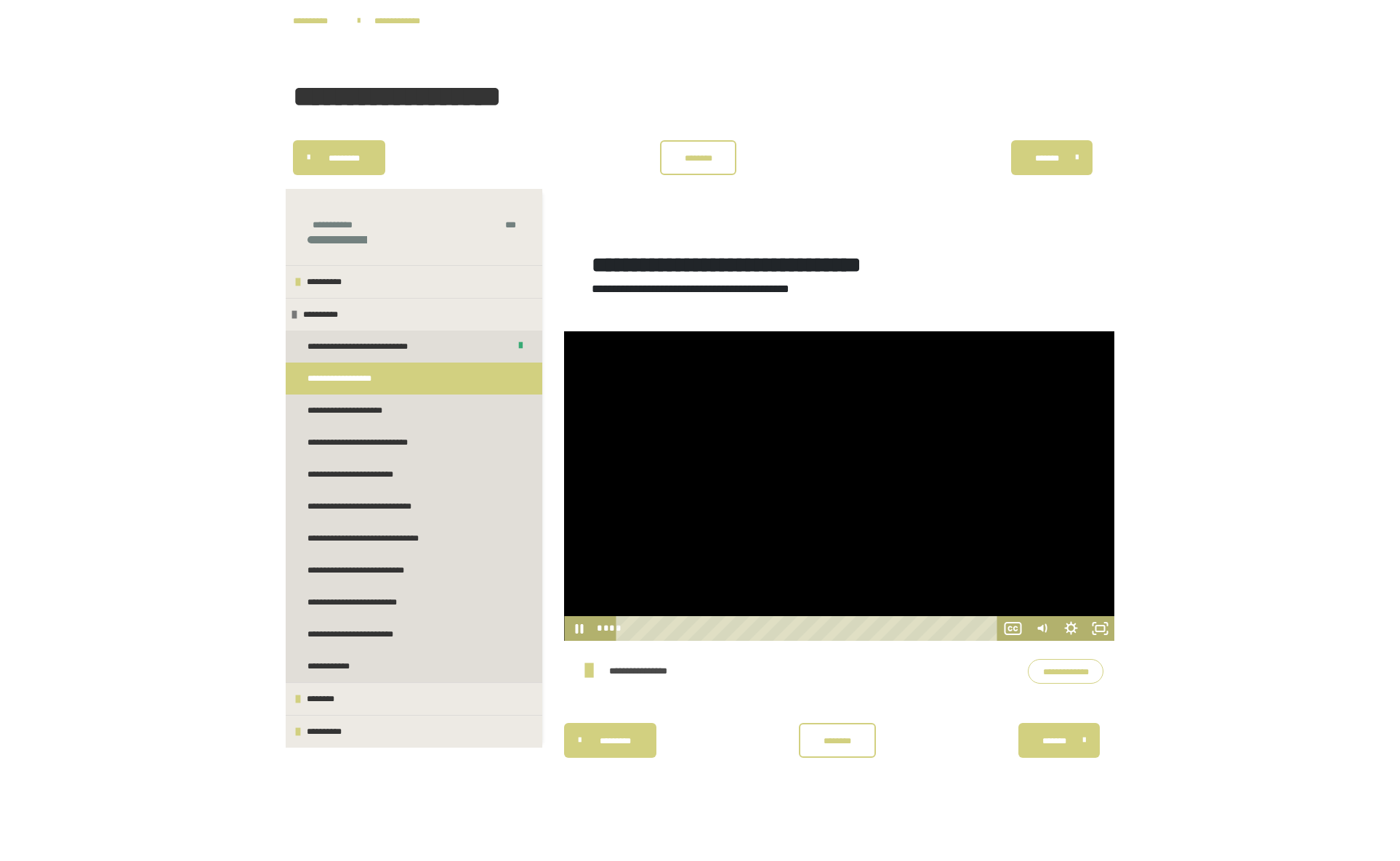 click at bounding box center (839, 486) 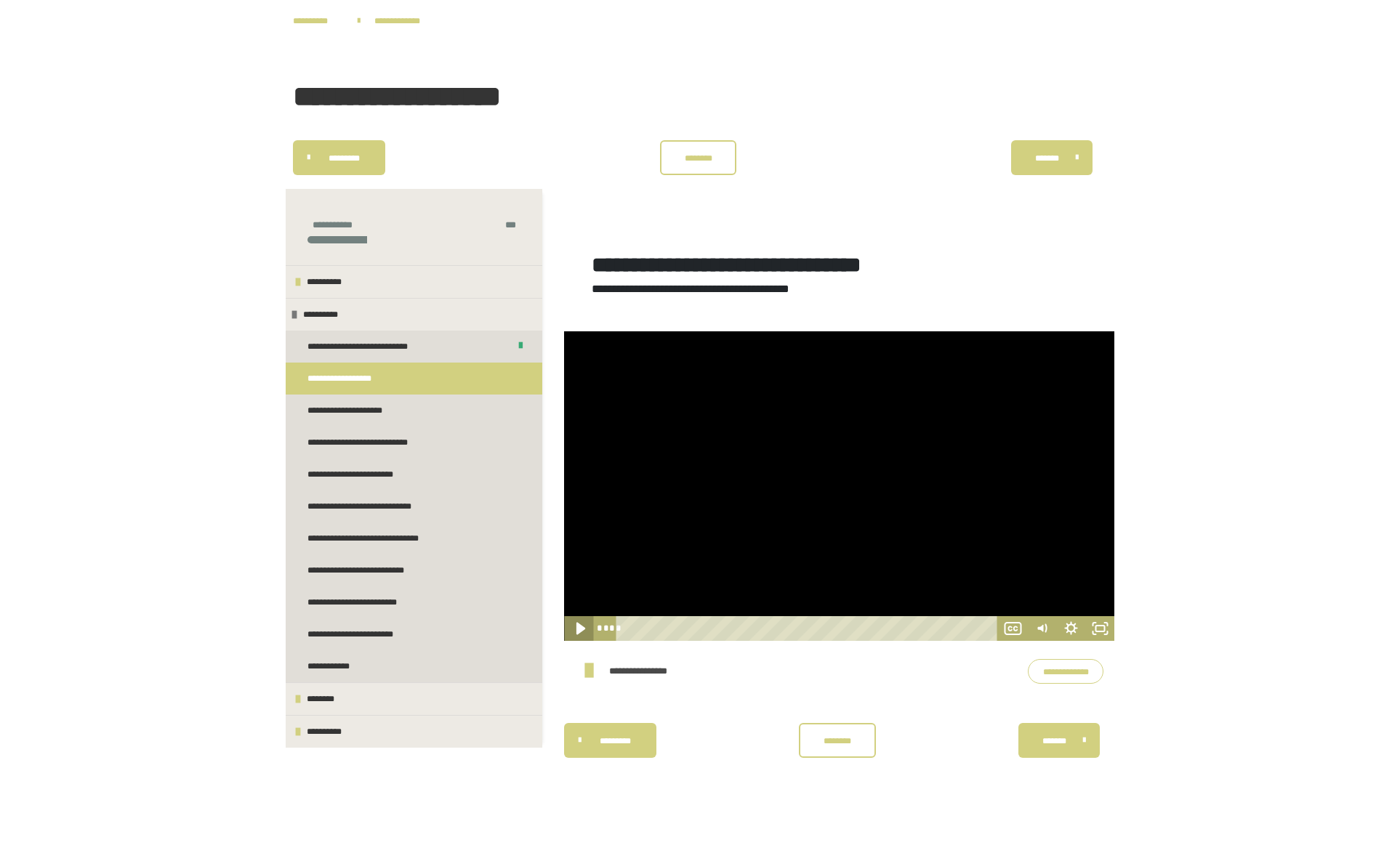 click 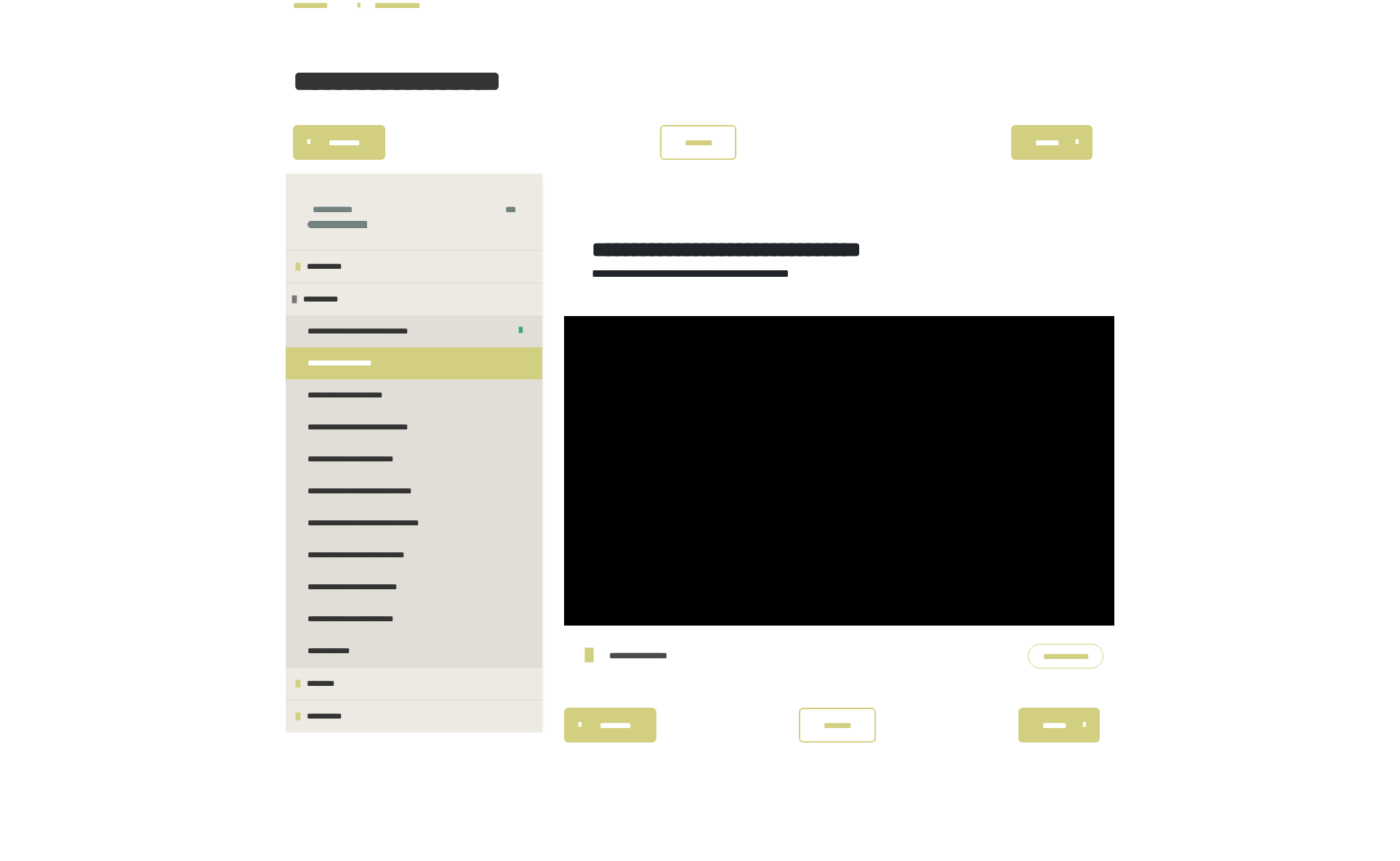 scroll, scrollTop: 32, scrollLeft: 0, axis: vertical 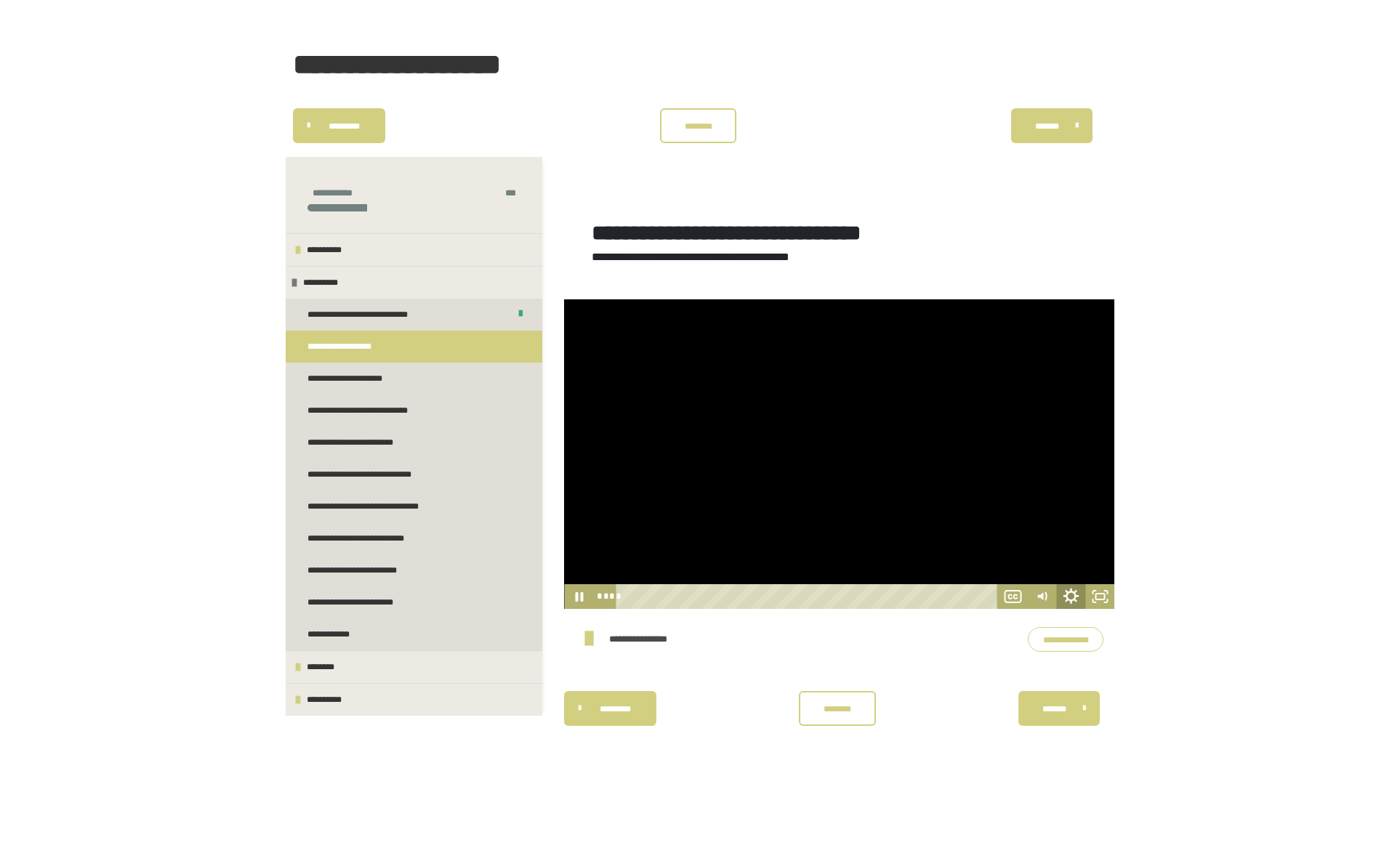 click 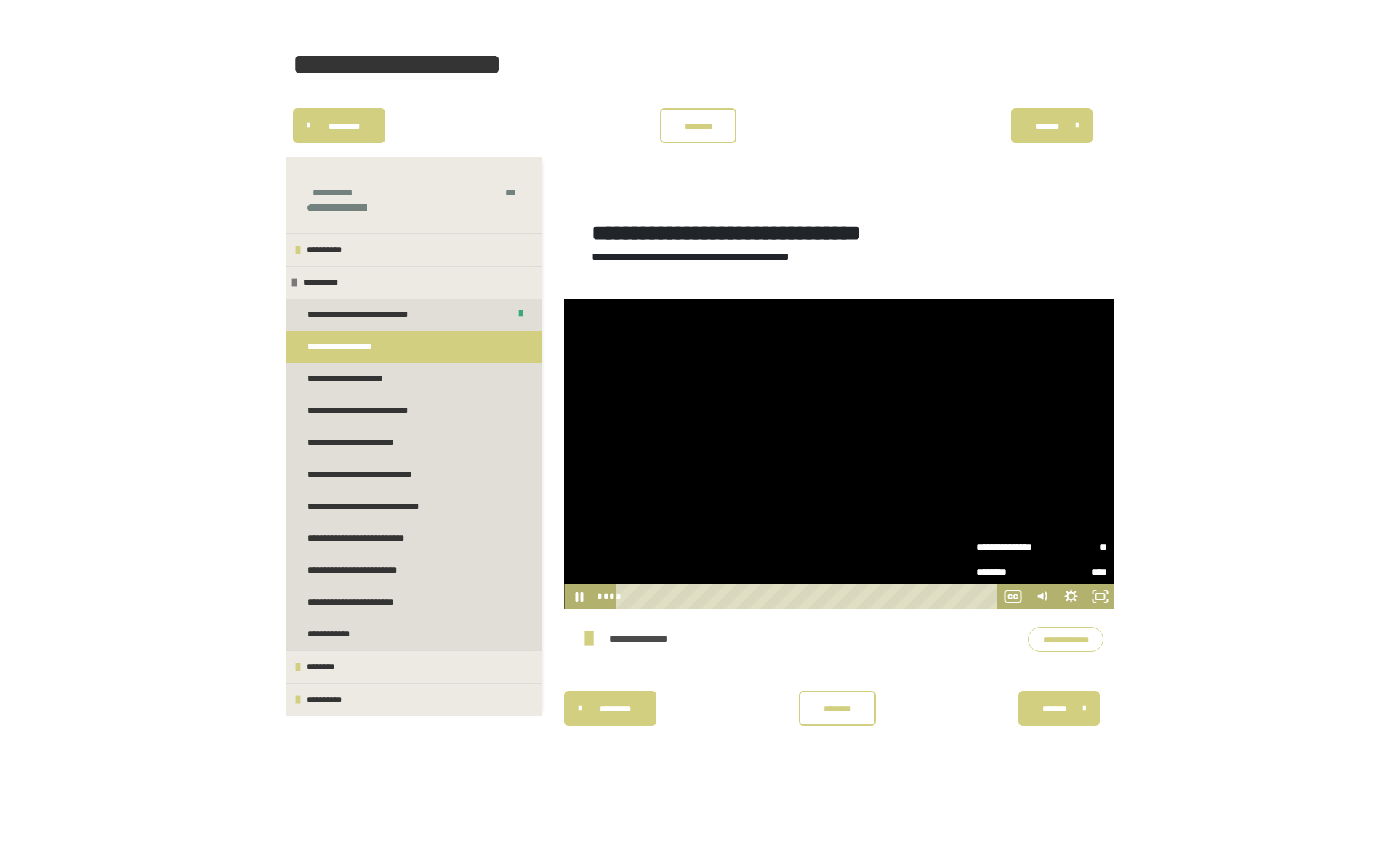 click on "**" at bounding box center [1074, 547] 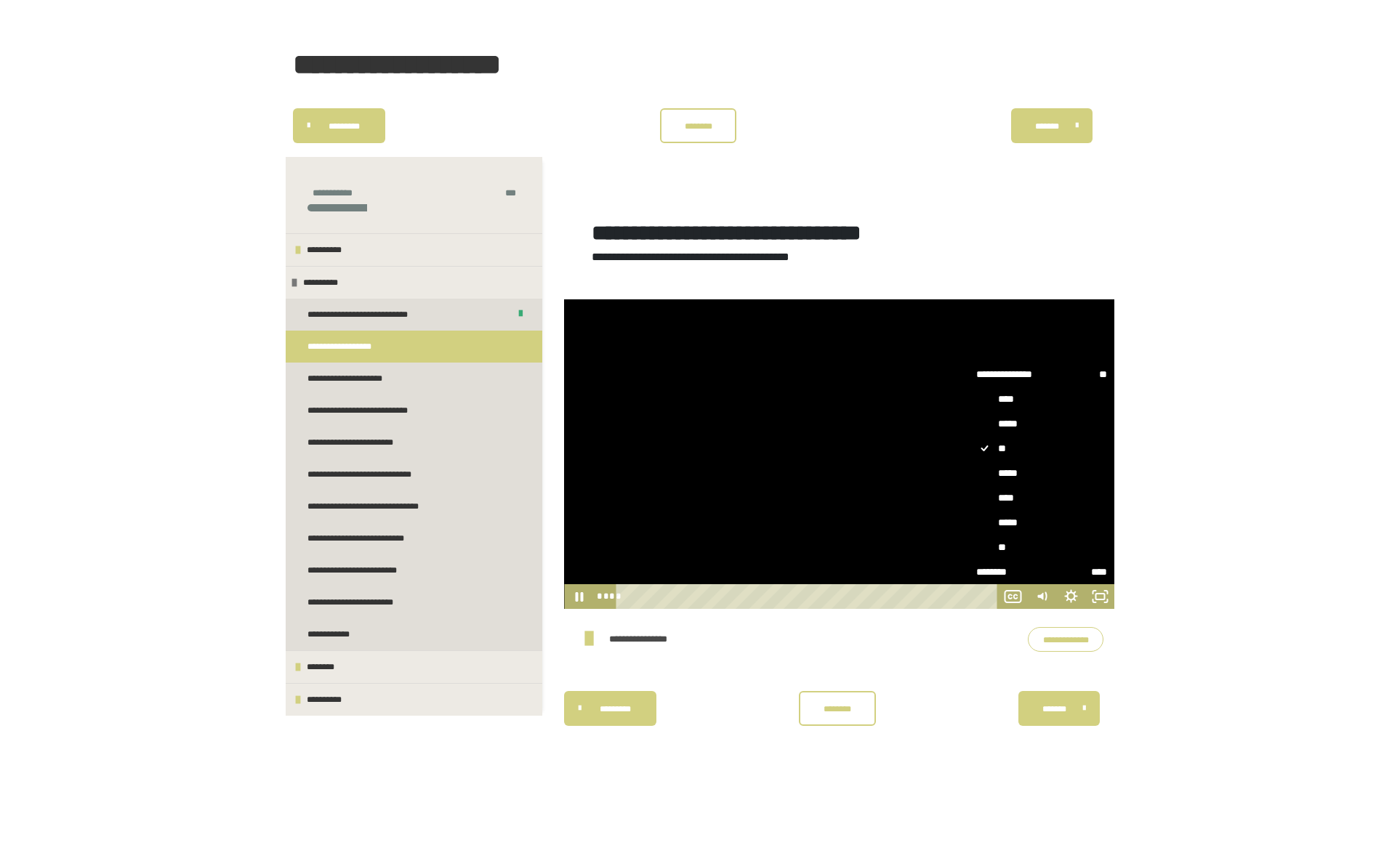 click on "****" at bounding box center [1042, 498] 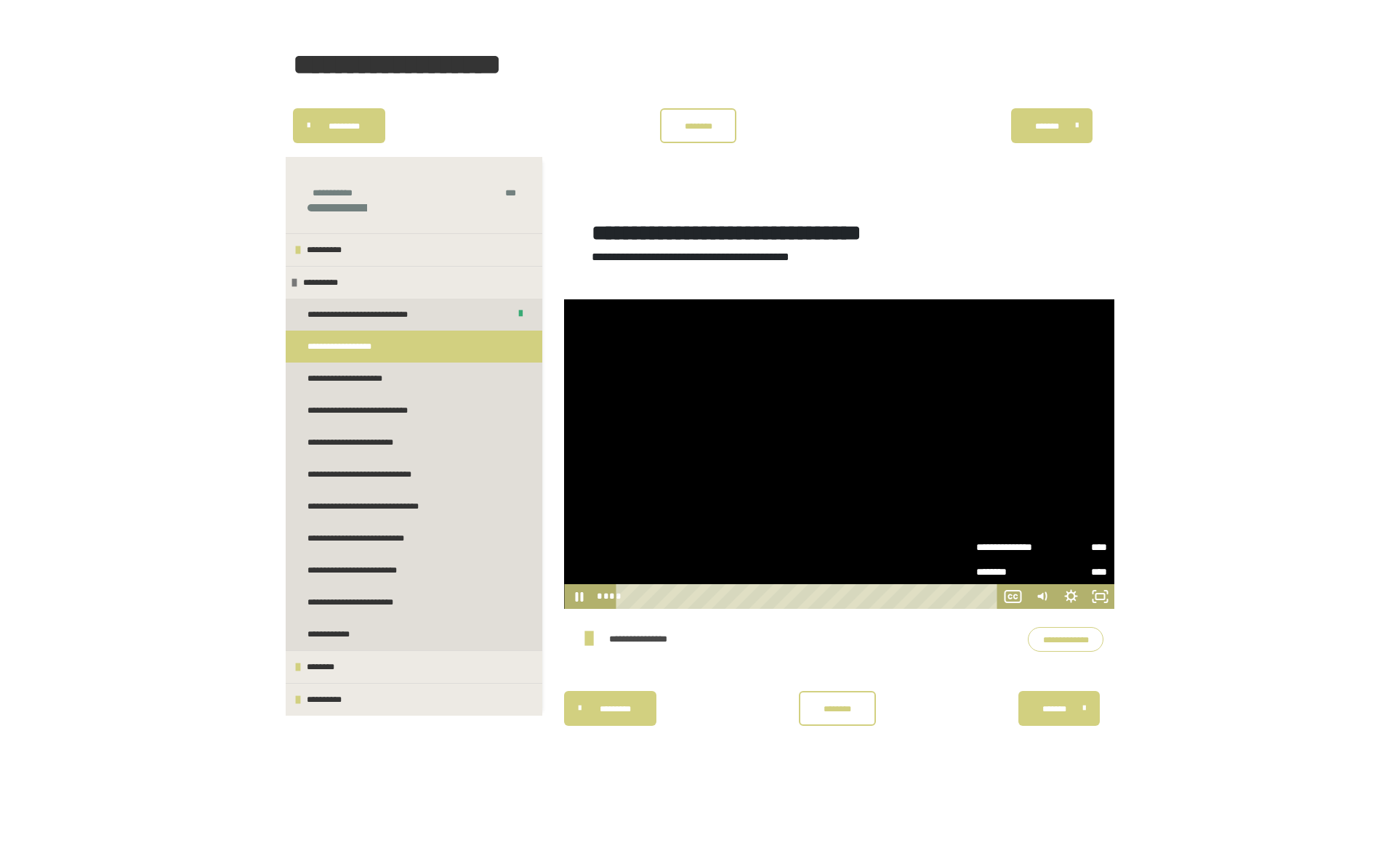 click on "****" at bounding box center (1074, 547) 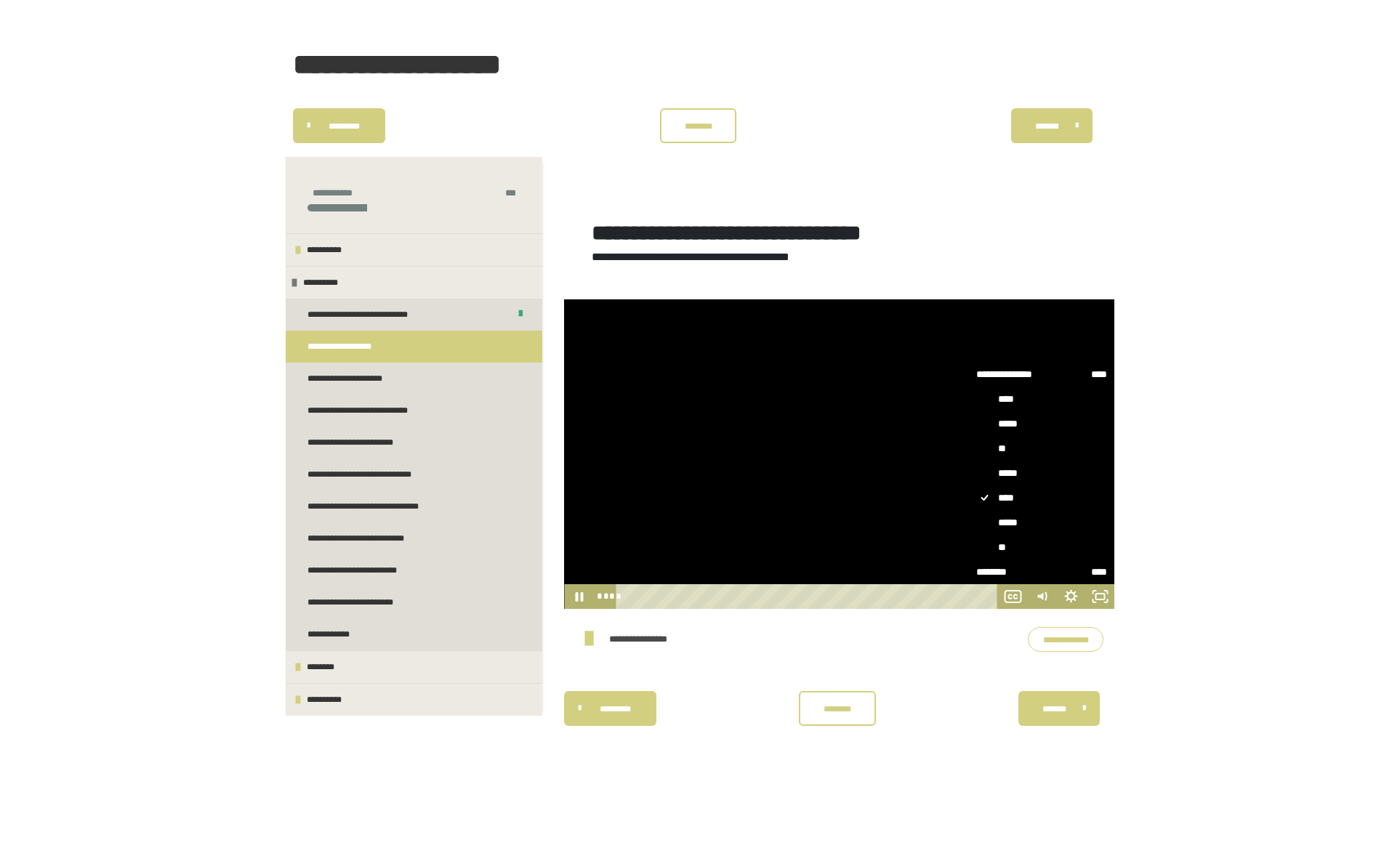 click on "*****" at bounding box center [1042, 522] 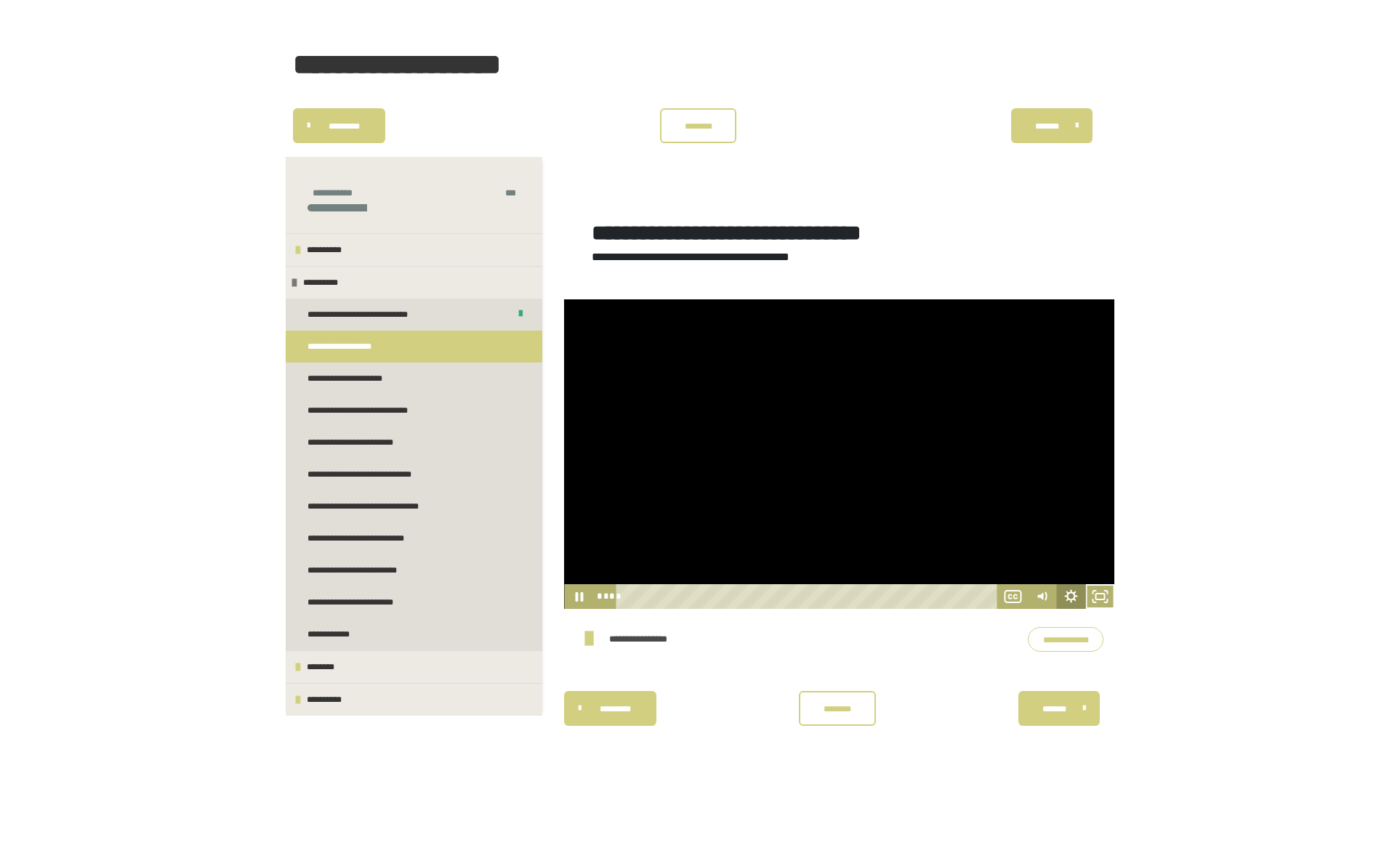 click 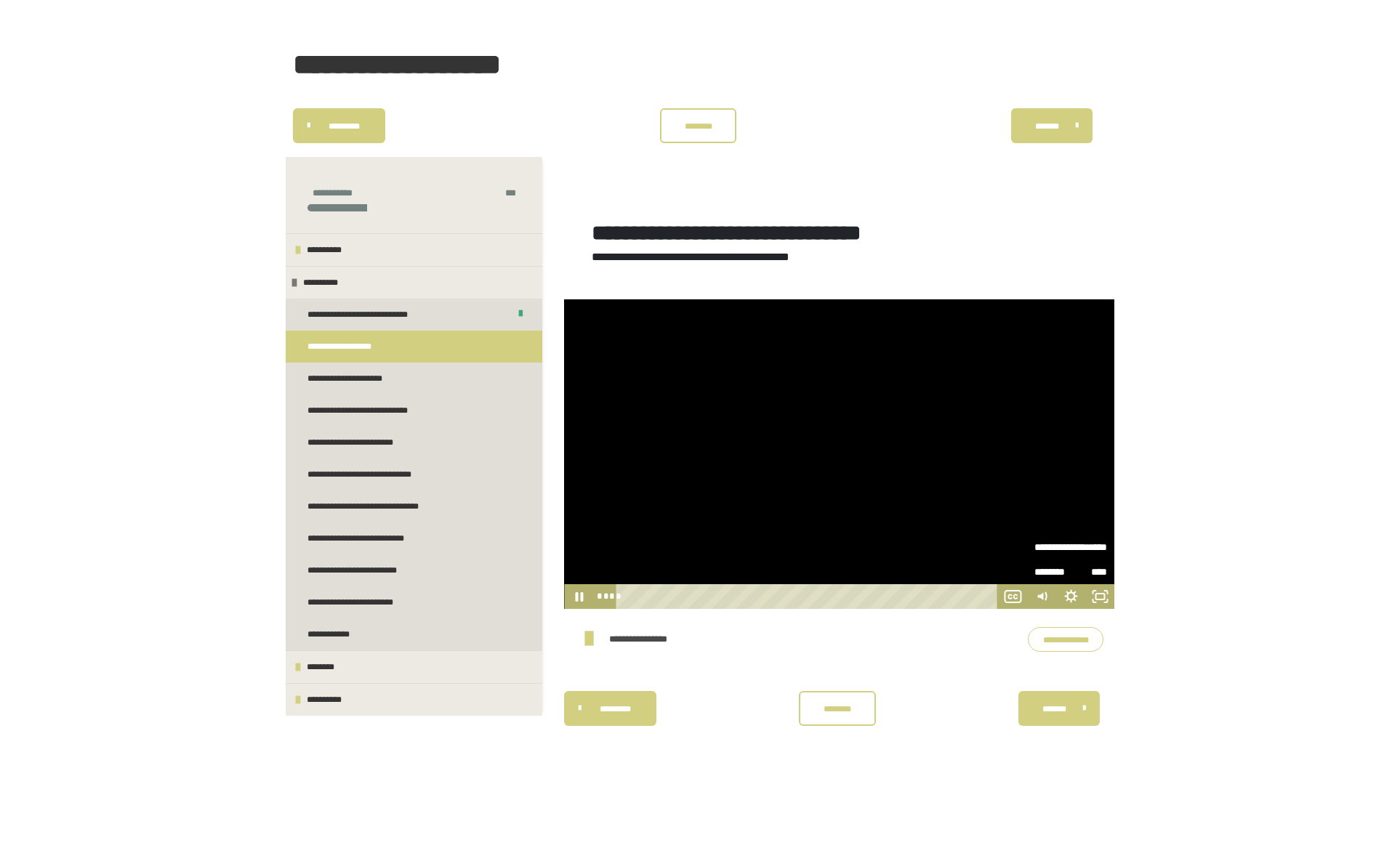 click on "**********" at bounding box center (1053, 542) 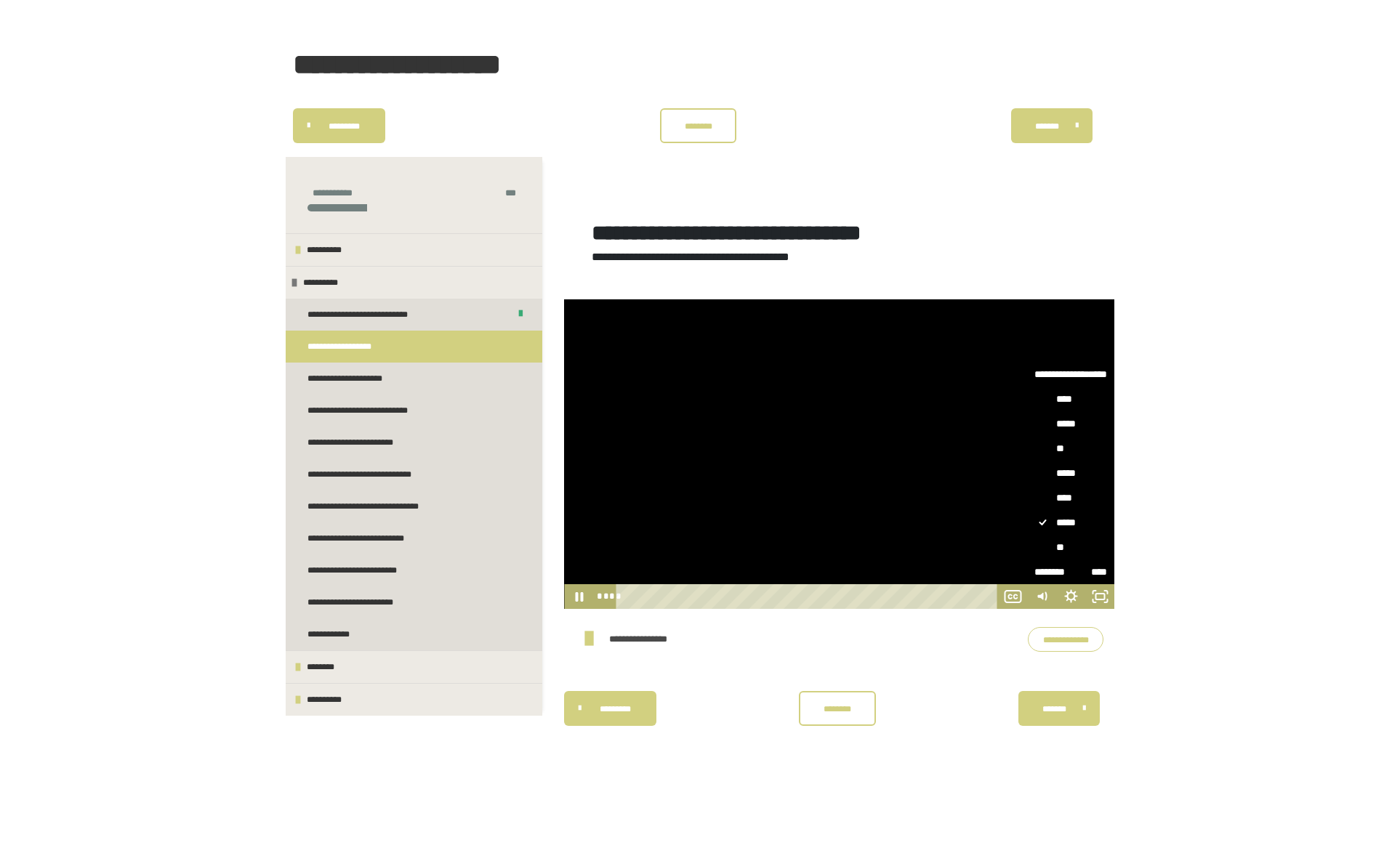 click on "**" at bounding box center (1071, 547) 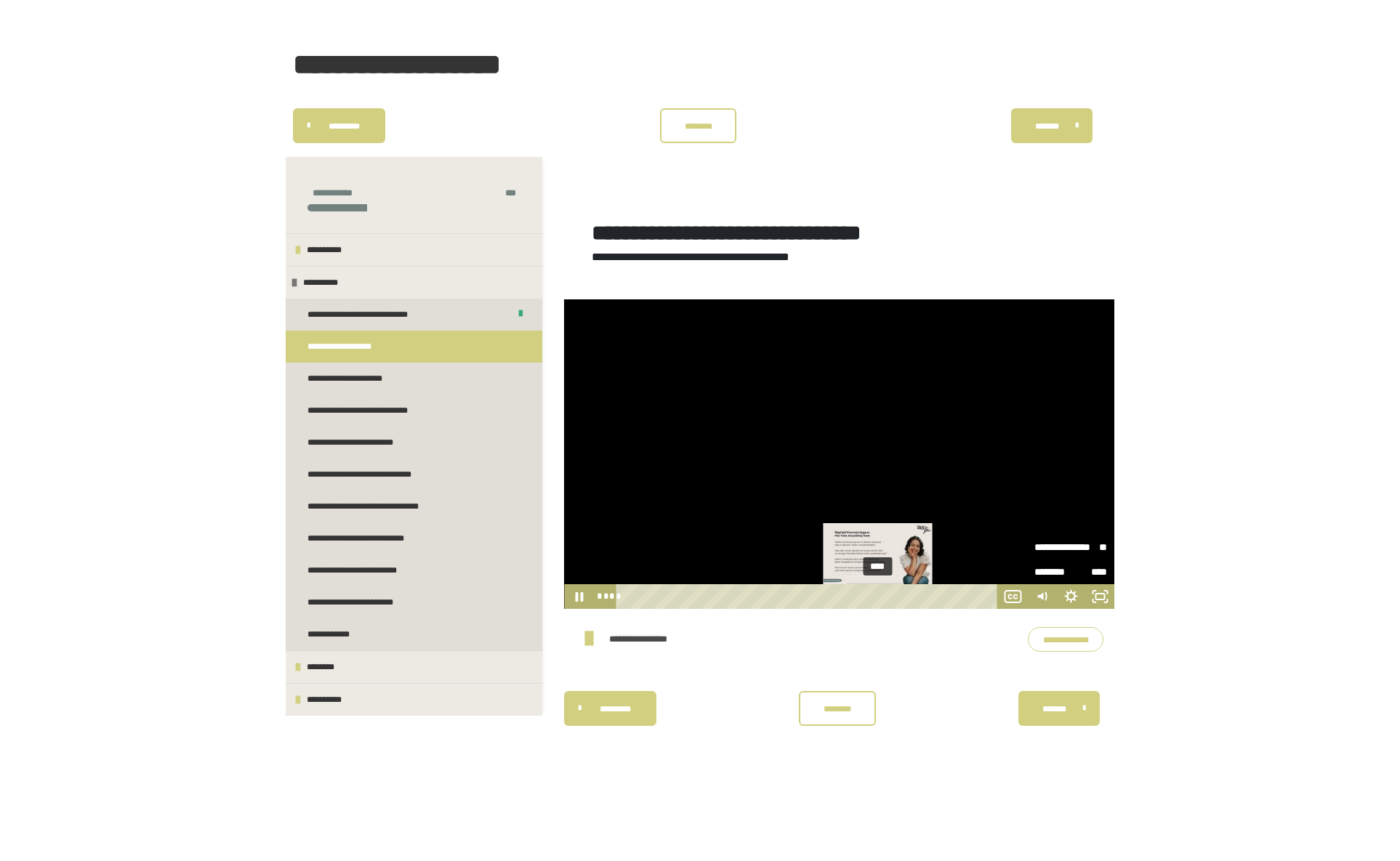 click on "****" at bounding box center [808, 597] 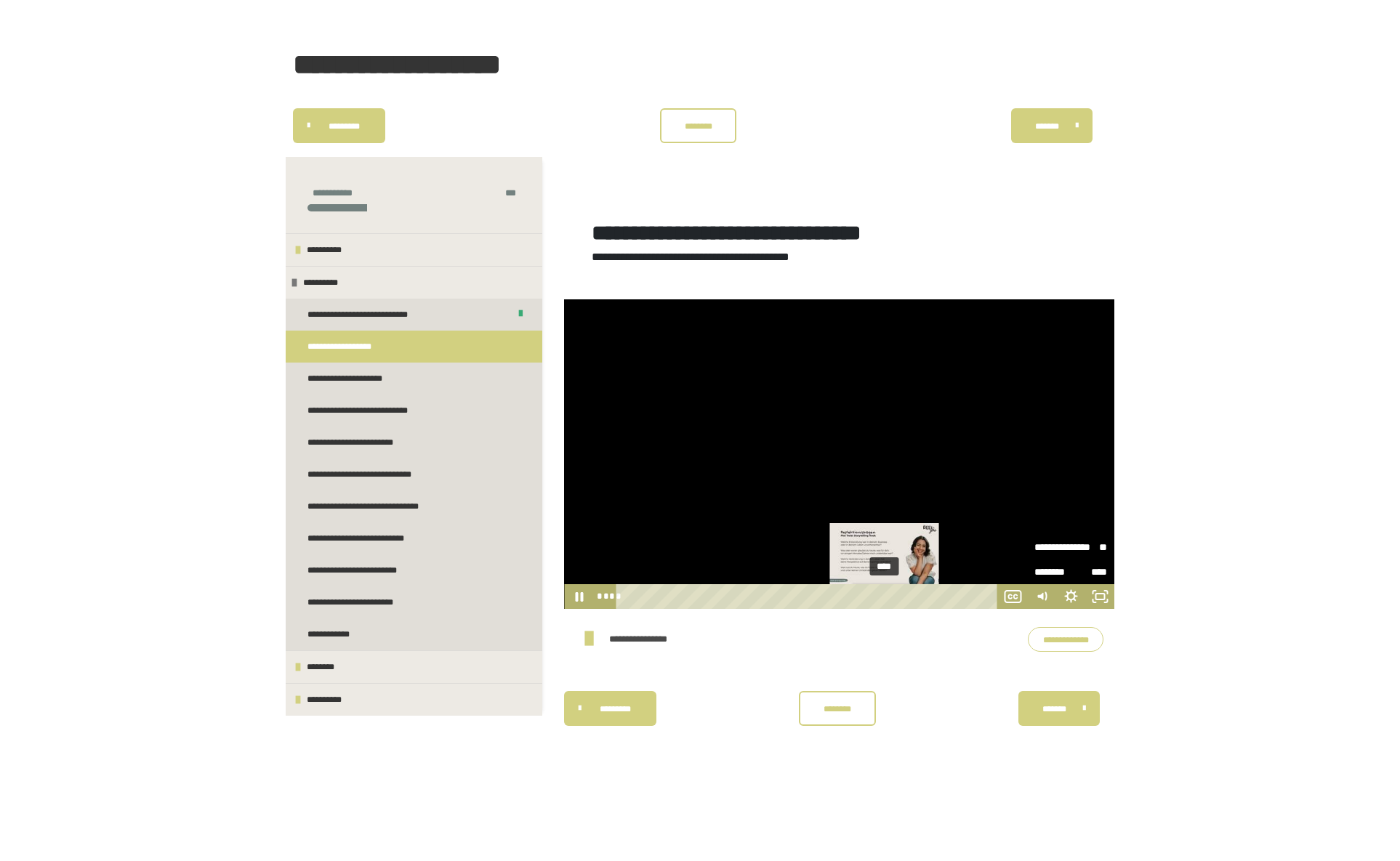 click on "****" at bounding box center [808, 597] 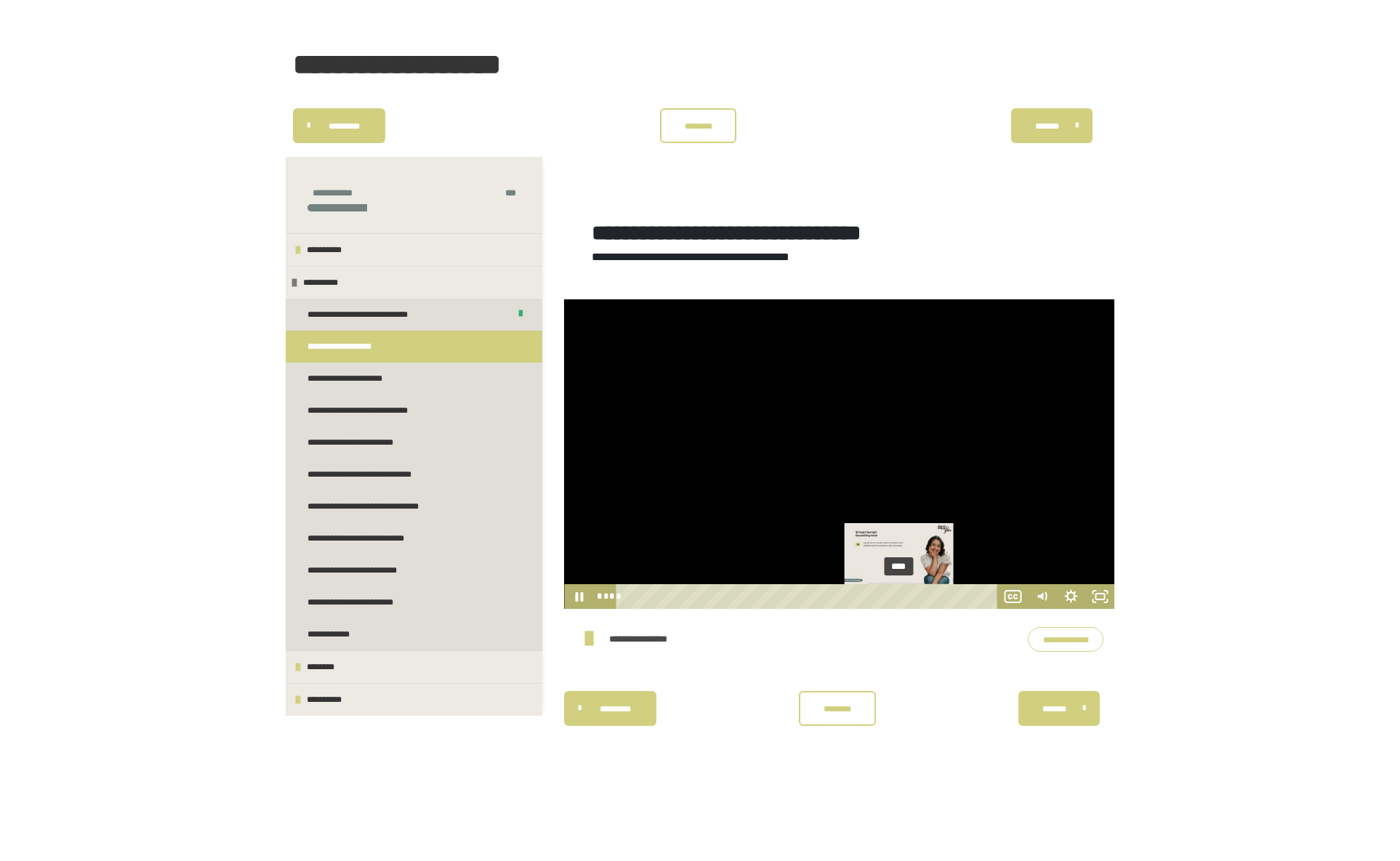 click on "****" at bounding box center (808, 597) 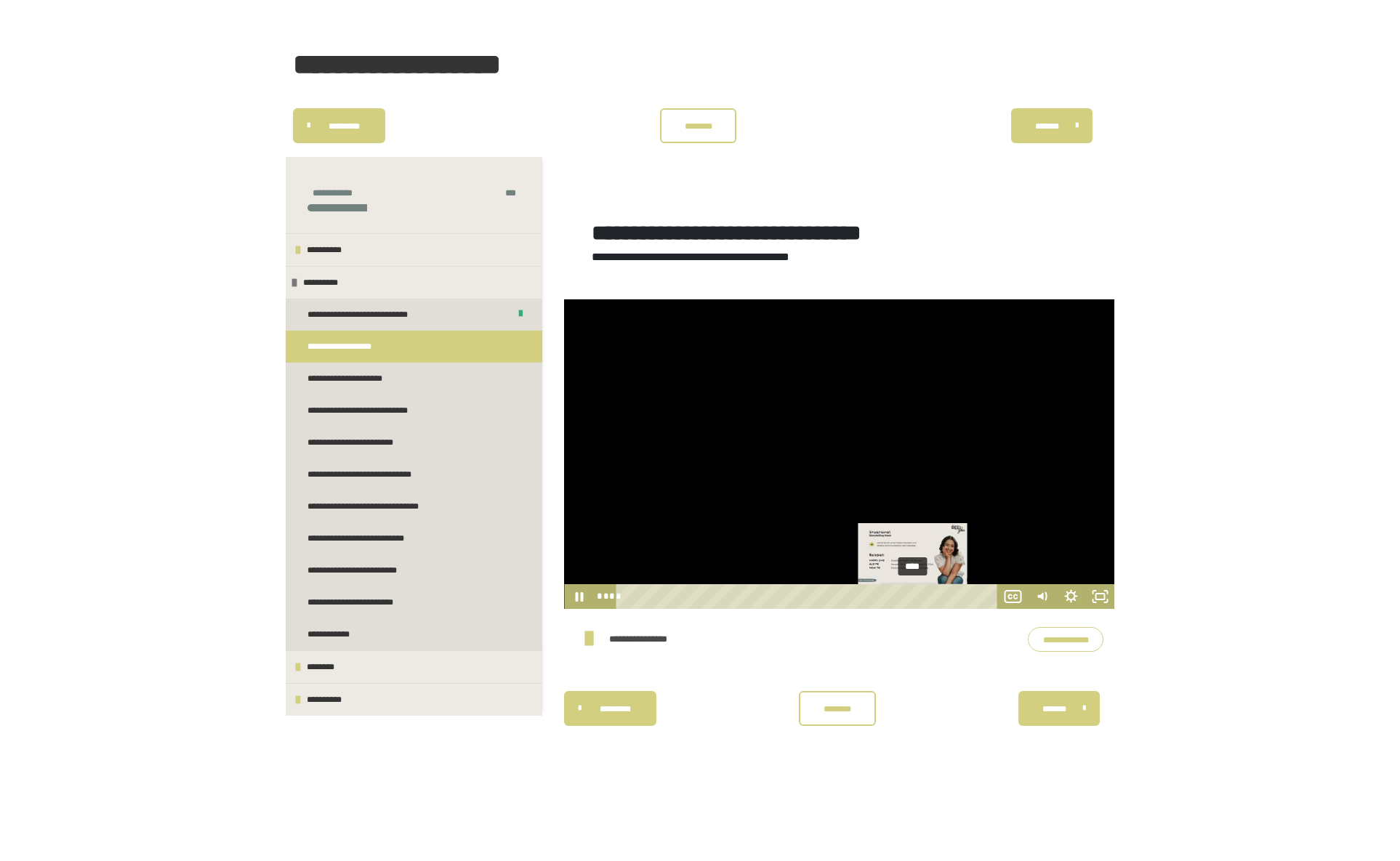 click on "****" at bounding box center [808, 597] 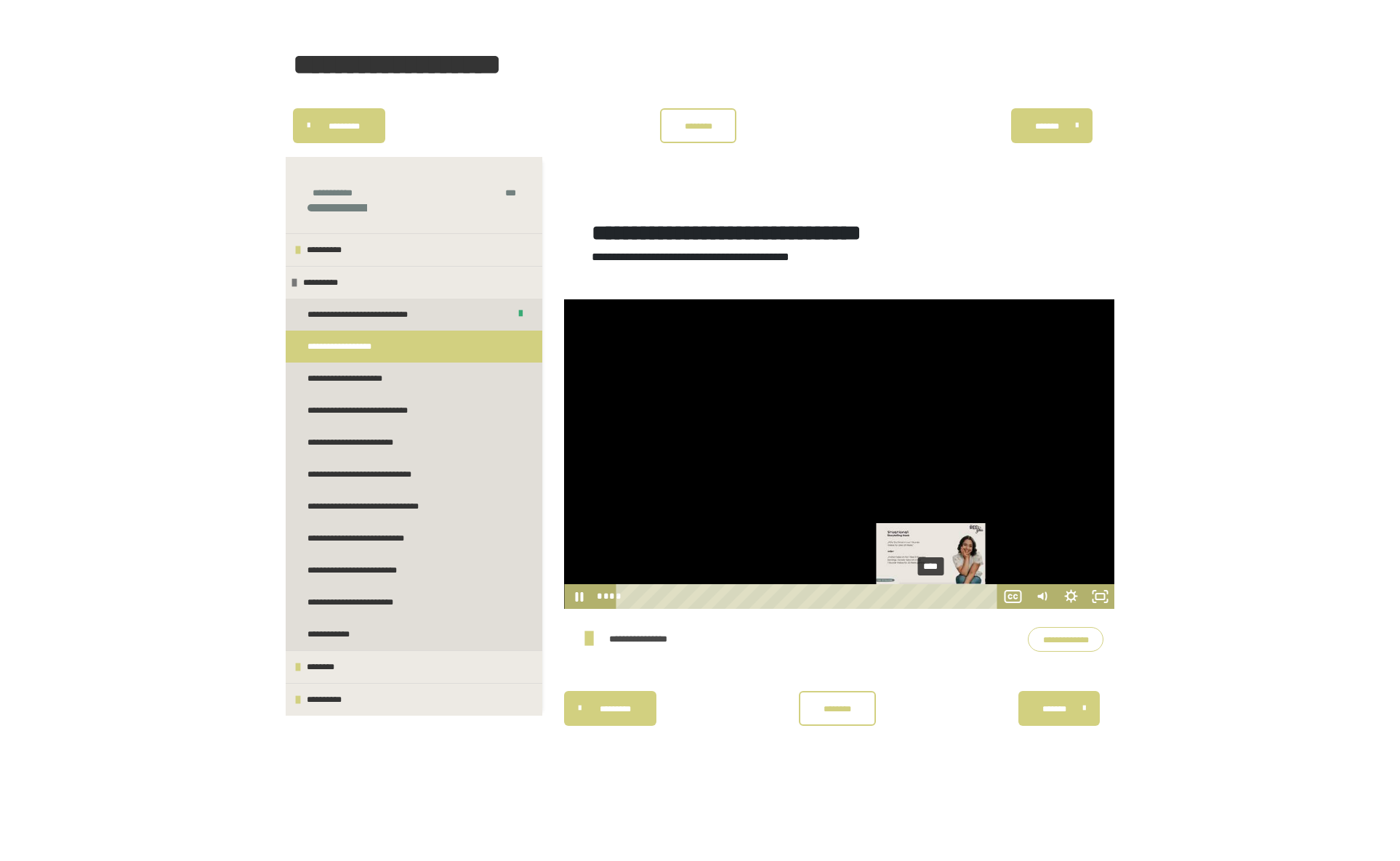 click on "****" at bounding box center (808, 597) 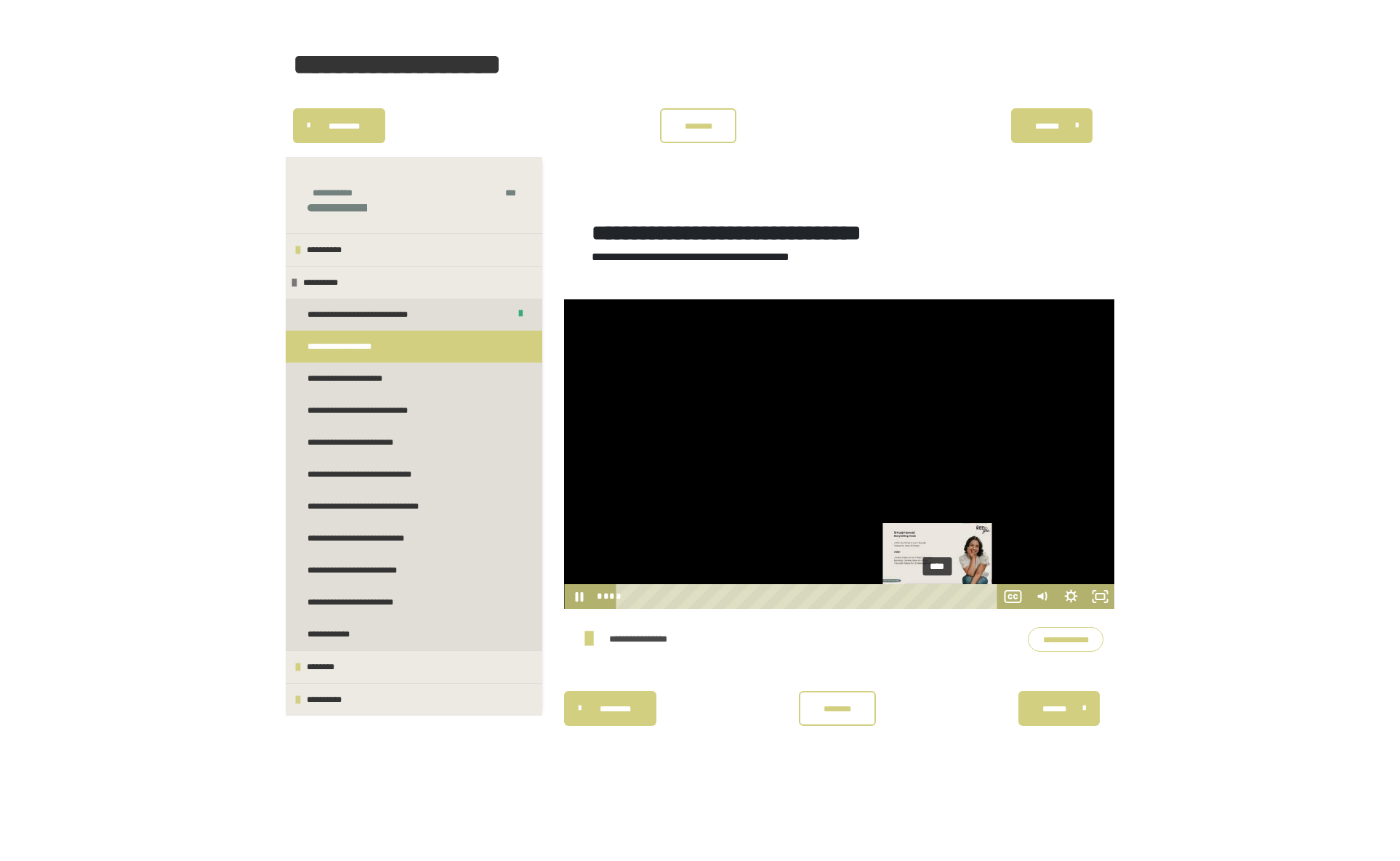click on "****" at bounding box center (808, 597) 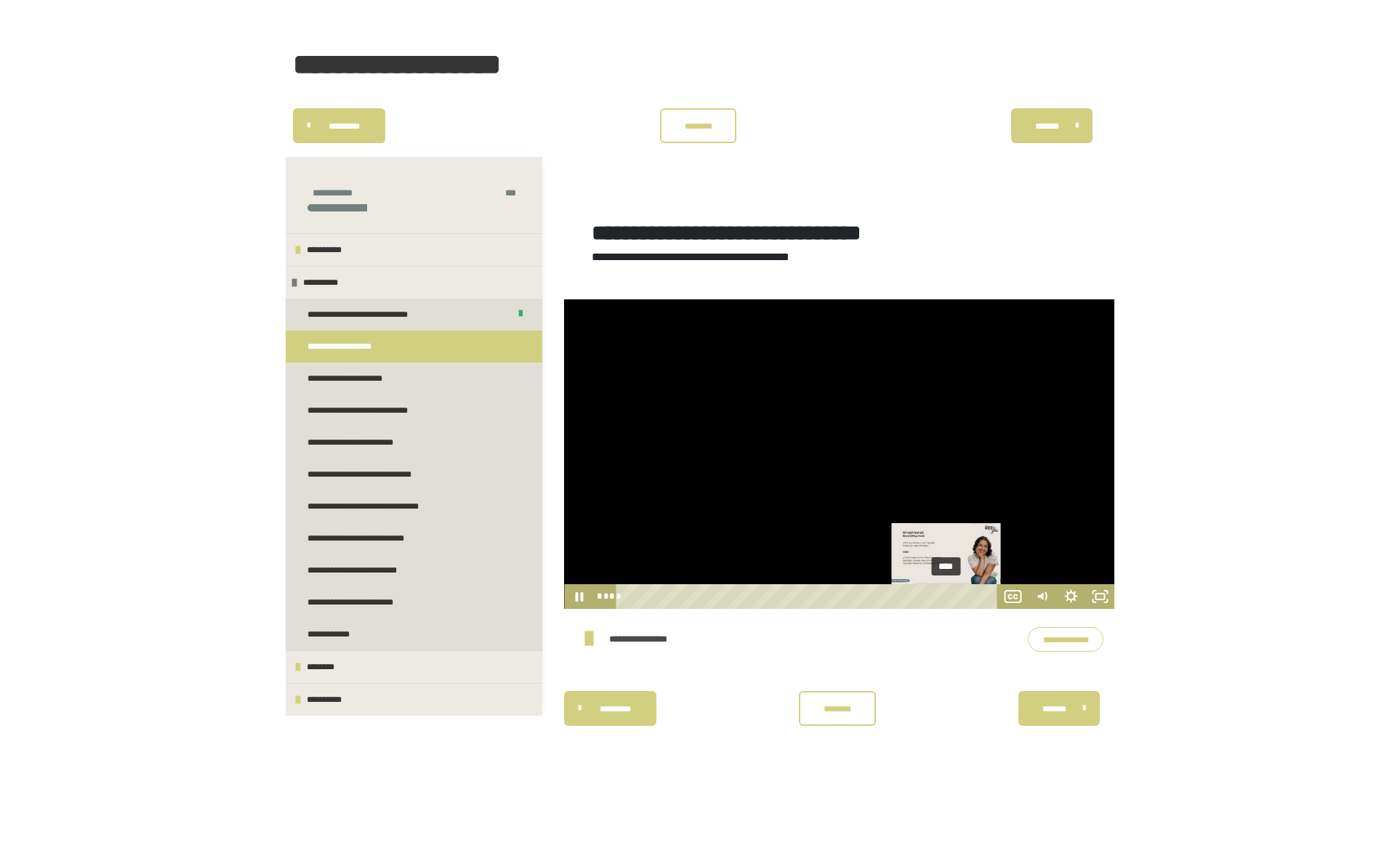 click on "****" at bounding box center (808, 597) 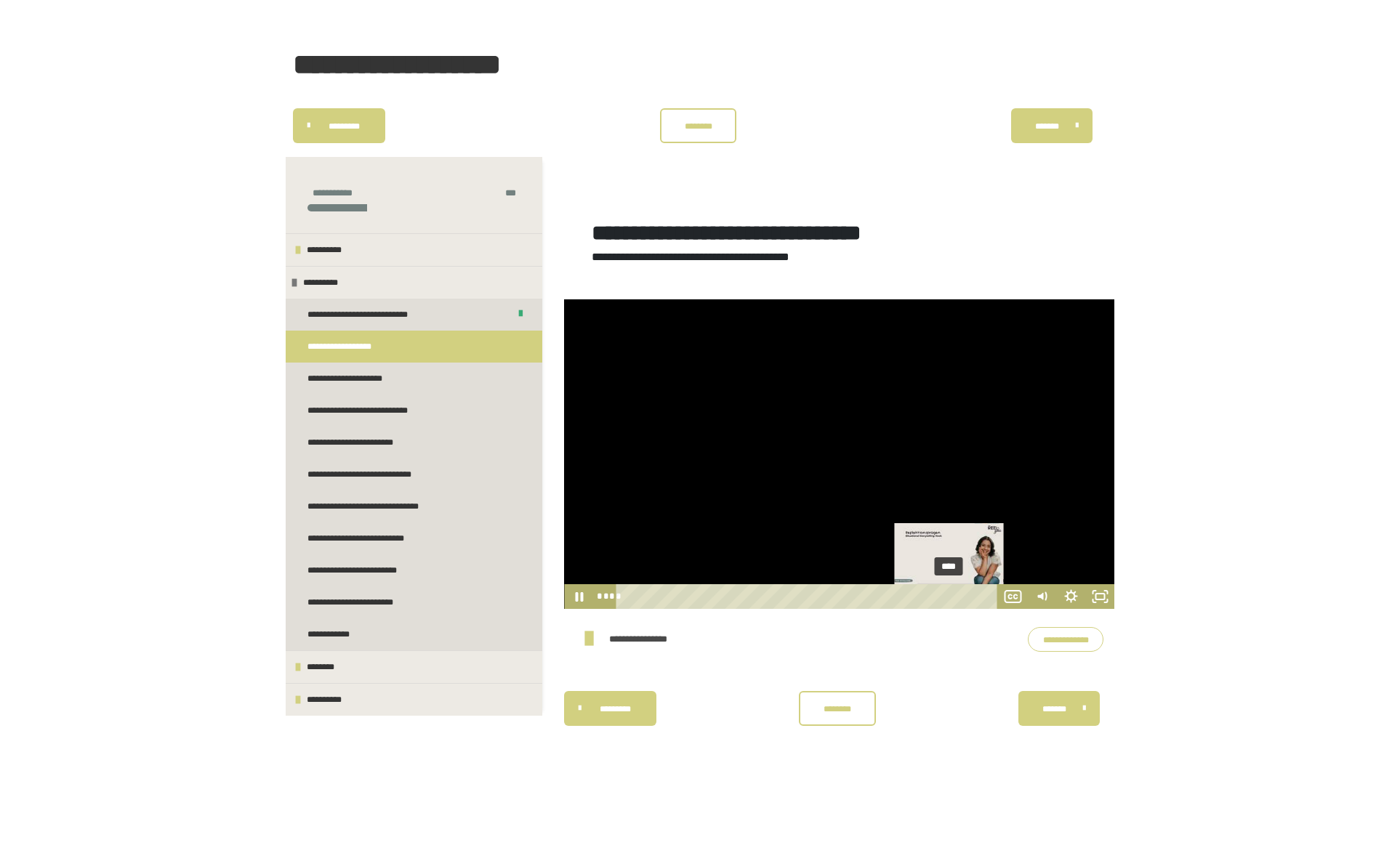 click at bounding box center [949, 596] 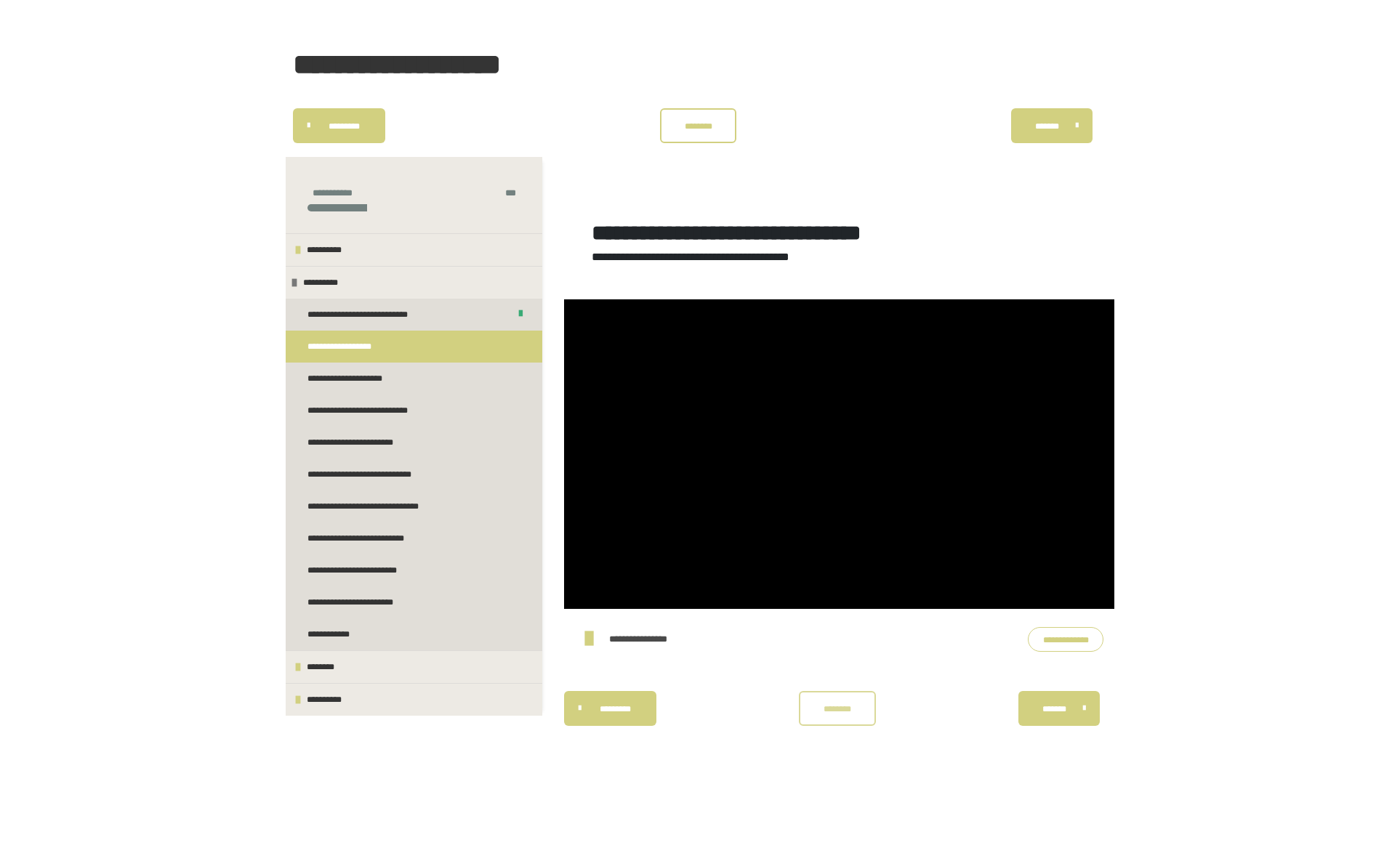 click on "********" at bounding box center (837, 708) 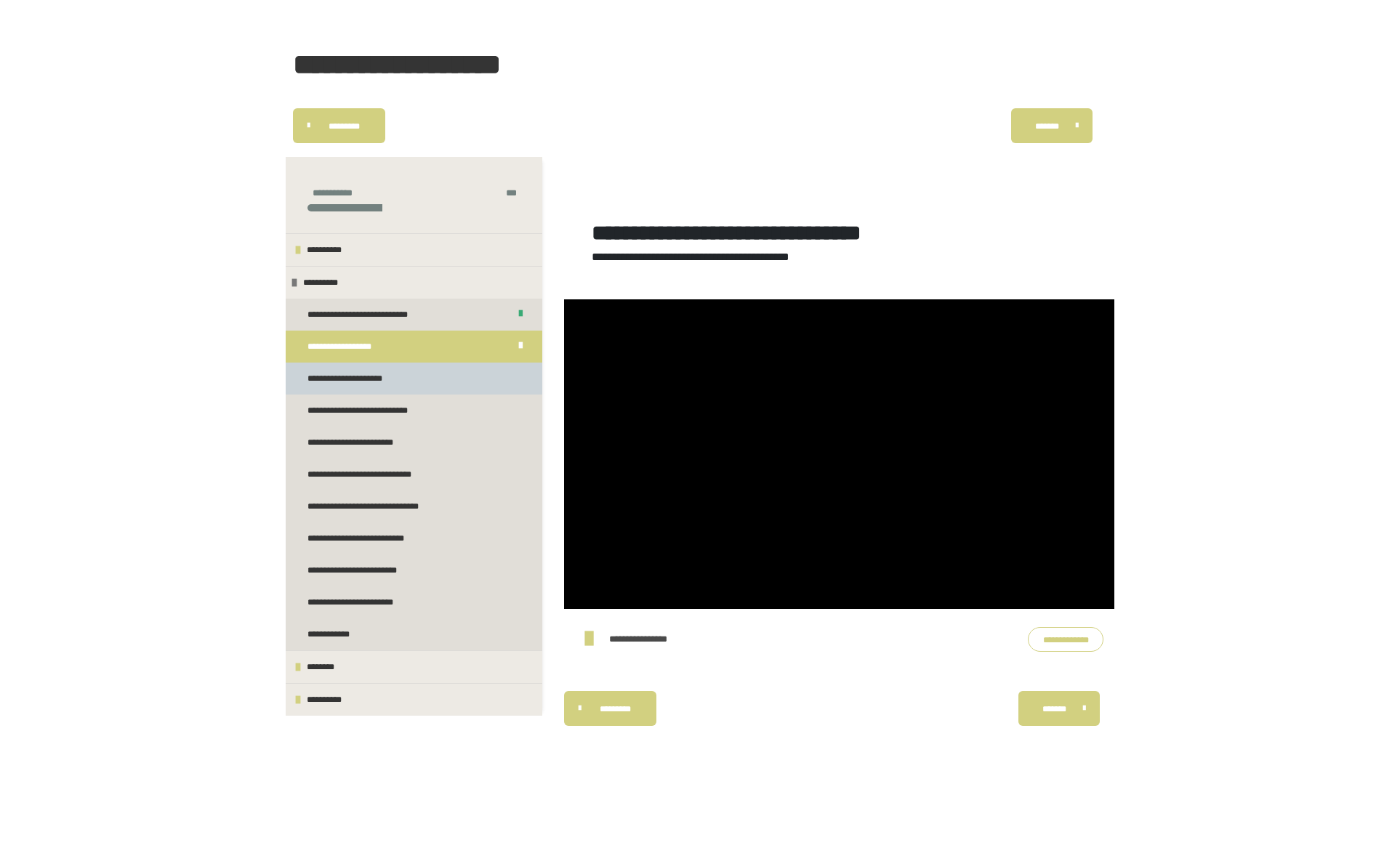click on "**********" at bounding box center (355, 379) 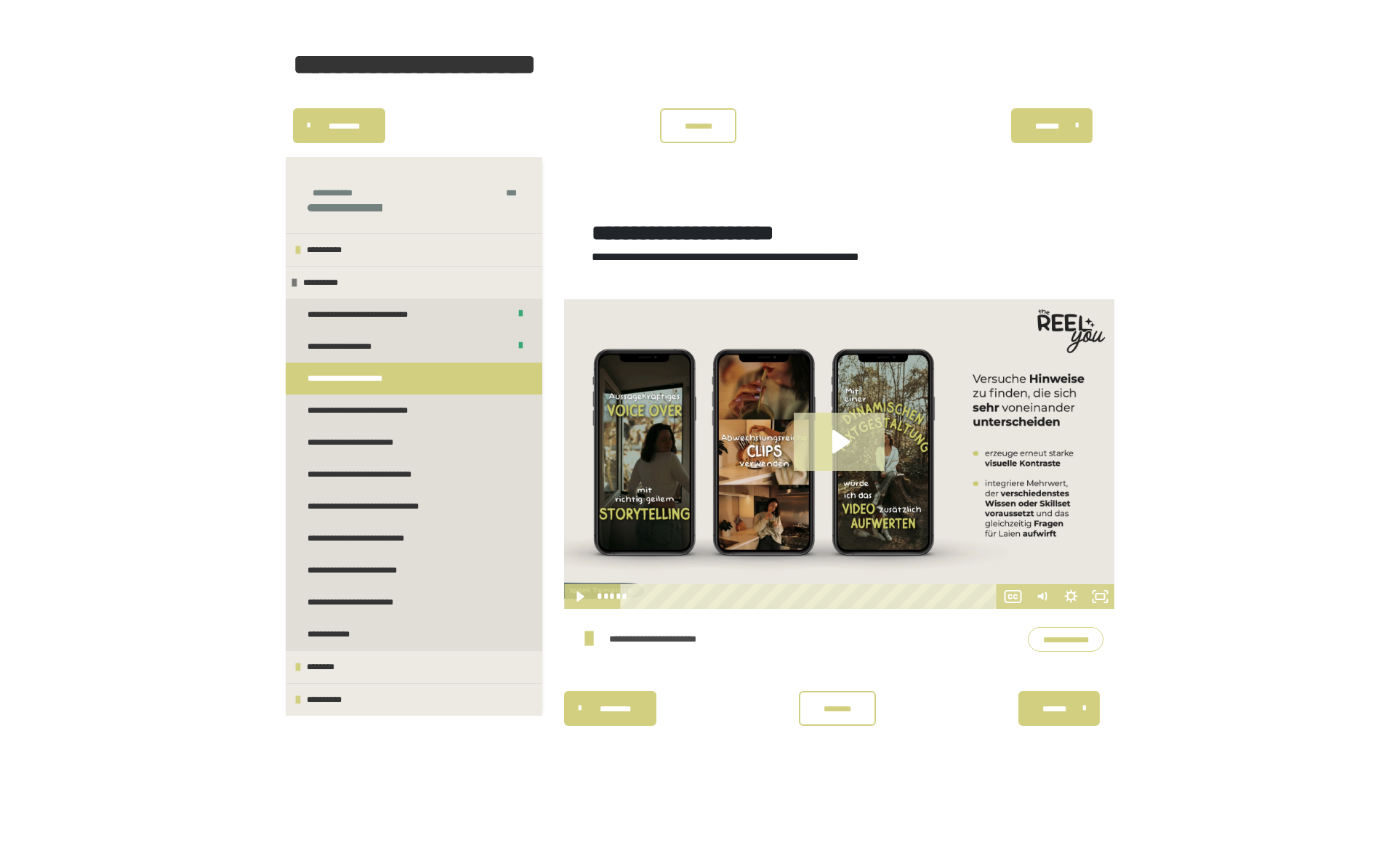 click 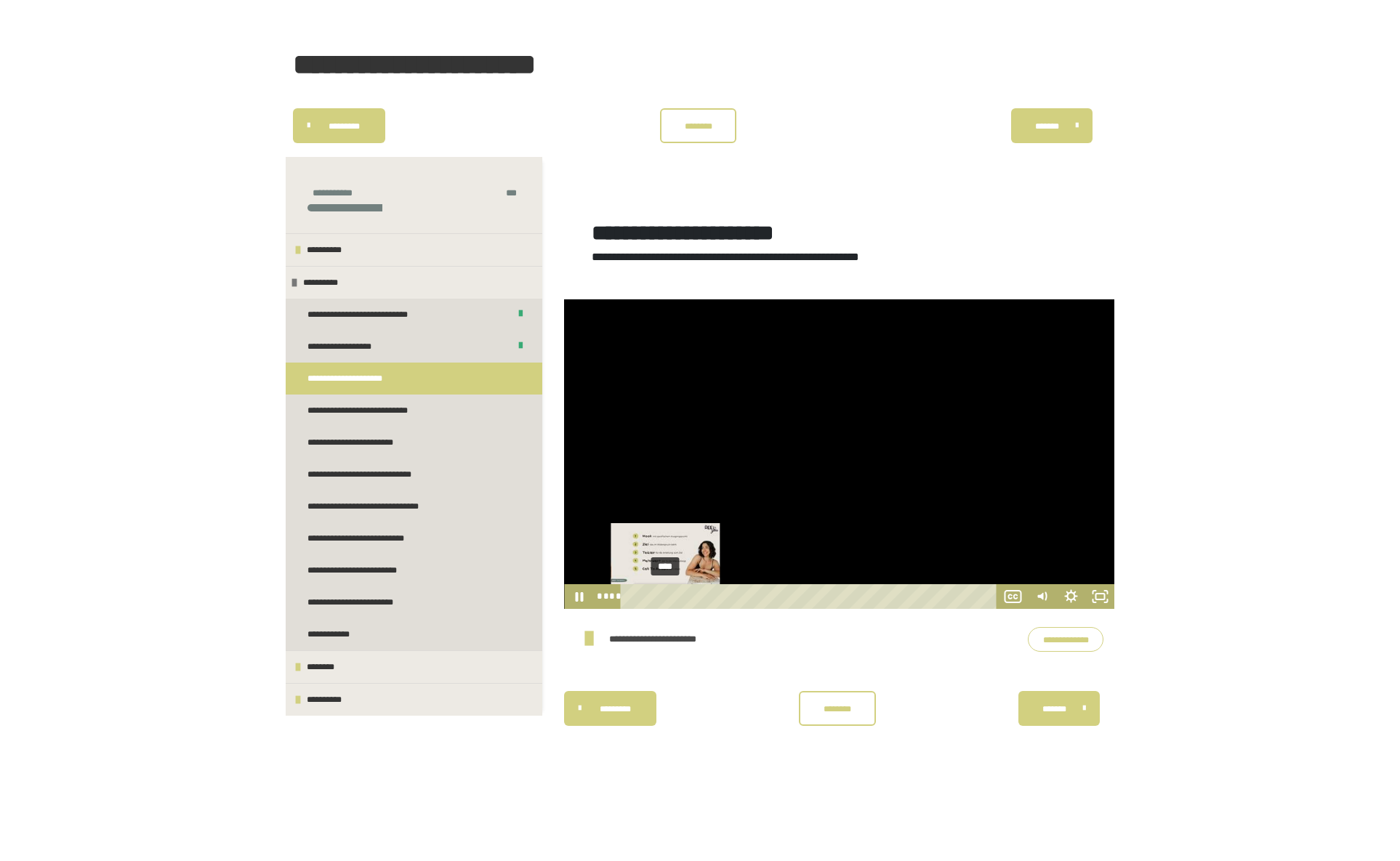 click on "****" at bounding box center (811, 597) 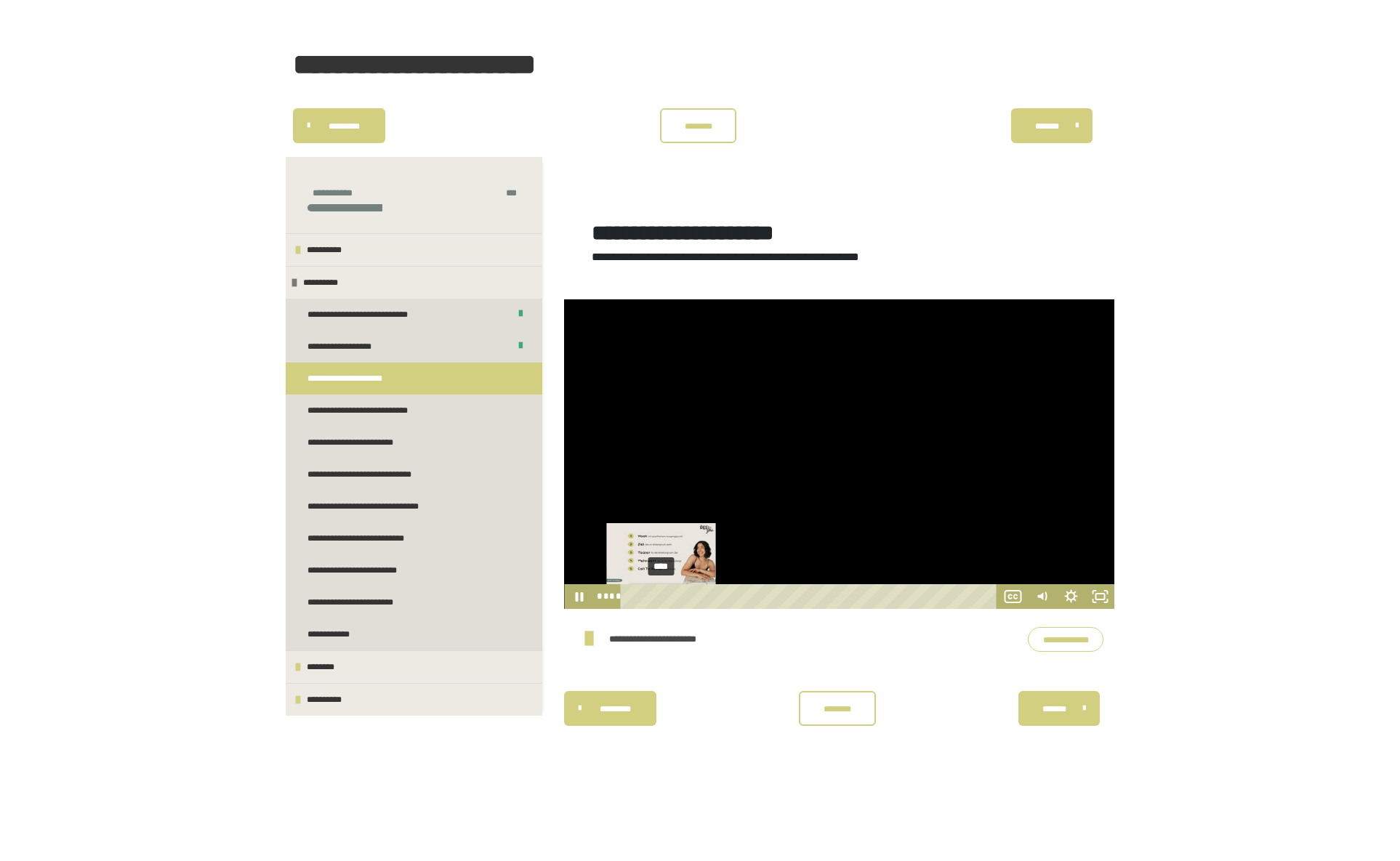 click on "****" at bounding box center (811, 597) 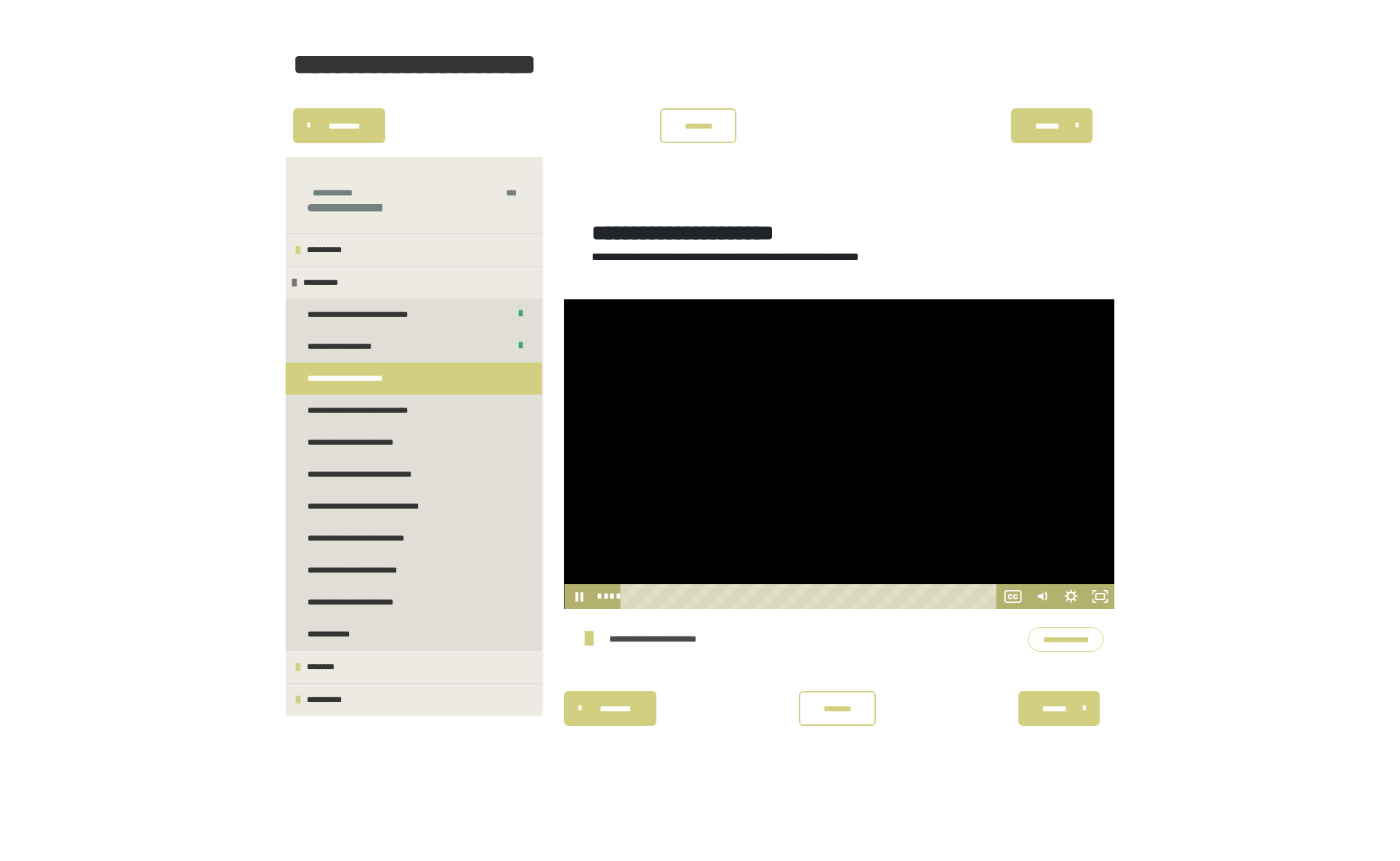 click at bounding box center [839, 454] 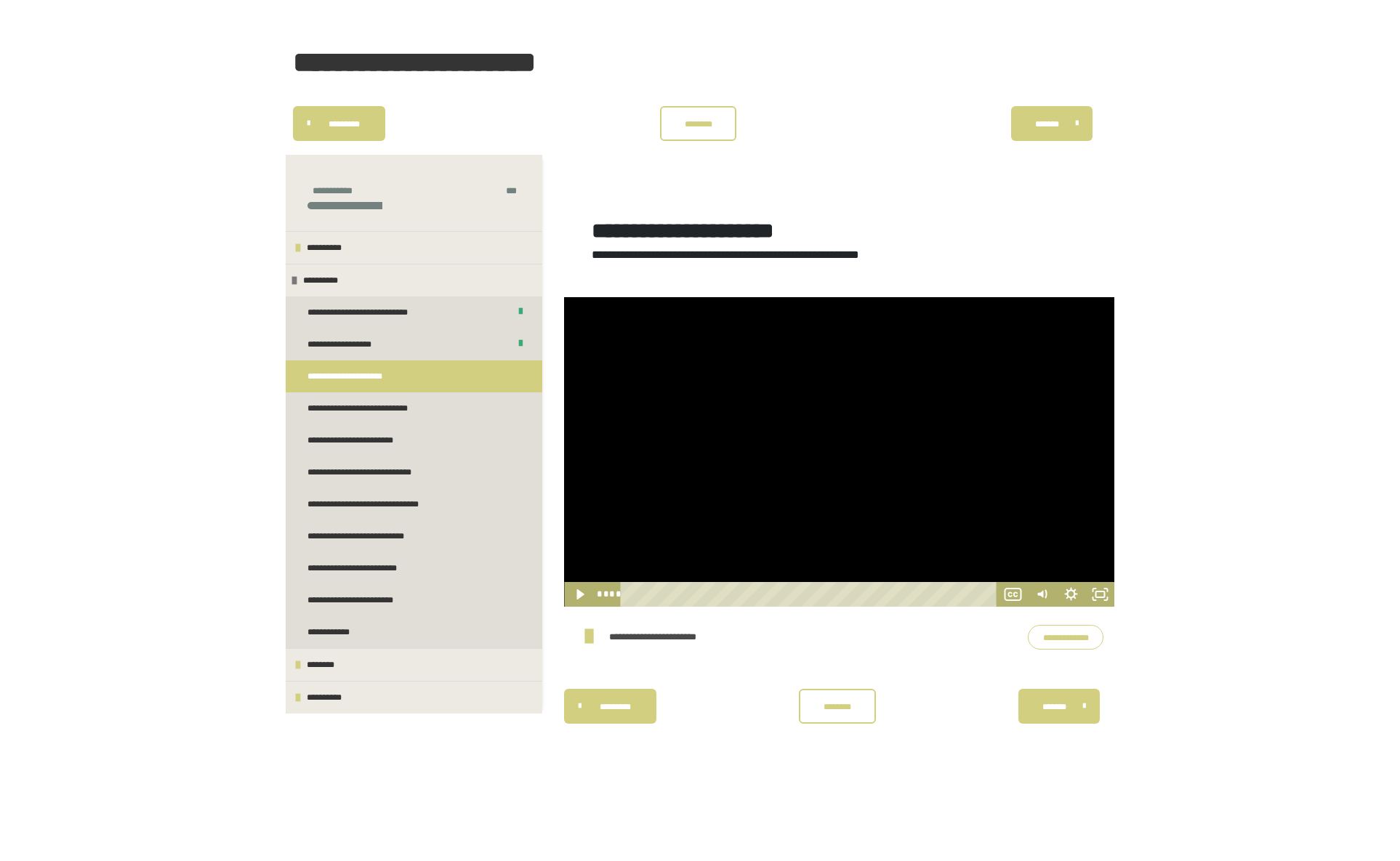 scroll, scrollTop: 35, scrollLeft: 0, axis: vertical 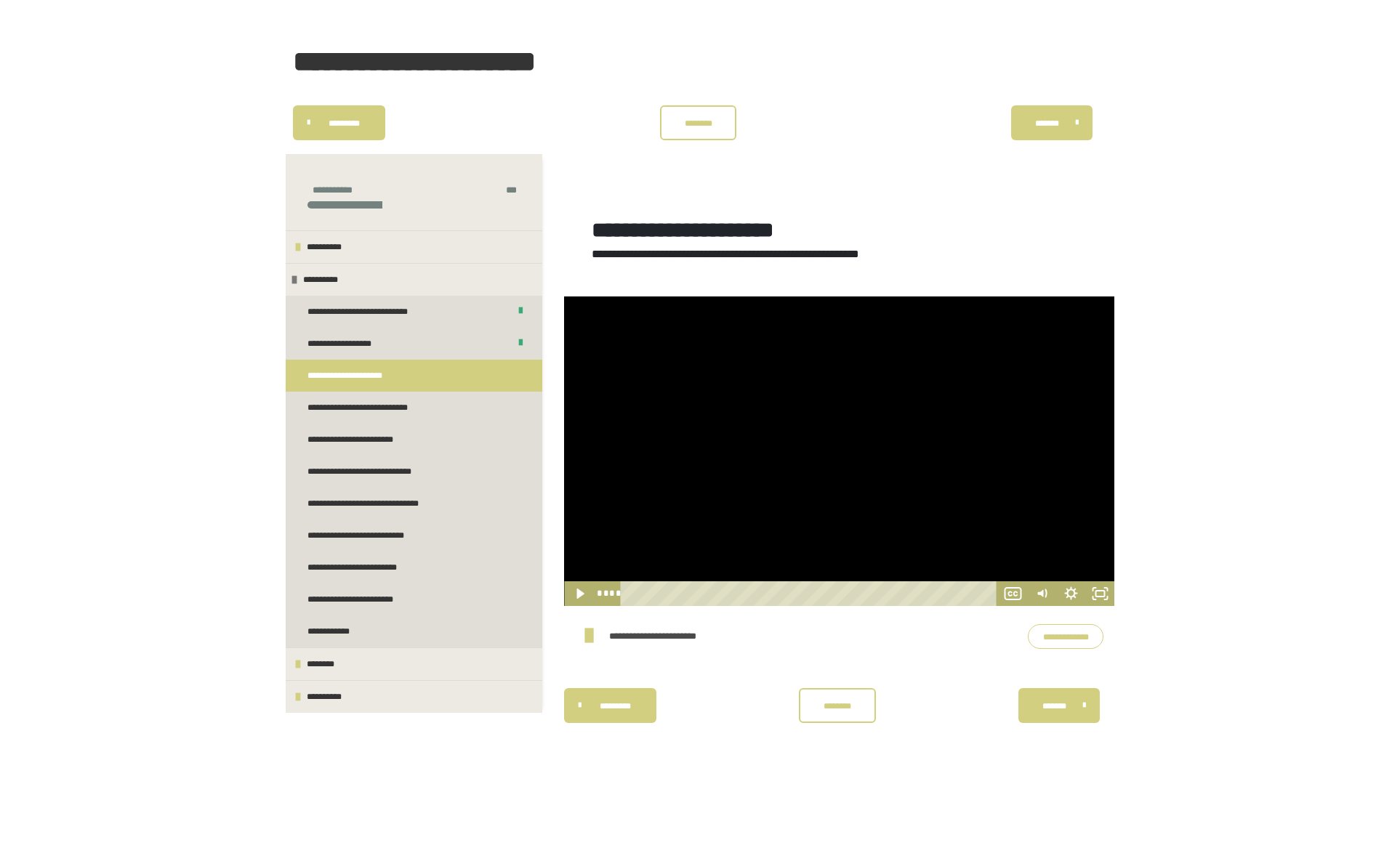 click at bounding box center (839, 451) 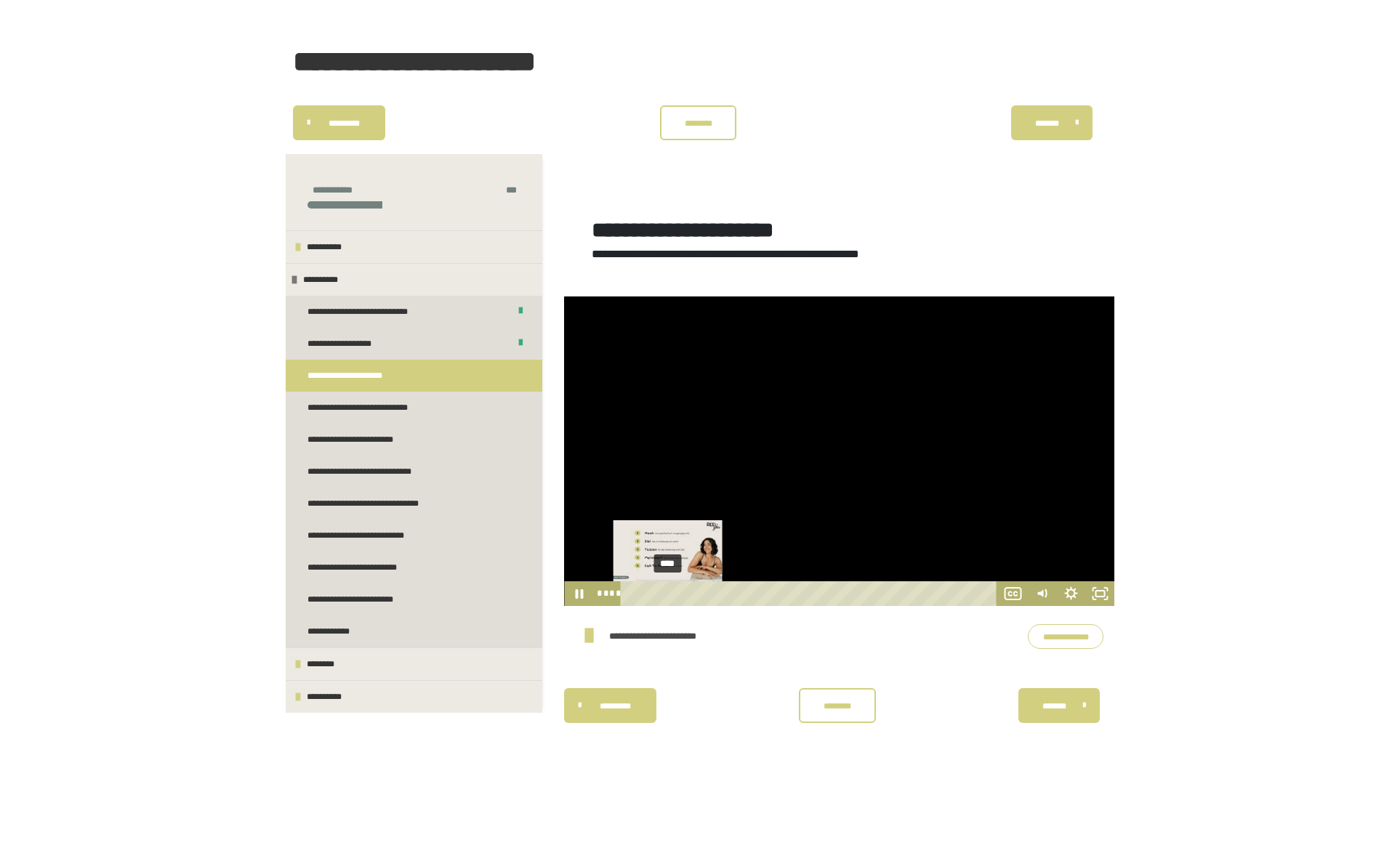 click at bounding box center (665, 593) 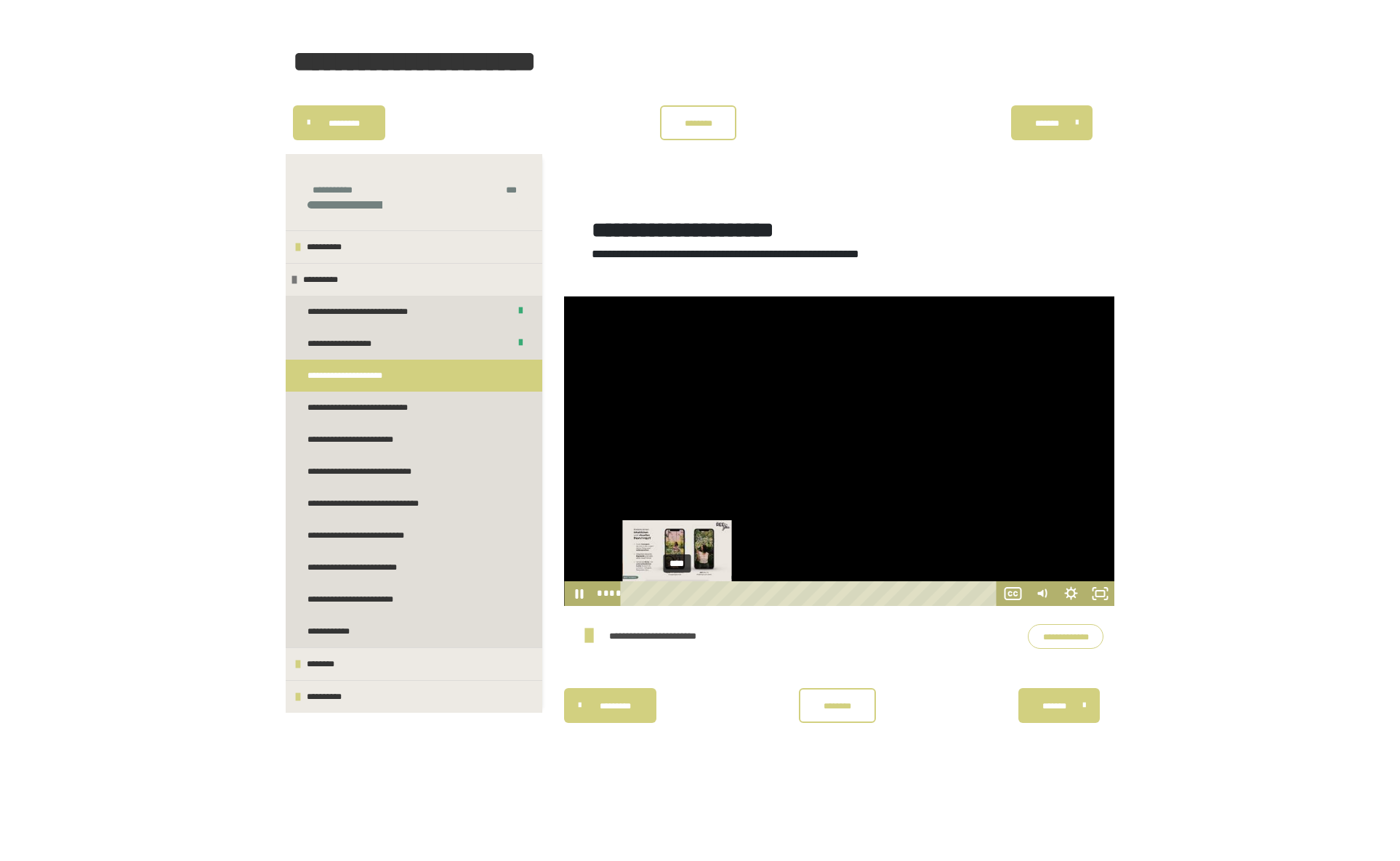 click on "****" at bounding box center [811, 594] 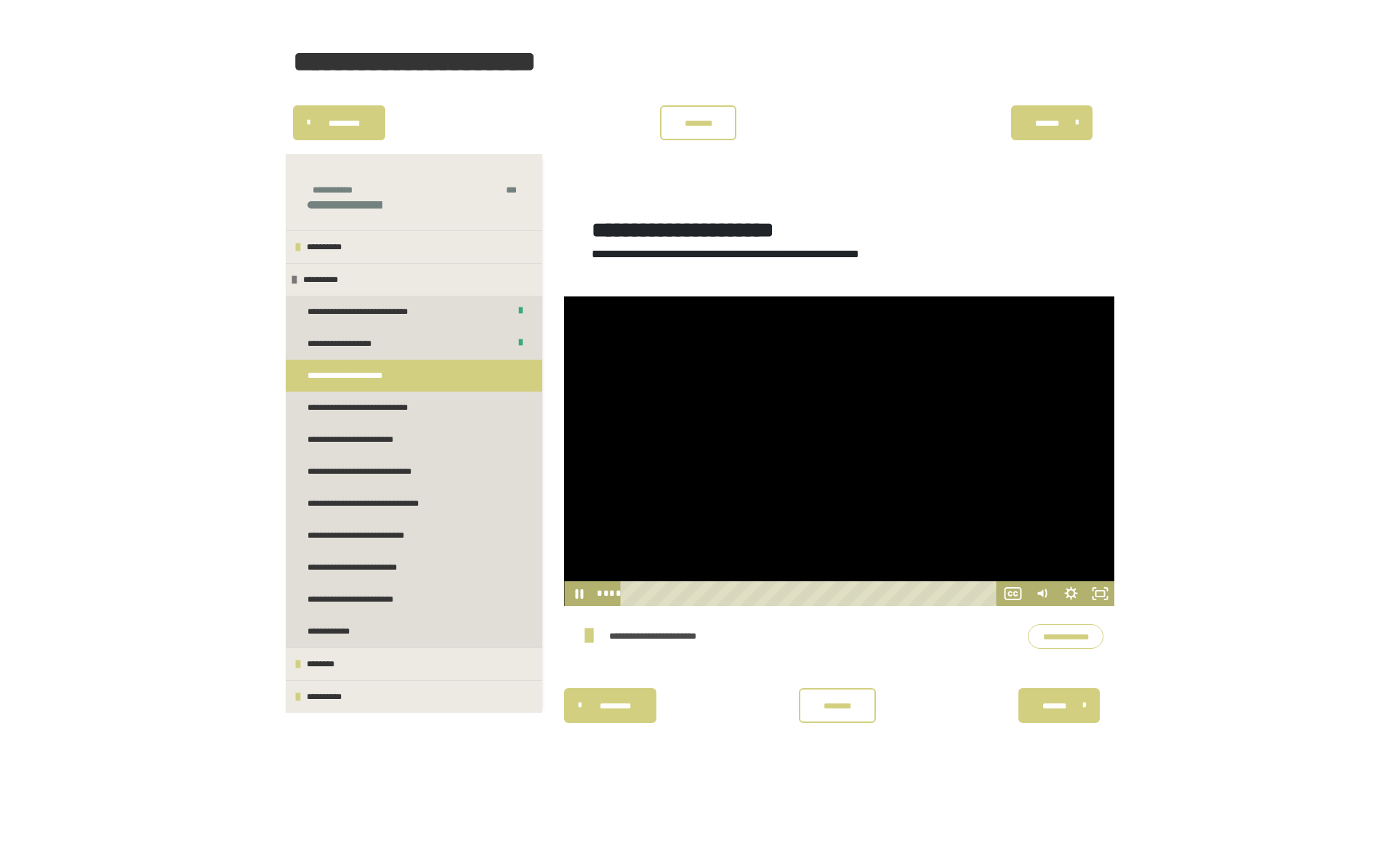 click at bounding box center (839, 451) 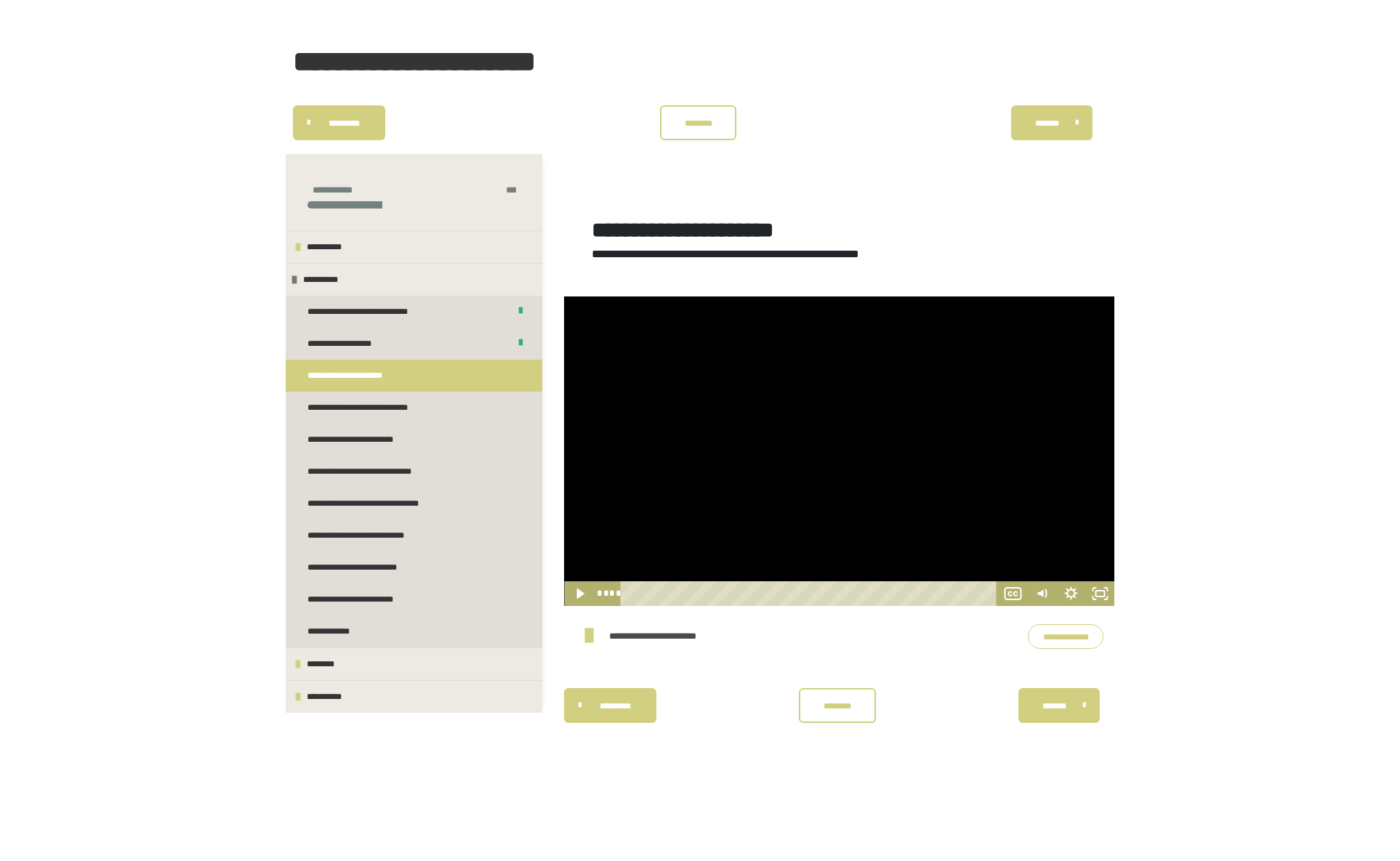 click at bounding box center [839, 451] 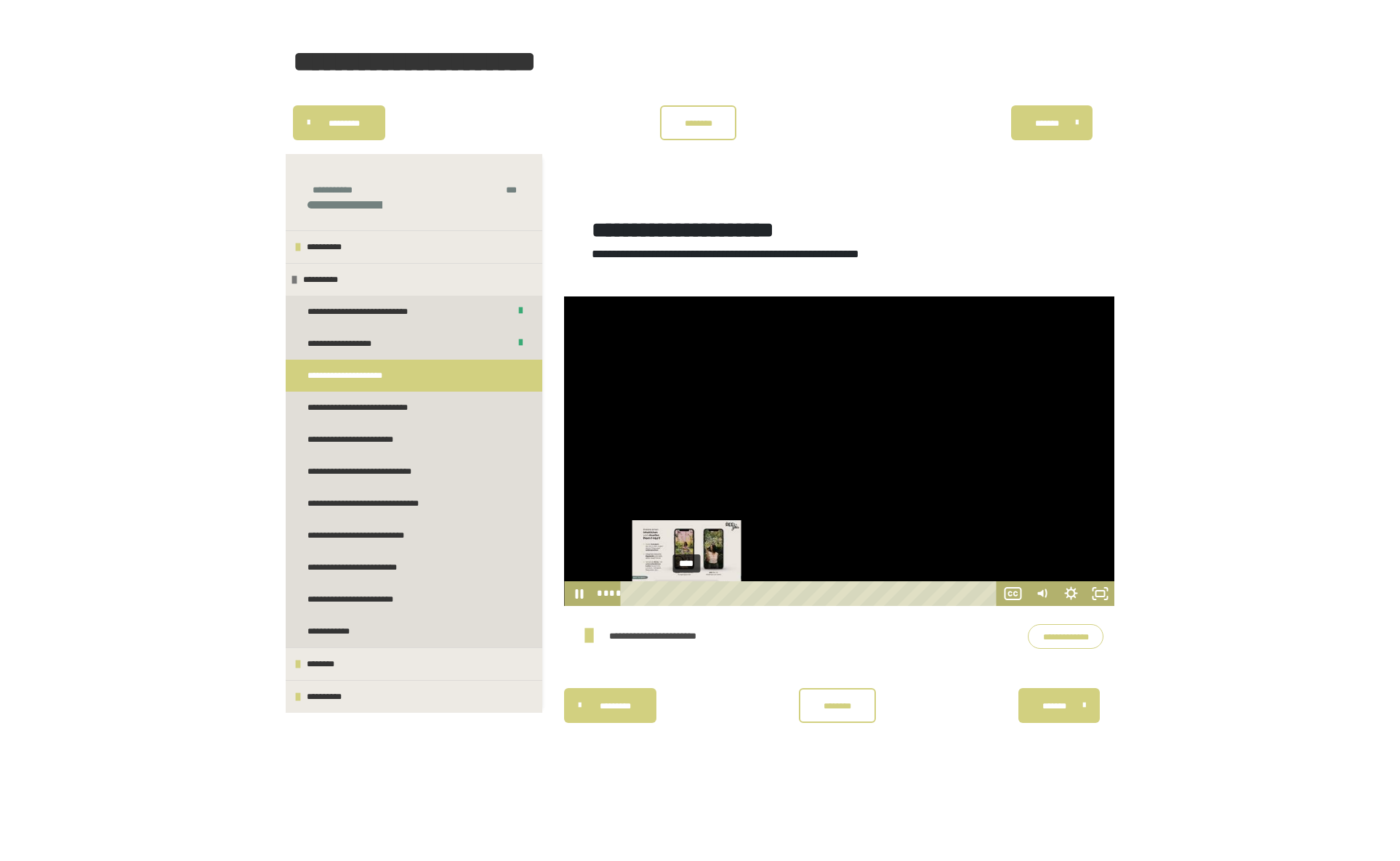 click at bounding box center [691, 593] 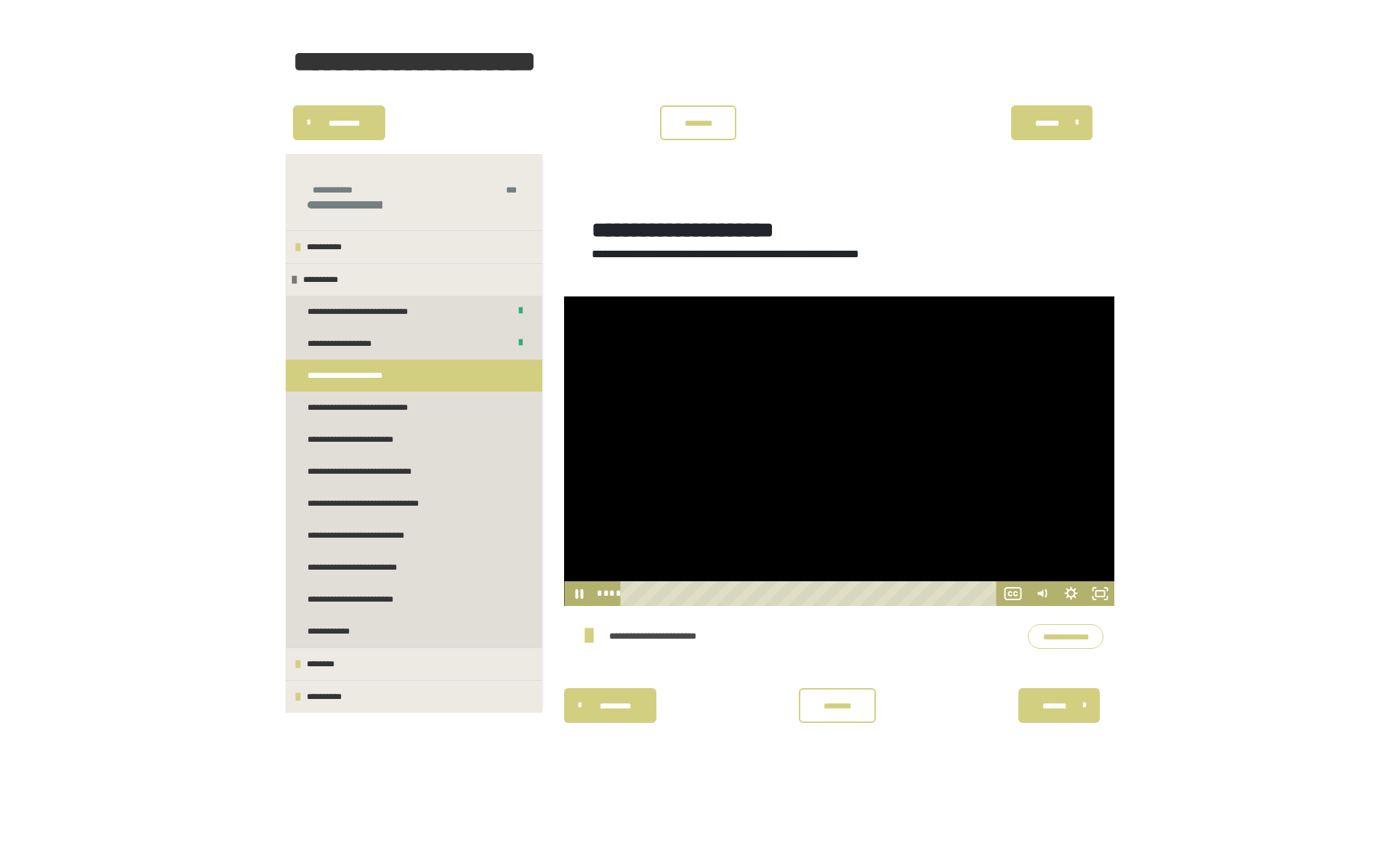 click at bounding box center (839, 451) 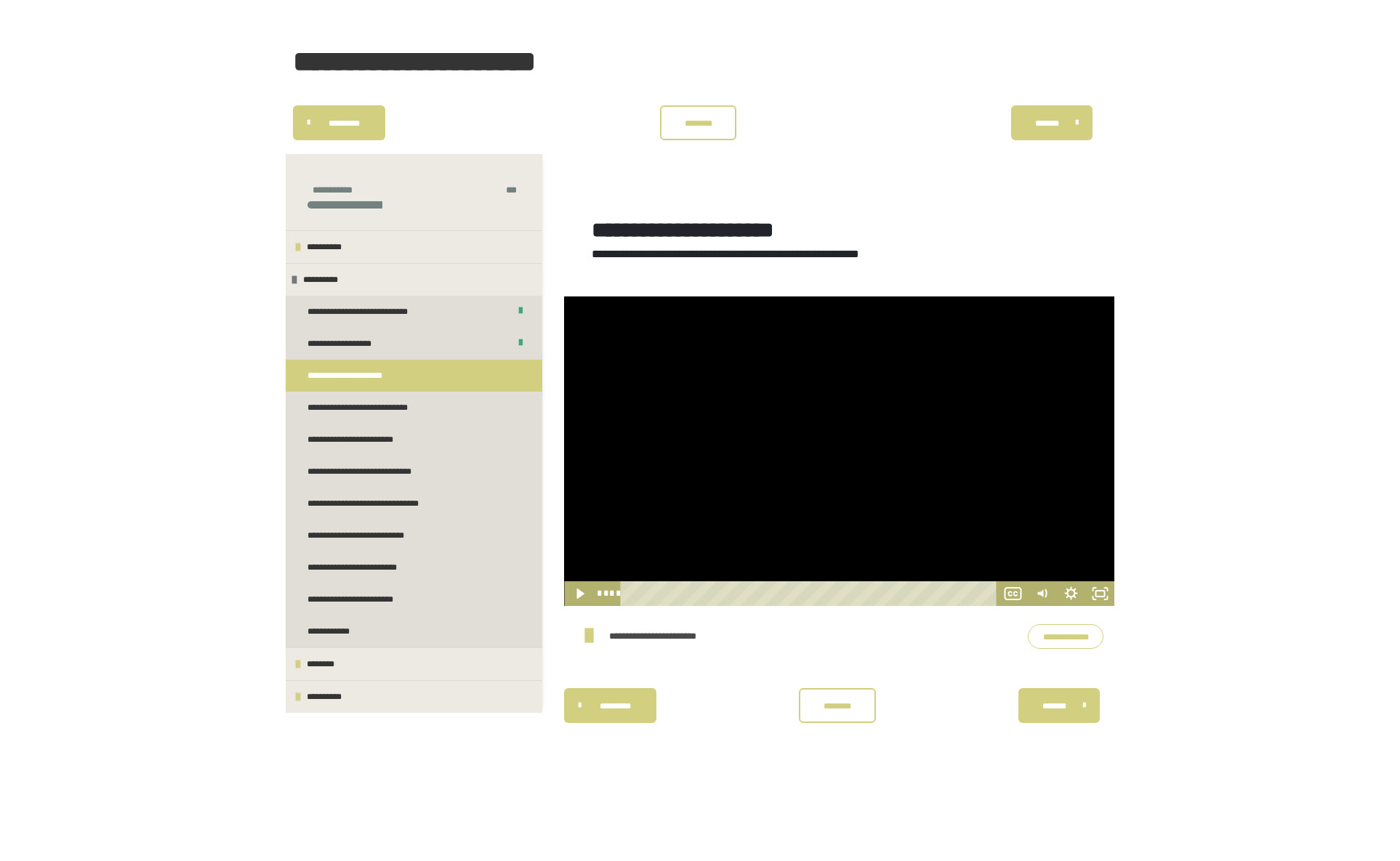 click at bounding box center (839, 451) 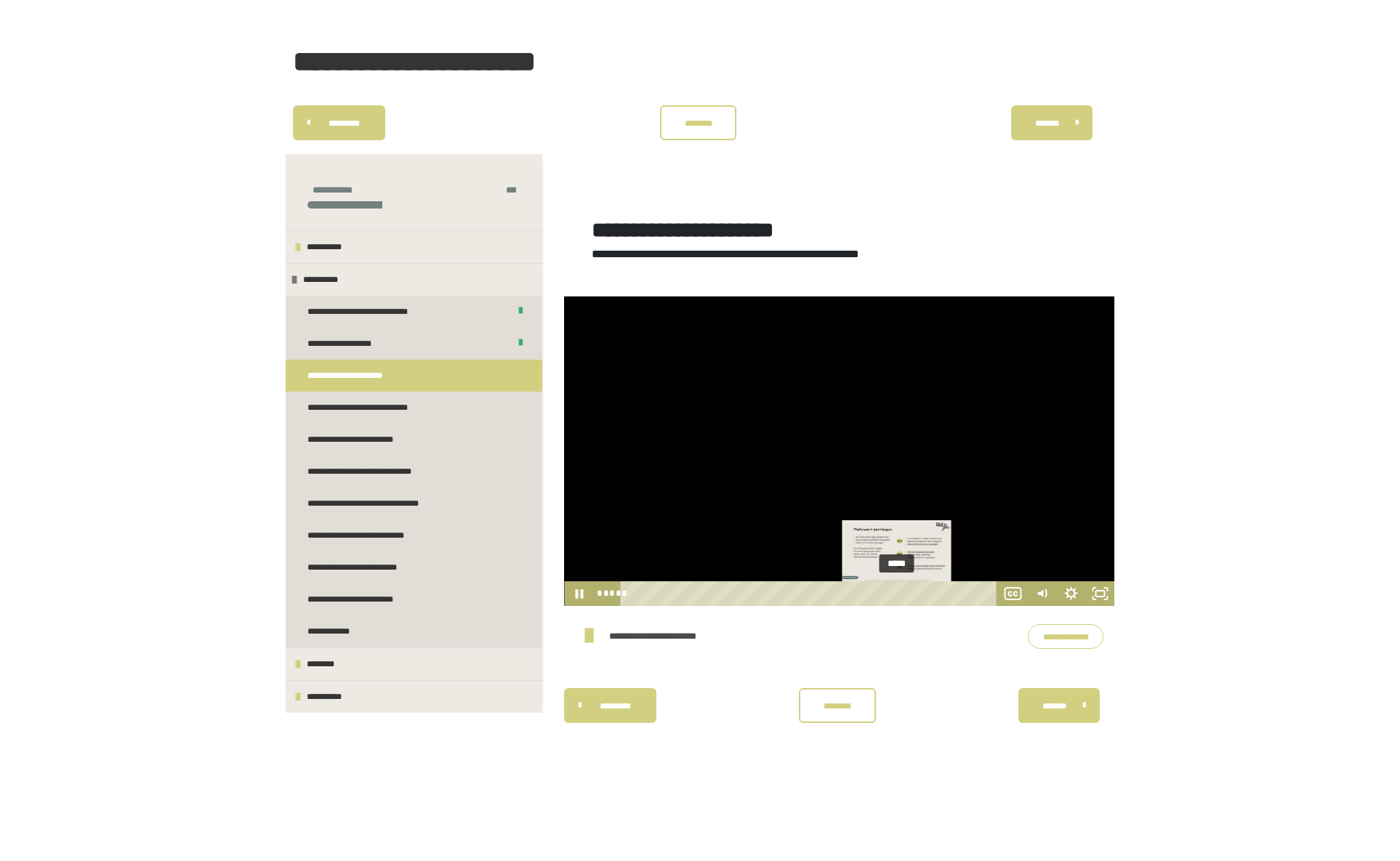 click on "*****" at bounding box center [811, 594] 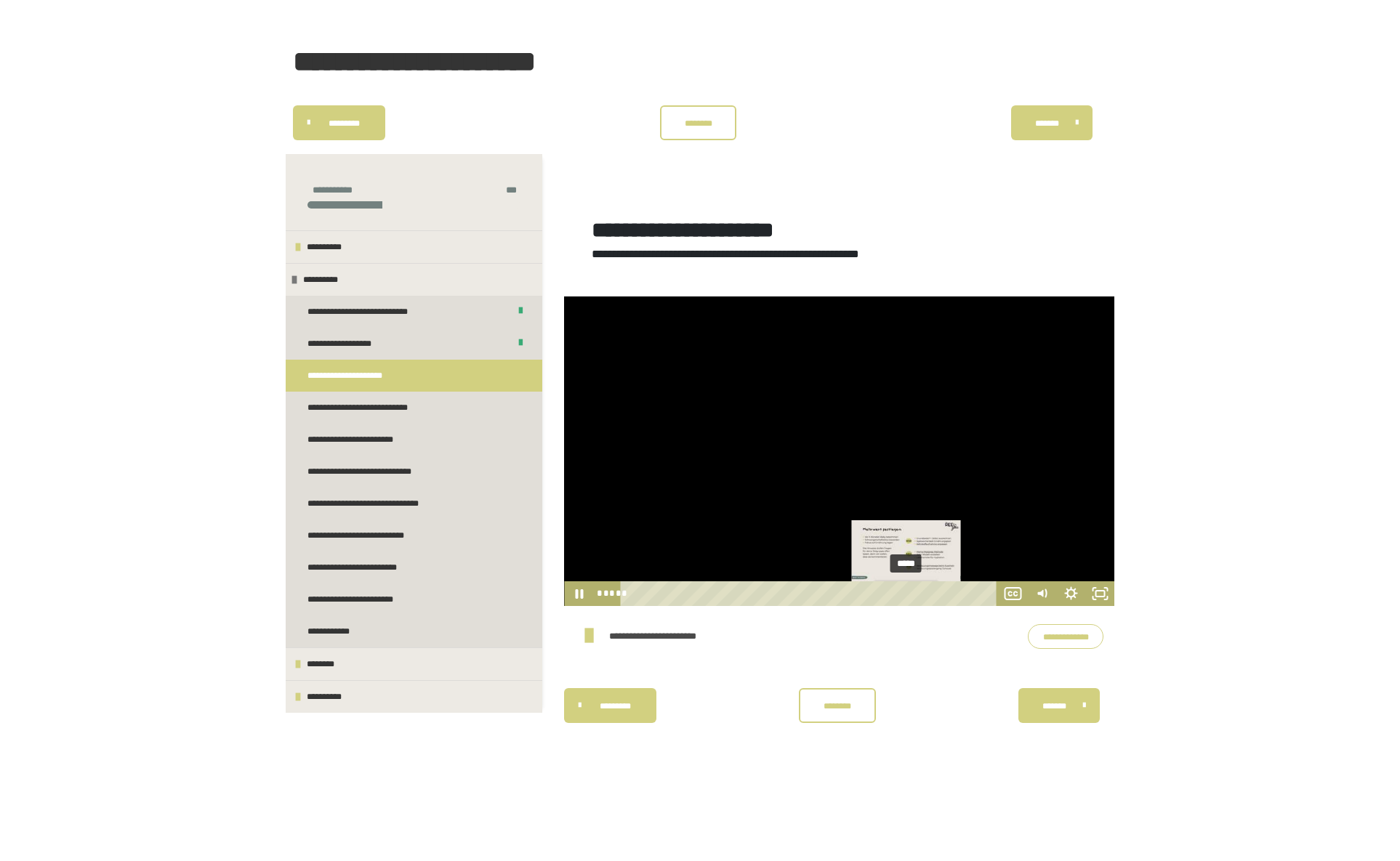 click on "*****" at bounding box center [811, 594] 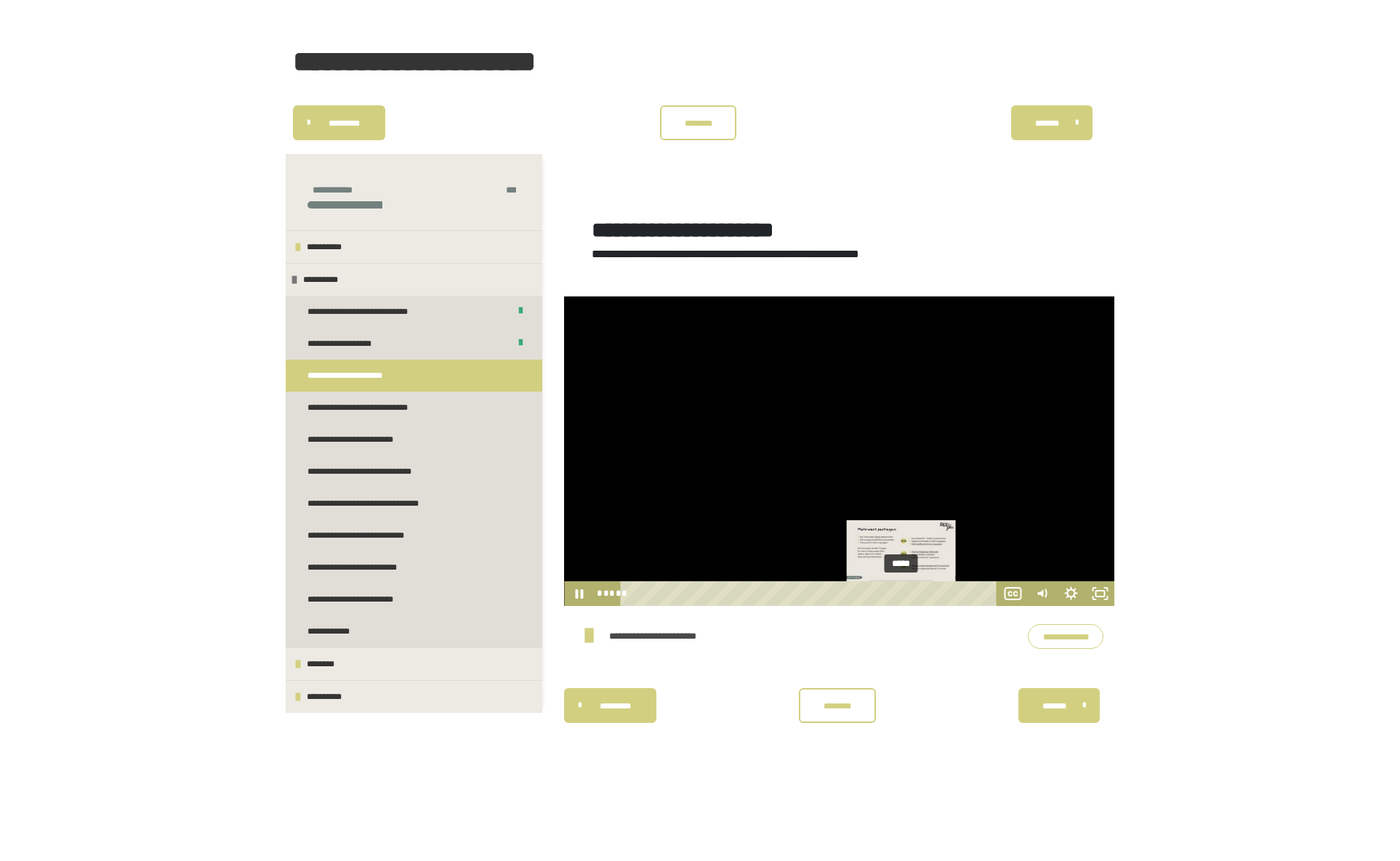 click at bounding box center (906, 593) 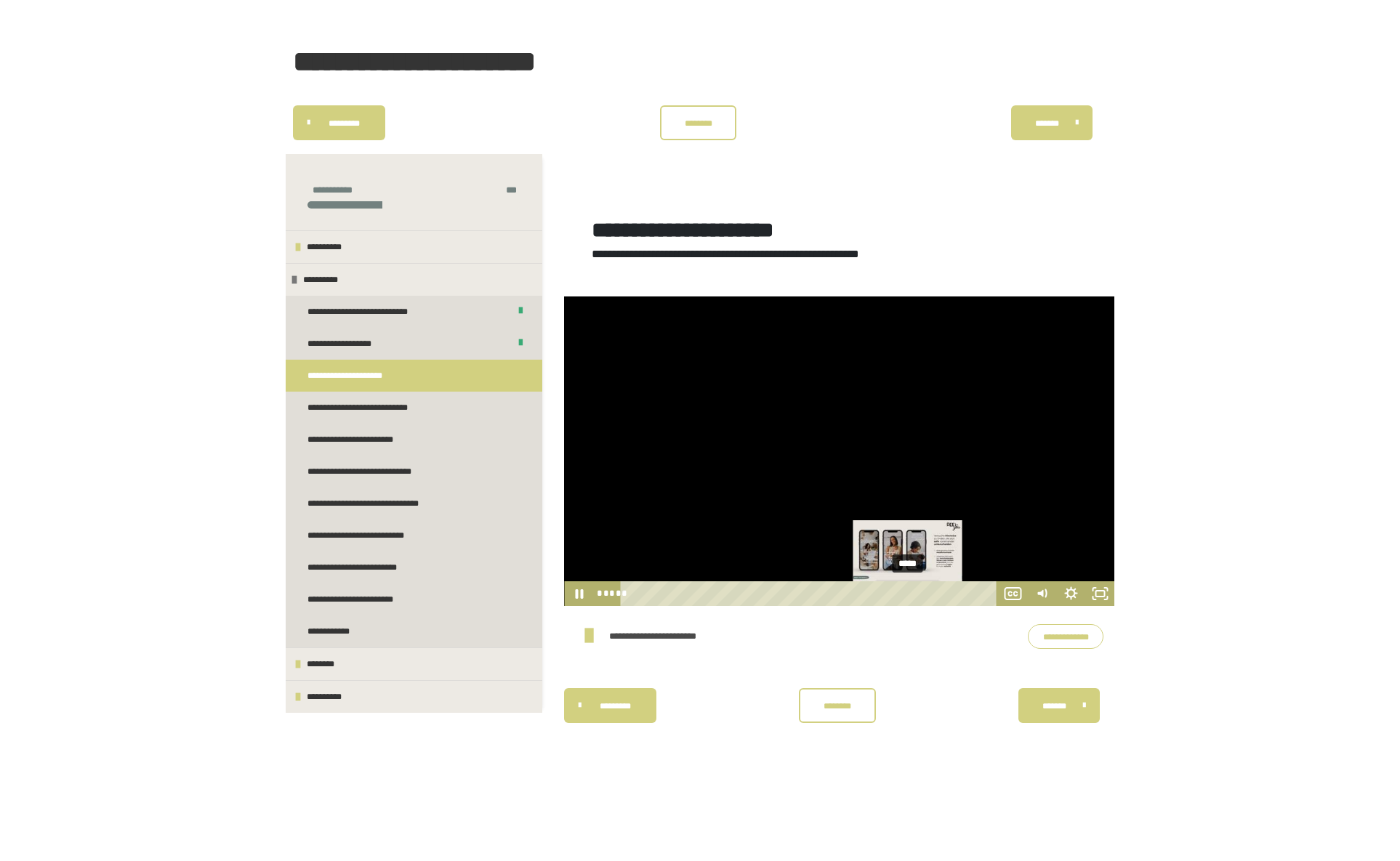 click on "*****" at bounding box center [811, 594] 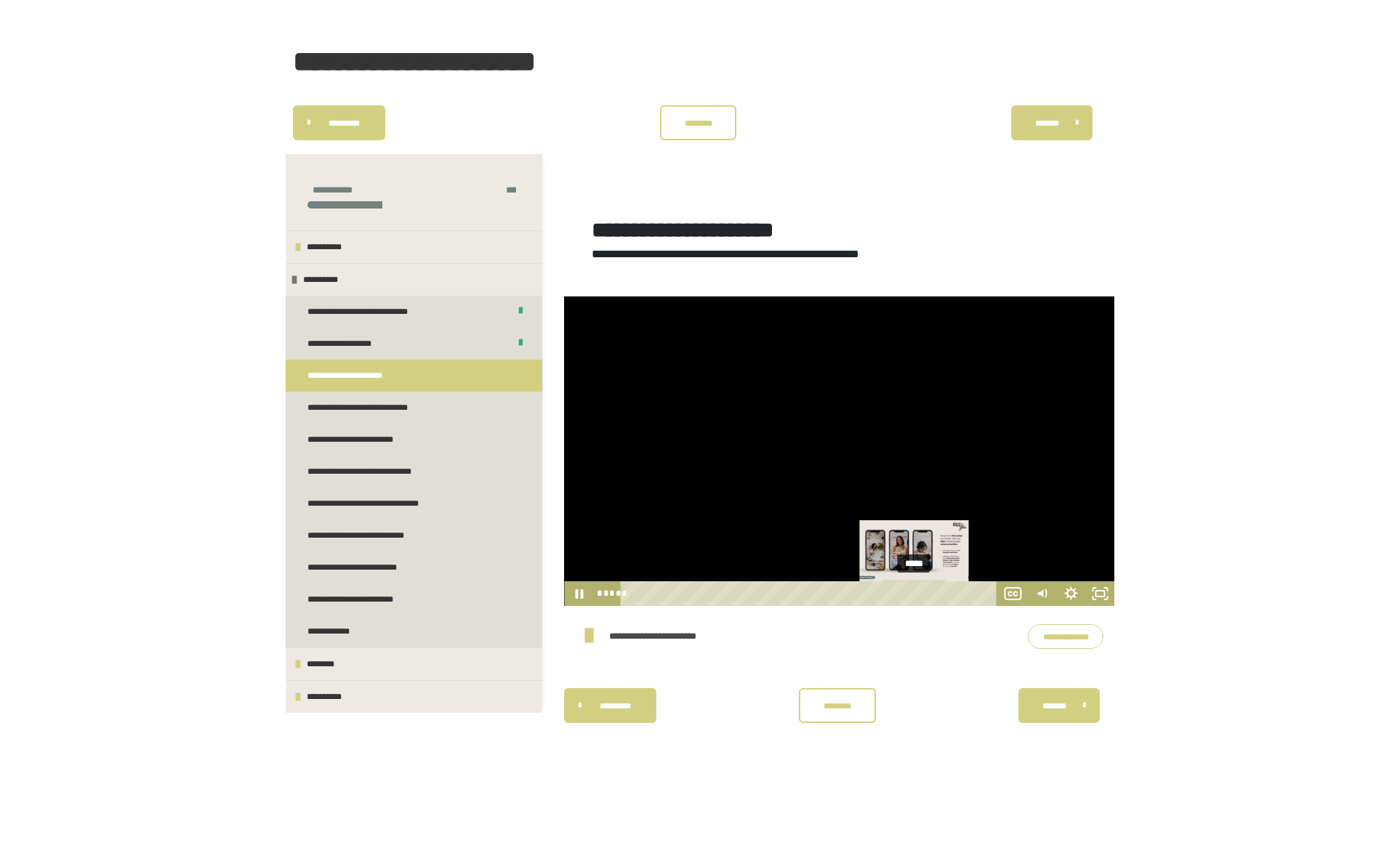 click on "*****" at bounding box center [811, 594] 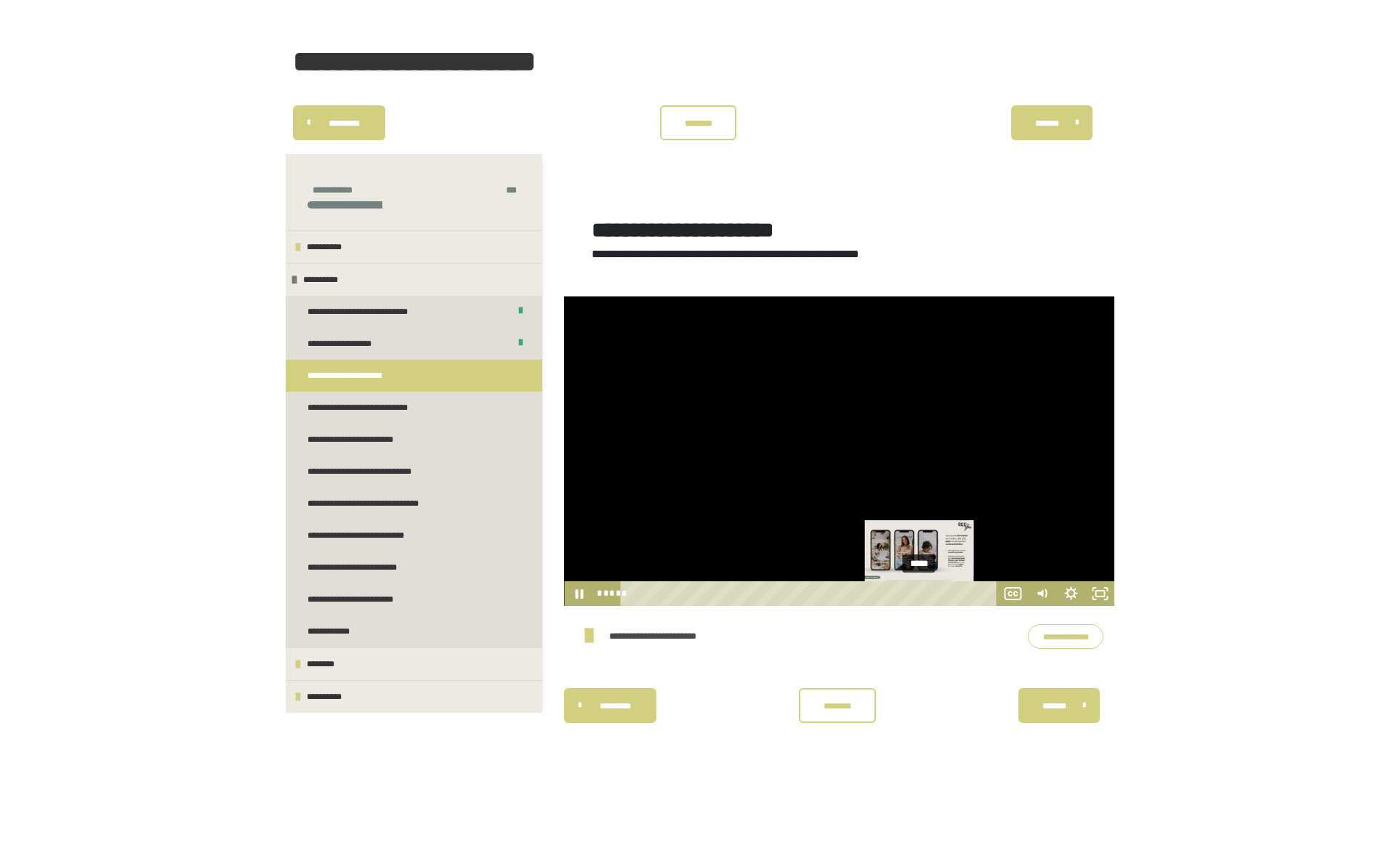 click on "*****" at bounding box center (811, 594) 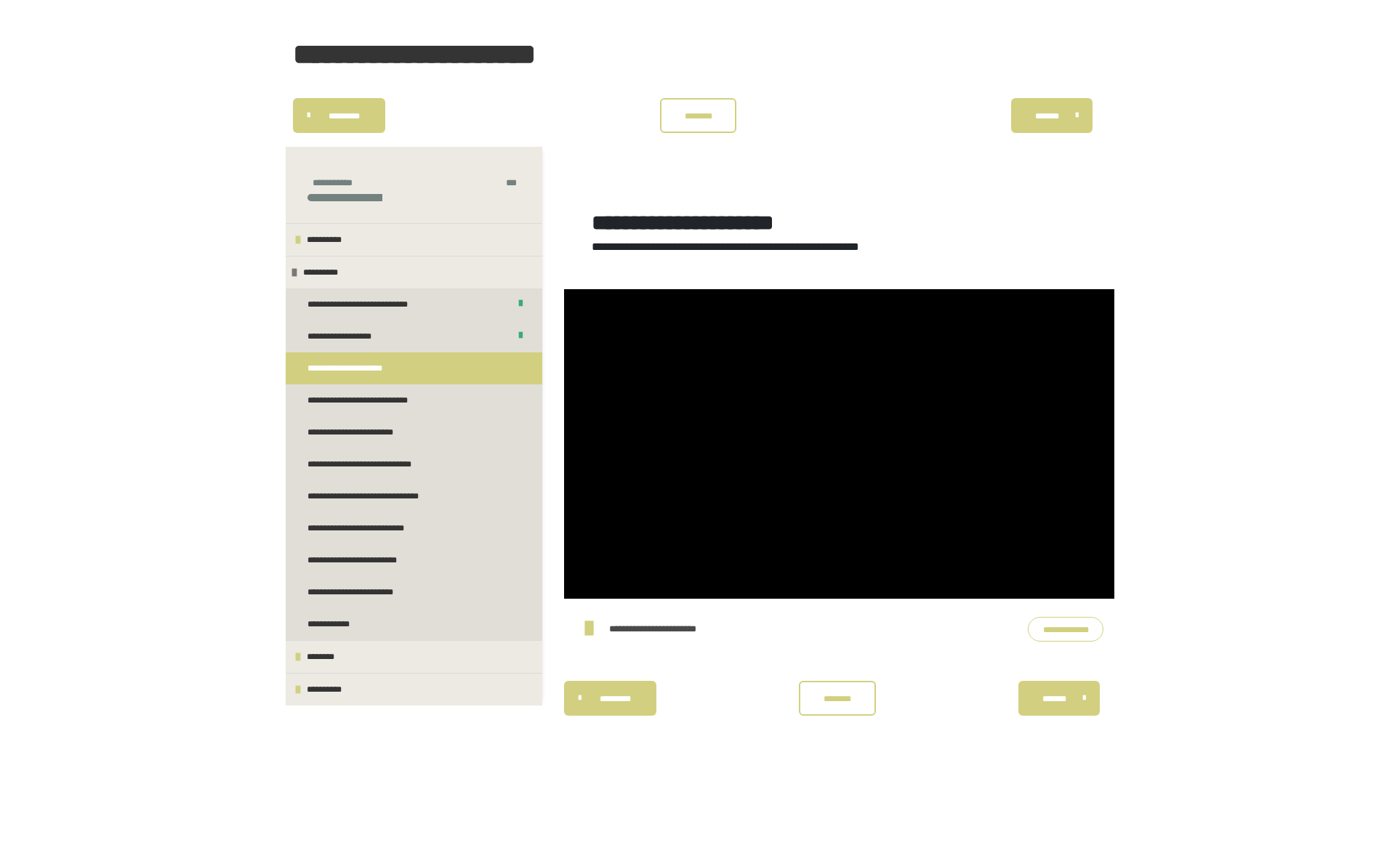 scroll, scrollTop: 67, scrollLeft: 0, axis: vertical 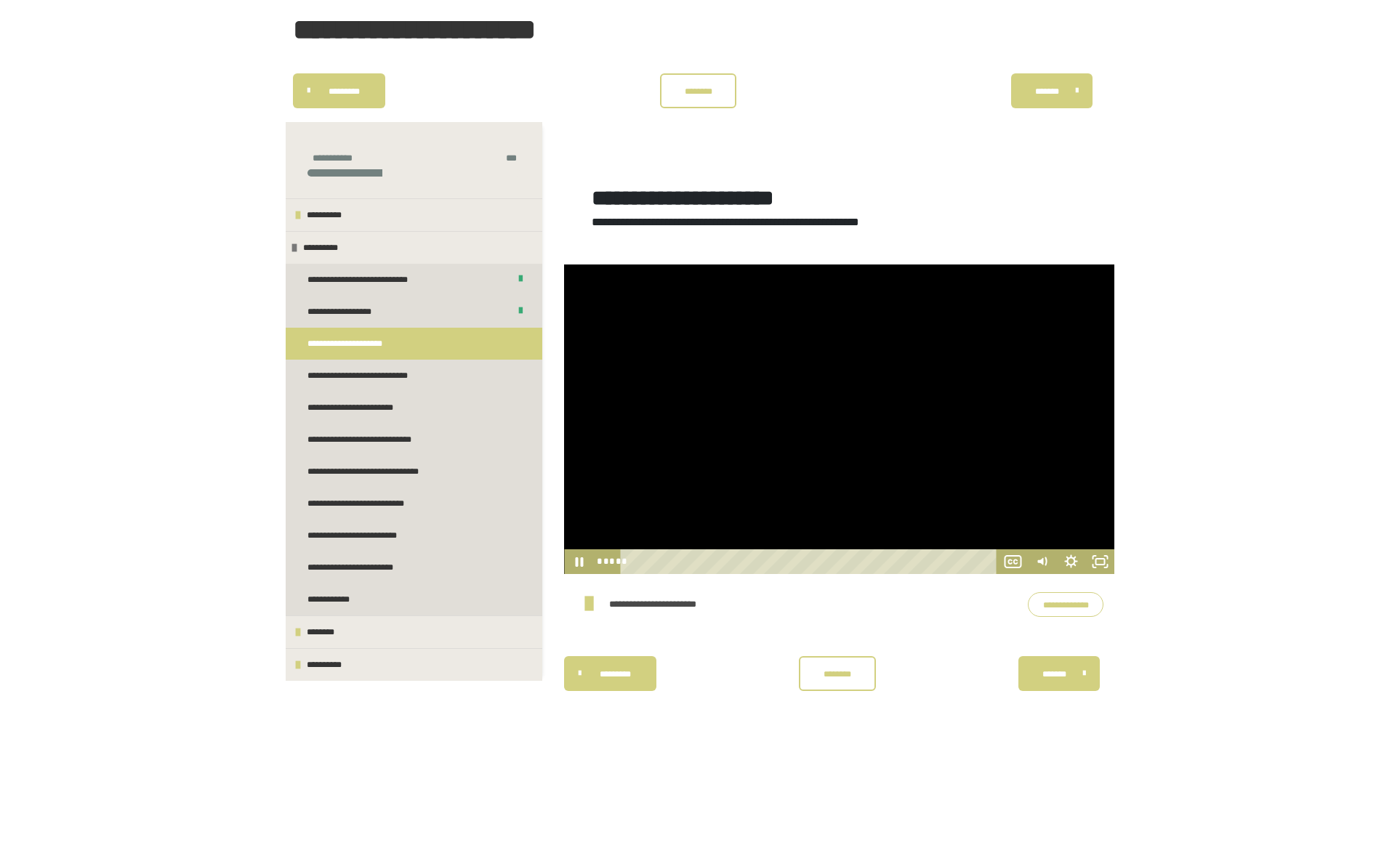 click at bounding box center (839, 419) 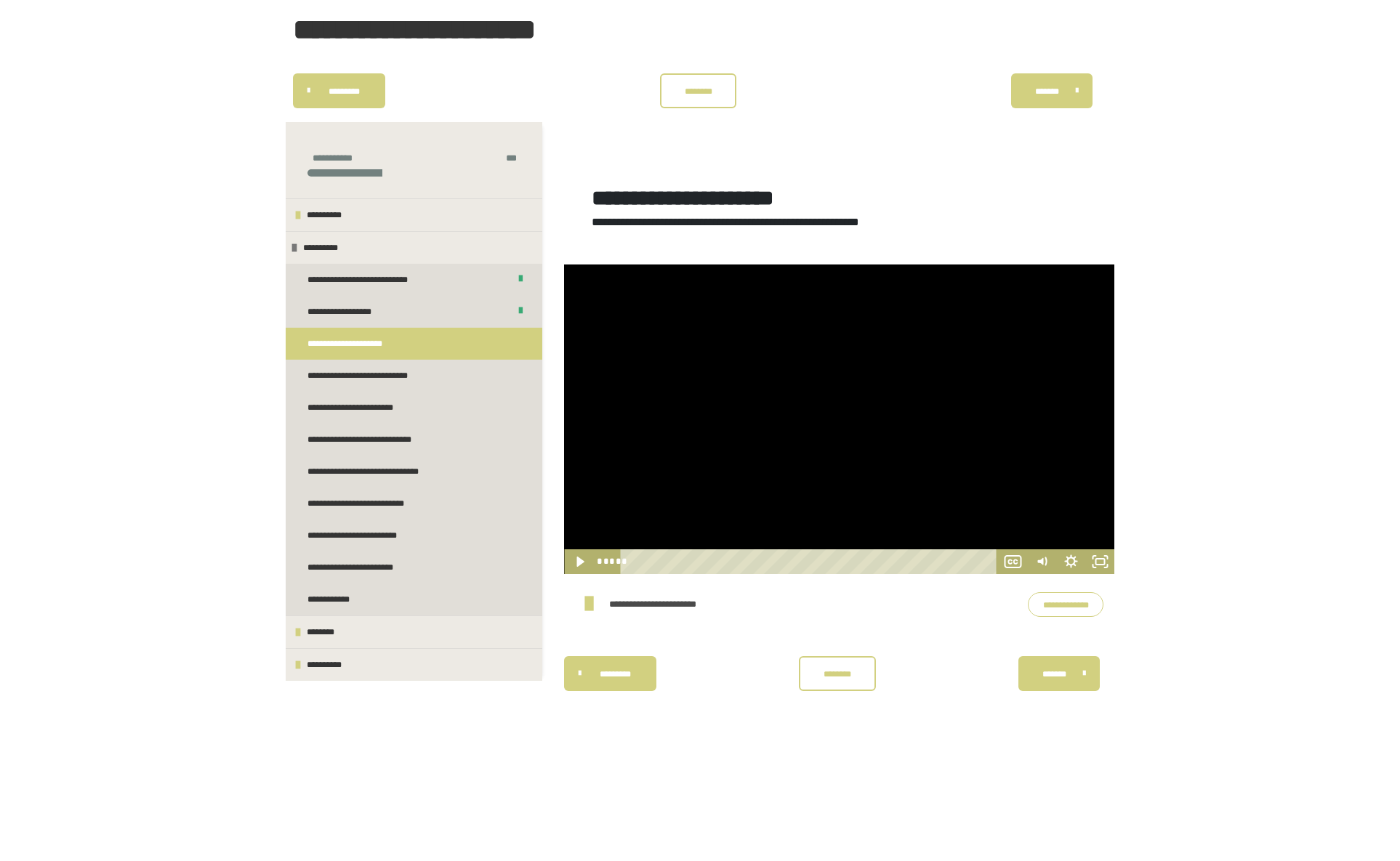 click at bounding box center (839, 419) 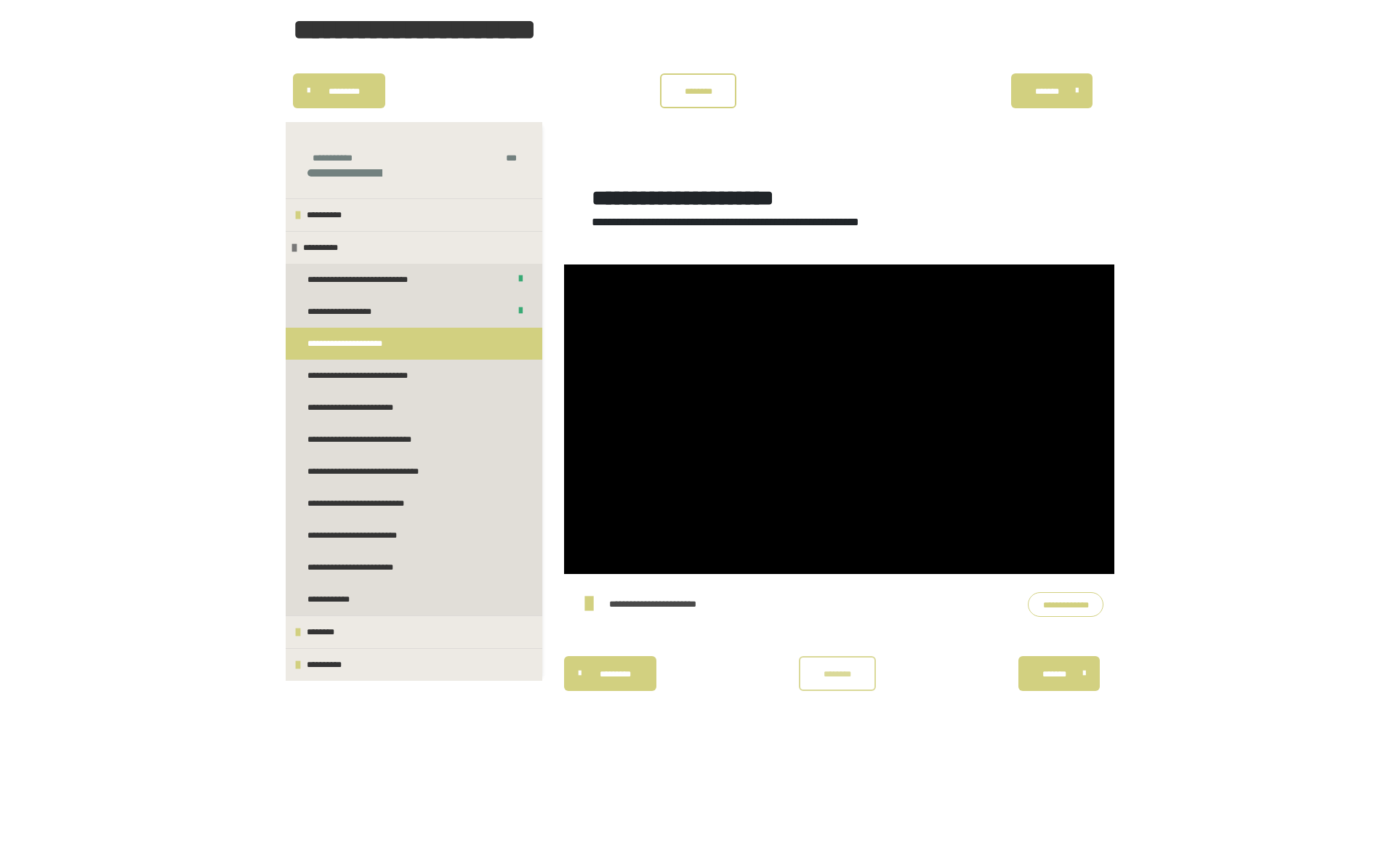 click on "********" at bounding box center (837, 674) 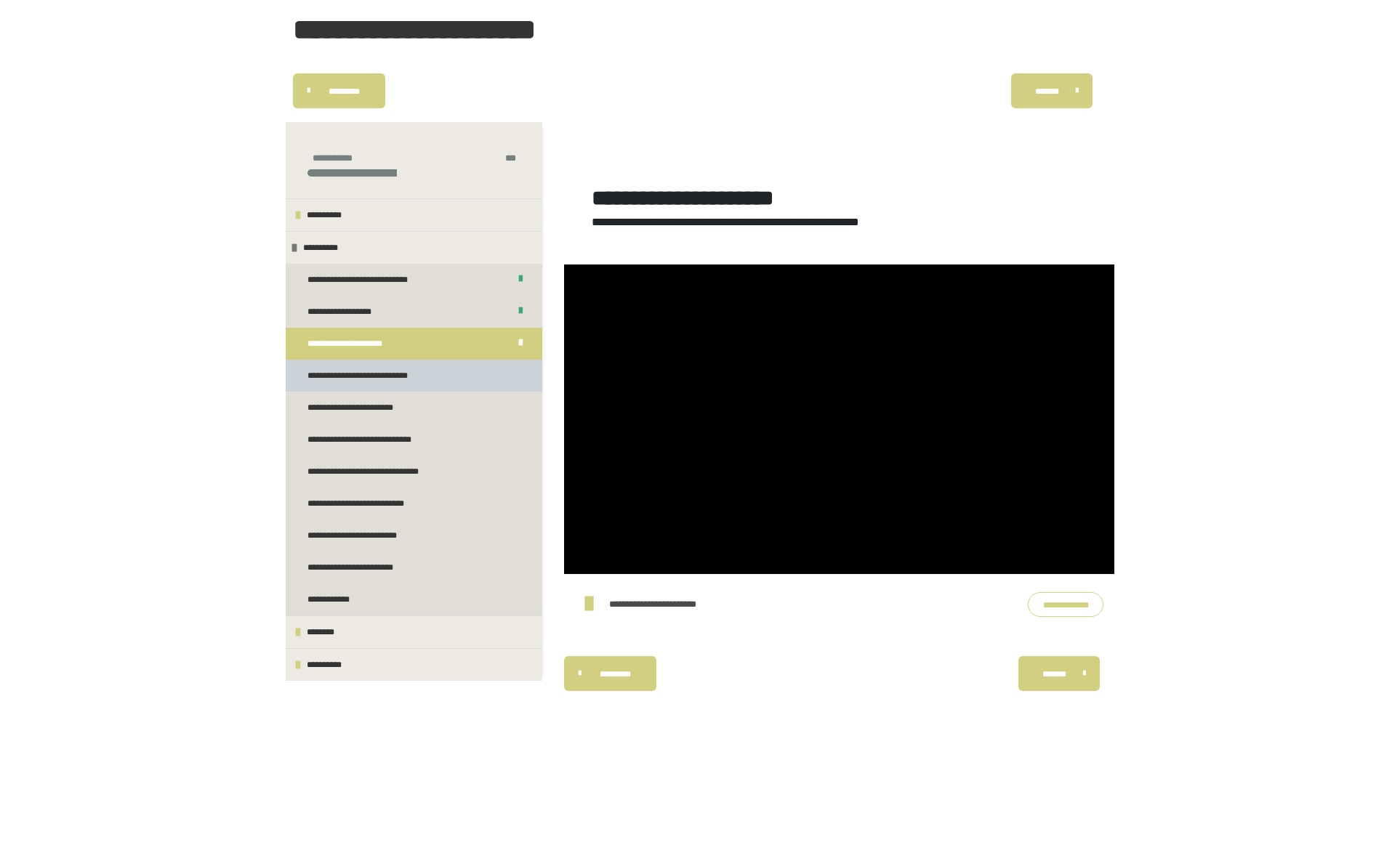 click on "**********" at bounding box center (414, 376) 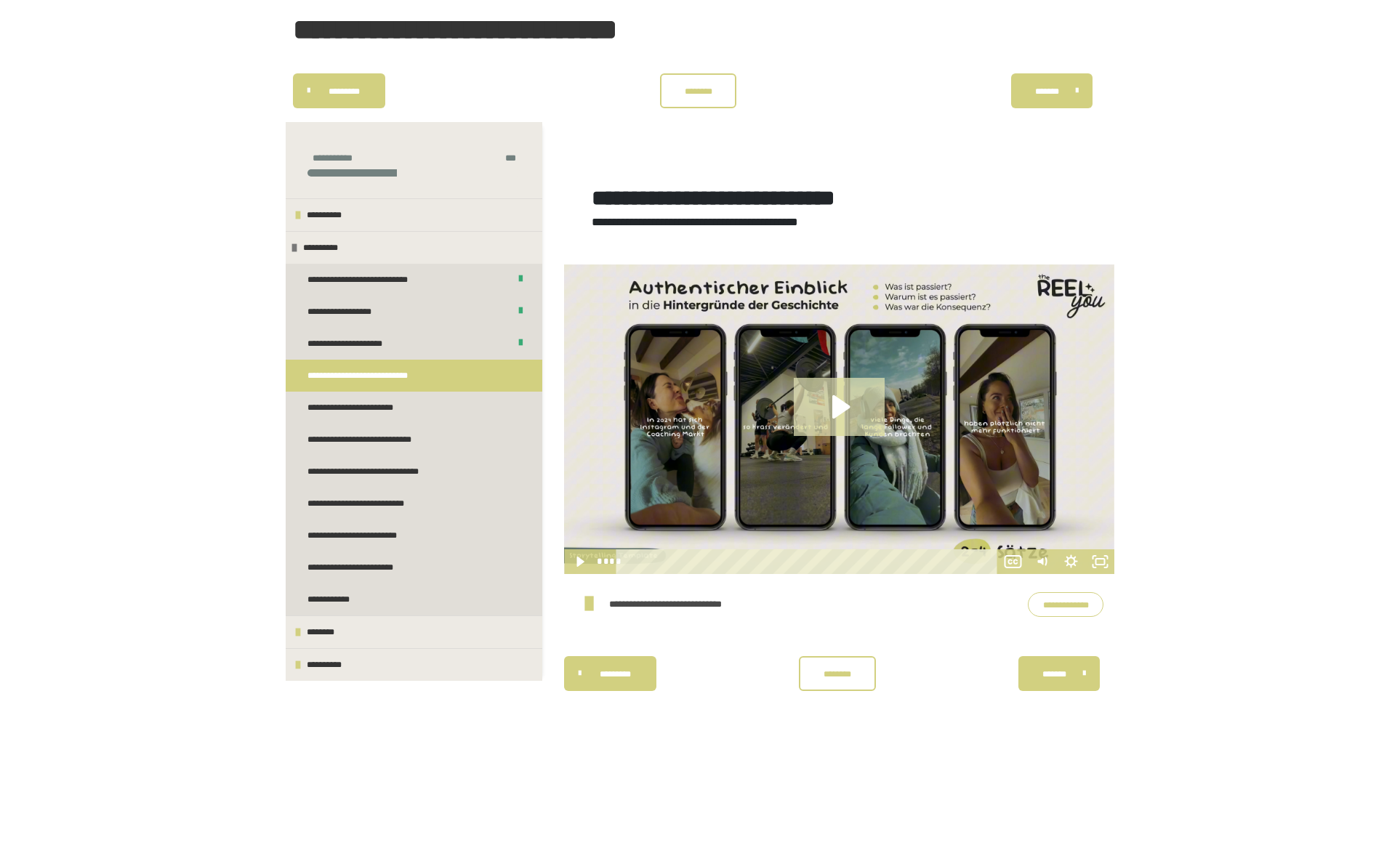 click 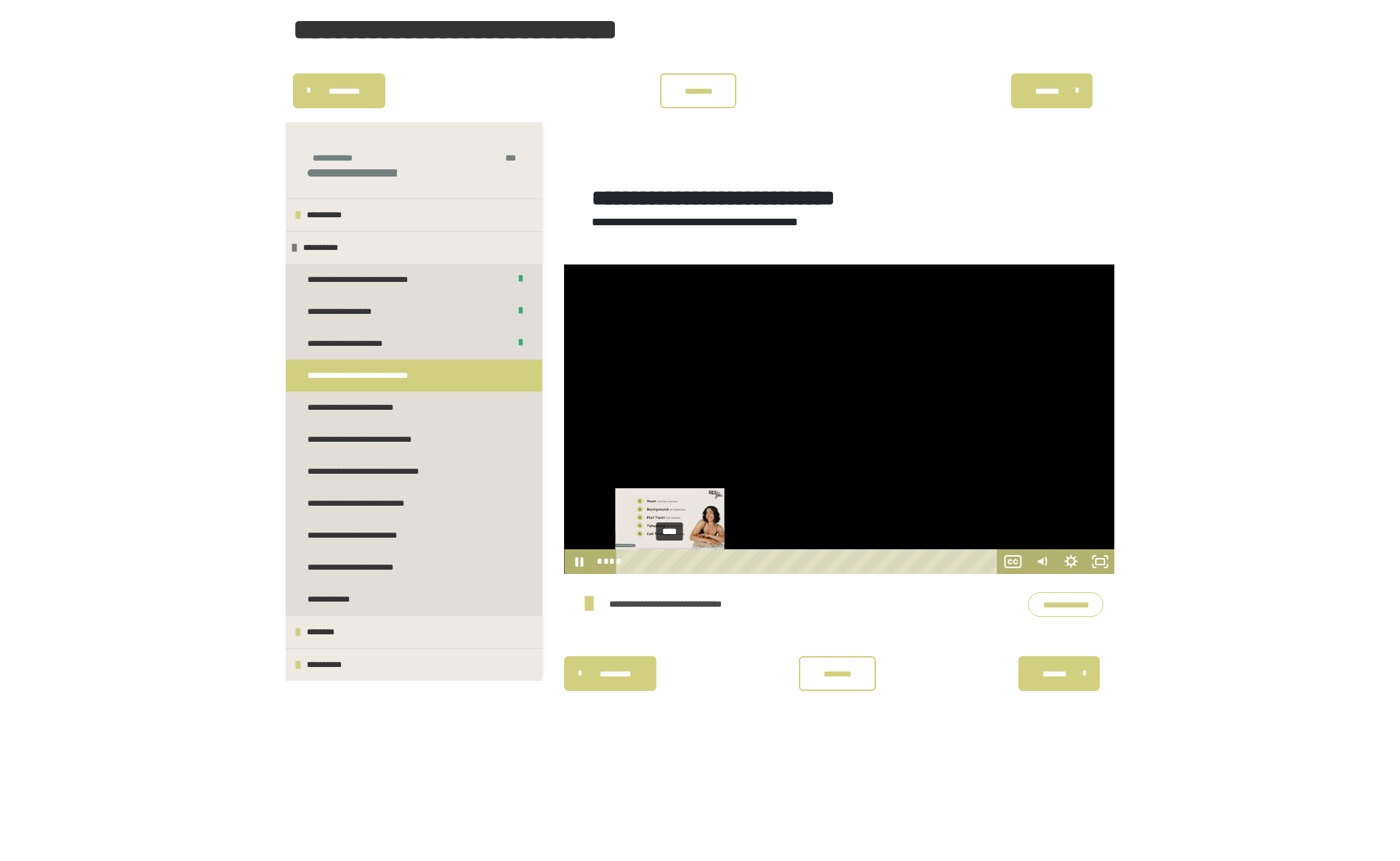 click on "****" at bounding box center [808, 562] 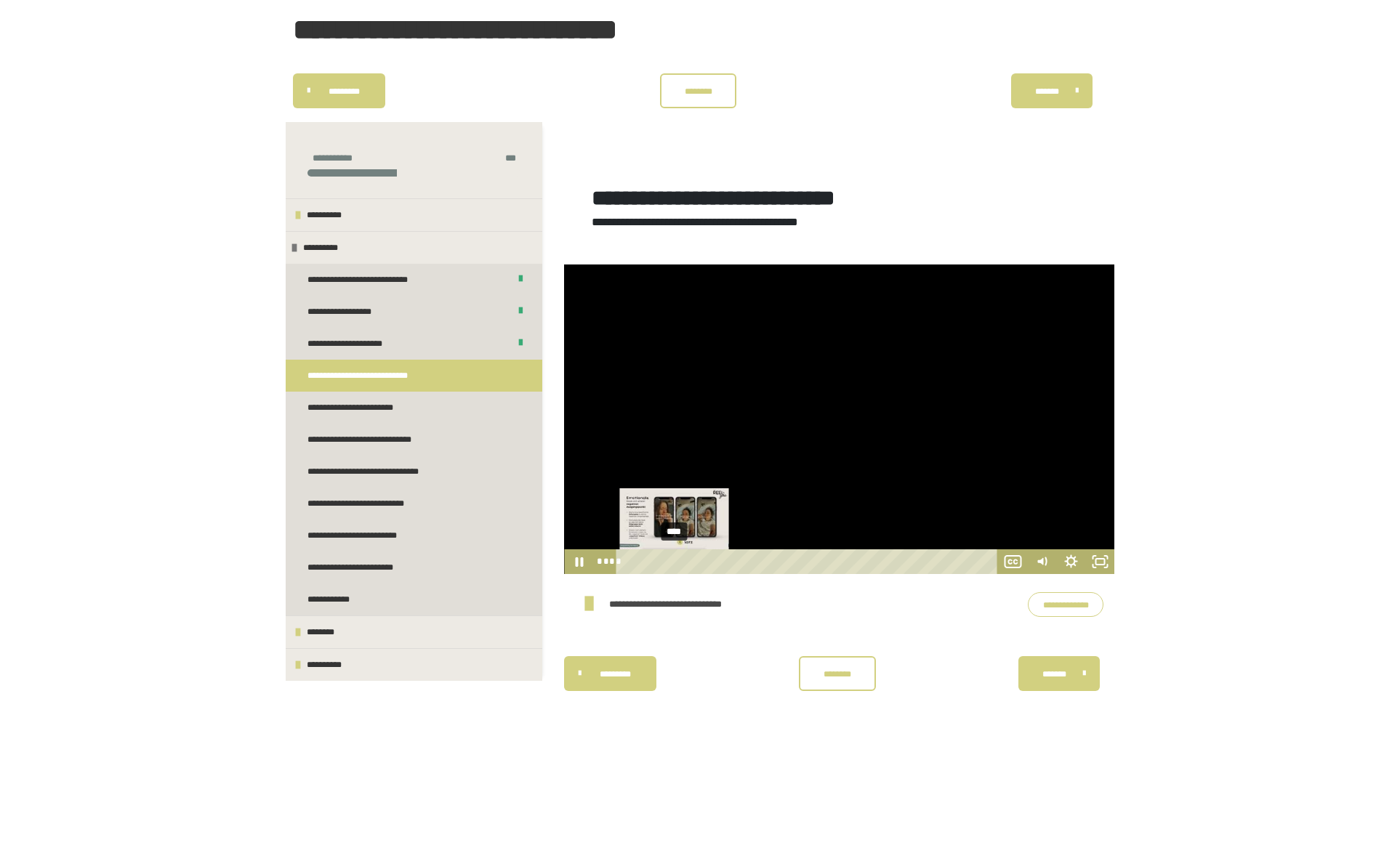 click on "****" at bounding box center [808, 562] 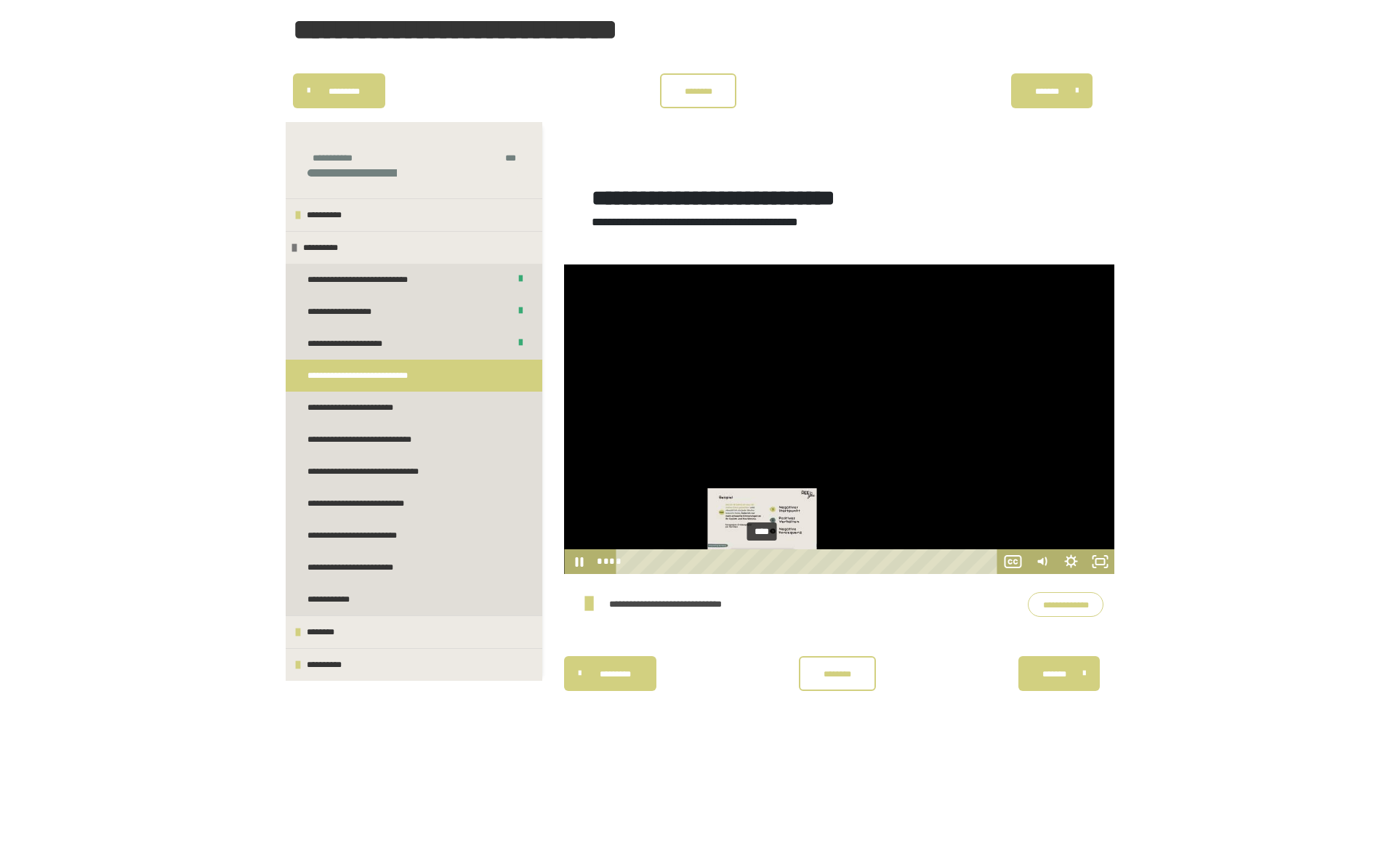 click on "****" at bounding box center [808, 562] 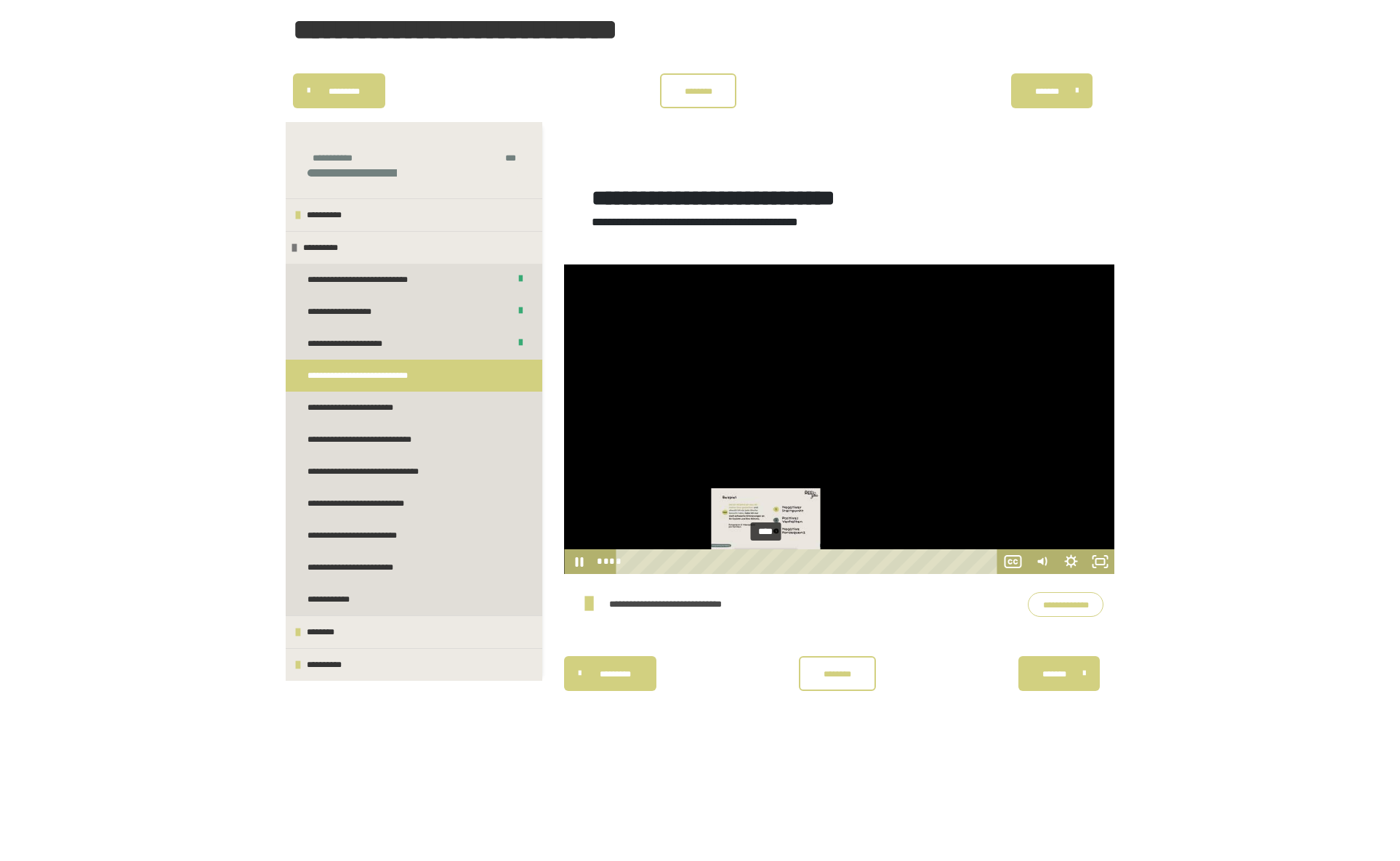 click at bounding box center (765, 561) 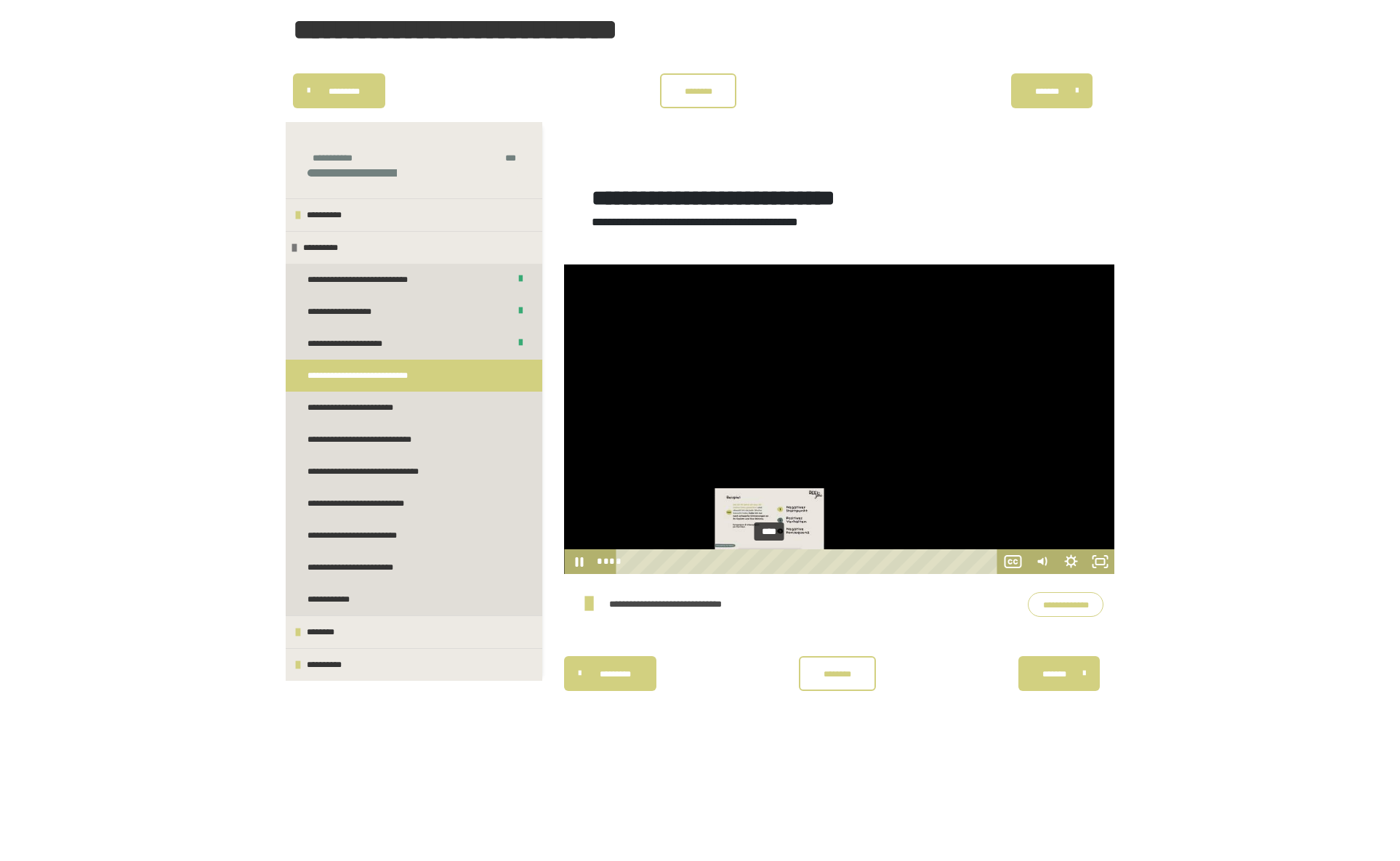 click at bounding box center [769, 561] 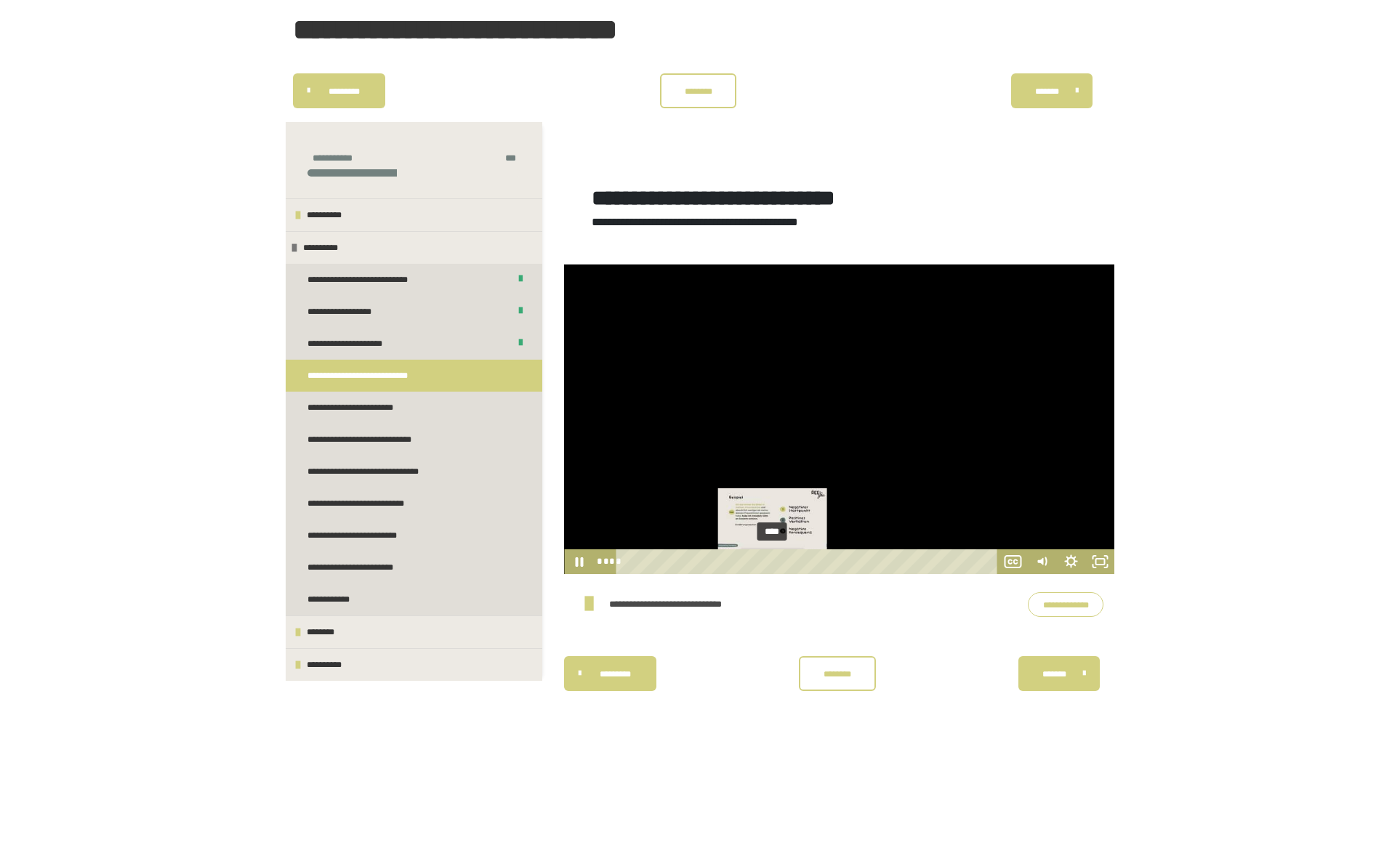 click at bounding box center [772, 561] 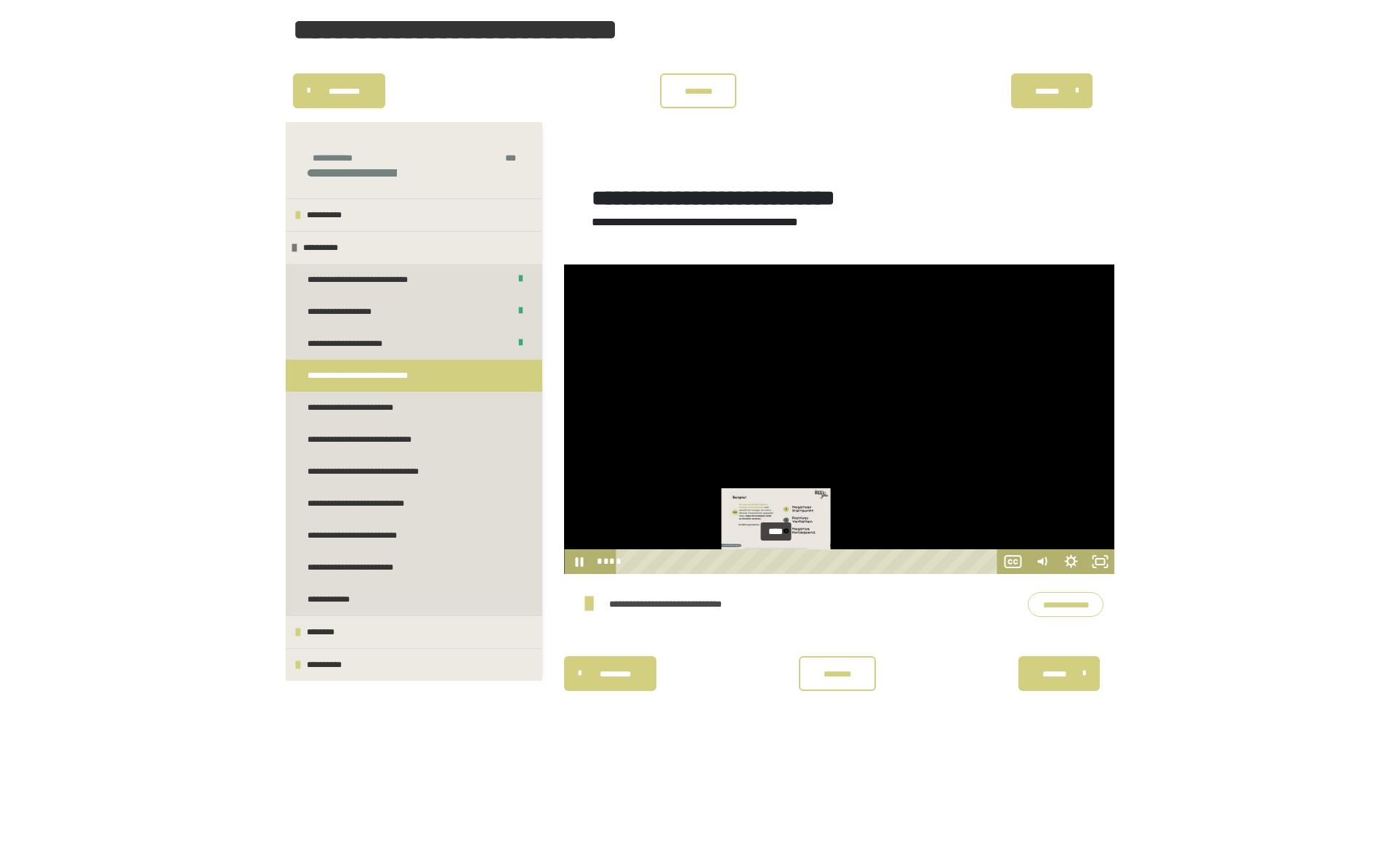 click at bounding box center [776, 561] 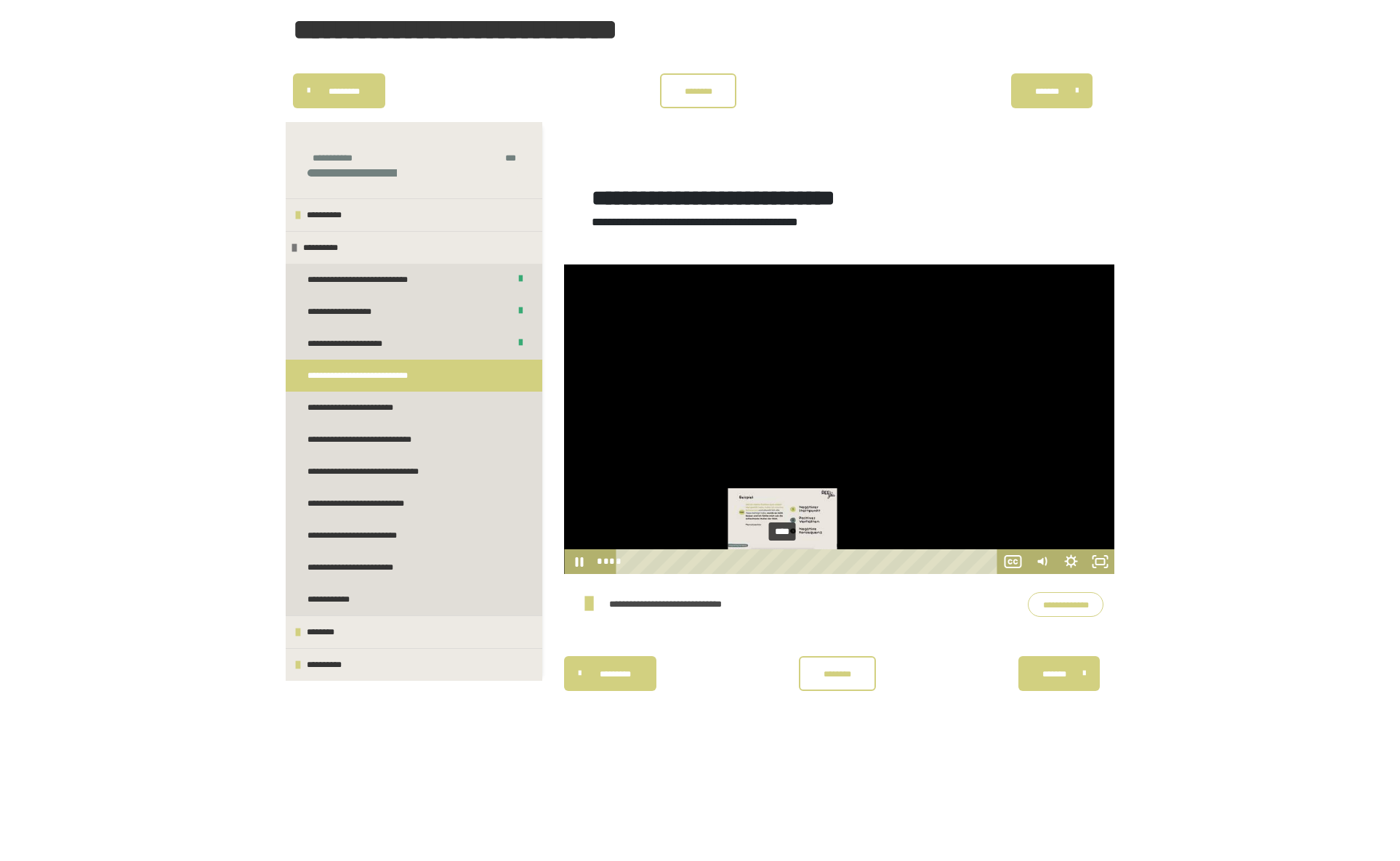 click at bounding box center [782, 561] 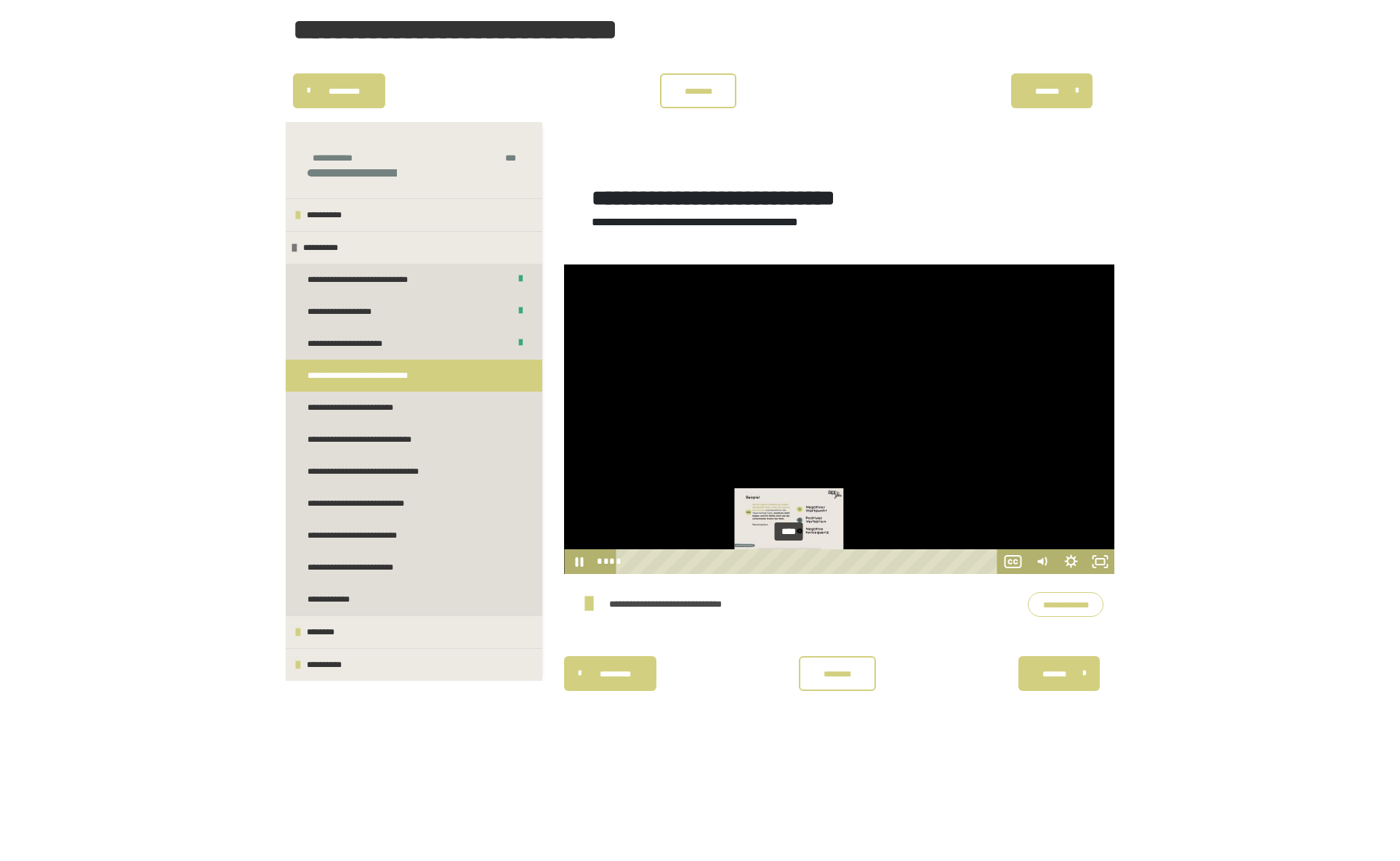 click on "****" at bounding box center [808, 562] 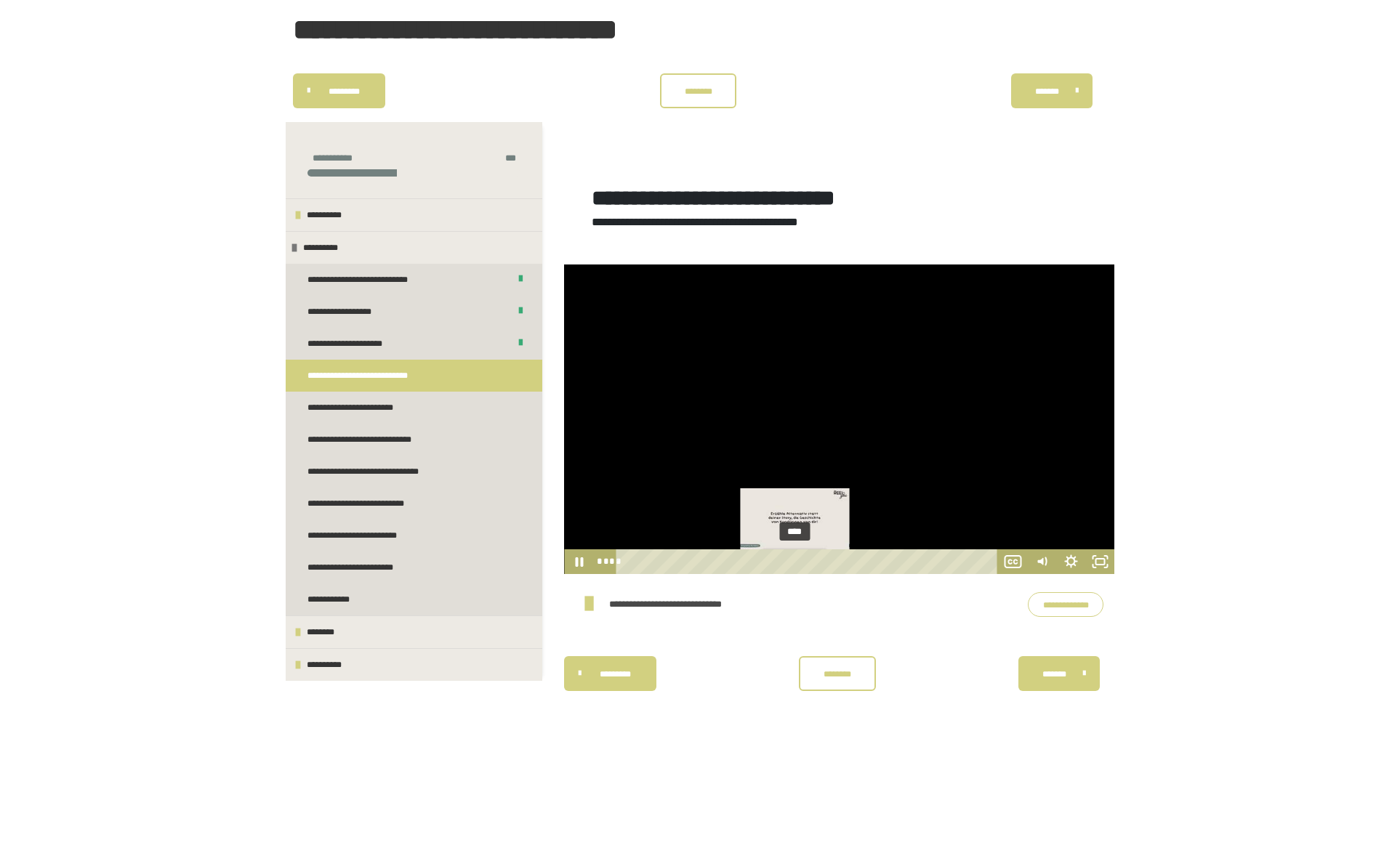 click on "****" at bounding box center (808, 562) 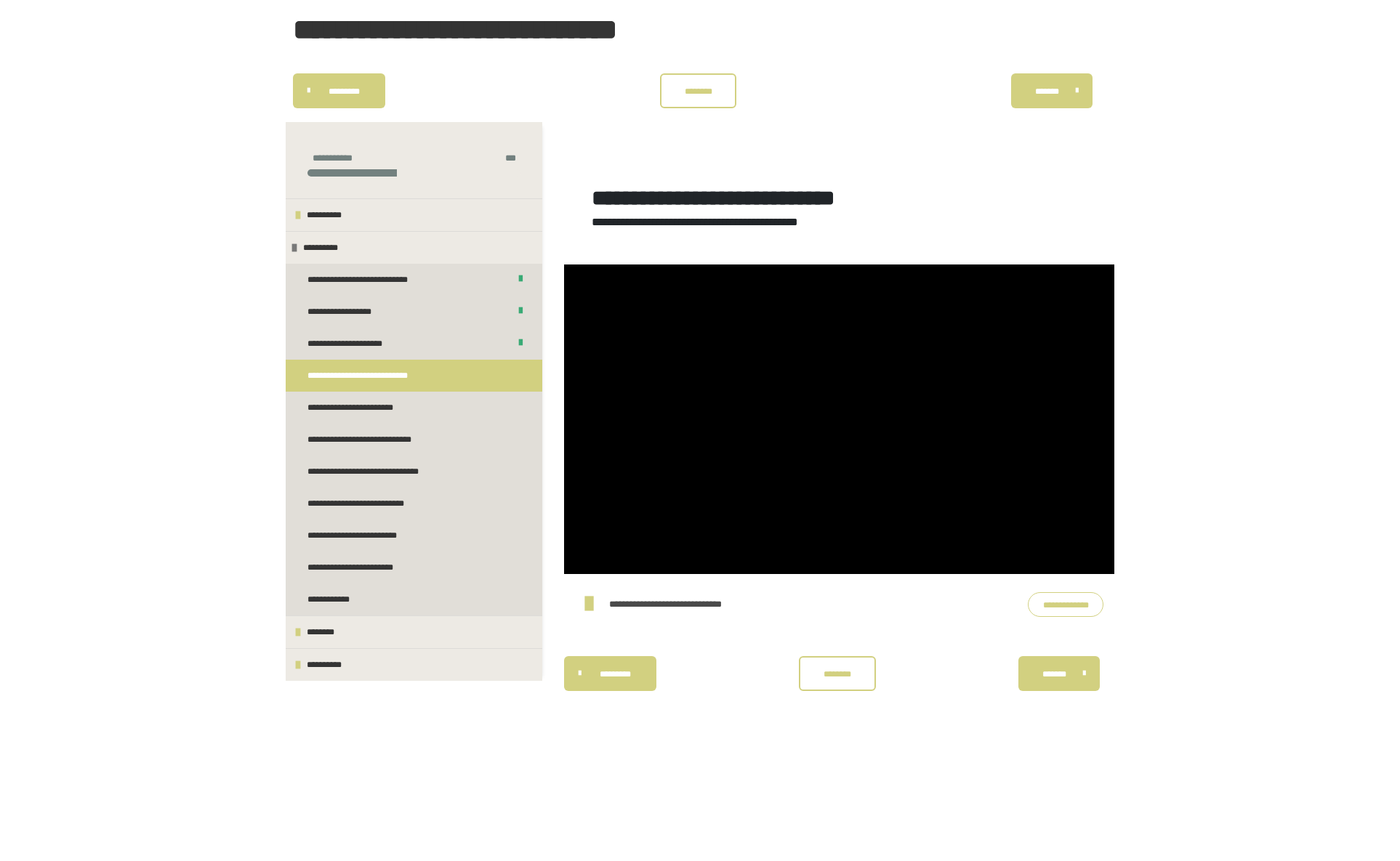 click on "**********" at bounding box center (1066, 605) 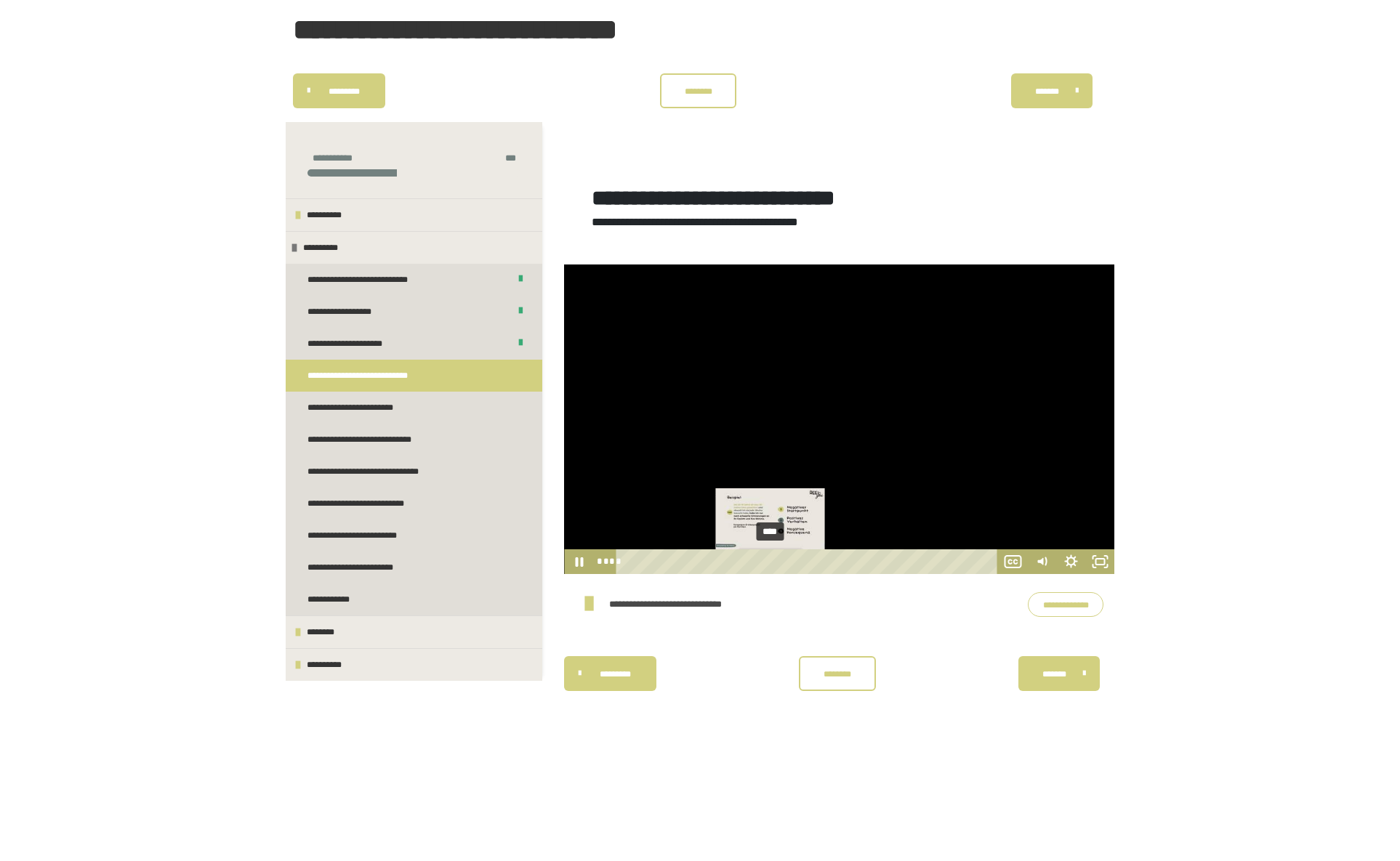 click on "****" at bounding box center (808, 562) 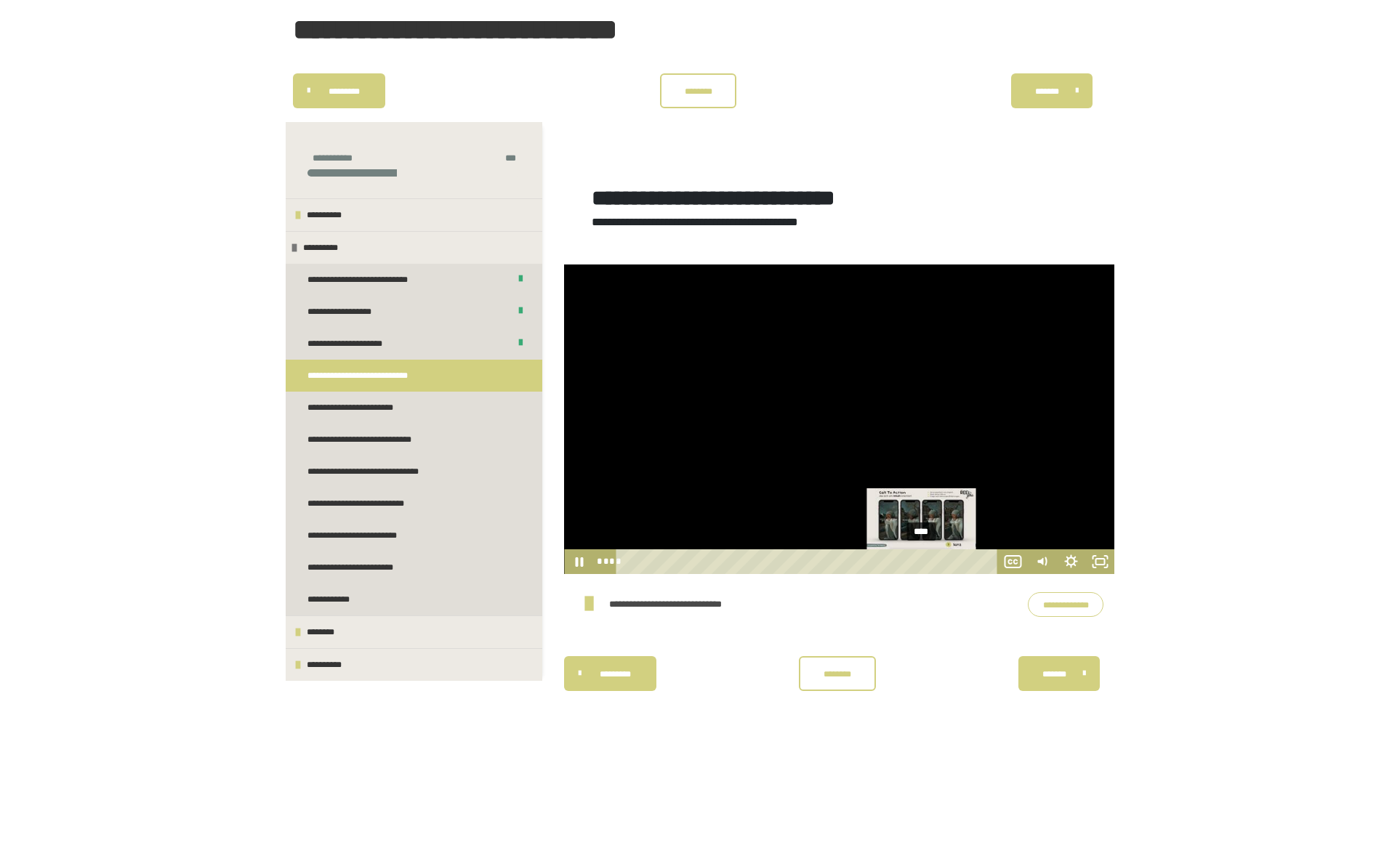 click on "****" at bounding box center [808, 562] 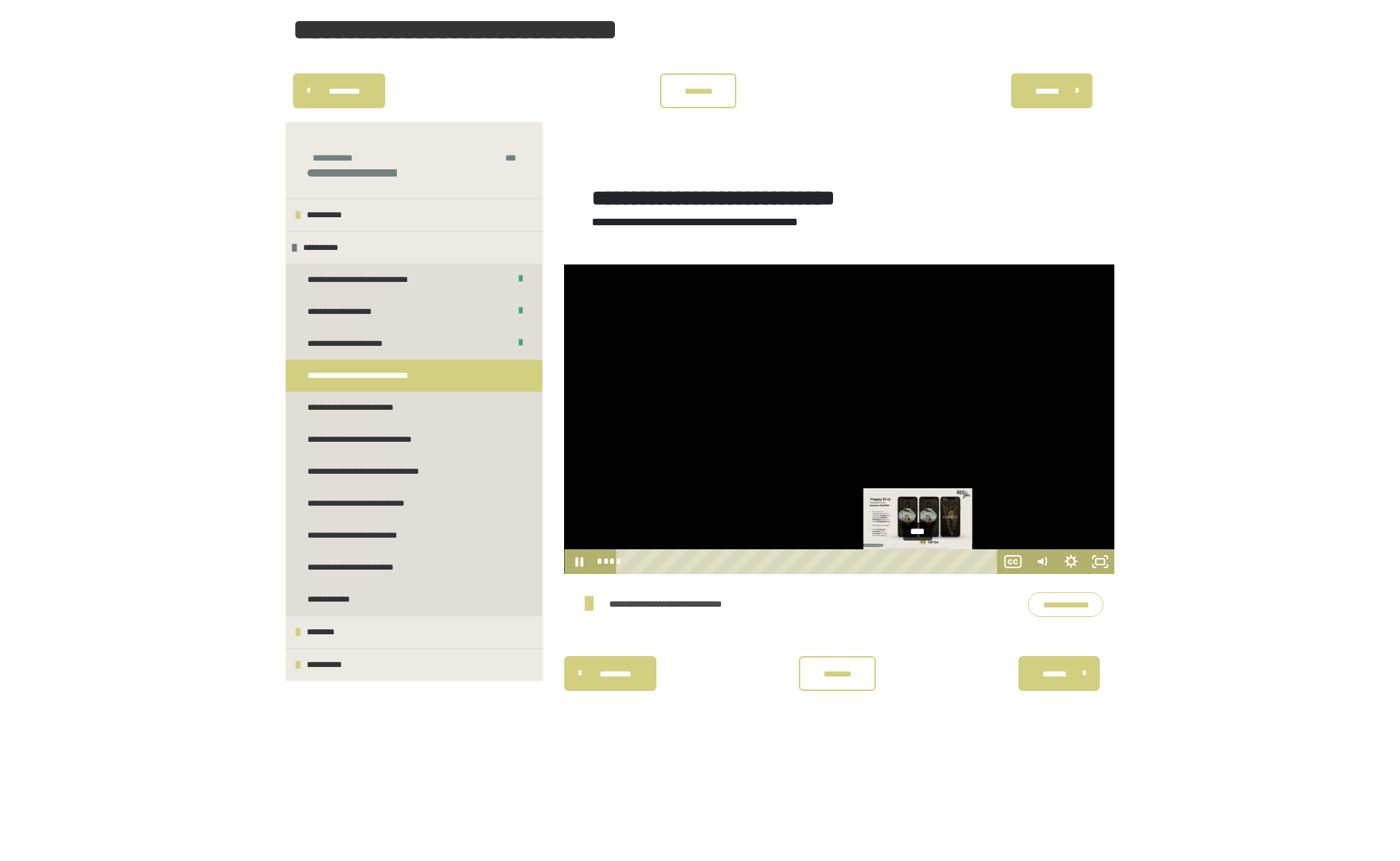 click at bounding box center (922, 561) 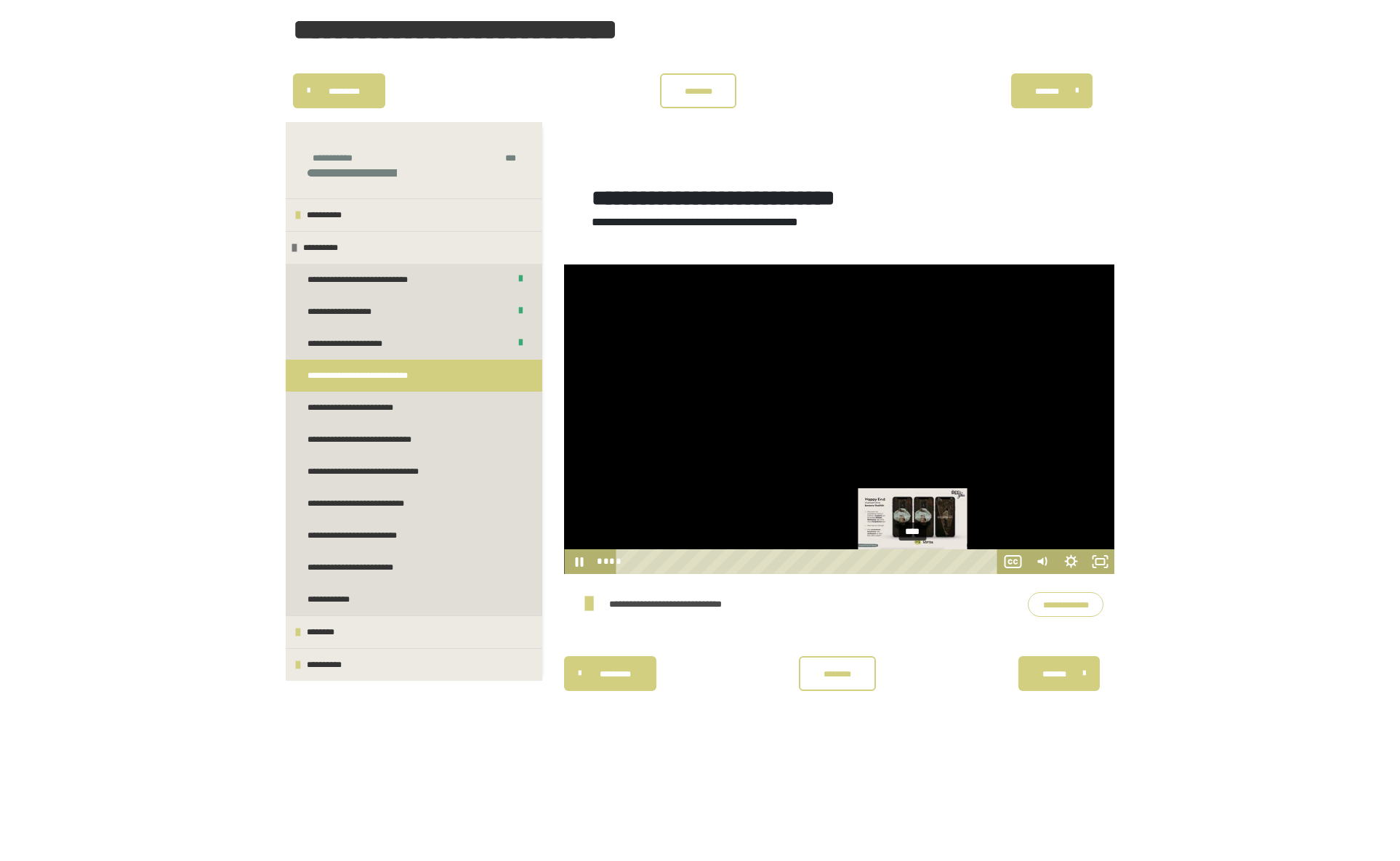 click on "****" at bounding box center (808, 562) 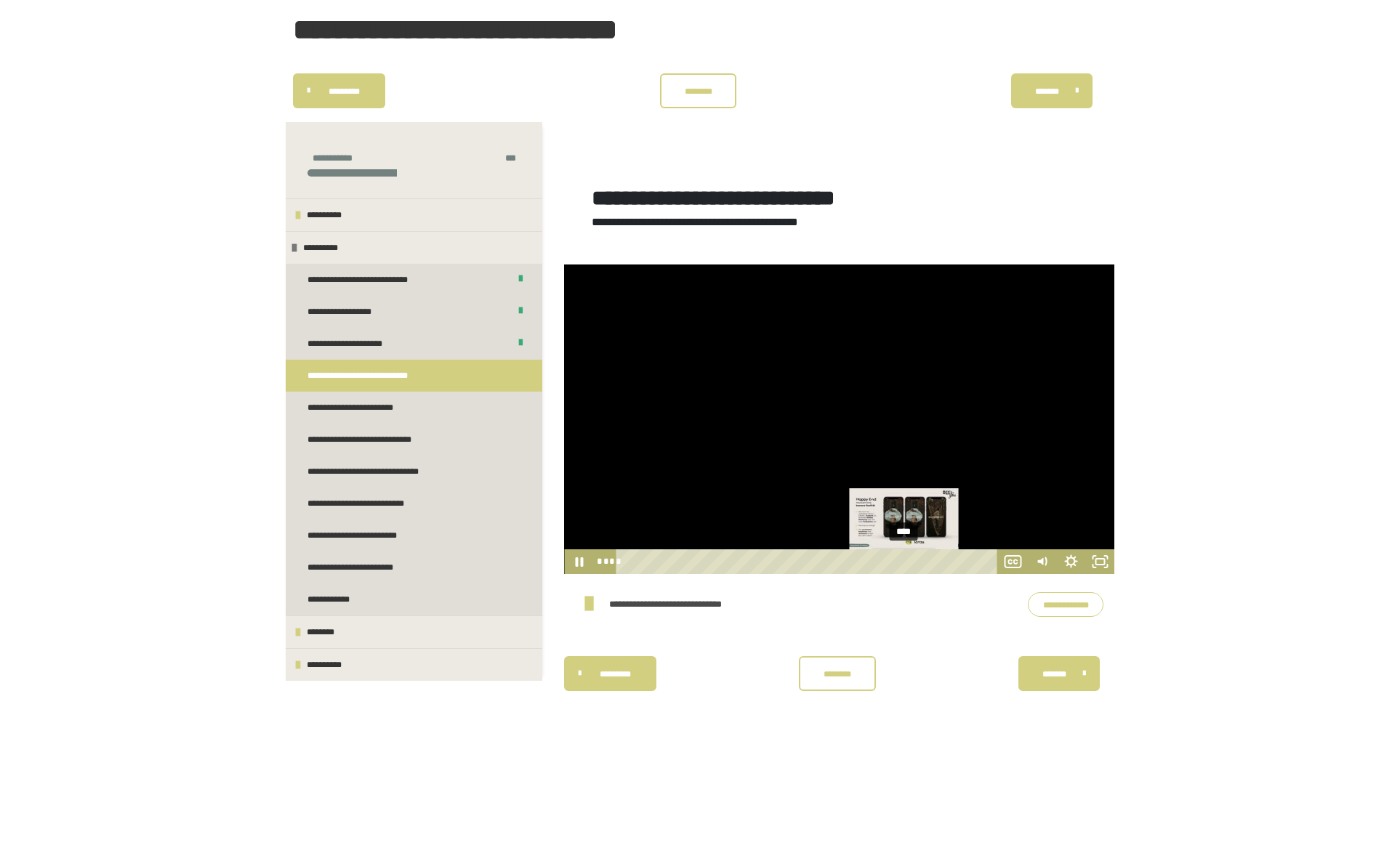 click on "****" at bounding box center [808, 562] 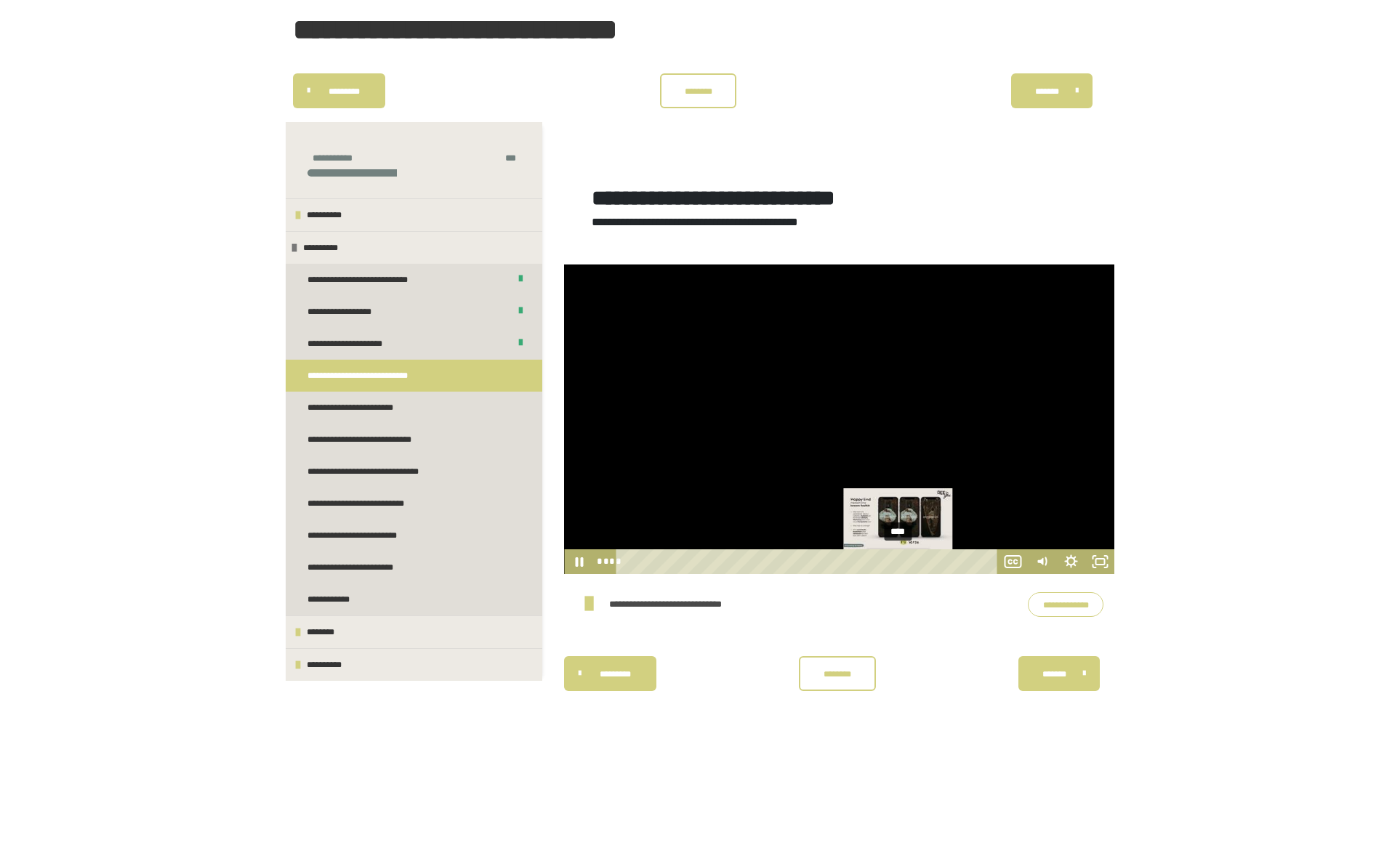click on "****" at bounding box center (808, 562) 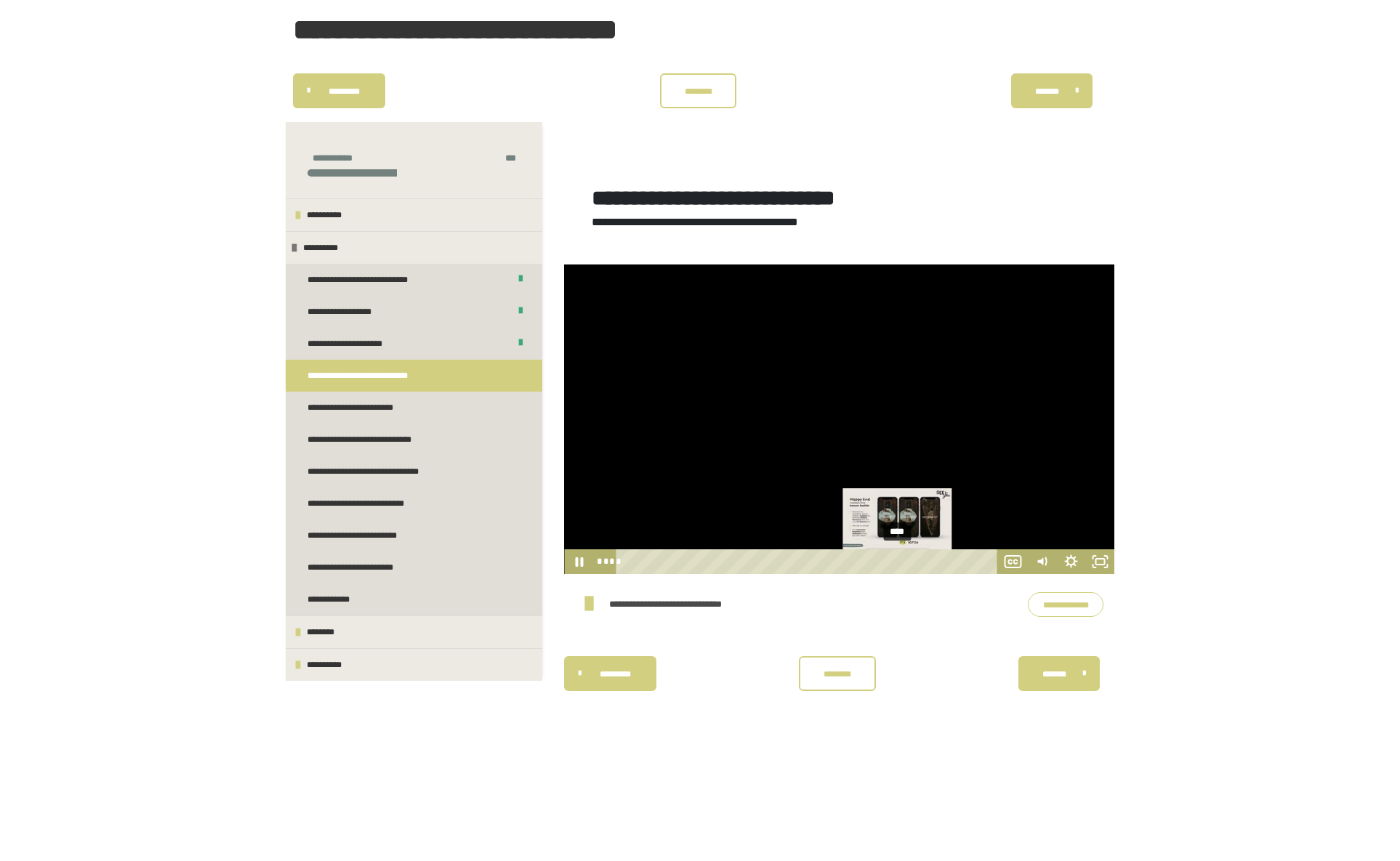 click at bounding box center (902, 561) 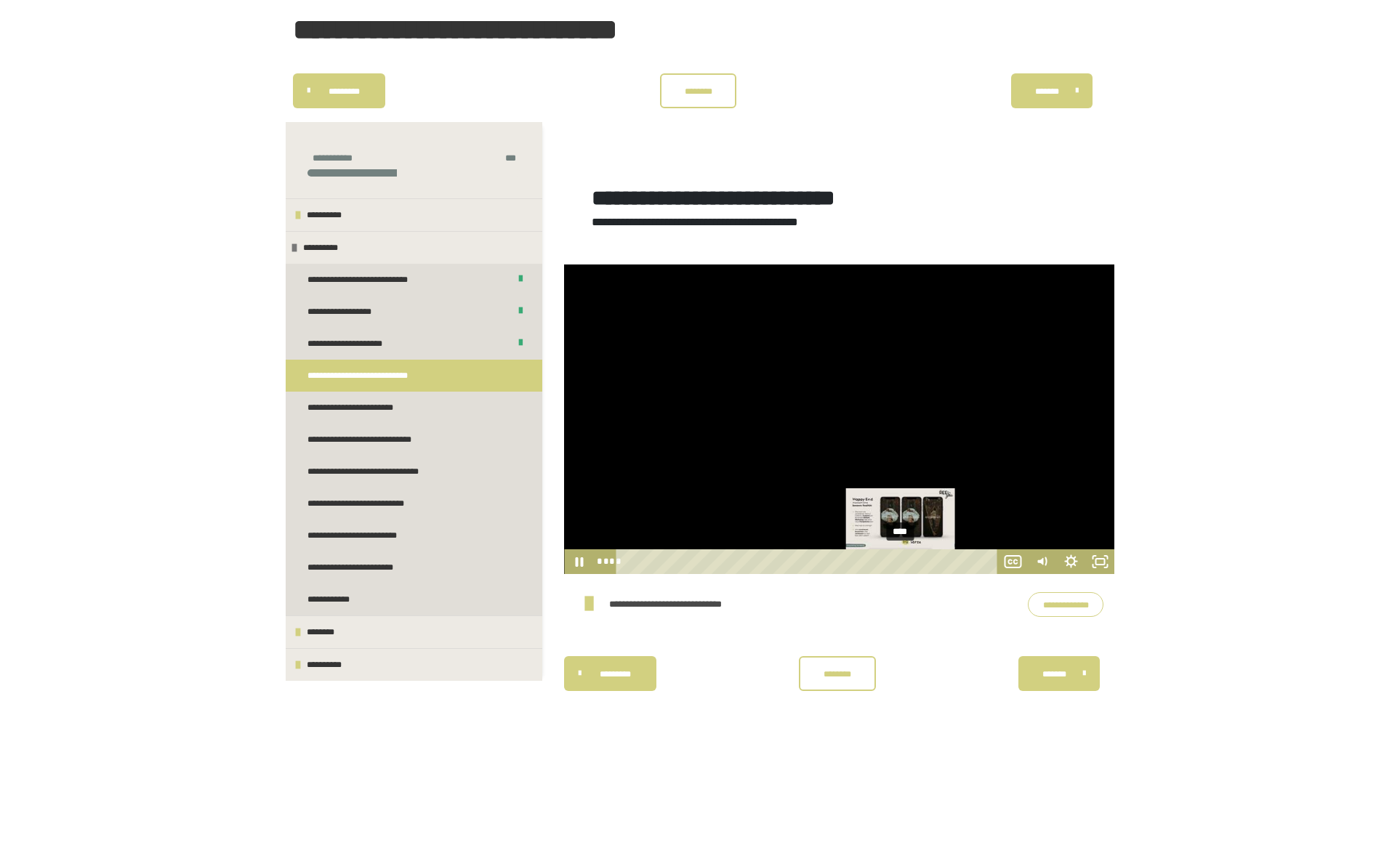 click on "****" at bounding box center [808, 562] 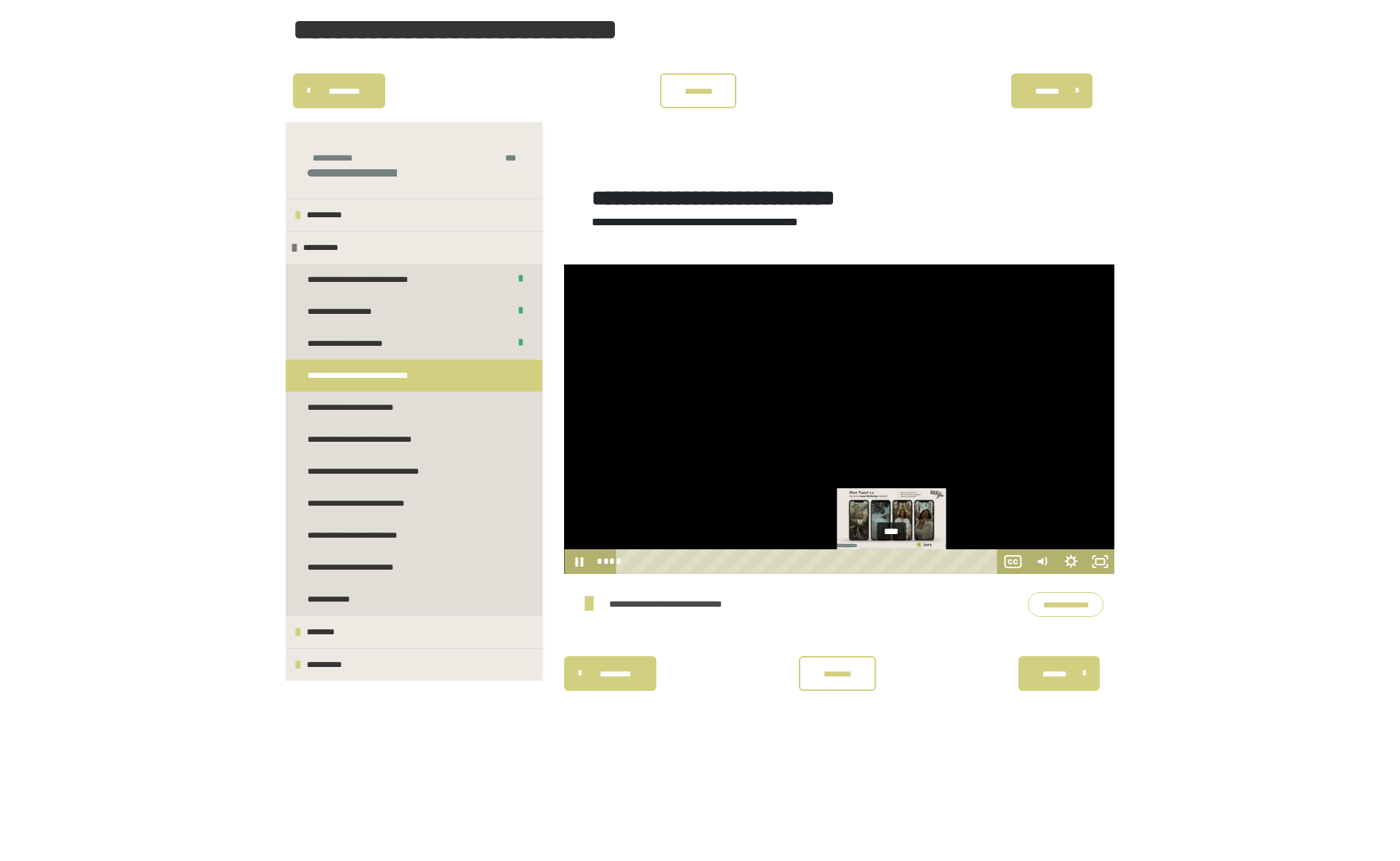 click on "****" at bounding box center (808, 562) 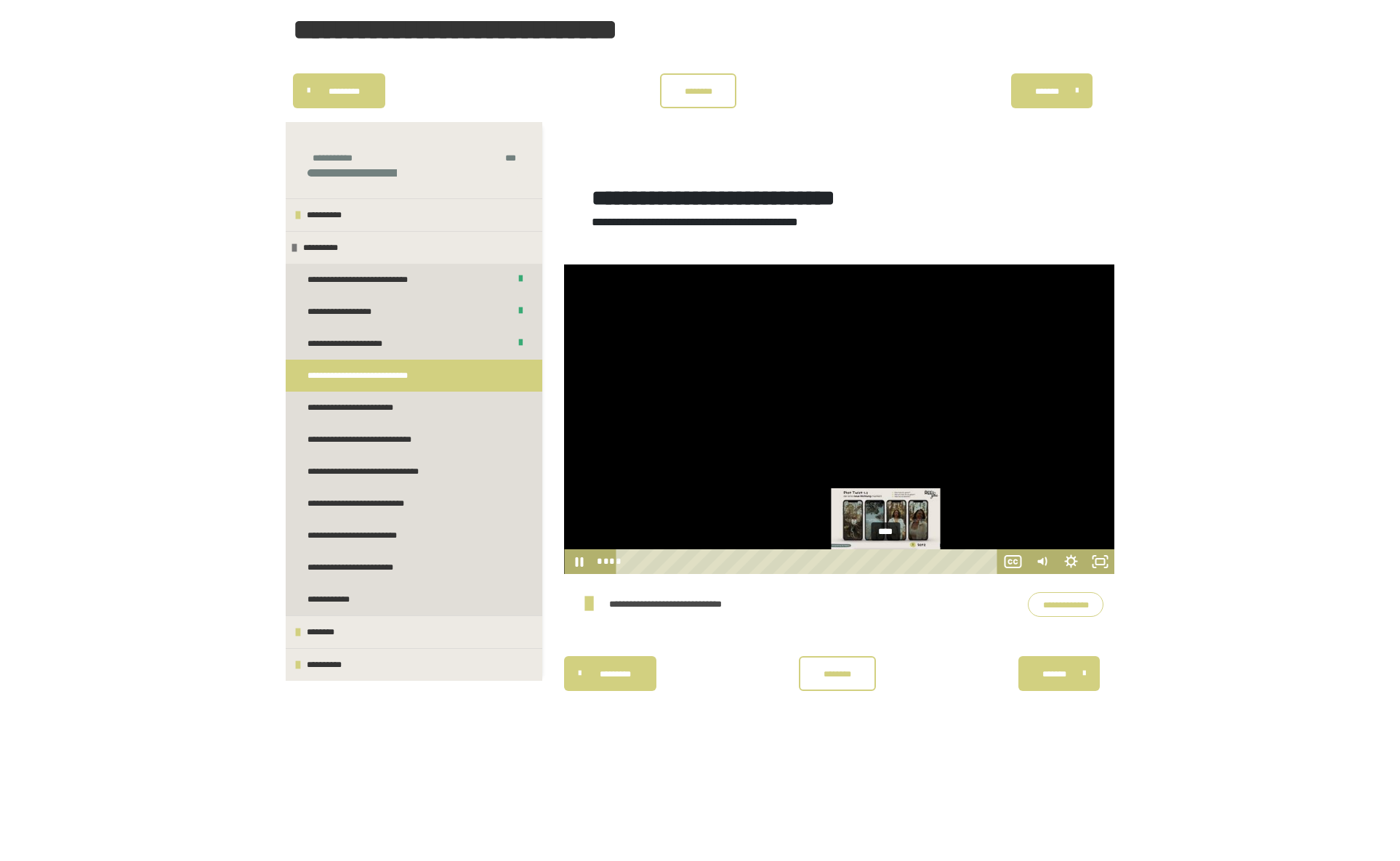click on "****" at bounding box center (808, 562) 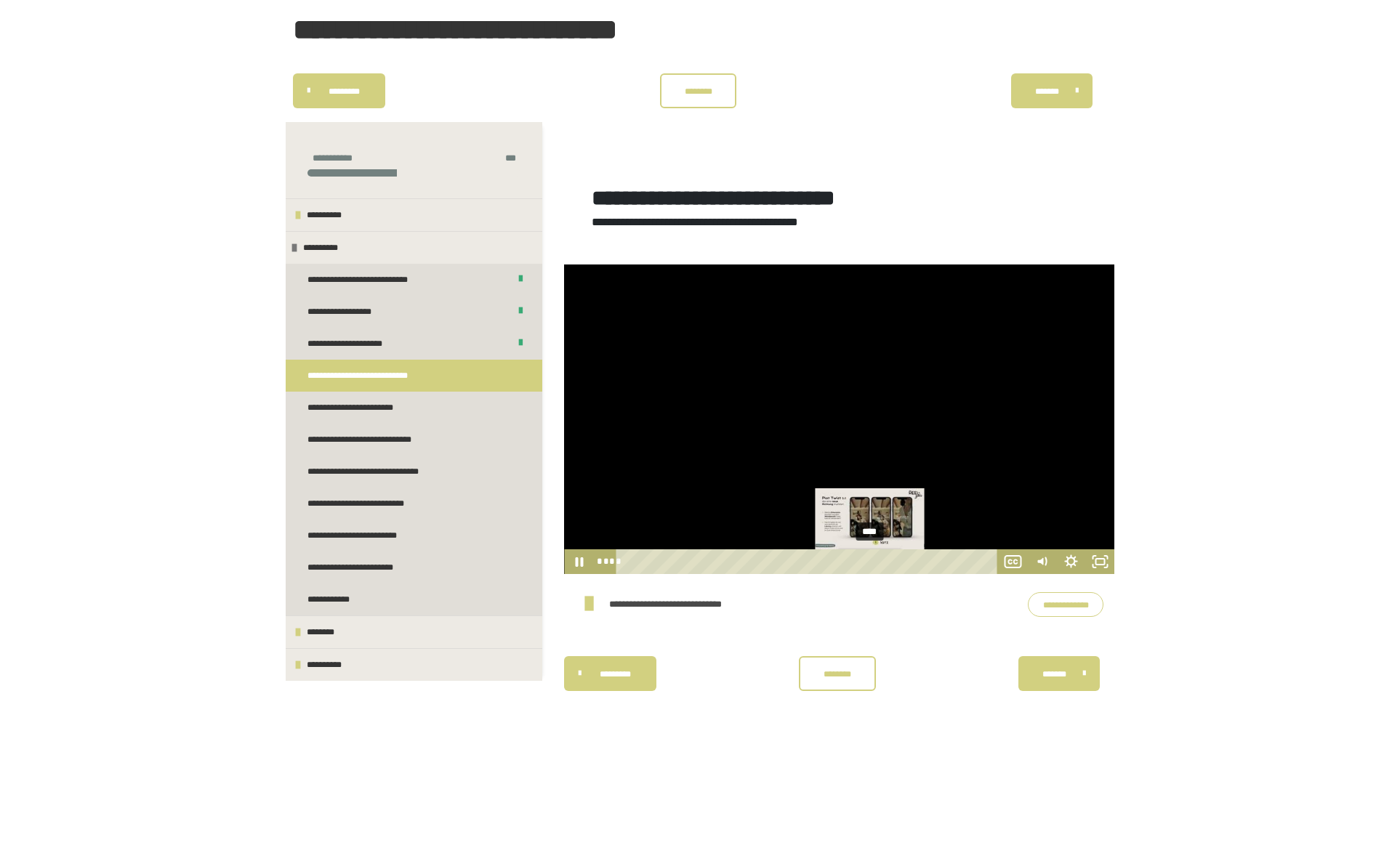 click on "****" at bounding box center (808, 562) 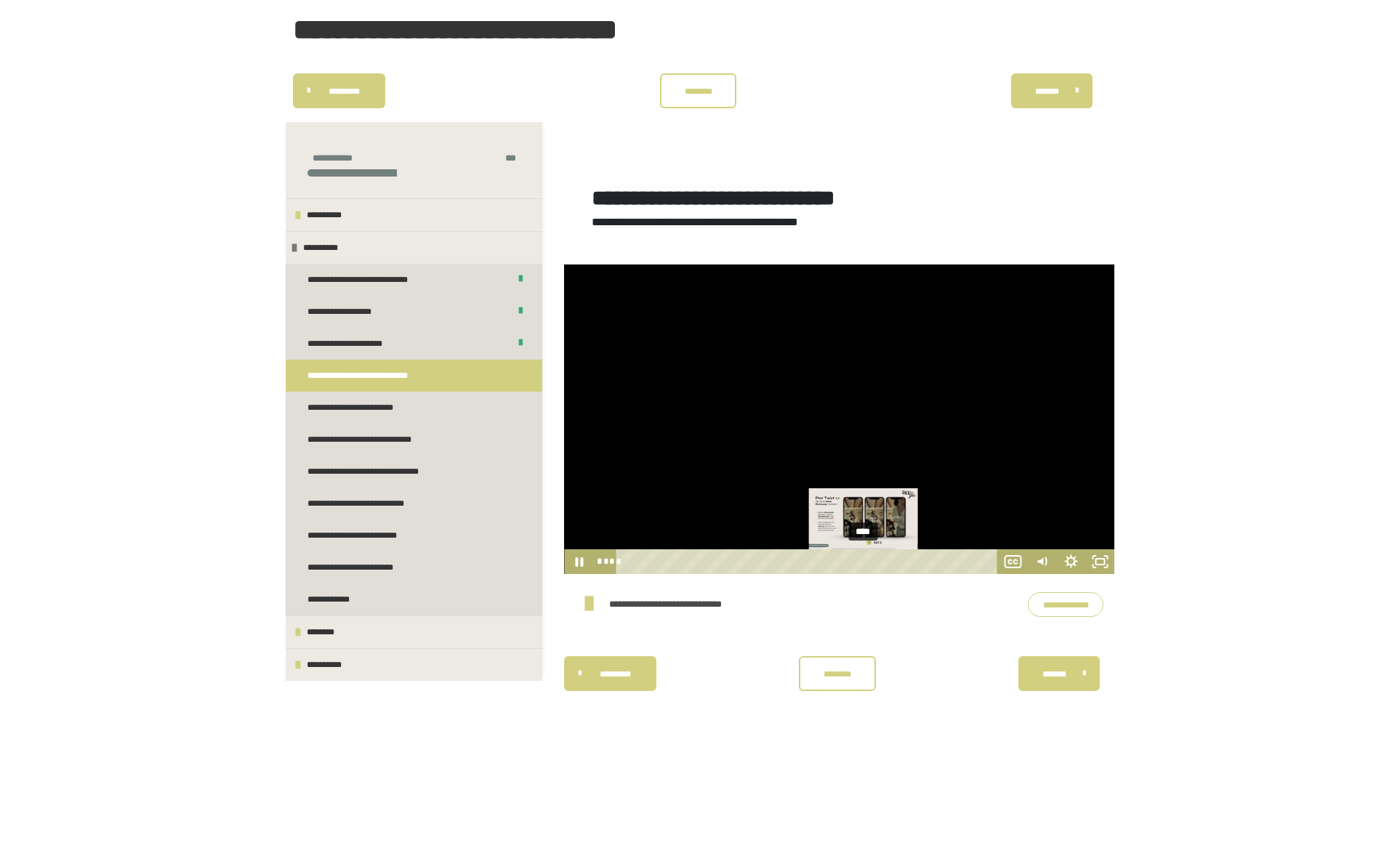 click on "****" at bounding box center [808, 562] 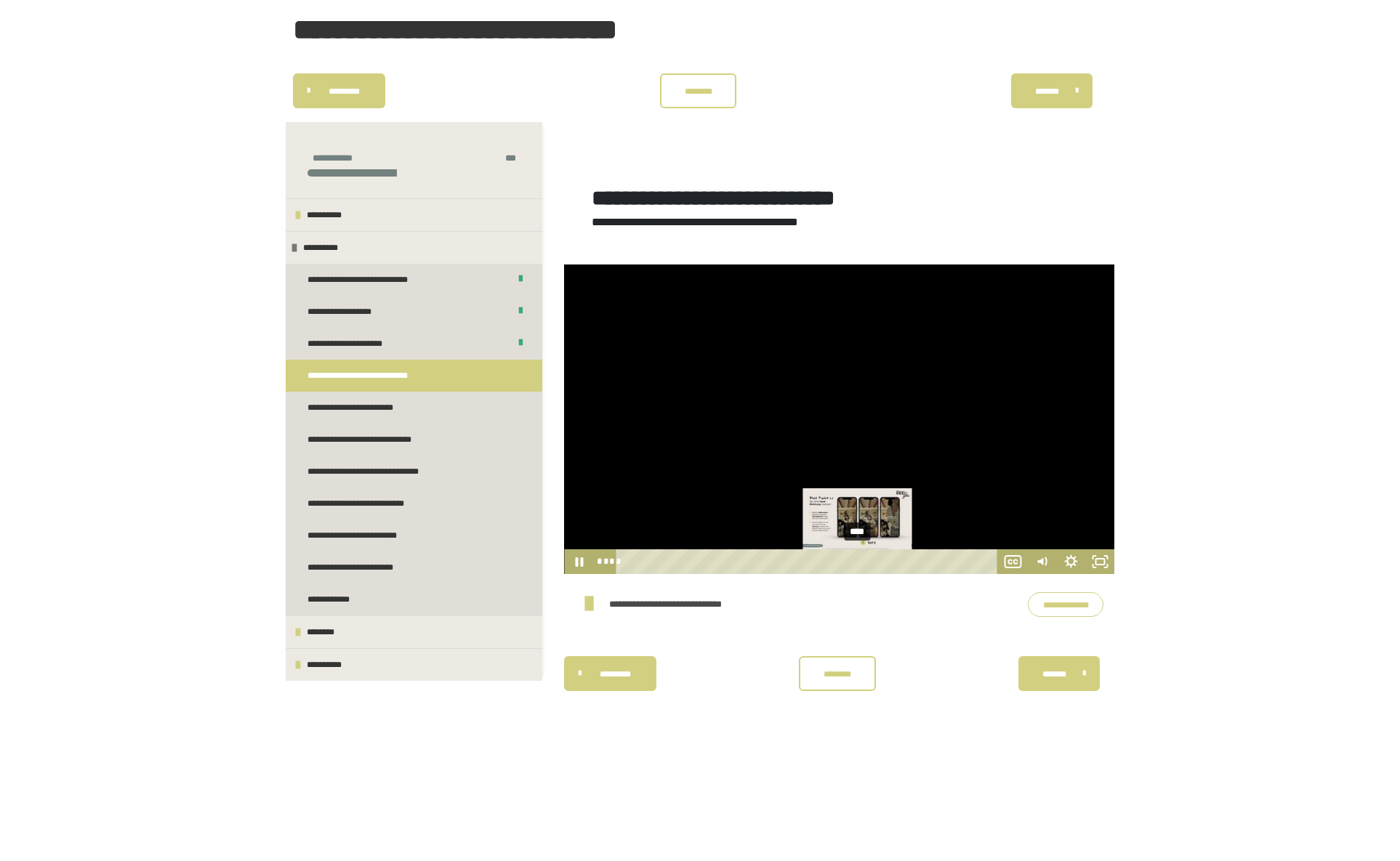 click on "****" at bounding box center [808, 562] 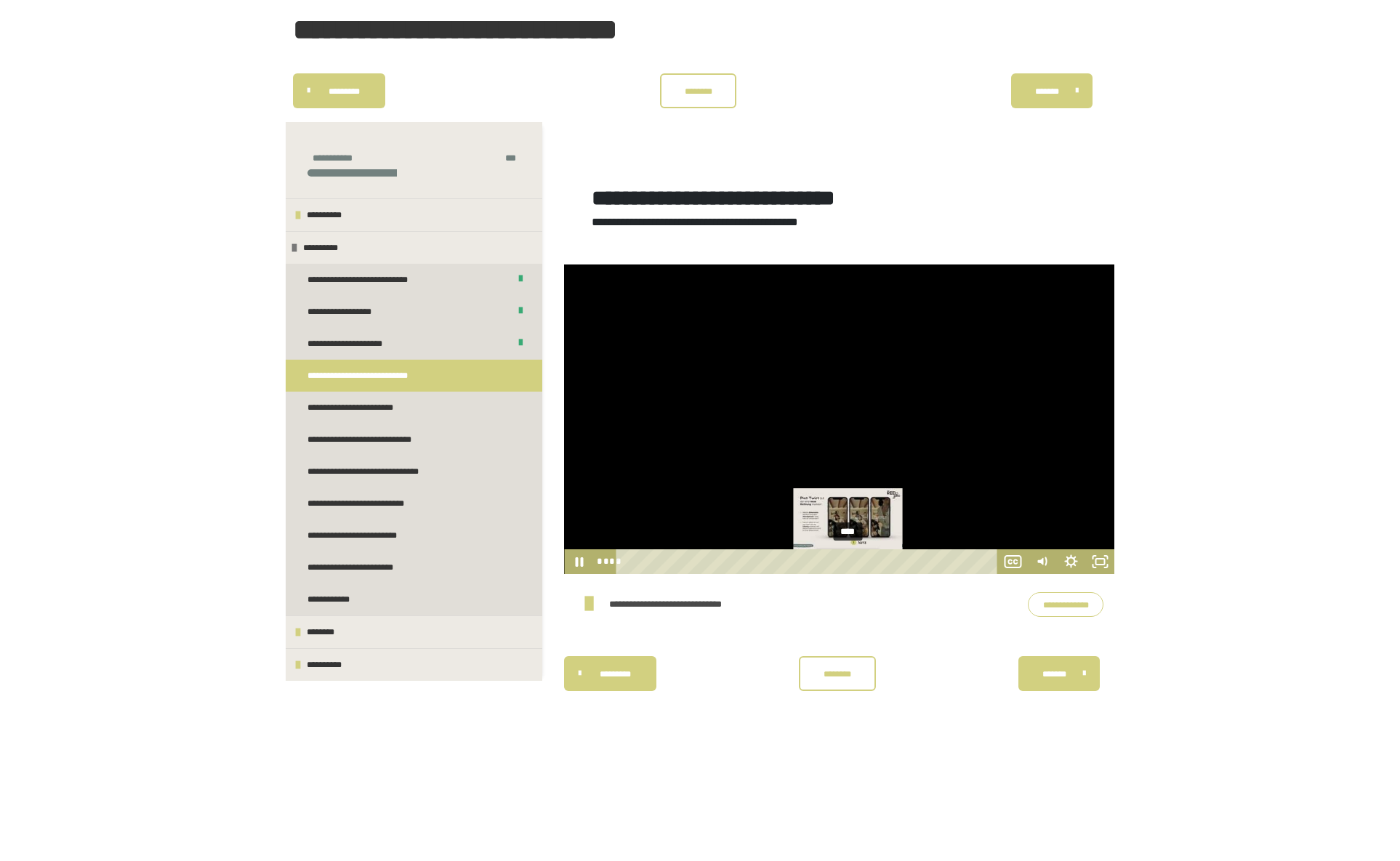 click on "****" at bounding box center [808, 562] 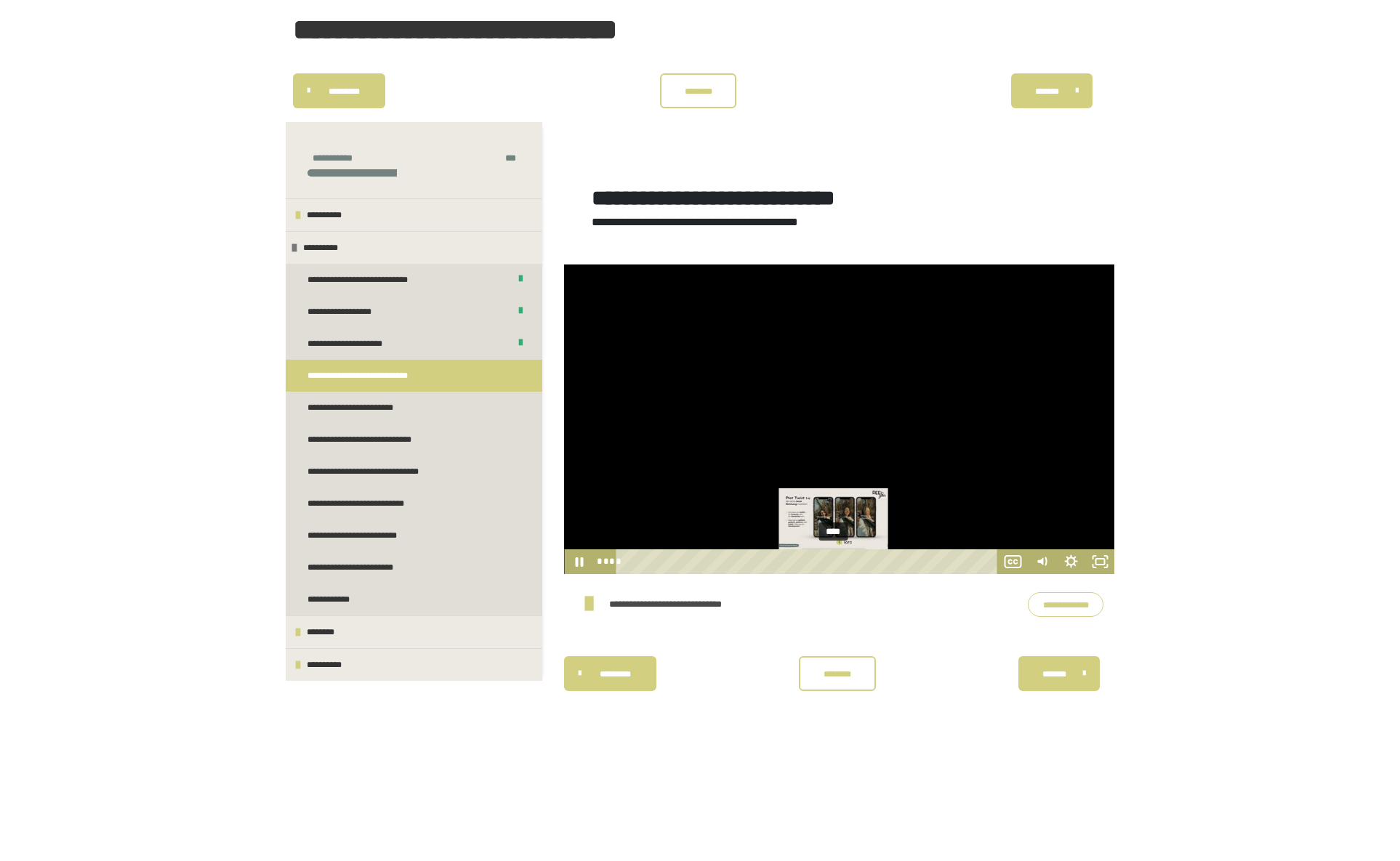 click on "****" at bounding box center [808, 562] 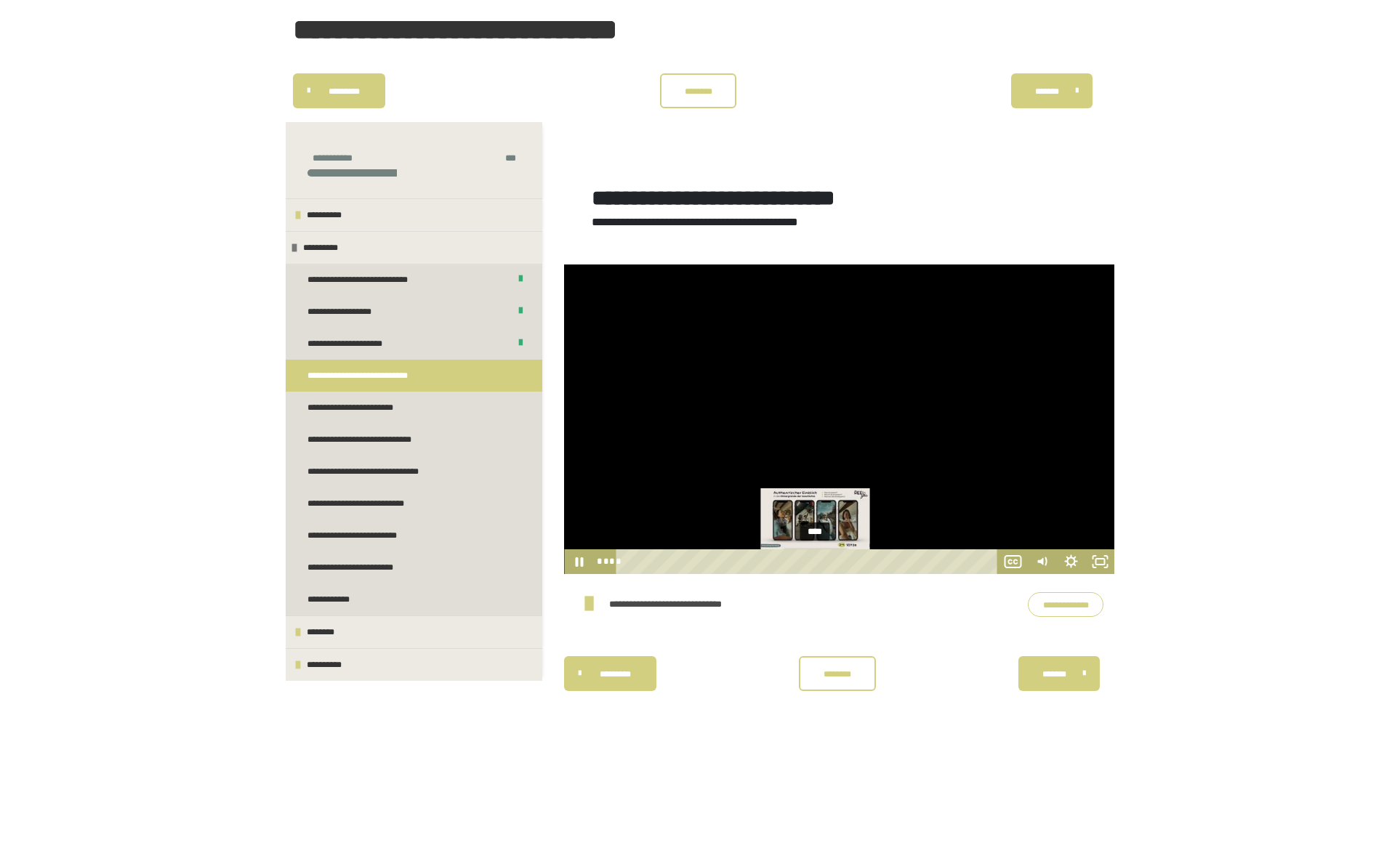 click on "****" at bounding box center [808, 562] 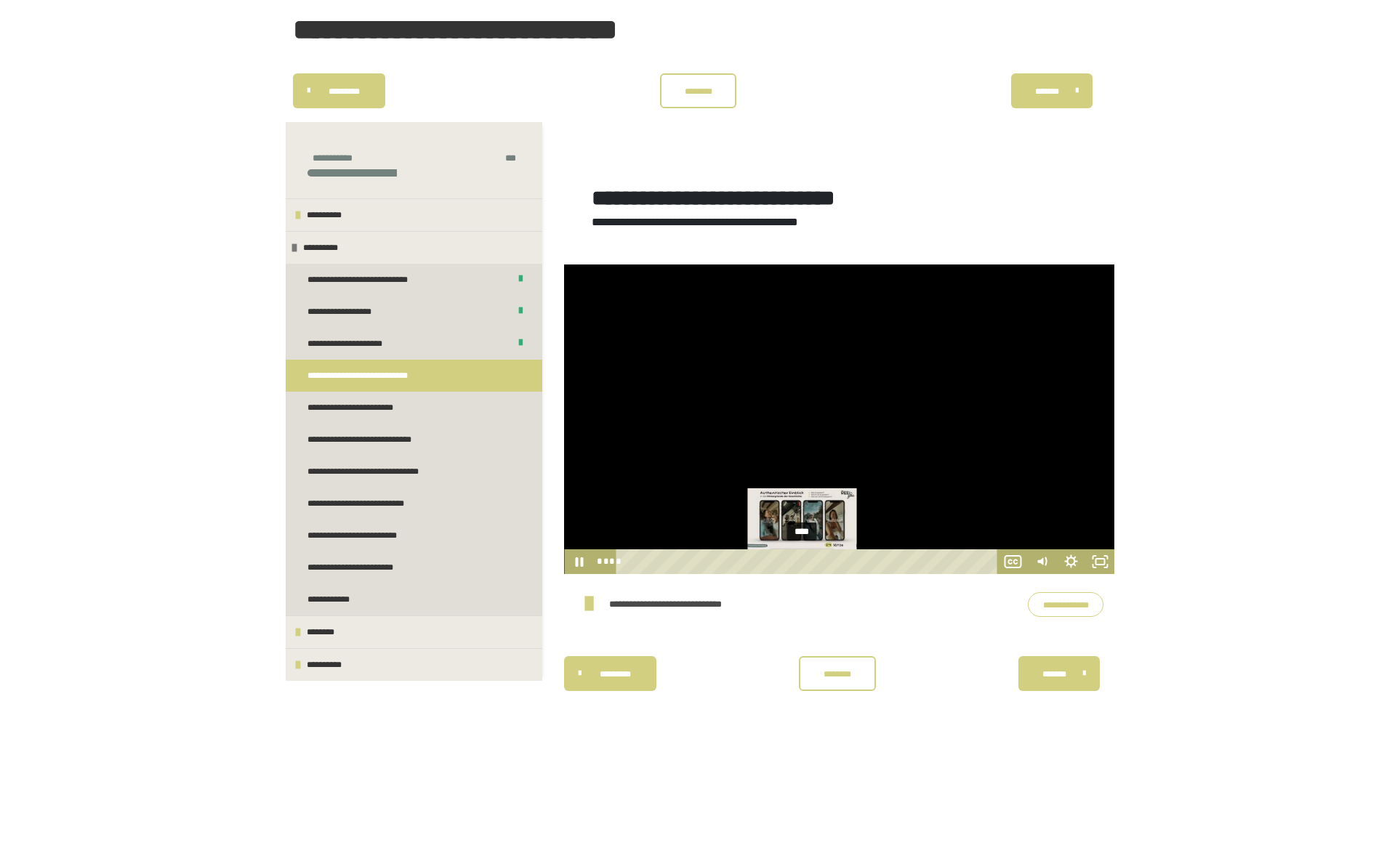 click on "****" at bounding box center [808, 562] 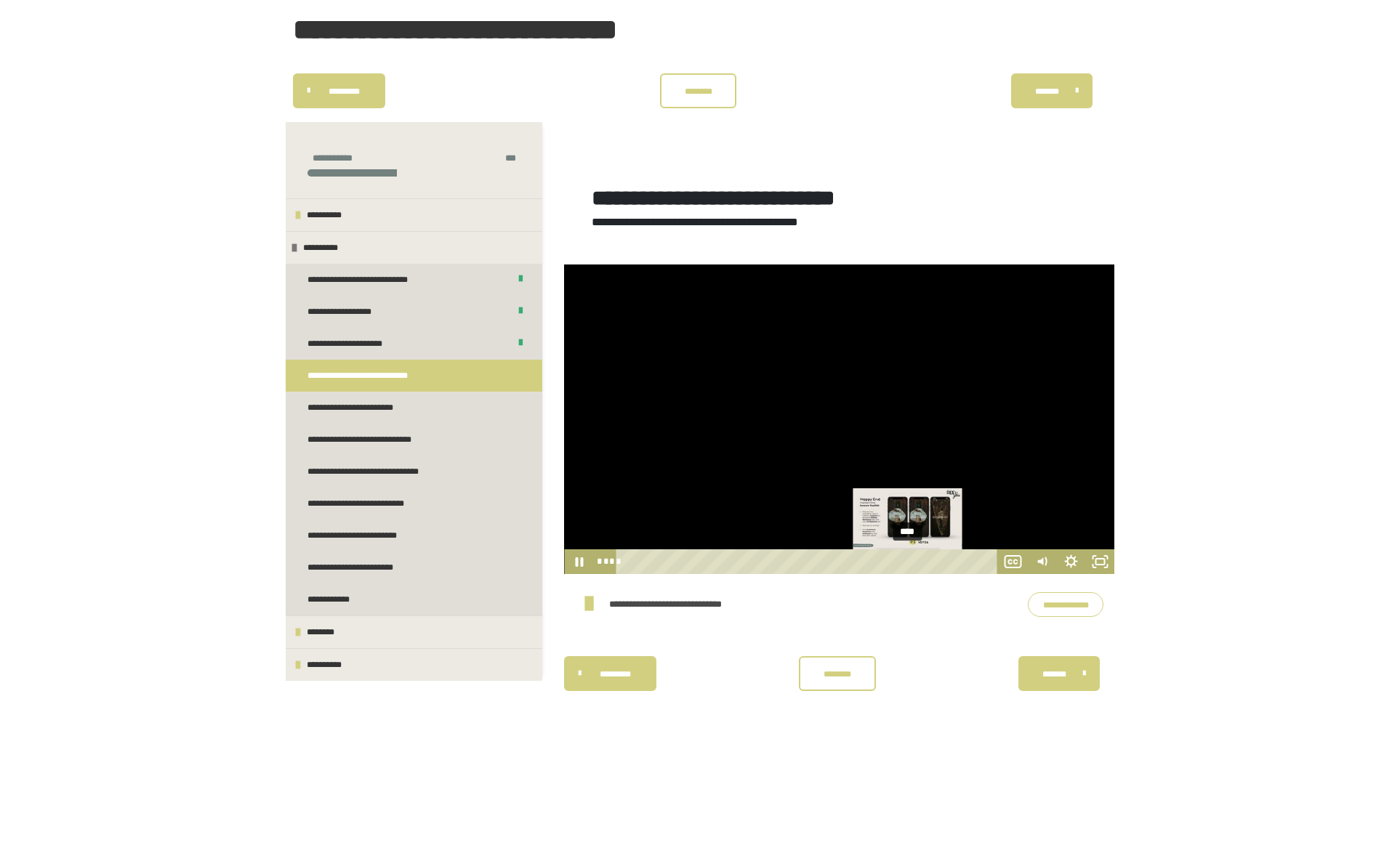 click on "****" at bounding box center (808, 562) 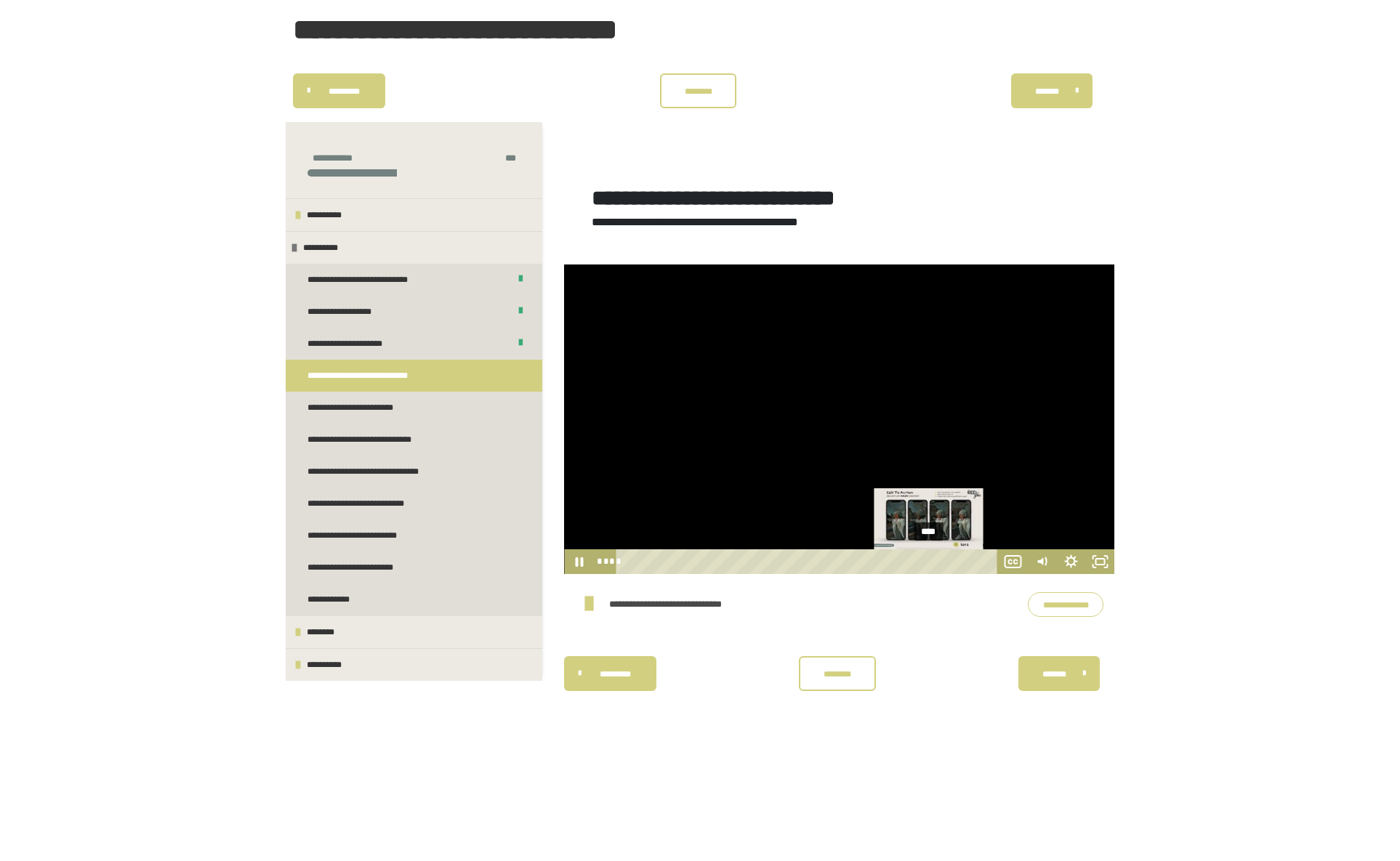 click on "****" at bounding box center (808, 562) 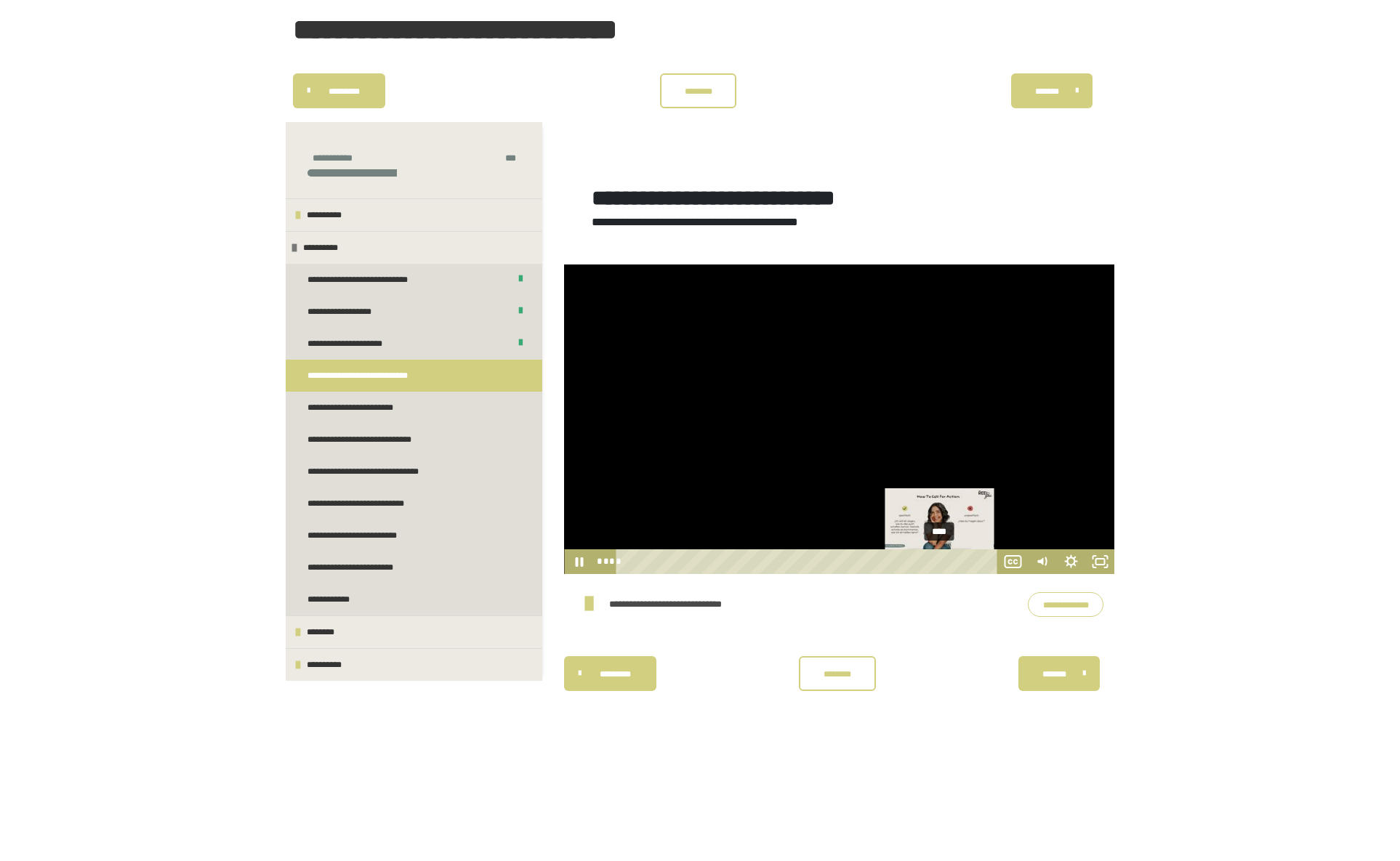 click on "****" at bounding box center [808, 562] 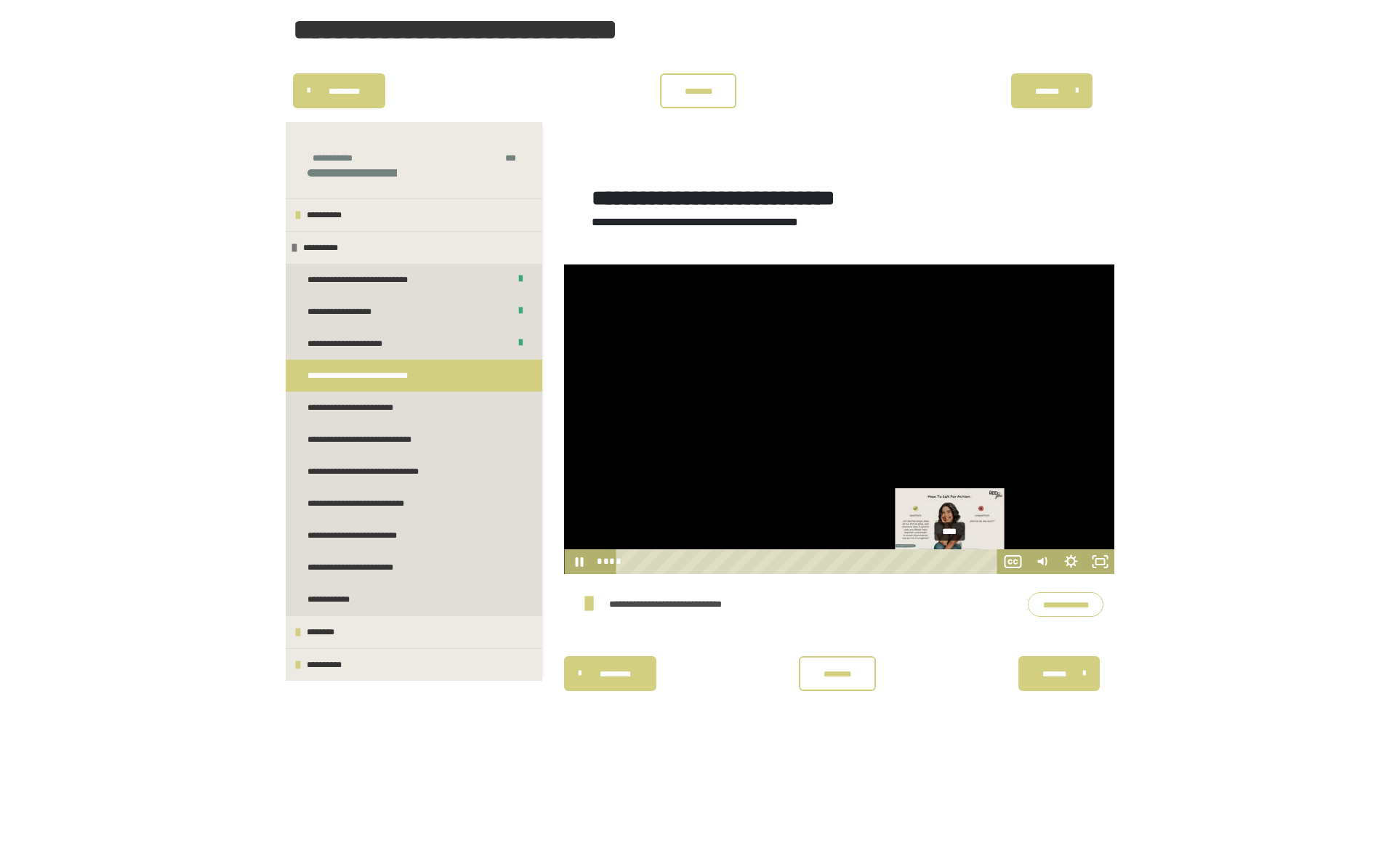 click on "****" at bounding box center [808, 562] 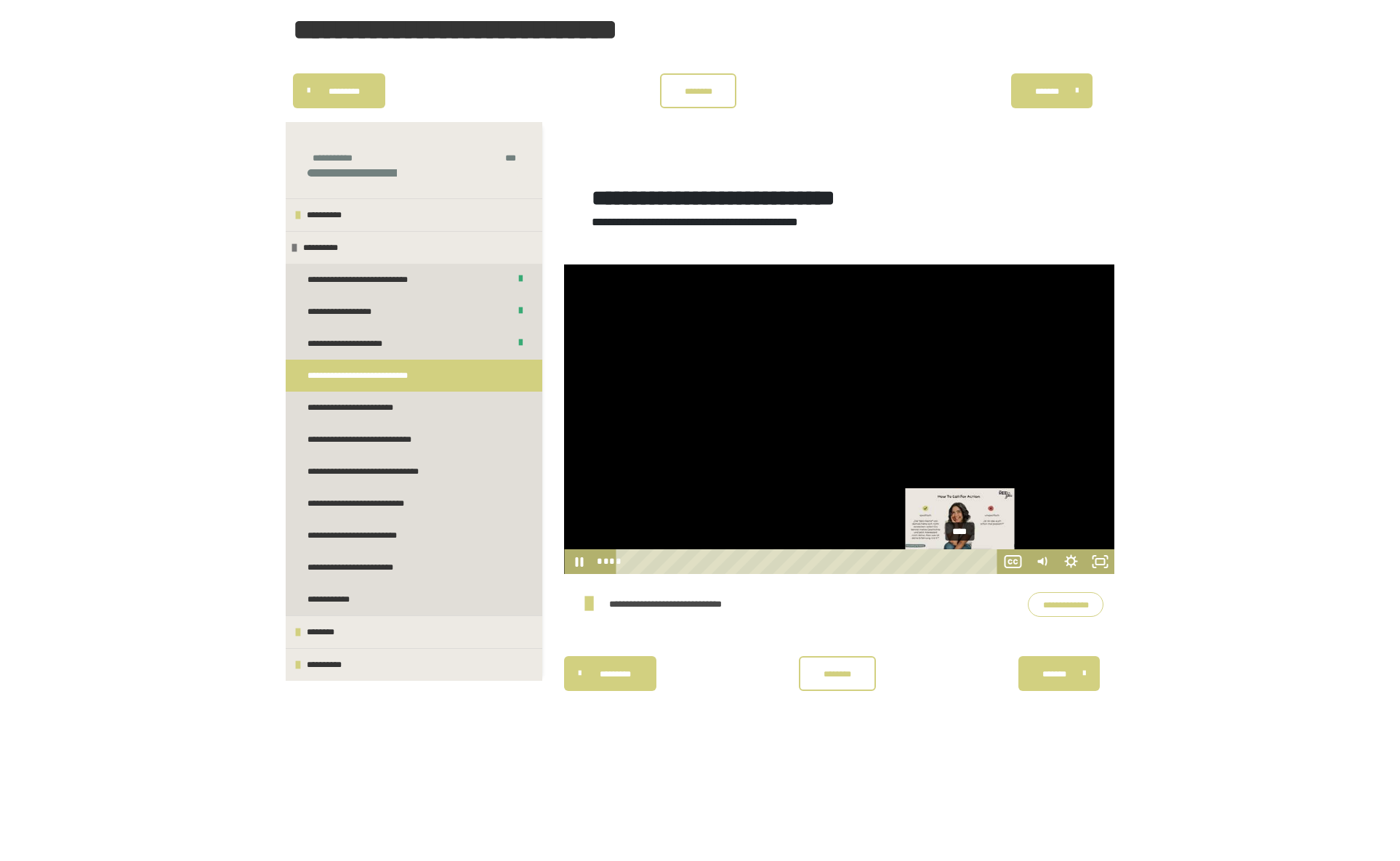 click on "****" at bounding box center (808, 562) 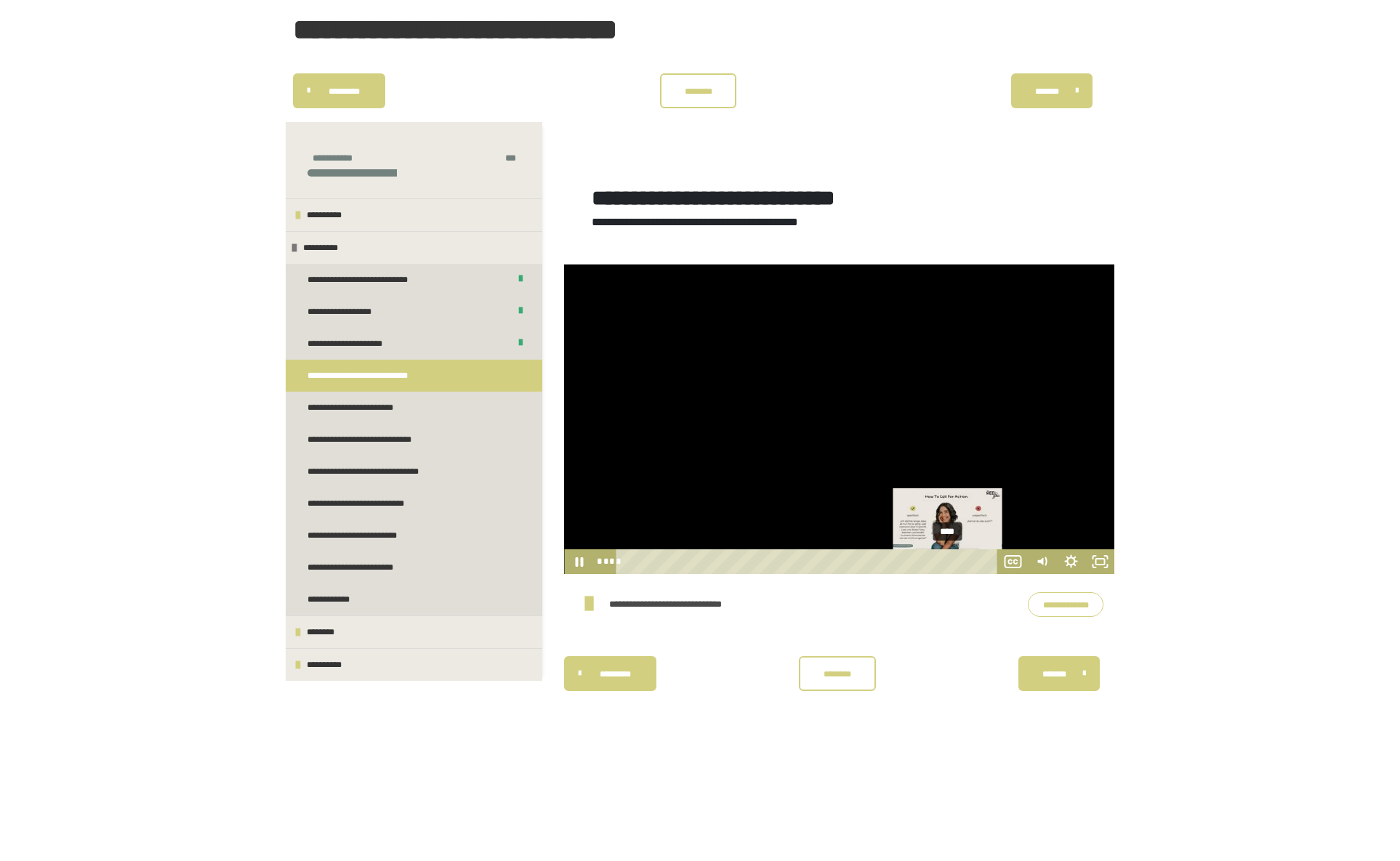 click on "****" at bounding box center (808, 562) 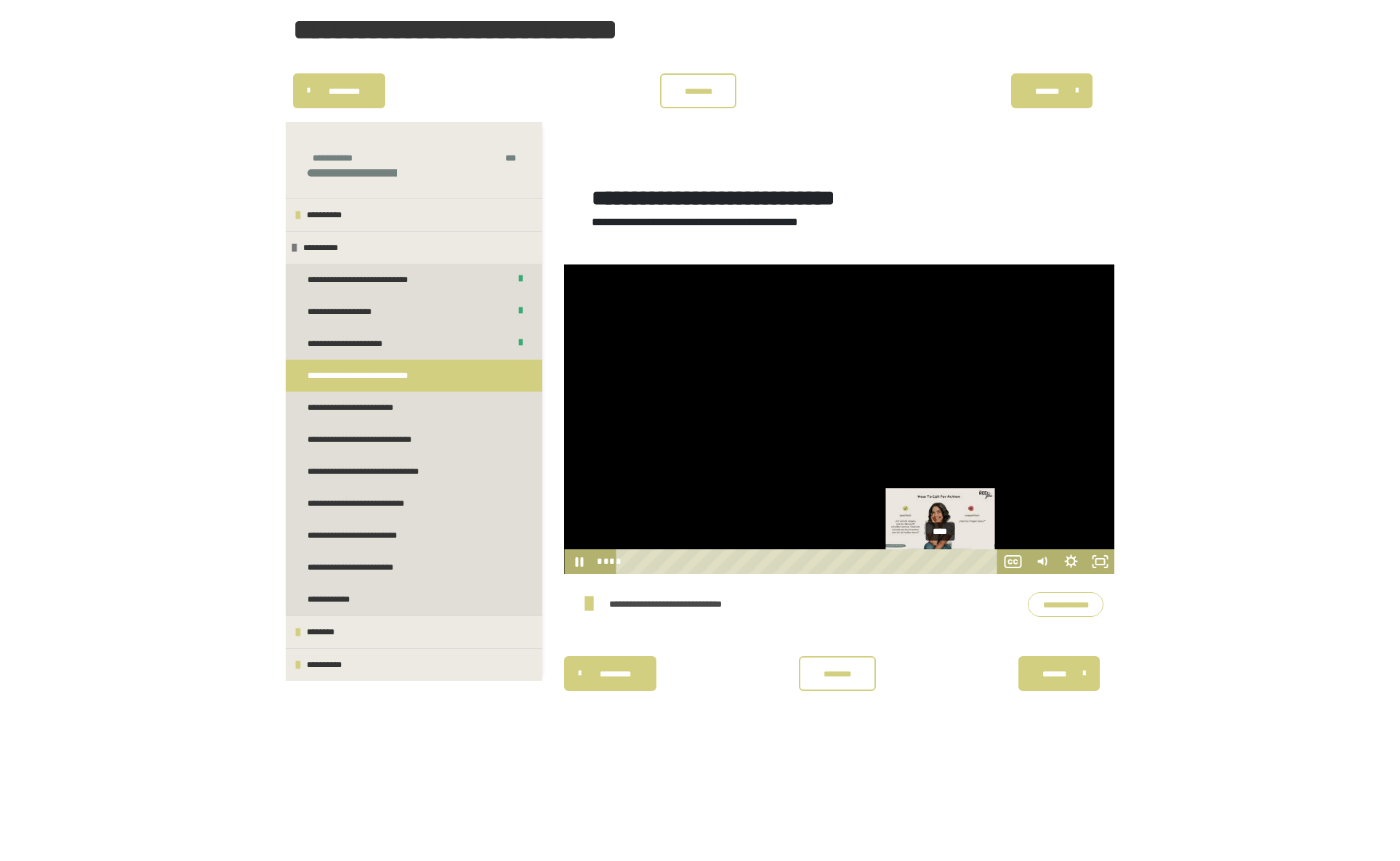 click on "****" at bounding box center (808, 562) 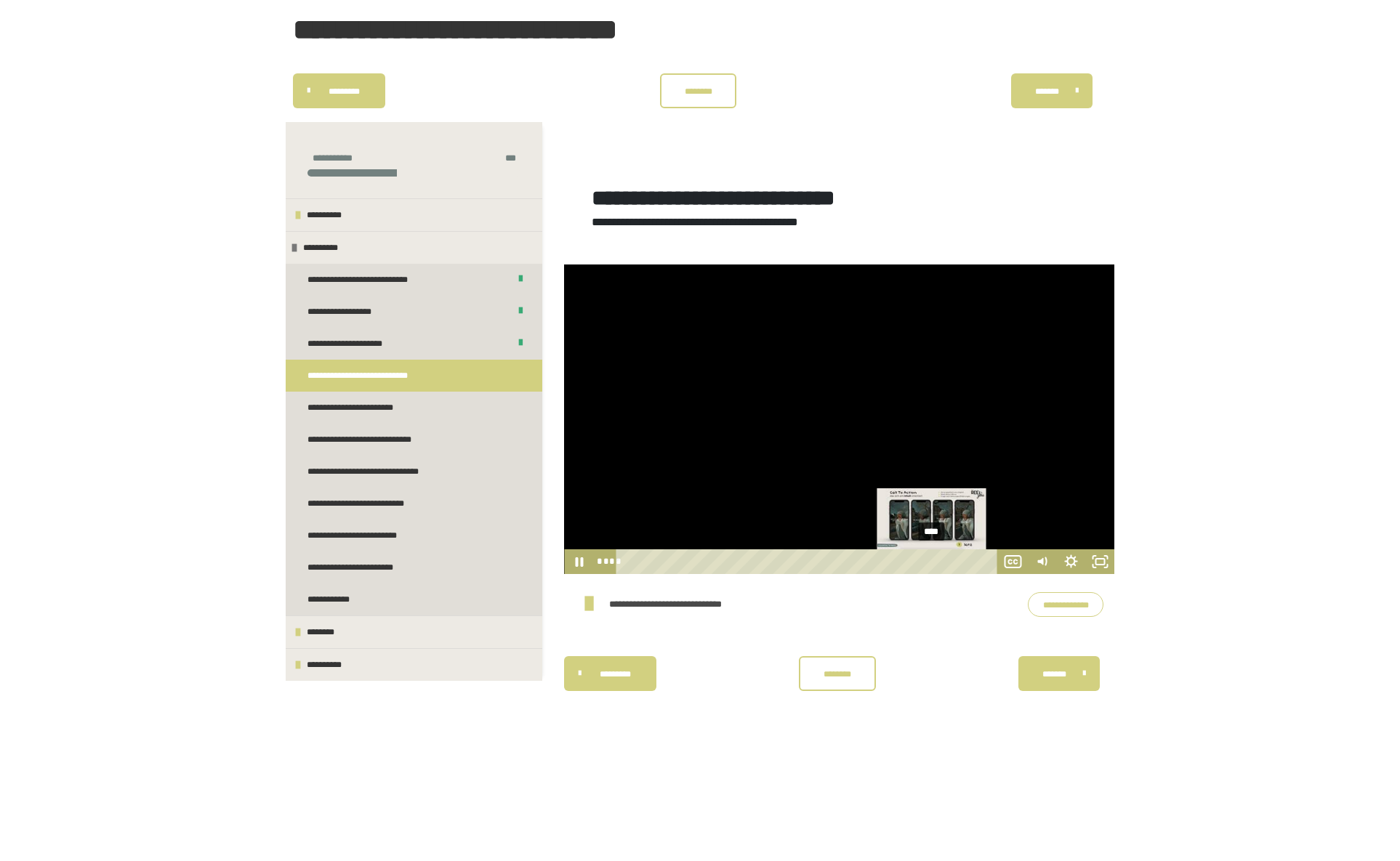 click on "****" at bounding box center (808, 562) 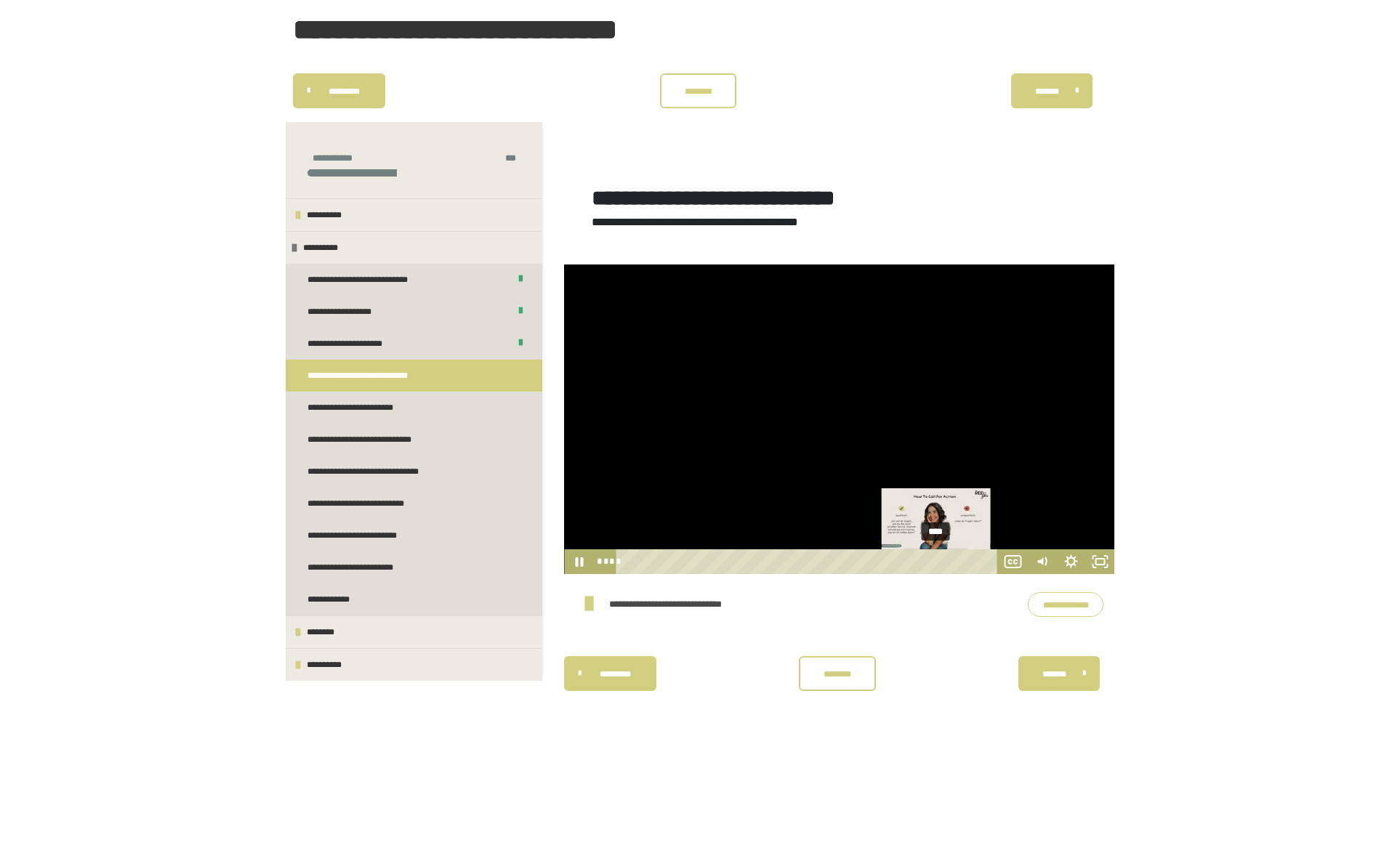 click on "****" at bounding box center (808, 562) 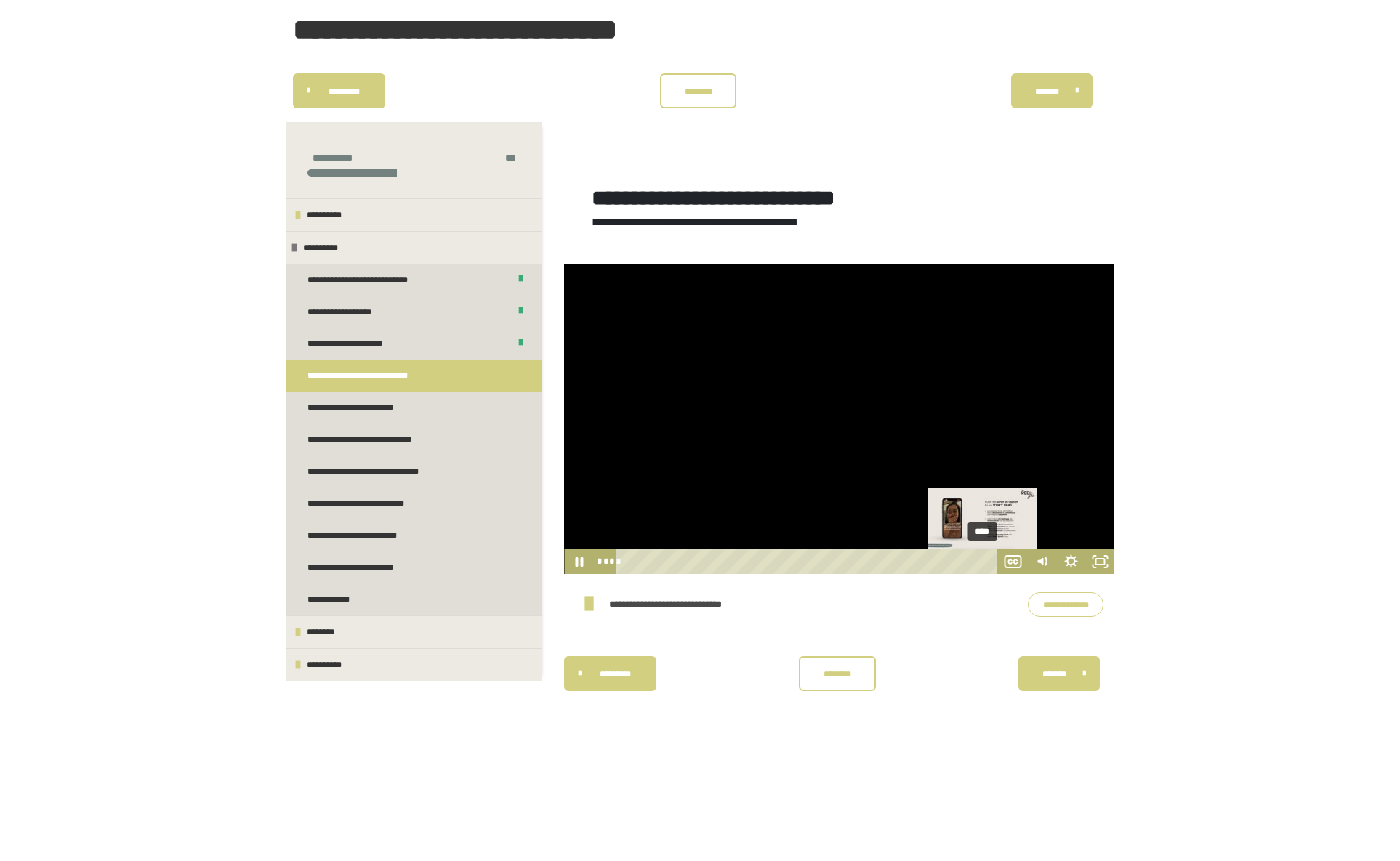 click on "****" at bounding box center [808, 562] 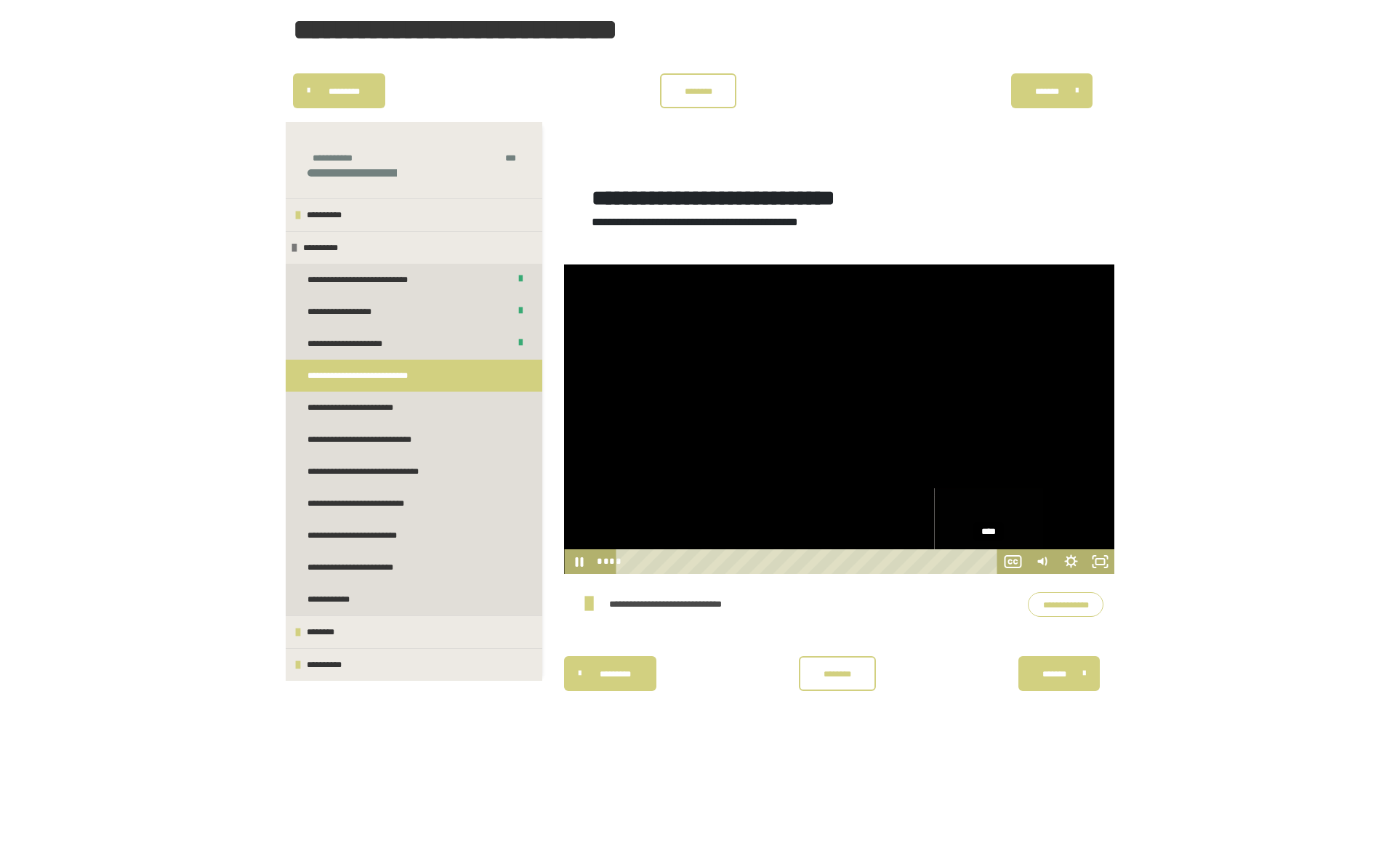 click on "****" at bounding box center [808, 562] 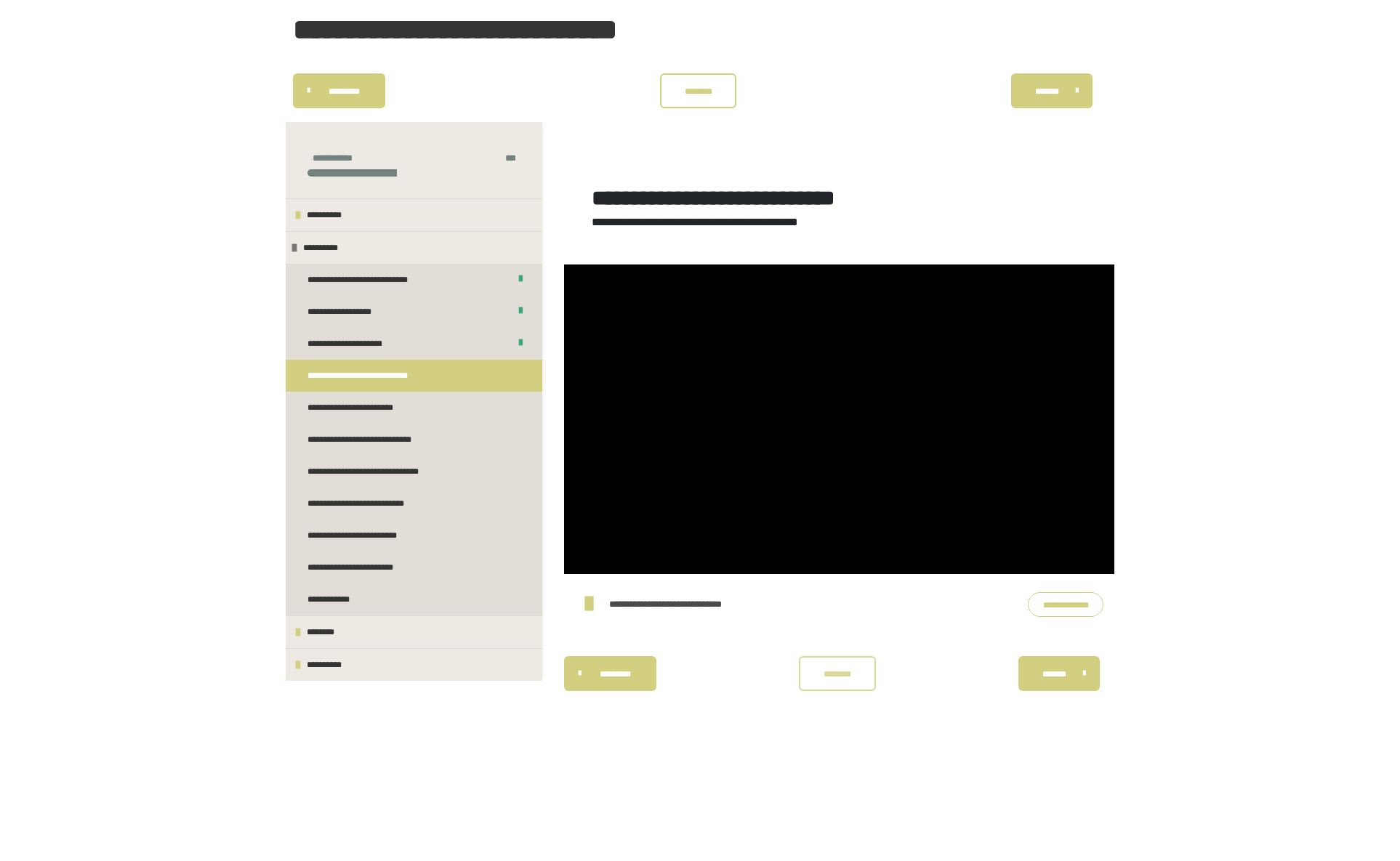 click on "********" at bounding box center [837, 674] 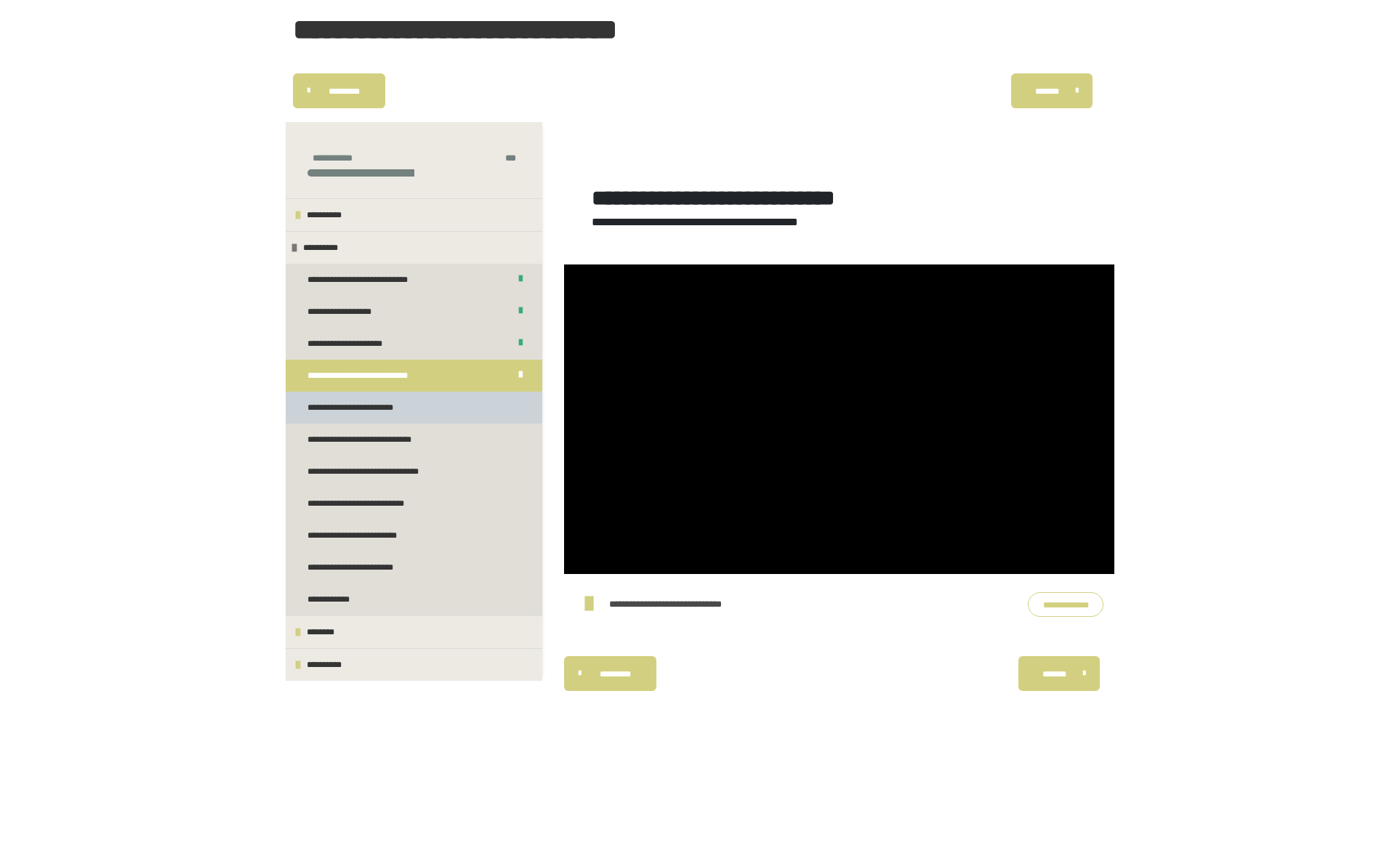 click on "**********" at bounding box center (414, 408) 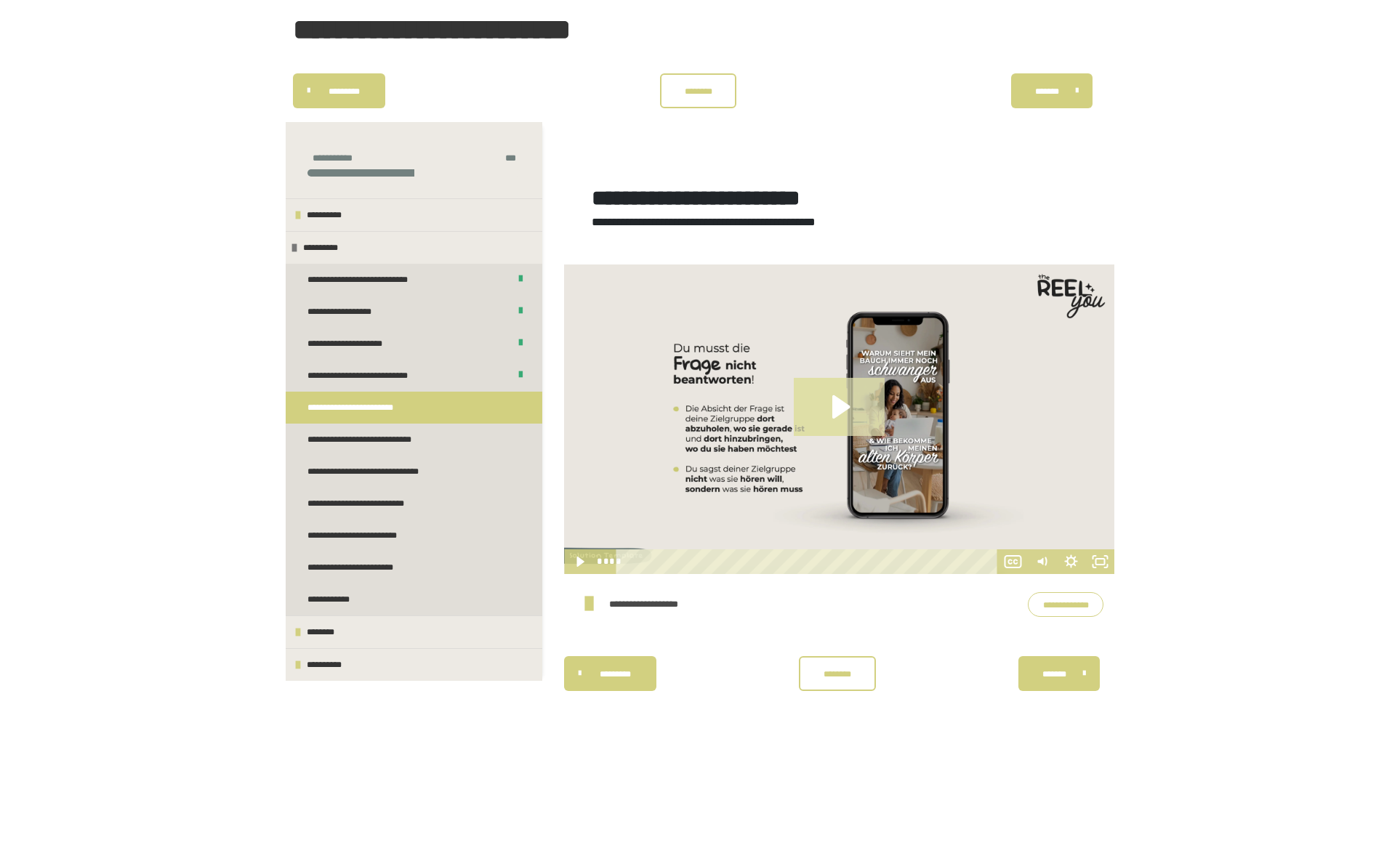 click 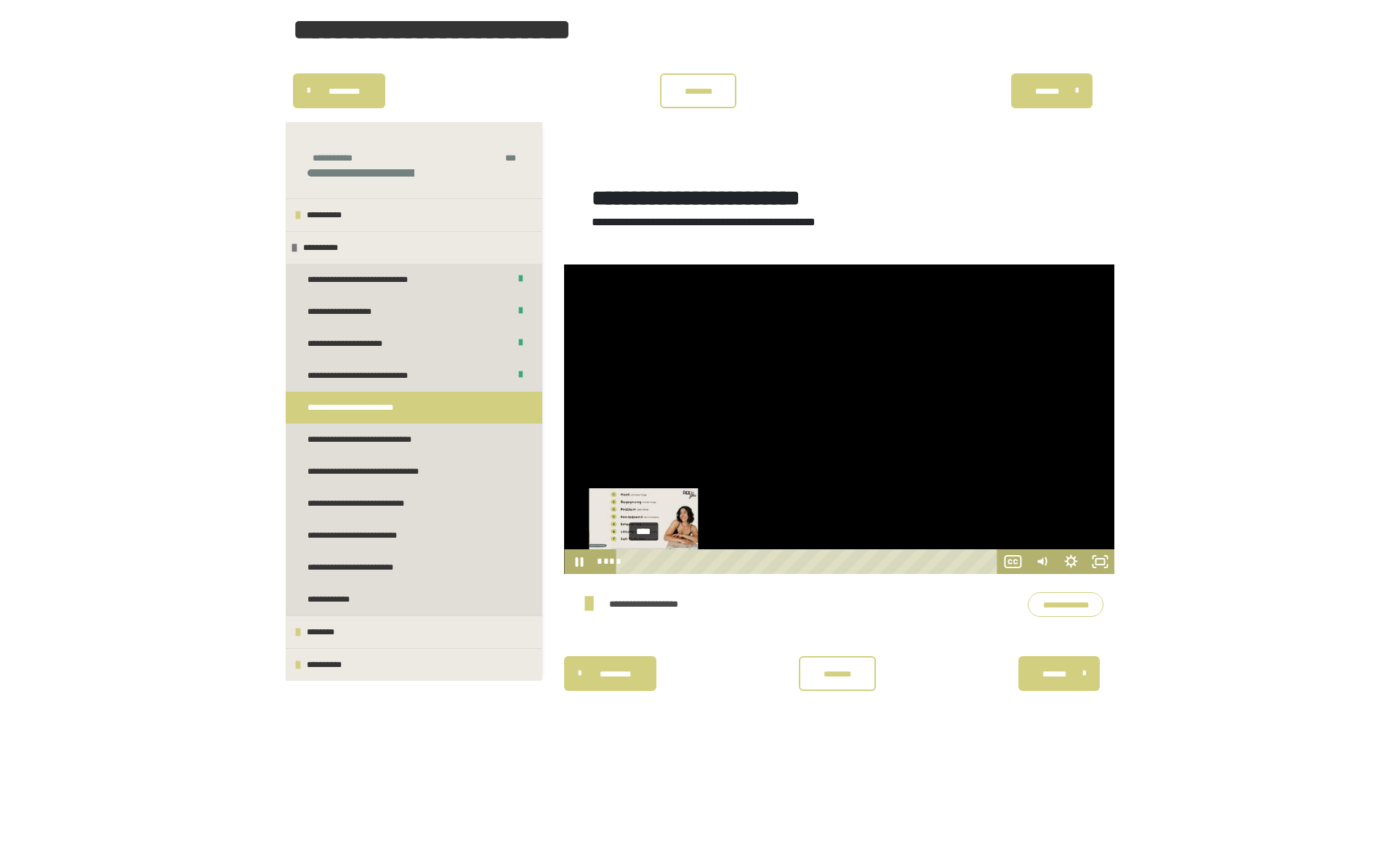 click on "****" at bounding box center [808, 562] 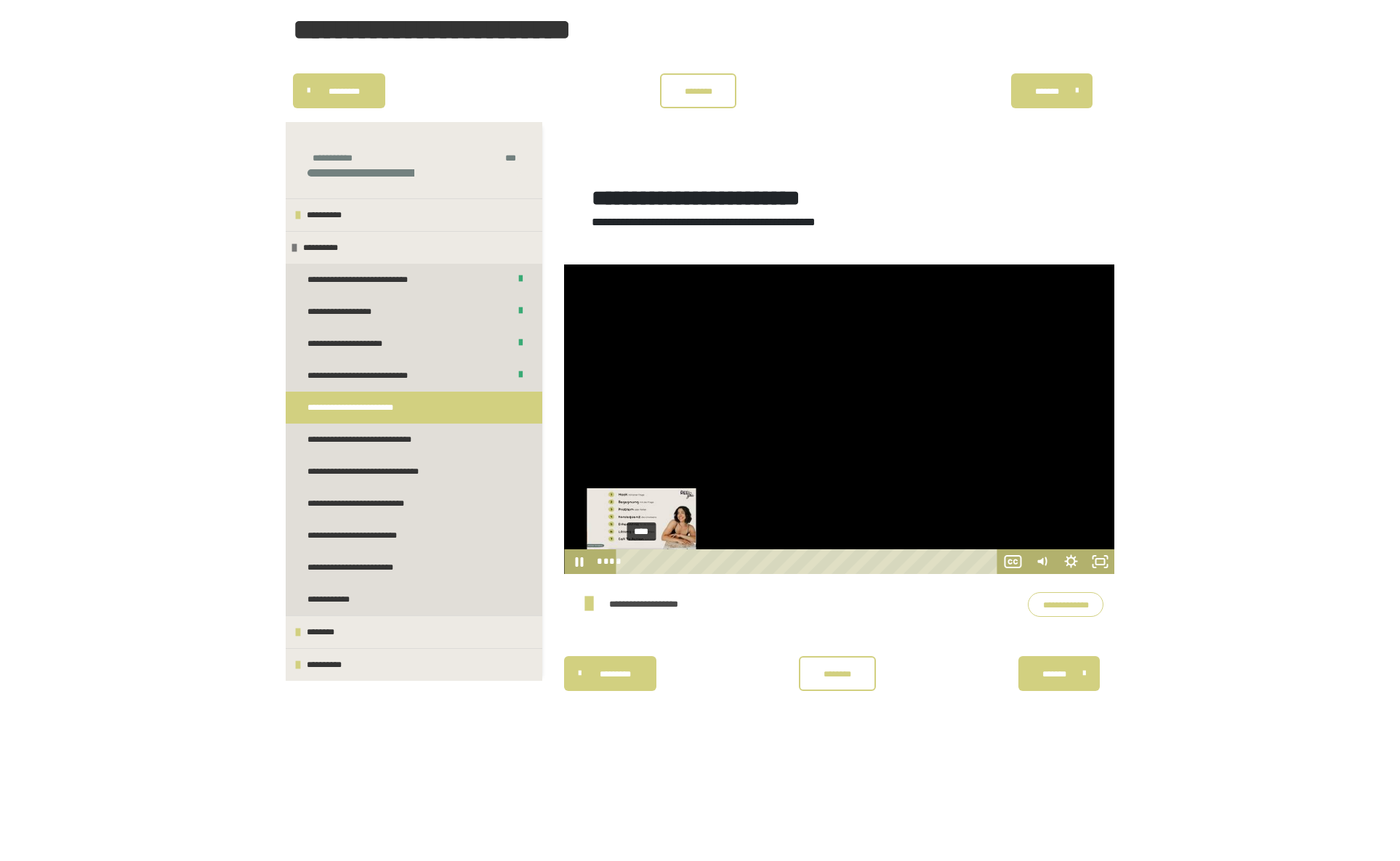 click at bounding box center [643, 561] 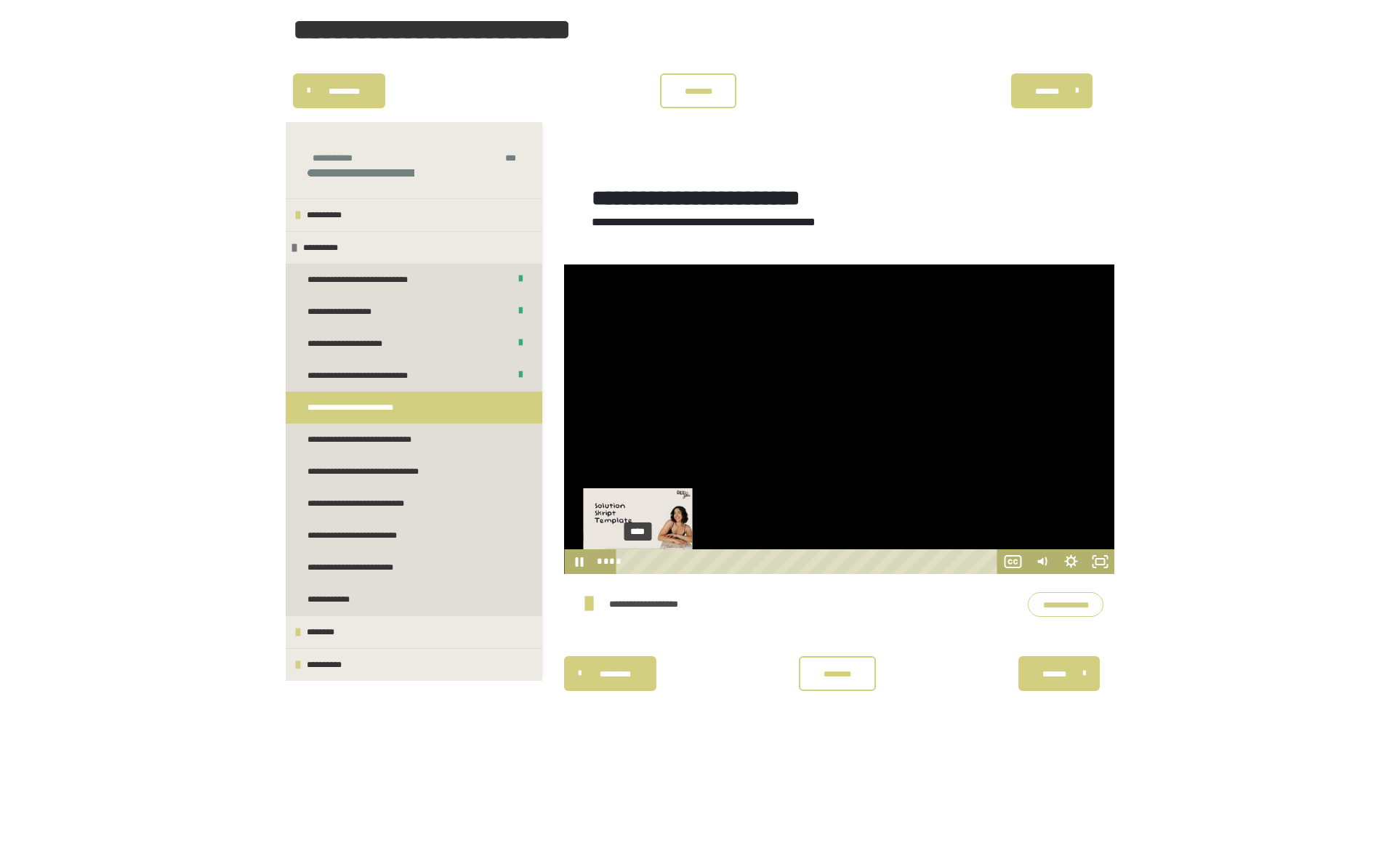 click at bounding box center (641, 561) 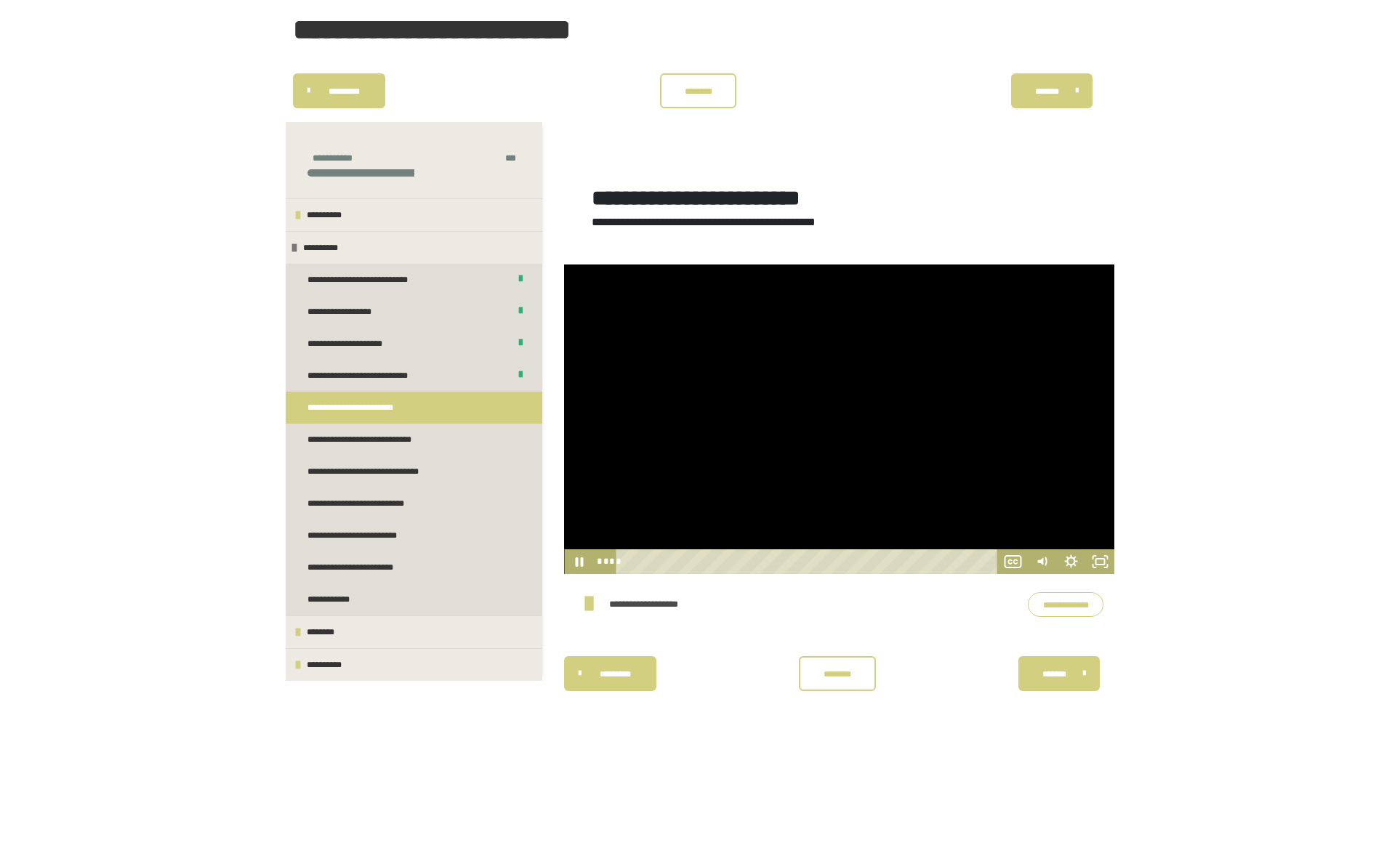 click at bounding box center (839, 419) 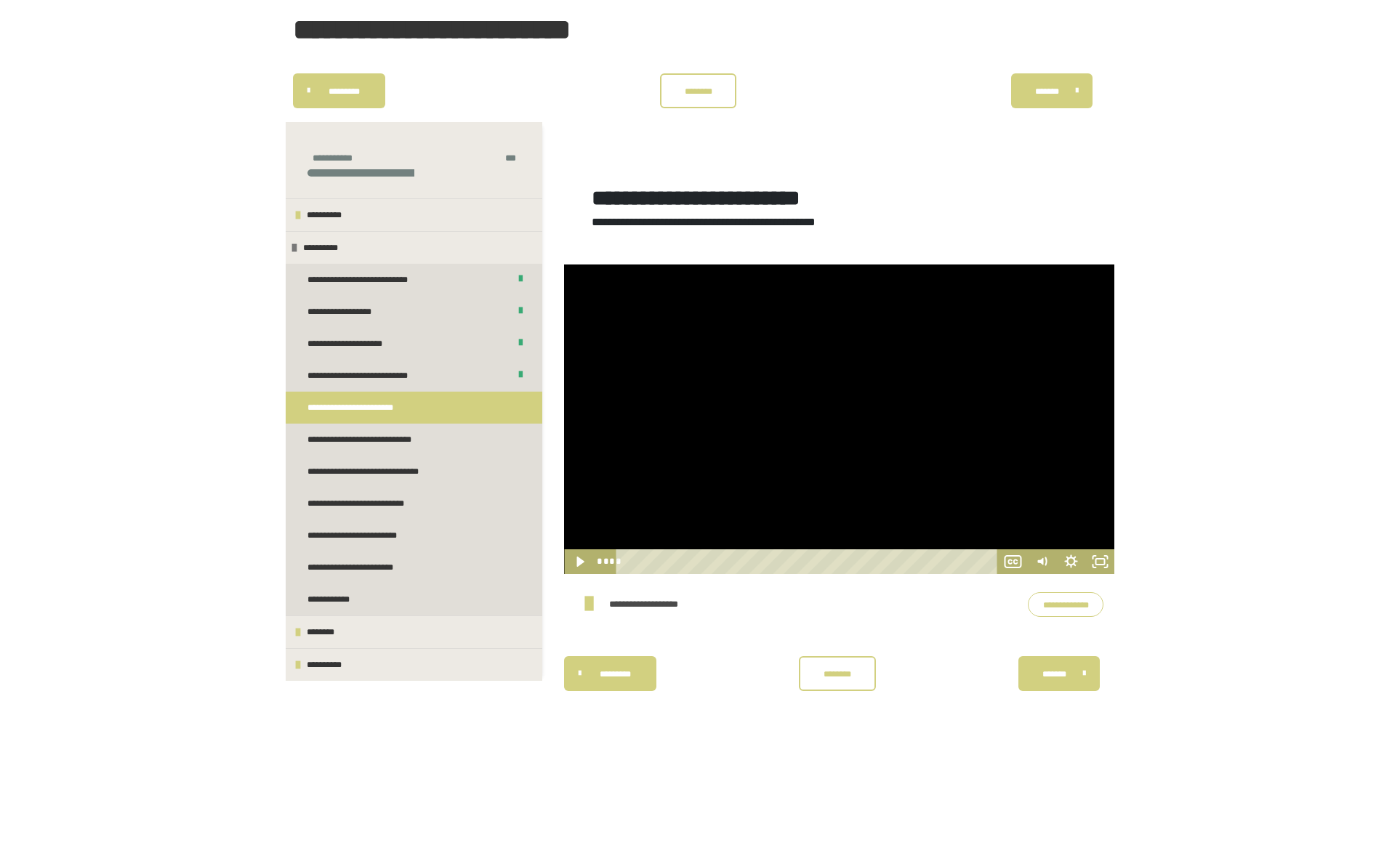click at bounding box center [839, 419] 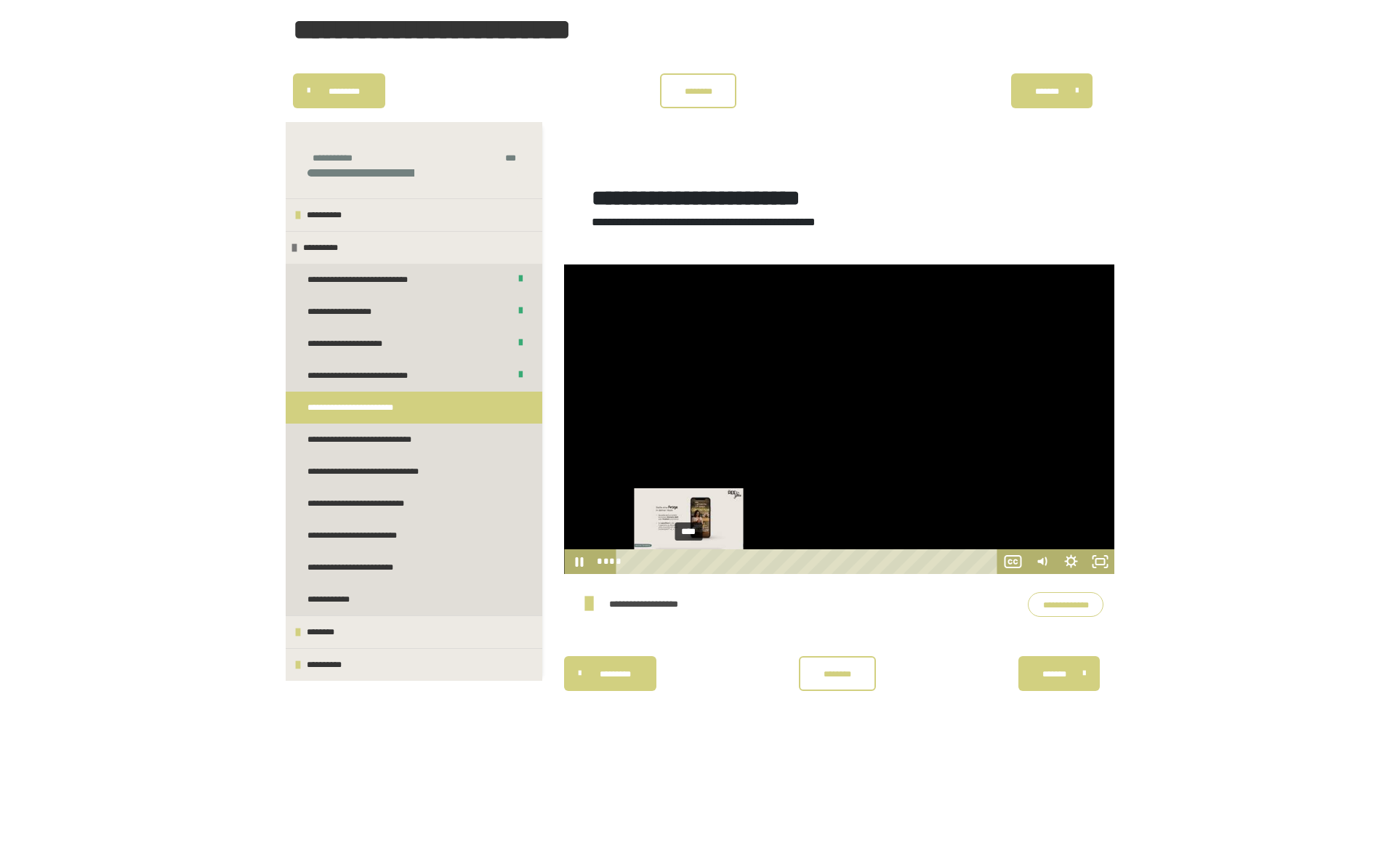 click on "****" at bounding box center [808, 562] 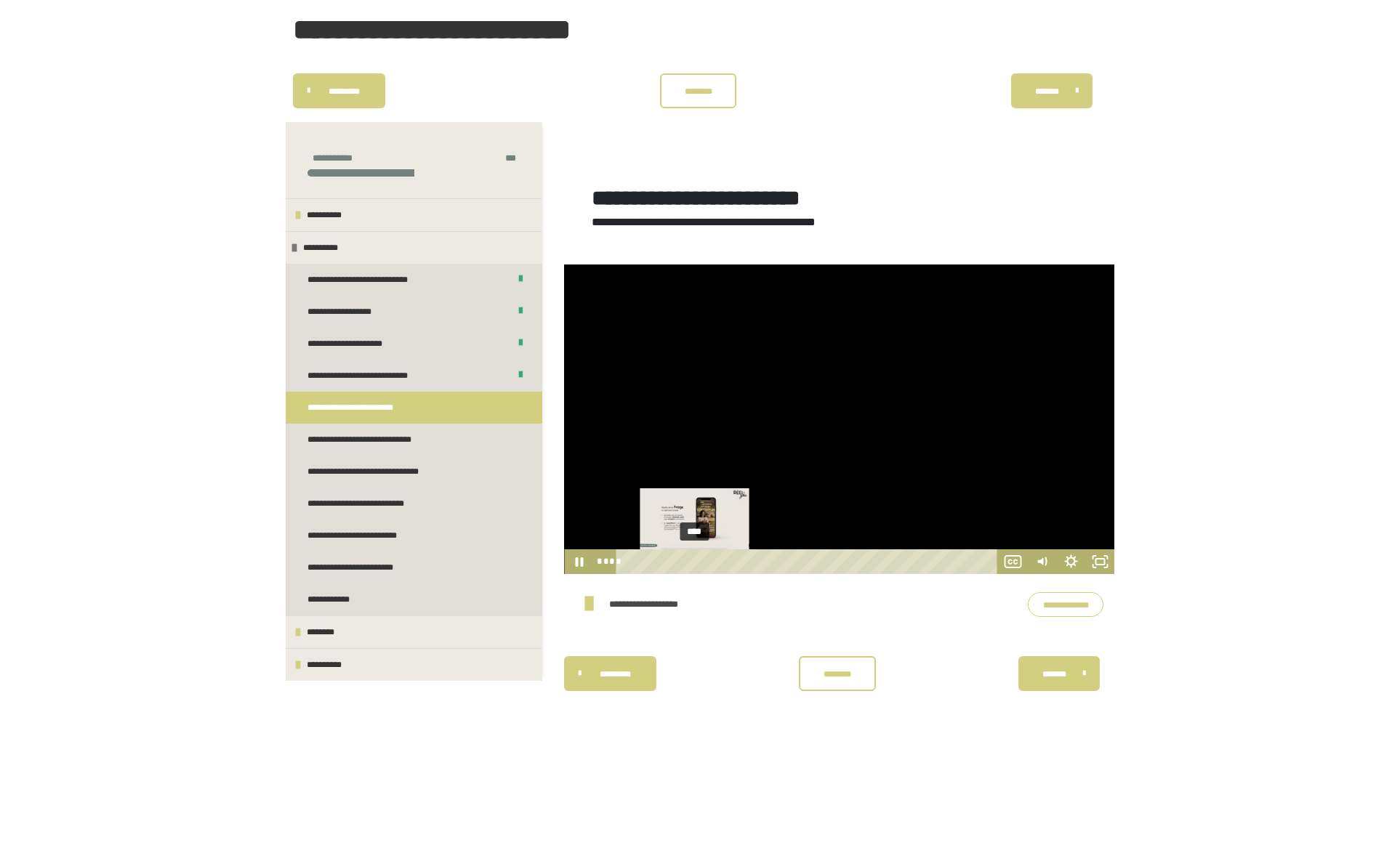 click on "****" at bounding box center [808, 562] 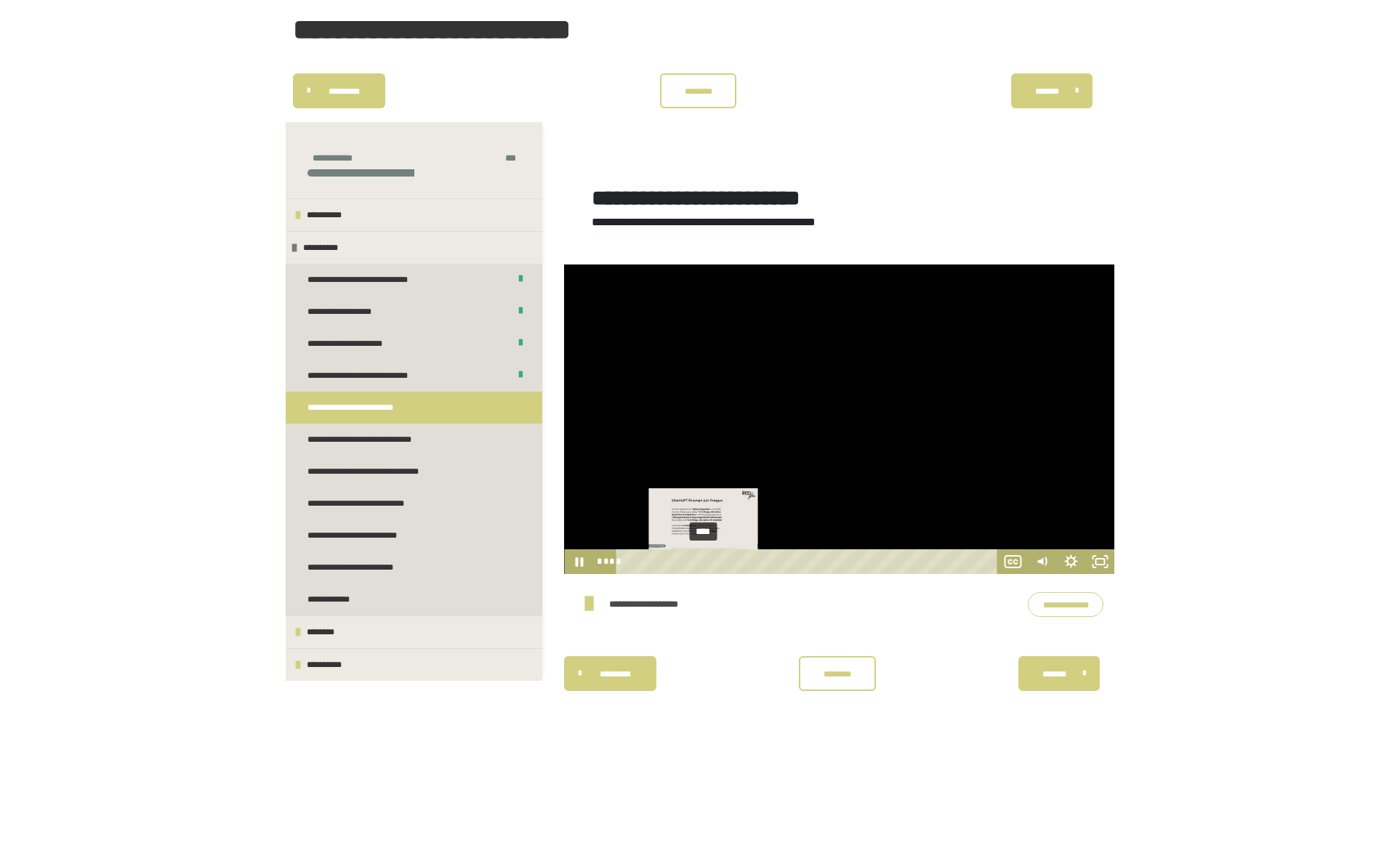 click on "****" at bounding box center [808, 562] 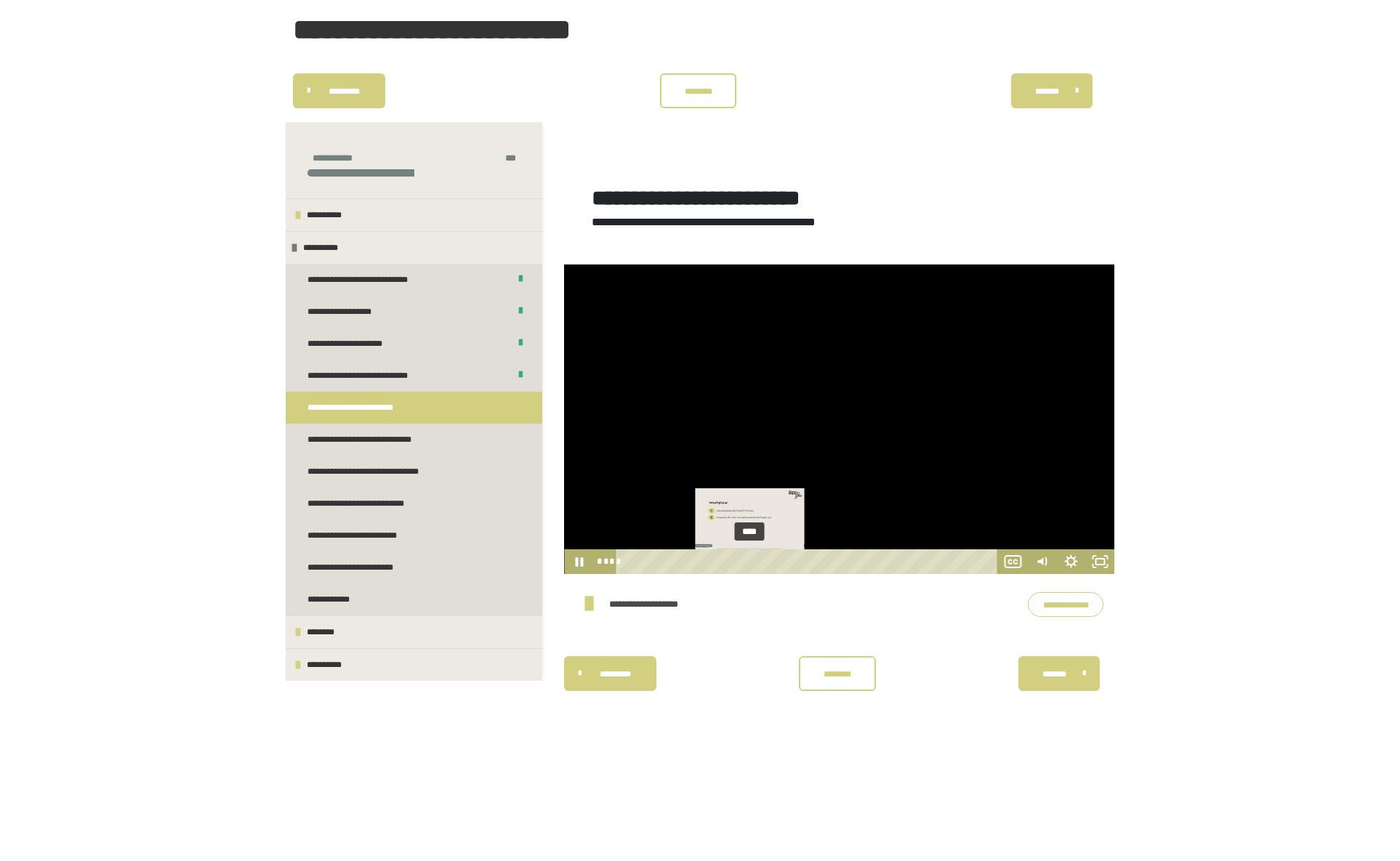 click on "****" at bounding box center (808, 562) 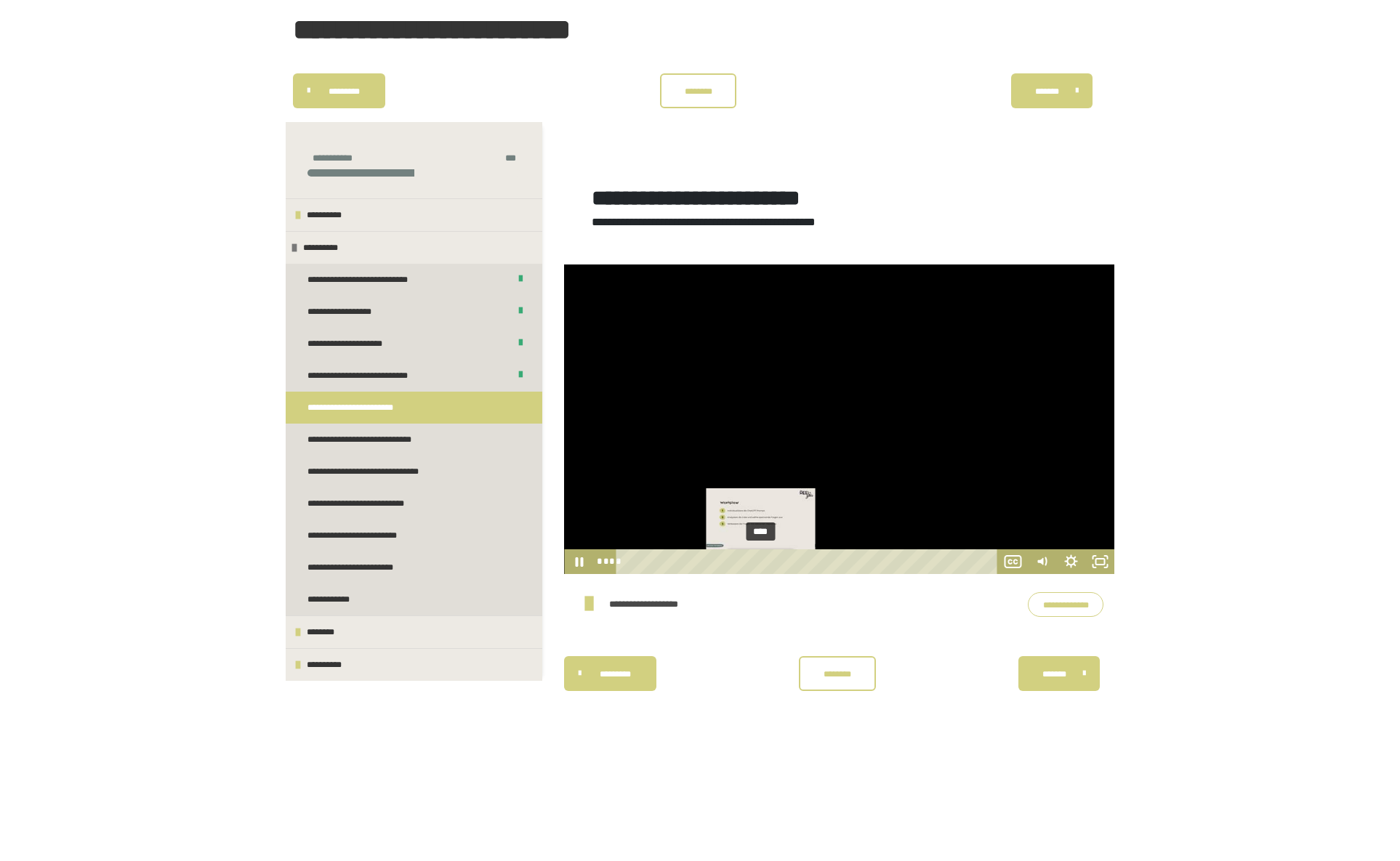 click on "****" at bounding box center [808, 562] 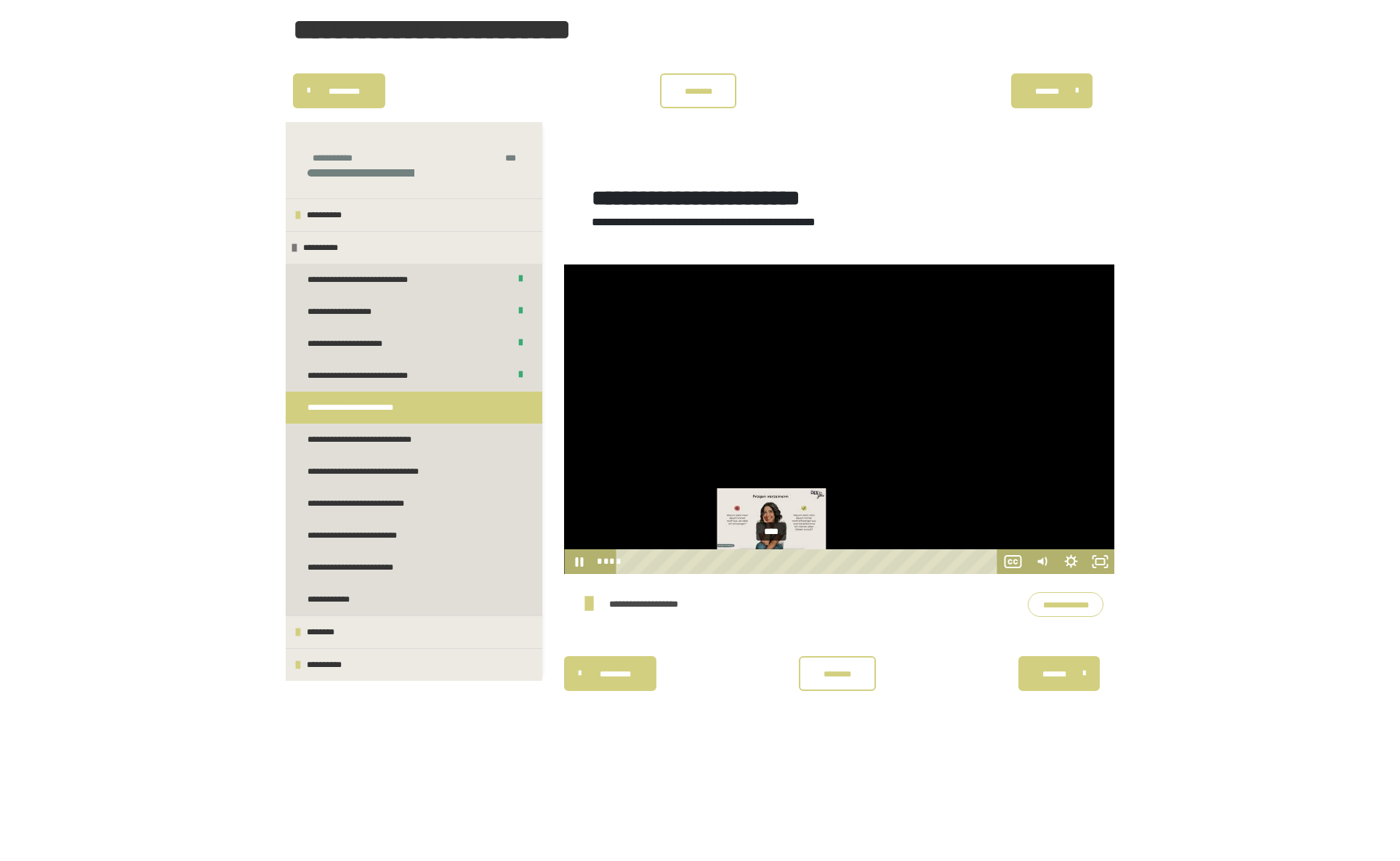 click at bounding box center (771, 561) 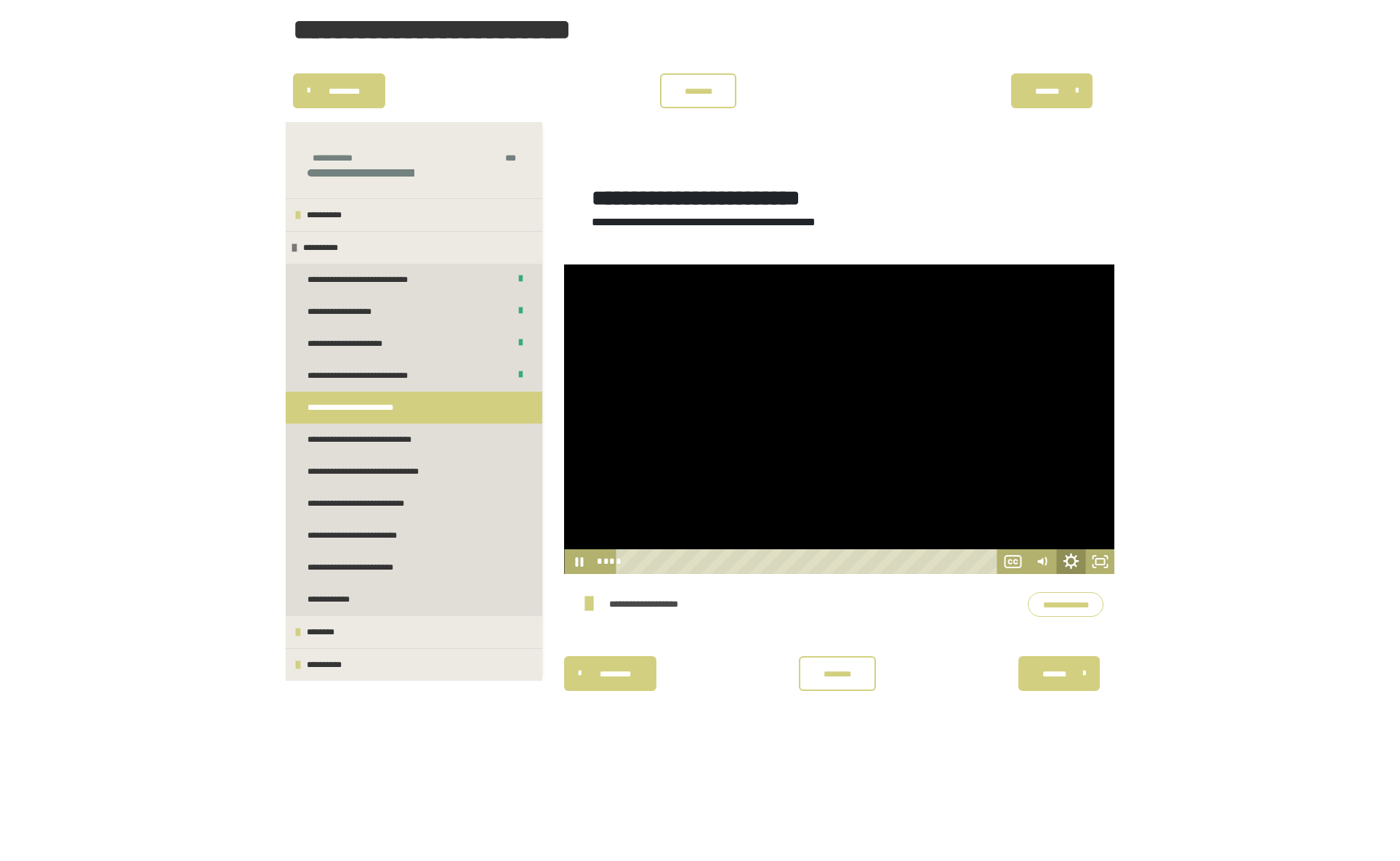 click 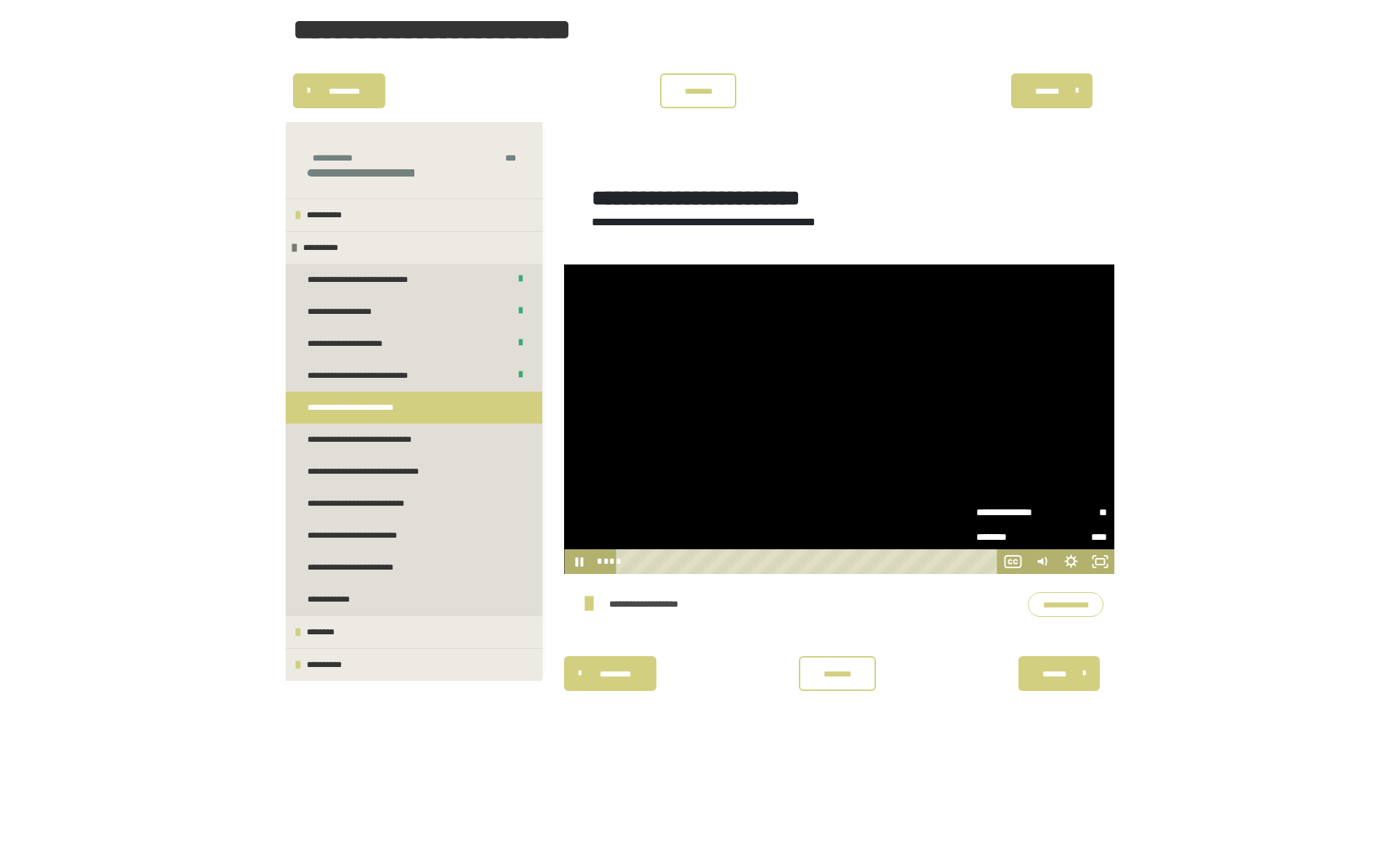 click on "**" at bounding box center (1074, 512) 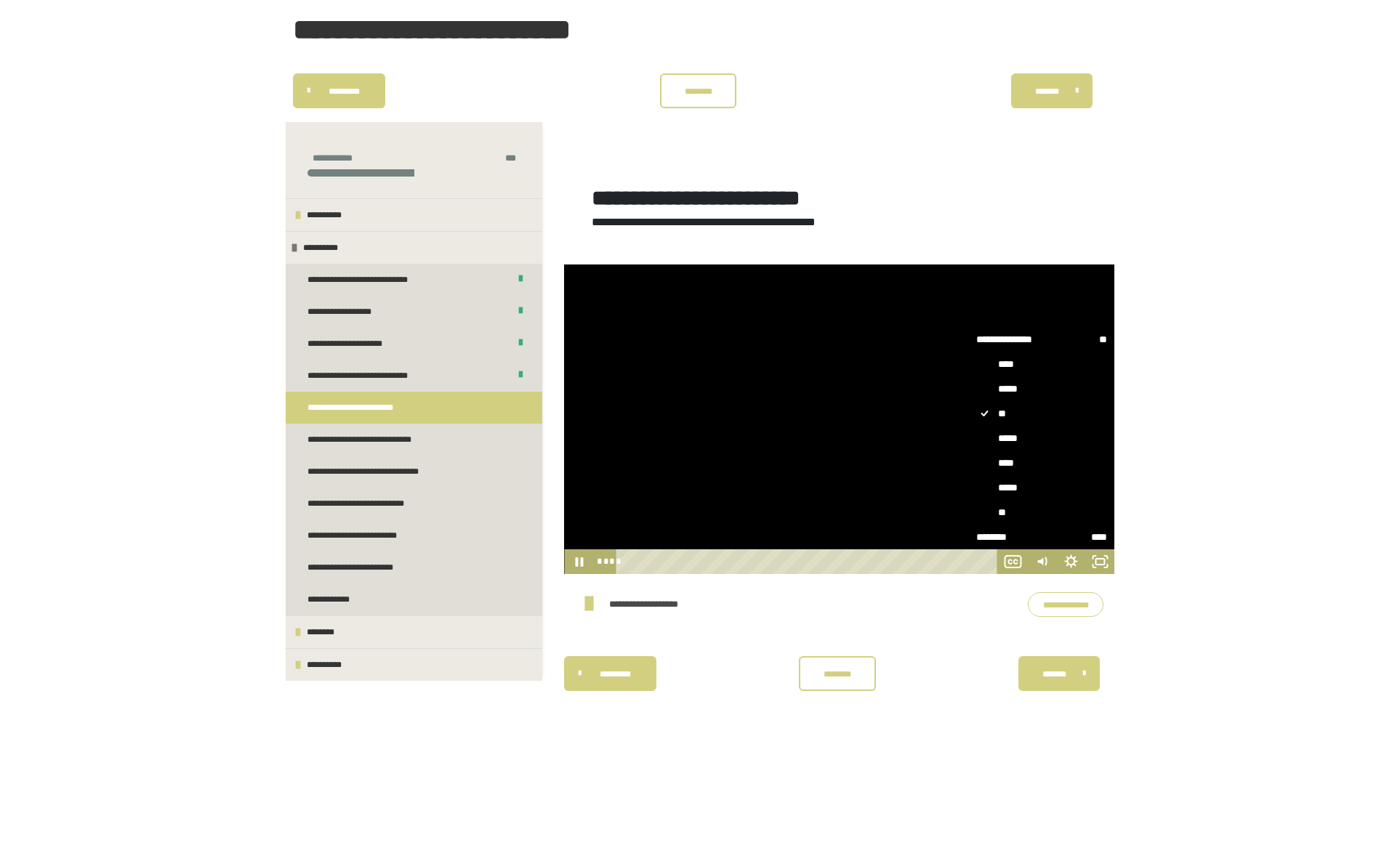 click on "**" at bounding box center (1042, 512) 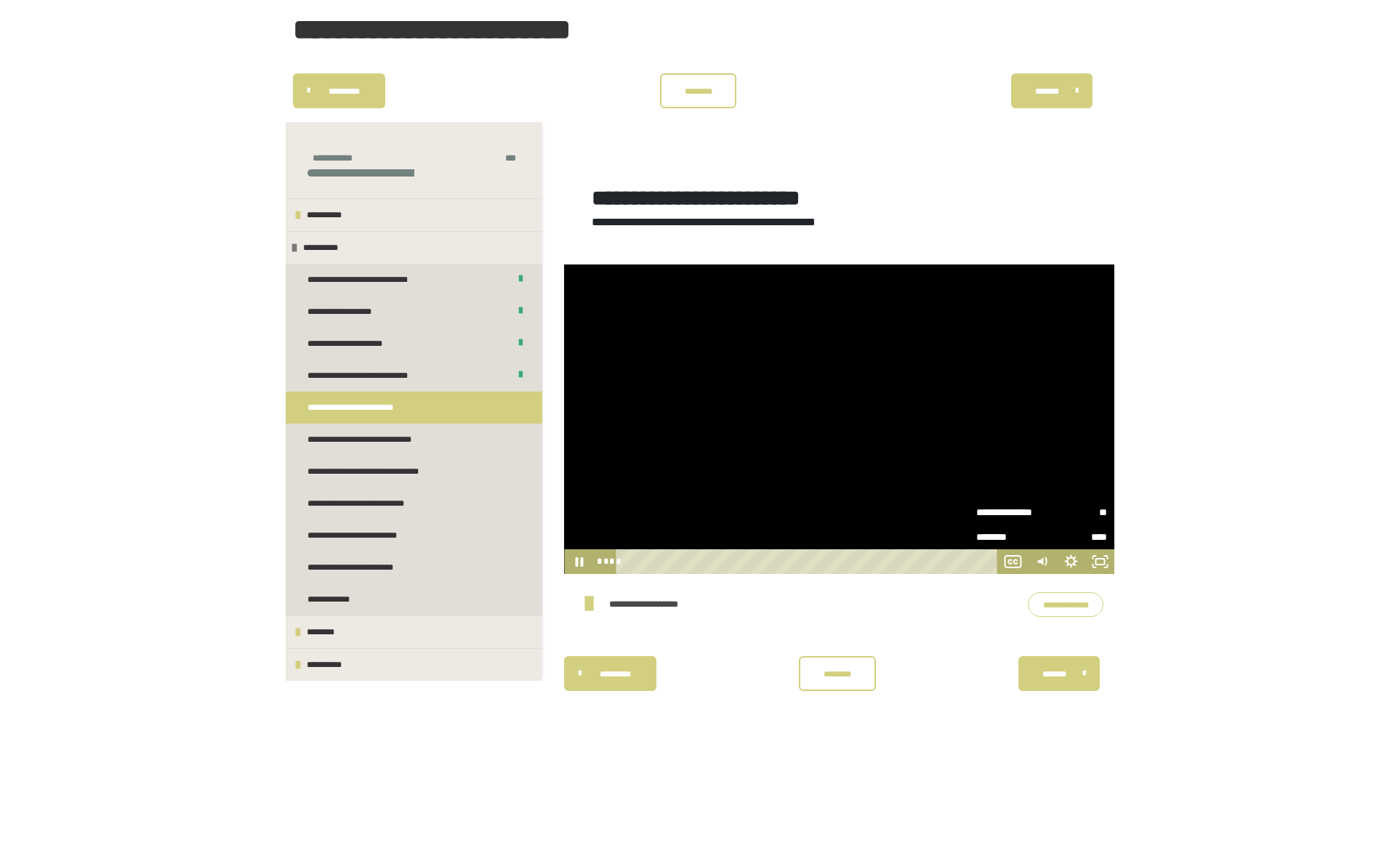 click on "**********" at bounding box center [700, 487] 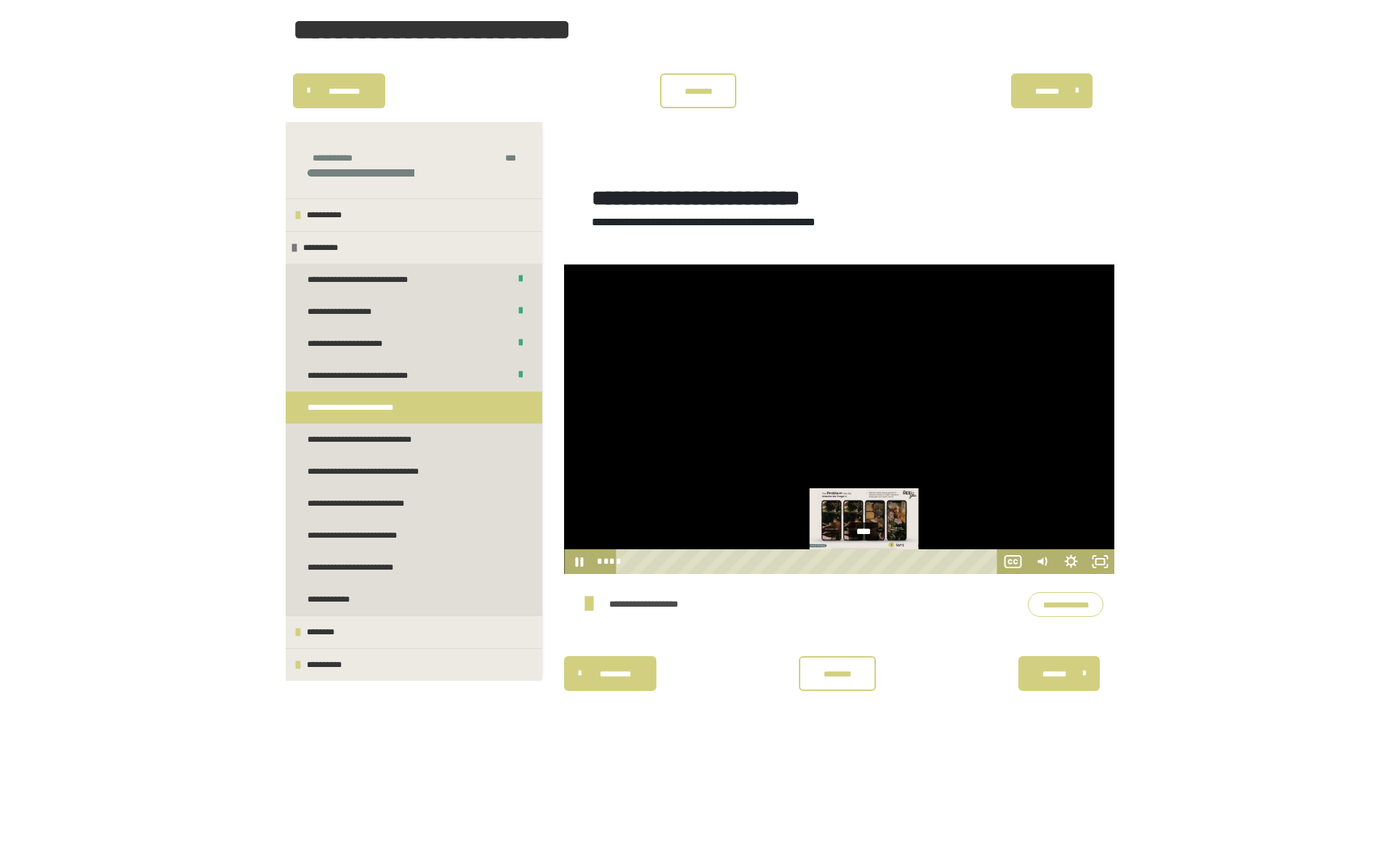 click on "****" at bounding box center (808, 562) 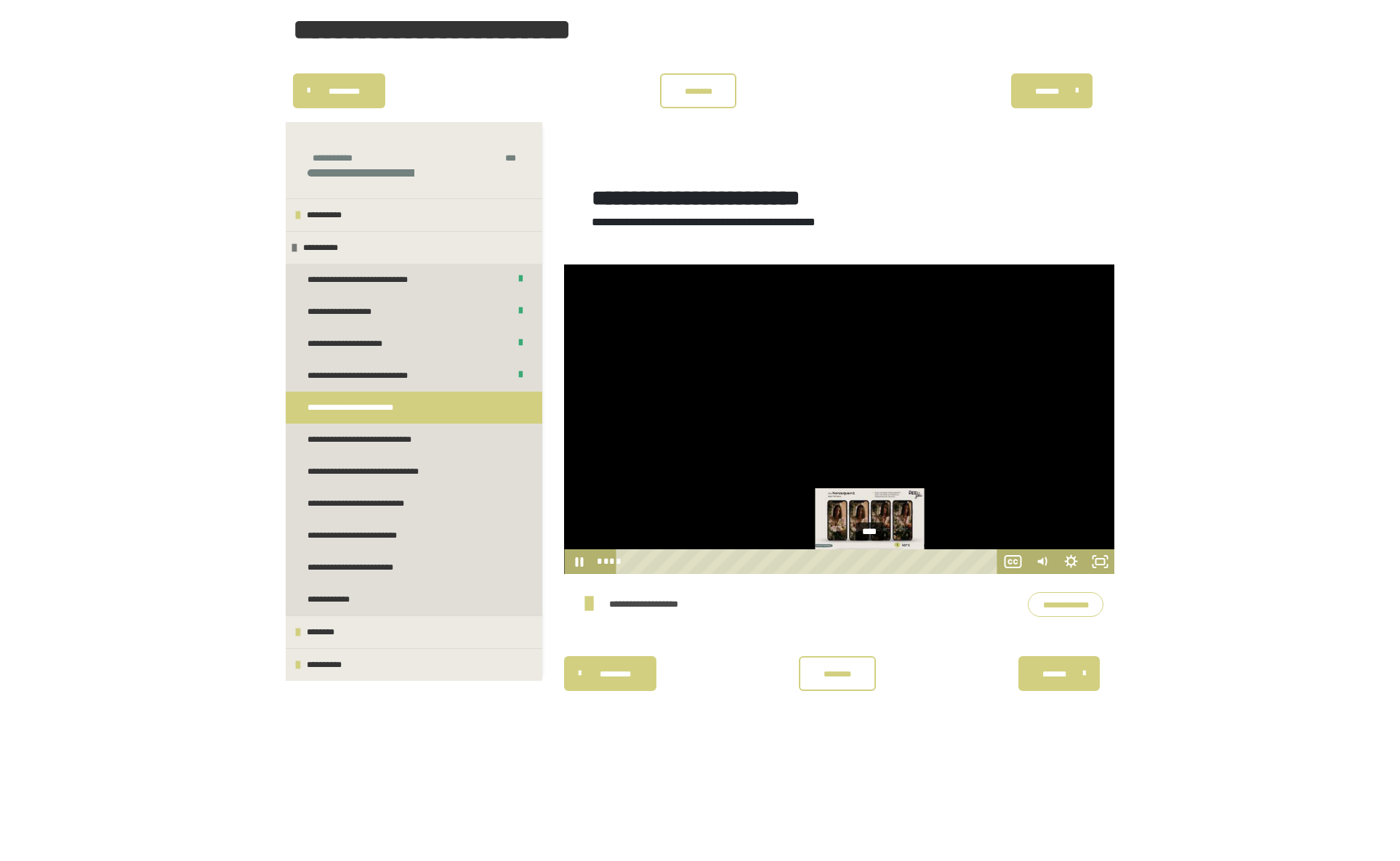 click on "****" at bounding box center [808, 562] 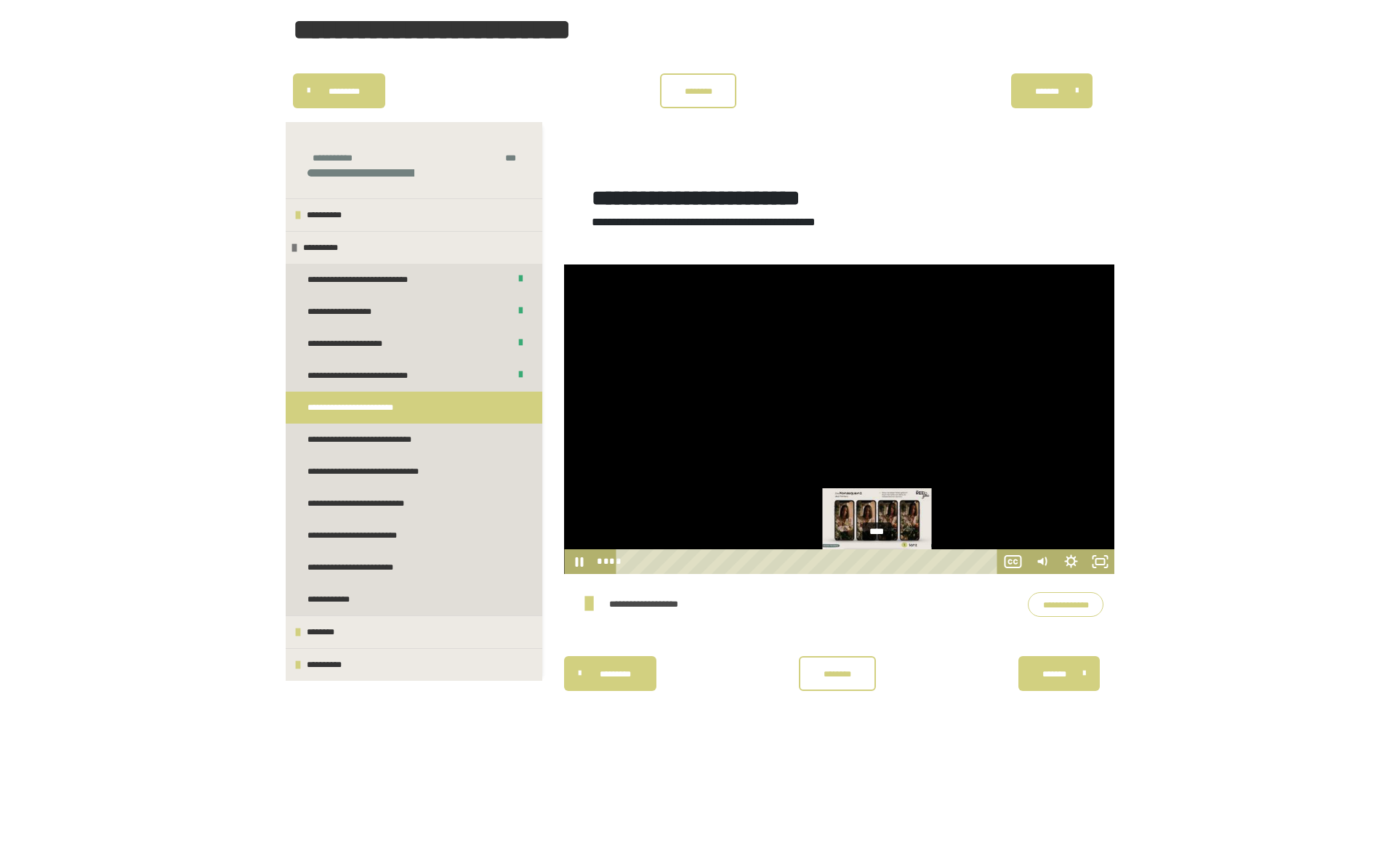 click on "****" at bounding box center (808, 562) 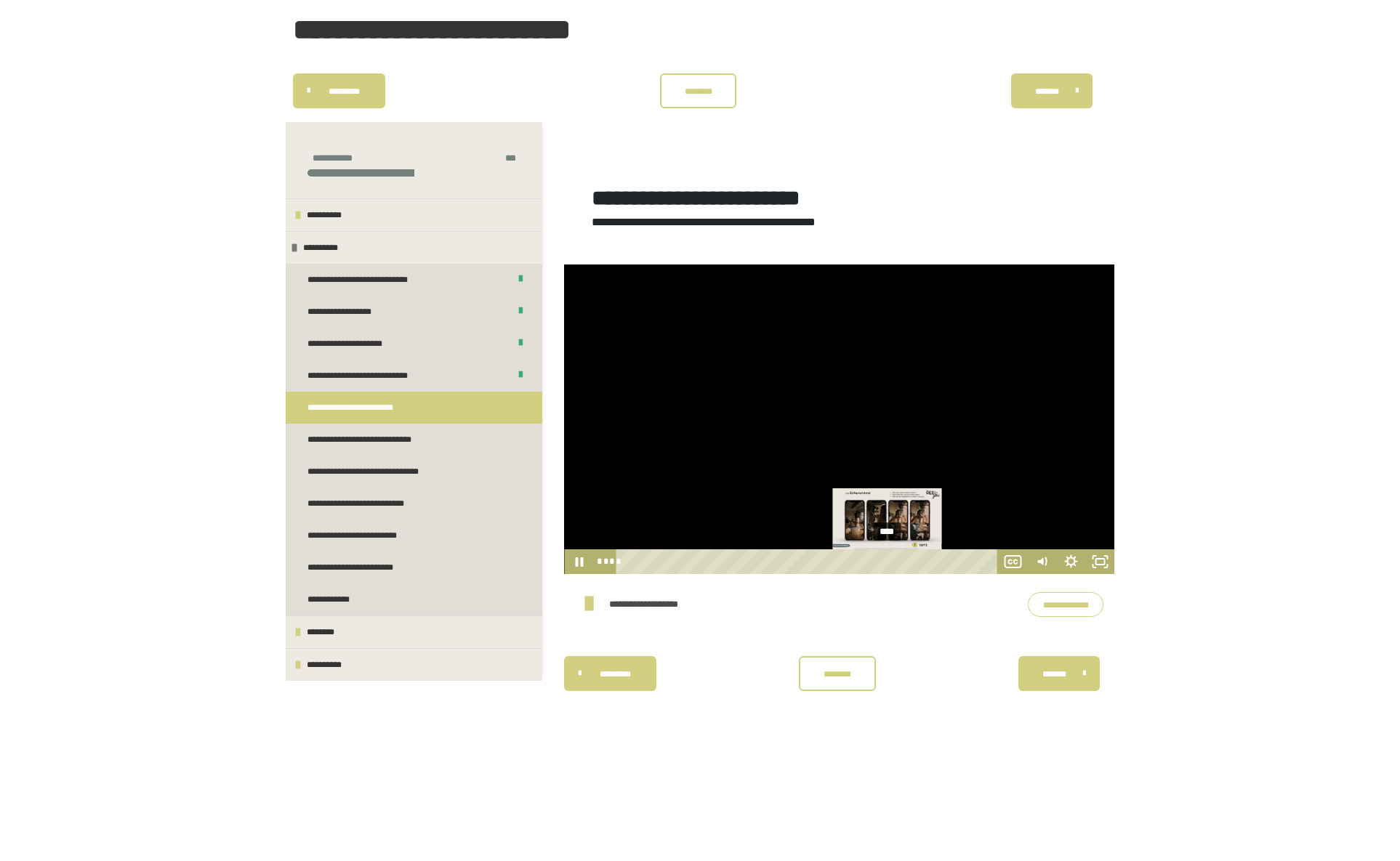 click on "****" at bounding box center [808, 562] 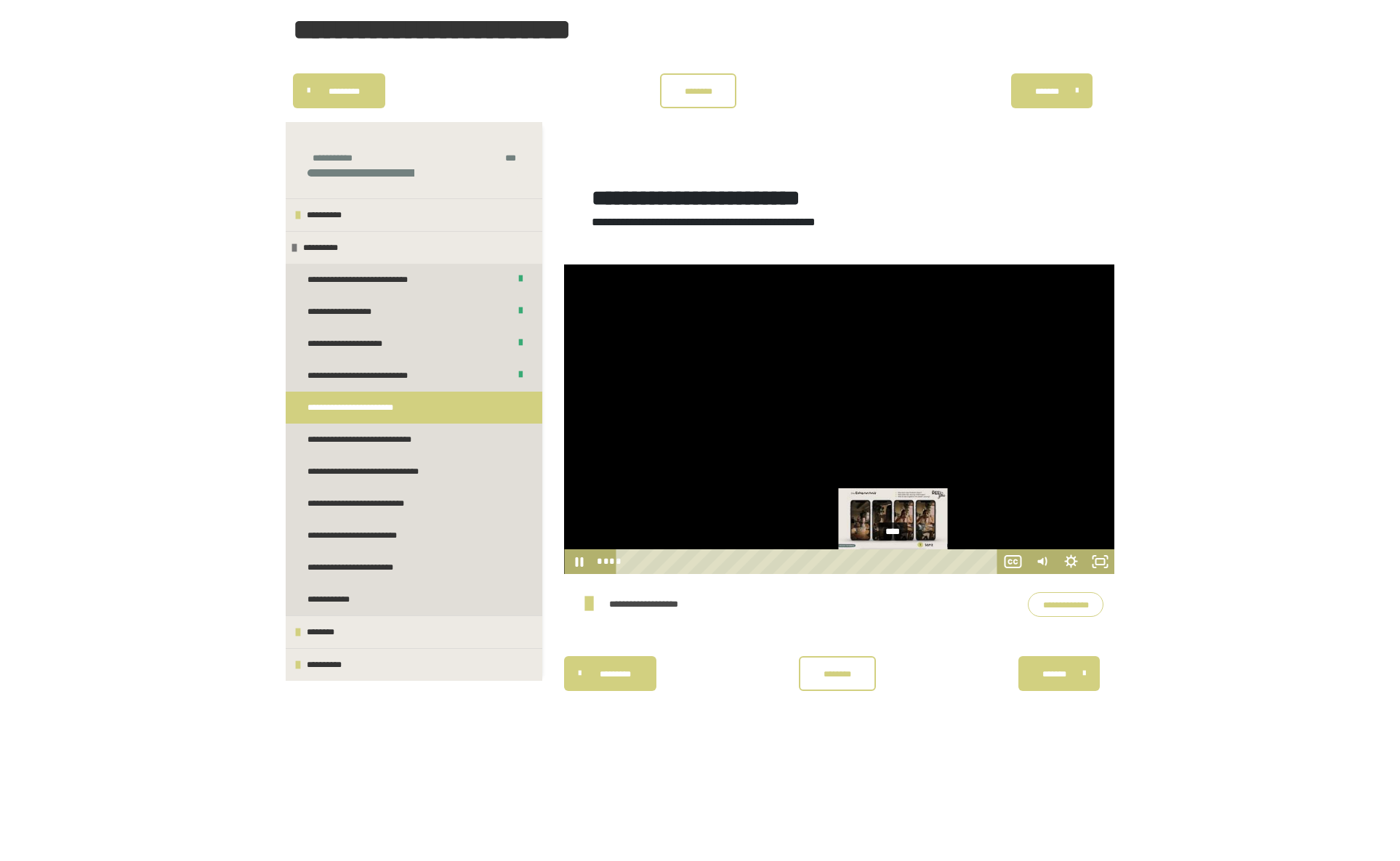 click on "****" at bounding box center (808, 562) 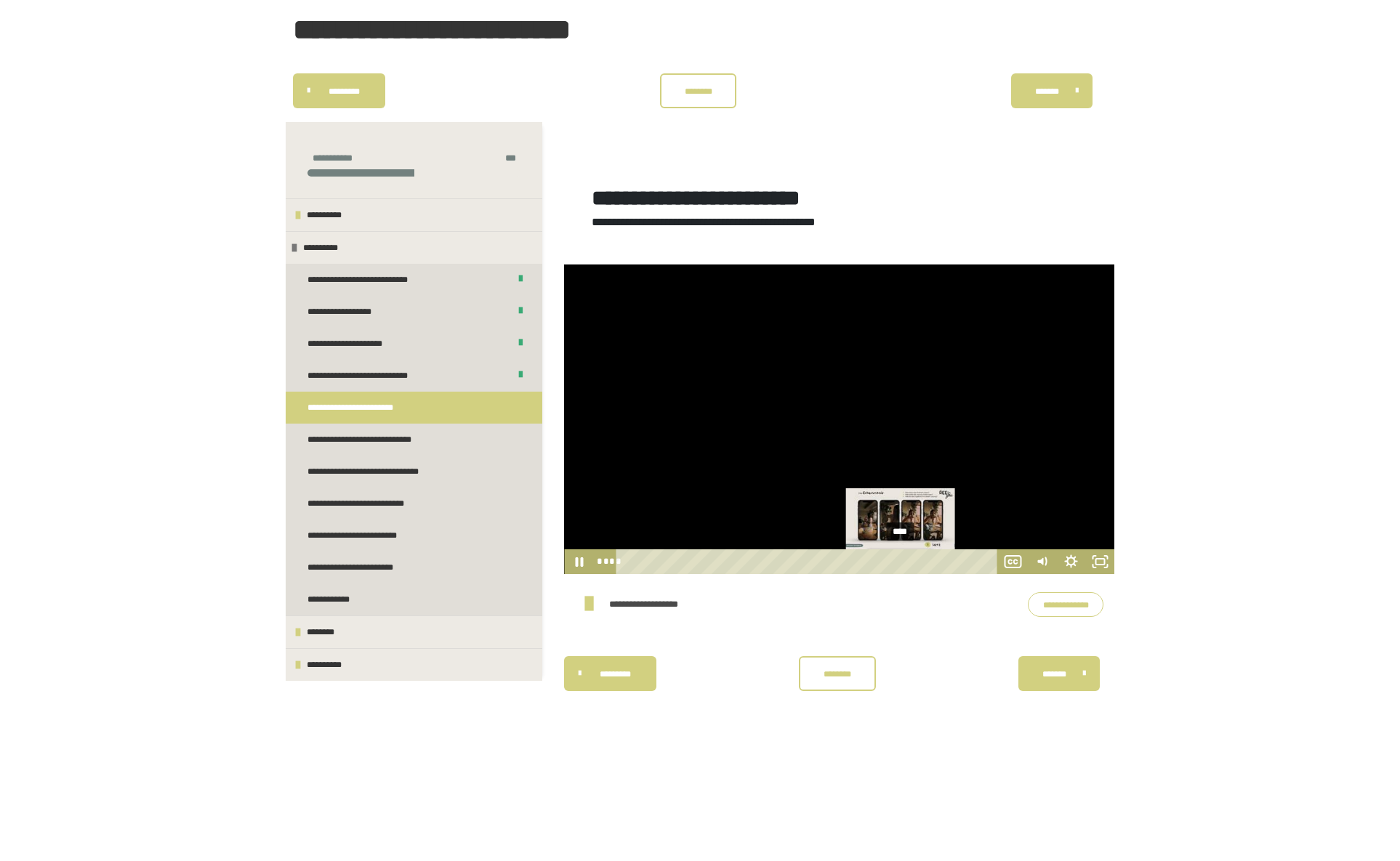 click on "****" at bounding box center (808, 562) 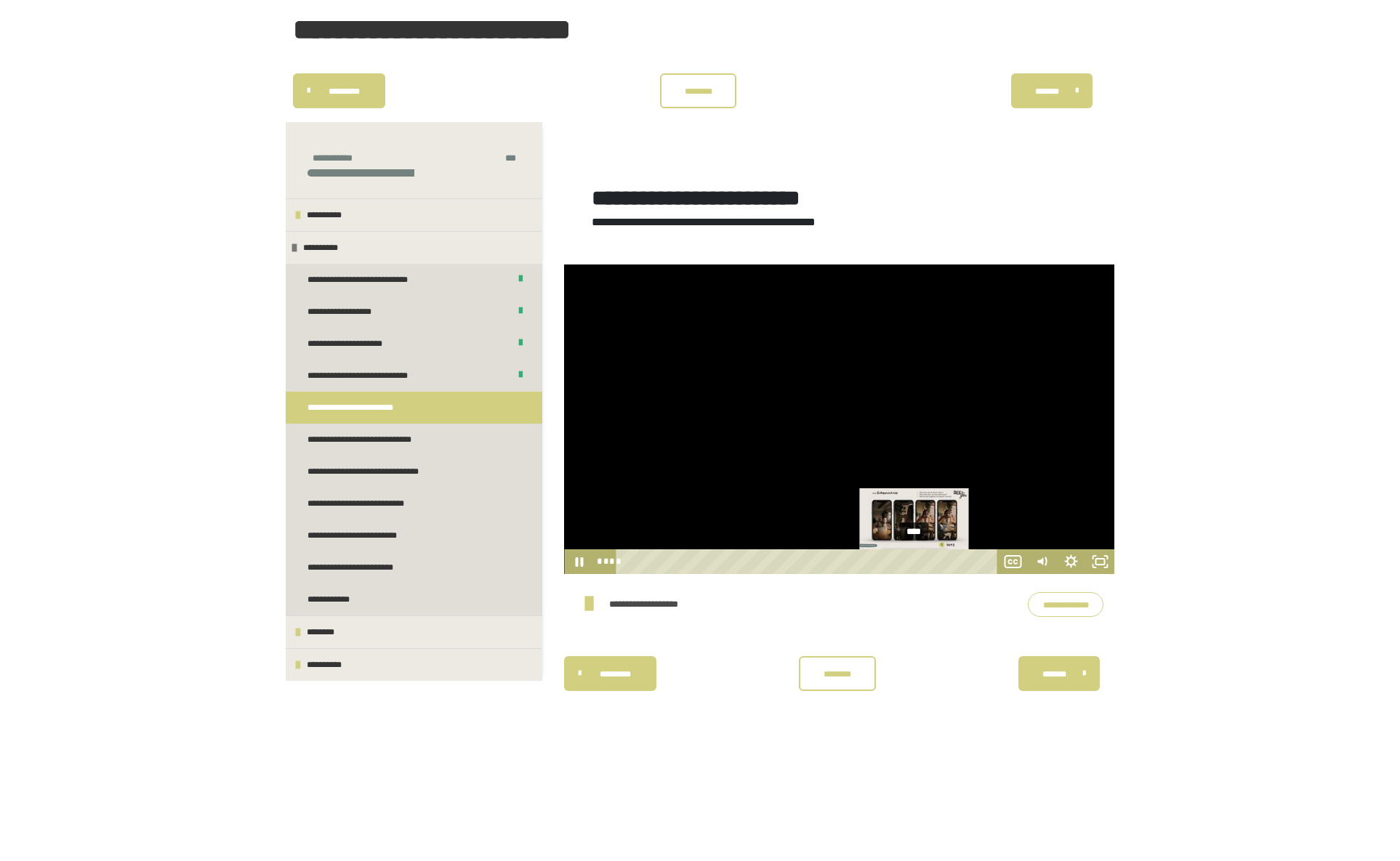 click on "****" at bounding box center [808, 562] 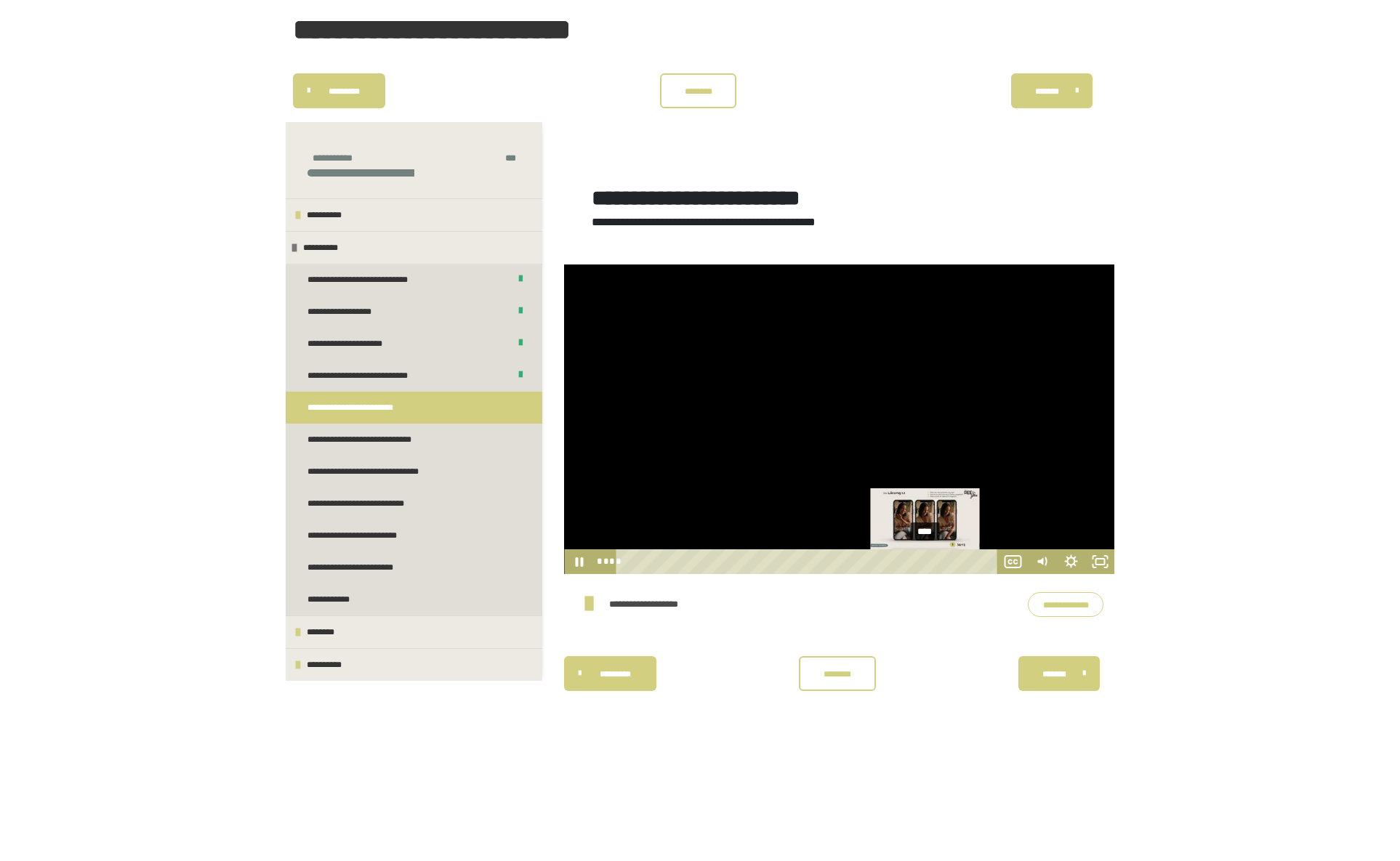 click on "****" at bounding box center [808, 562] 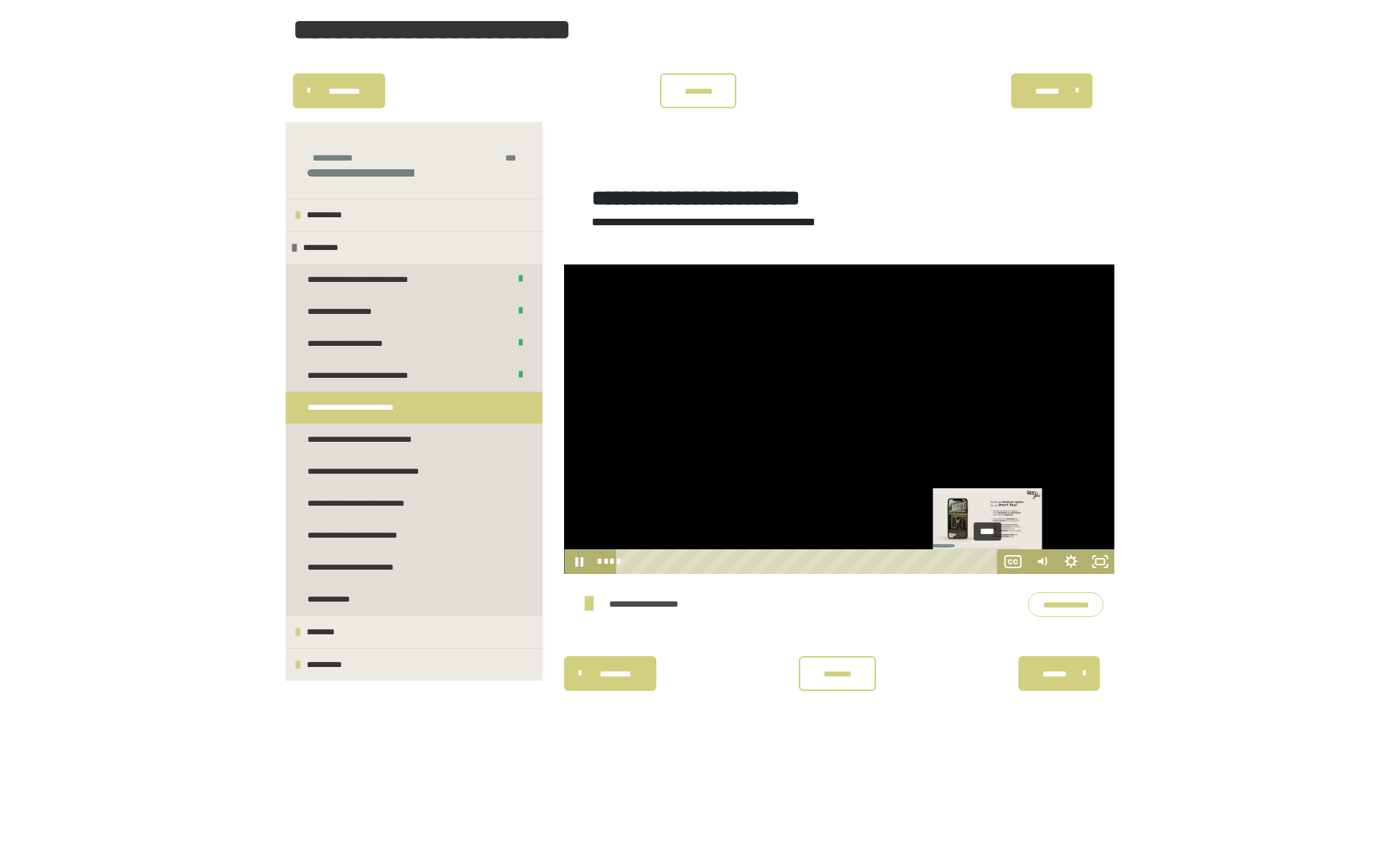 click on "****" at bounding box center (808, 562) 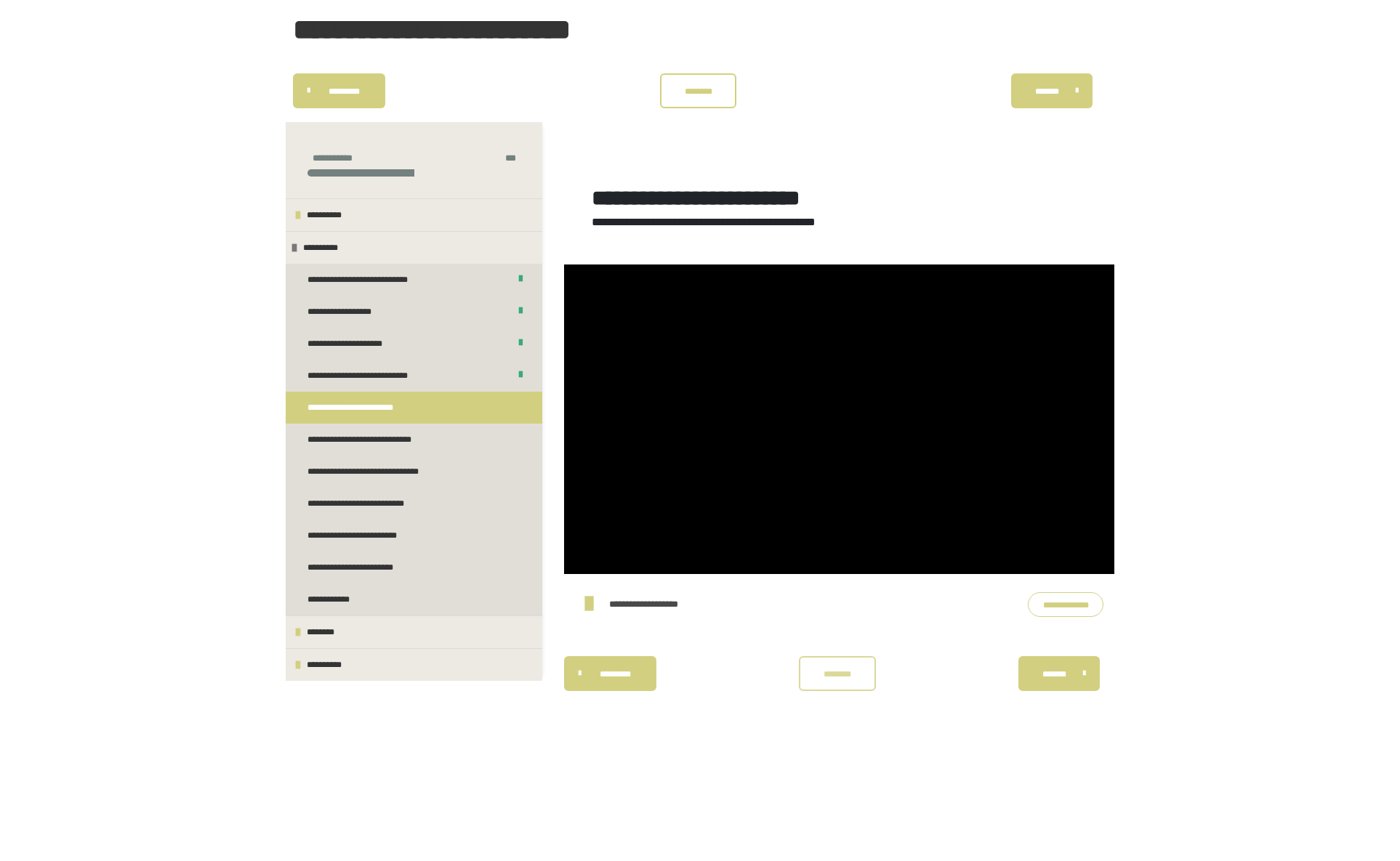 click on "********" at bounding box center (837, 674) 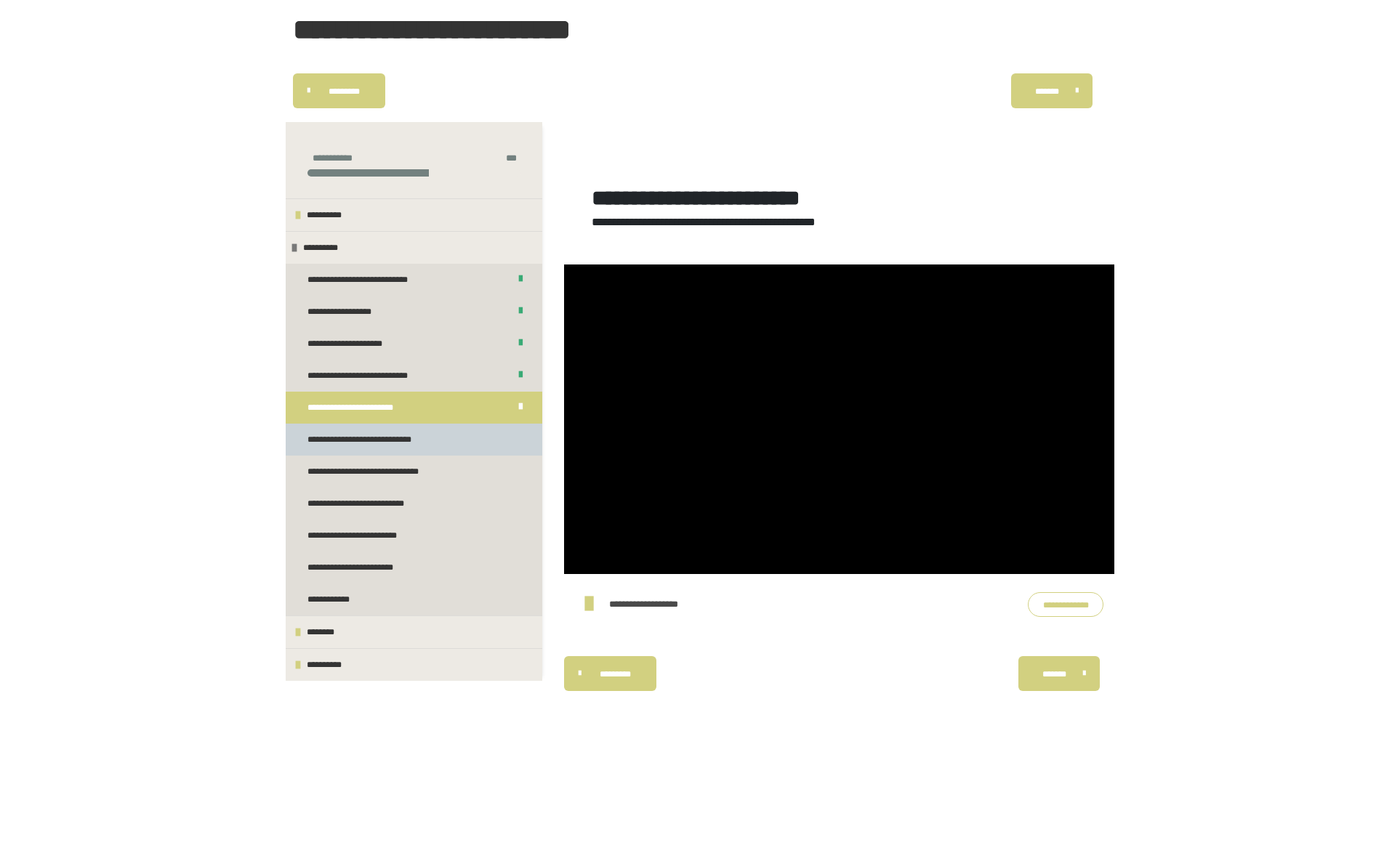click on "**********" at bounding box center (414, 440) 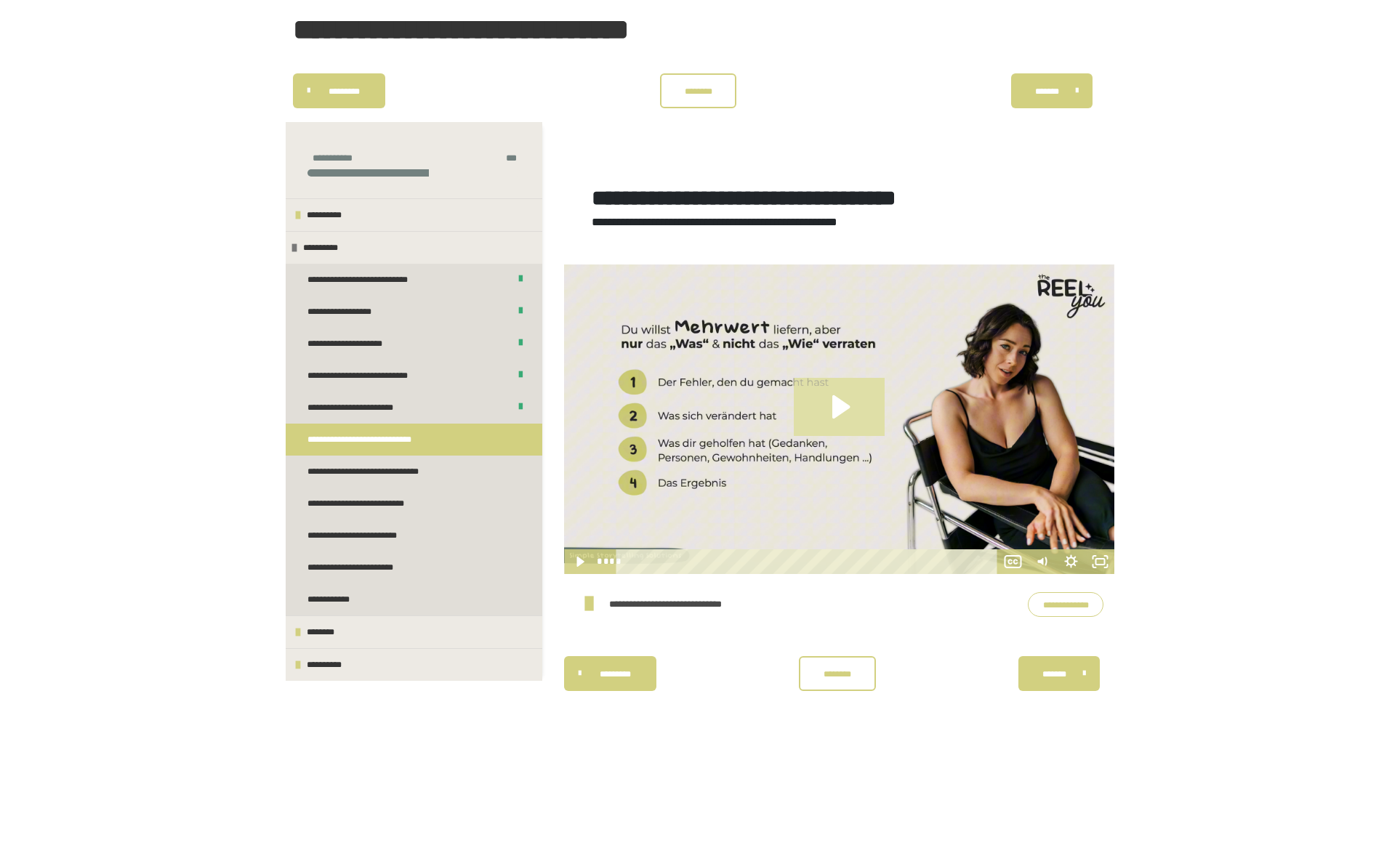 click 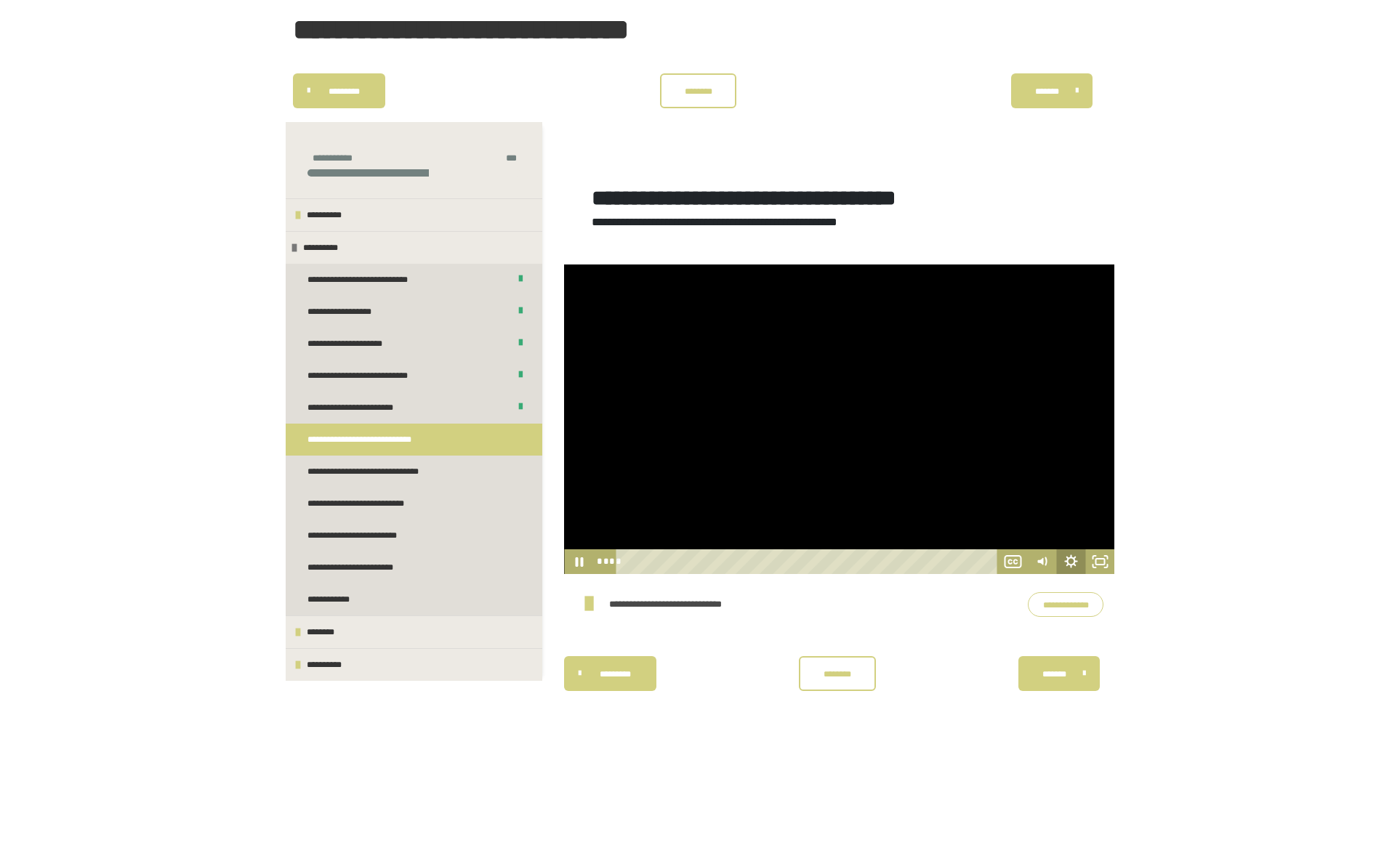 click 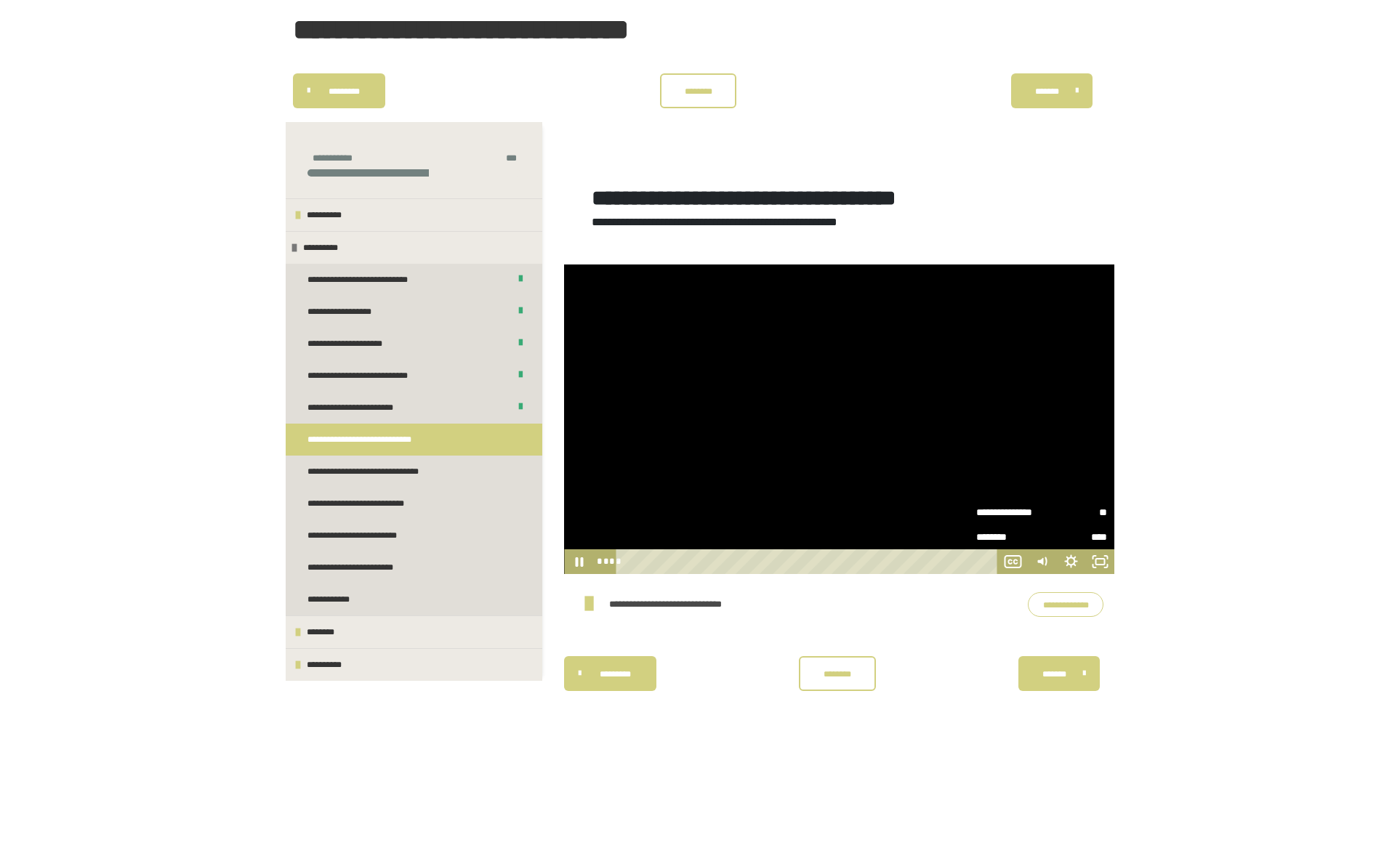 click on "**" at bounding box center (1074, 508) 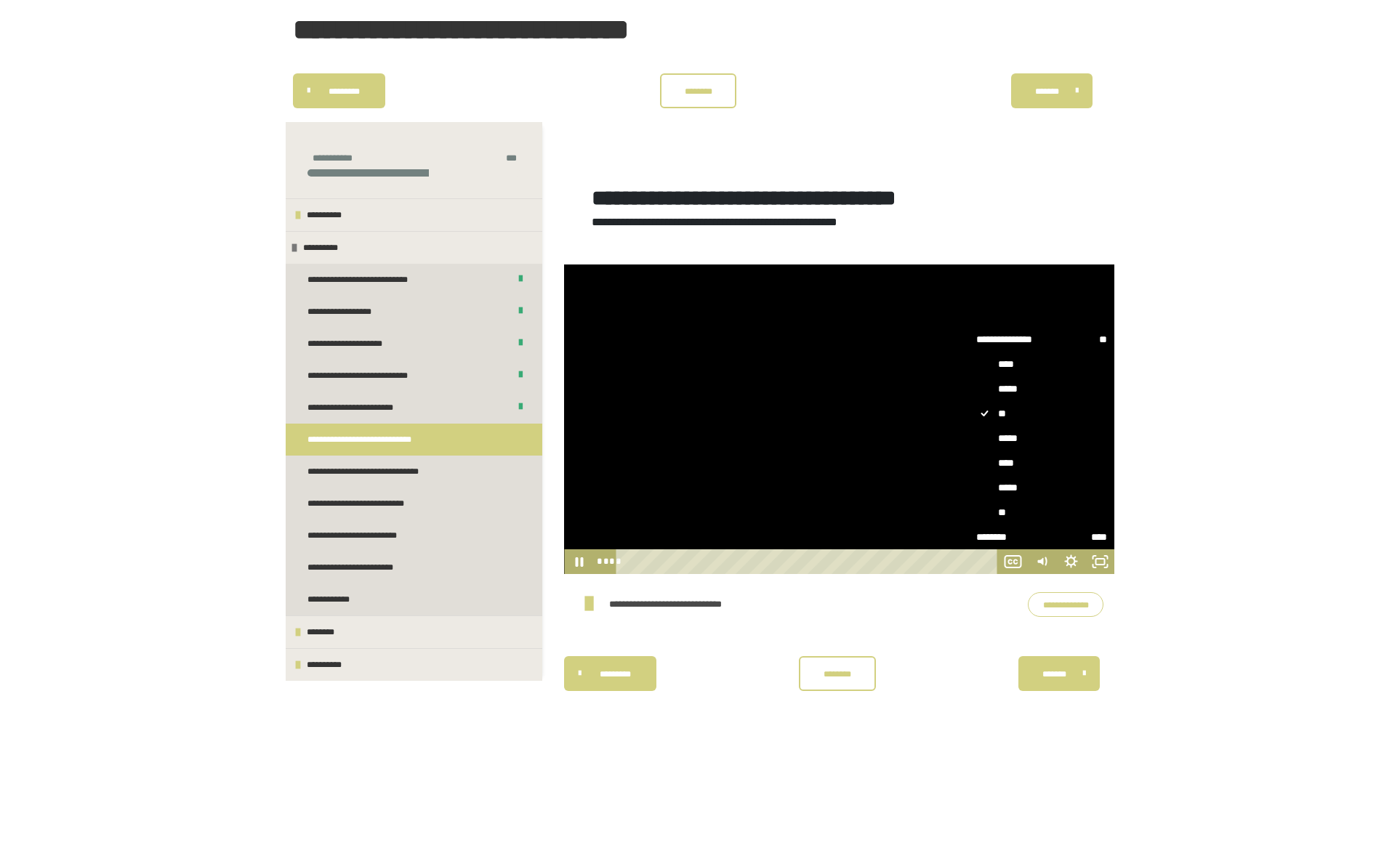 click on "**" at bounding box center (1042, 512) 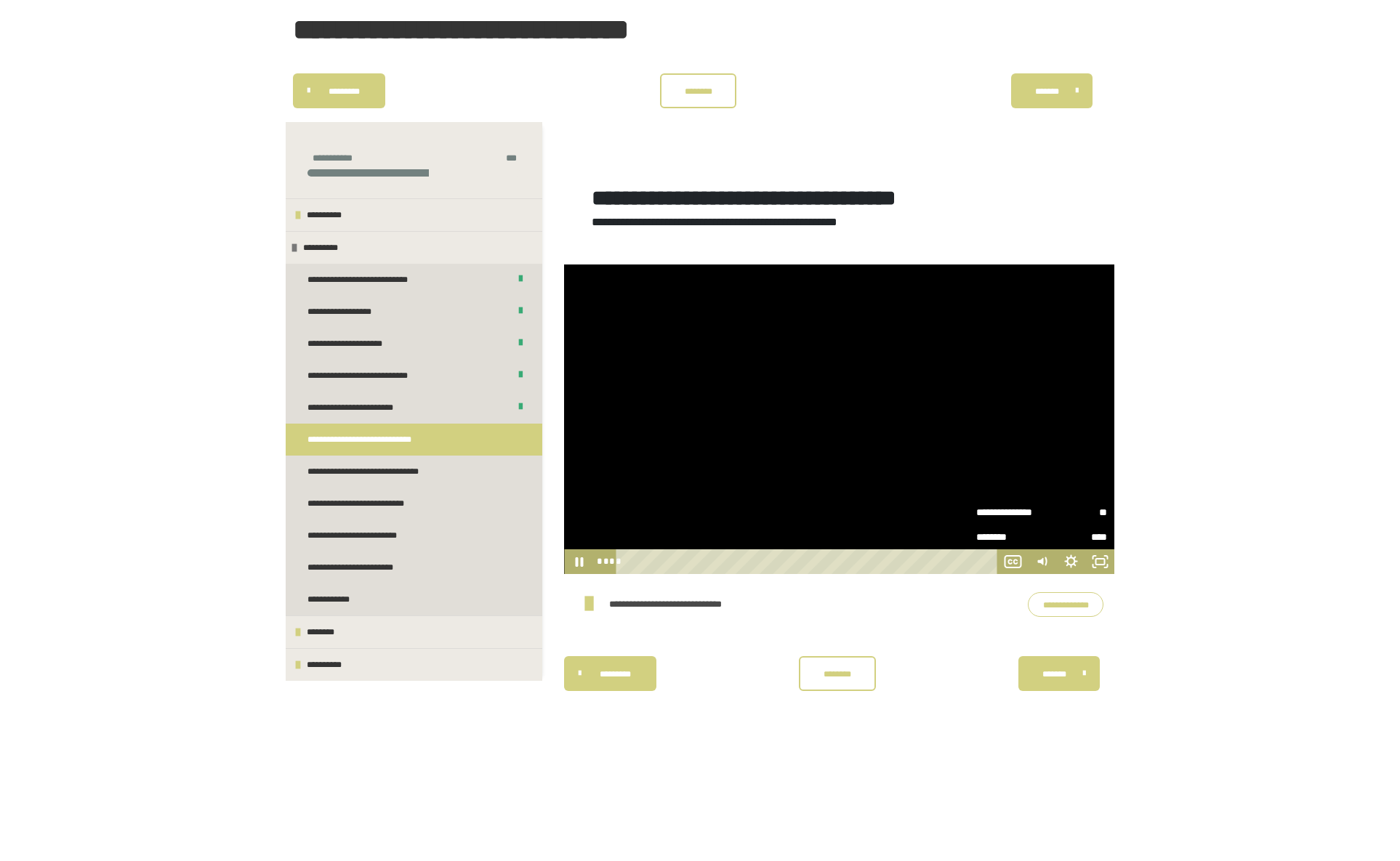 click on "**********" at bounding box center (700, 487) 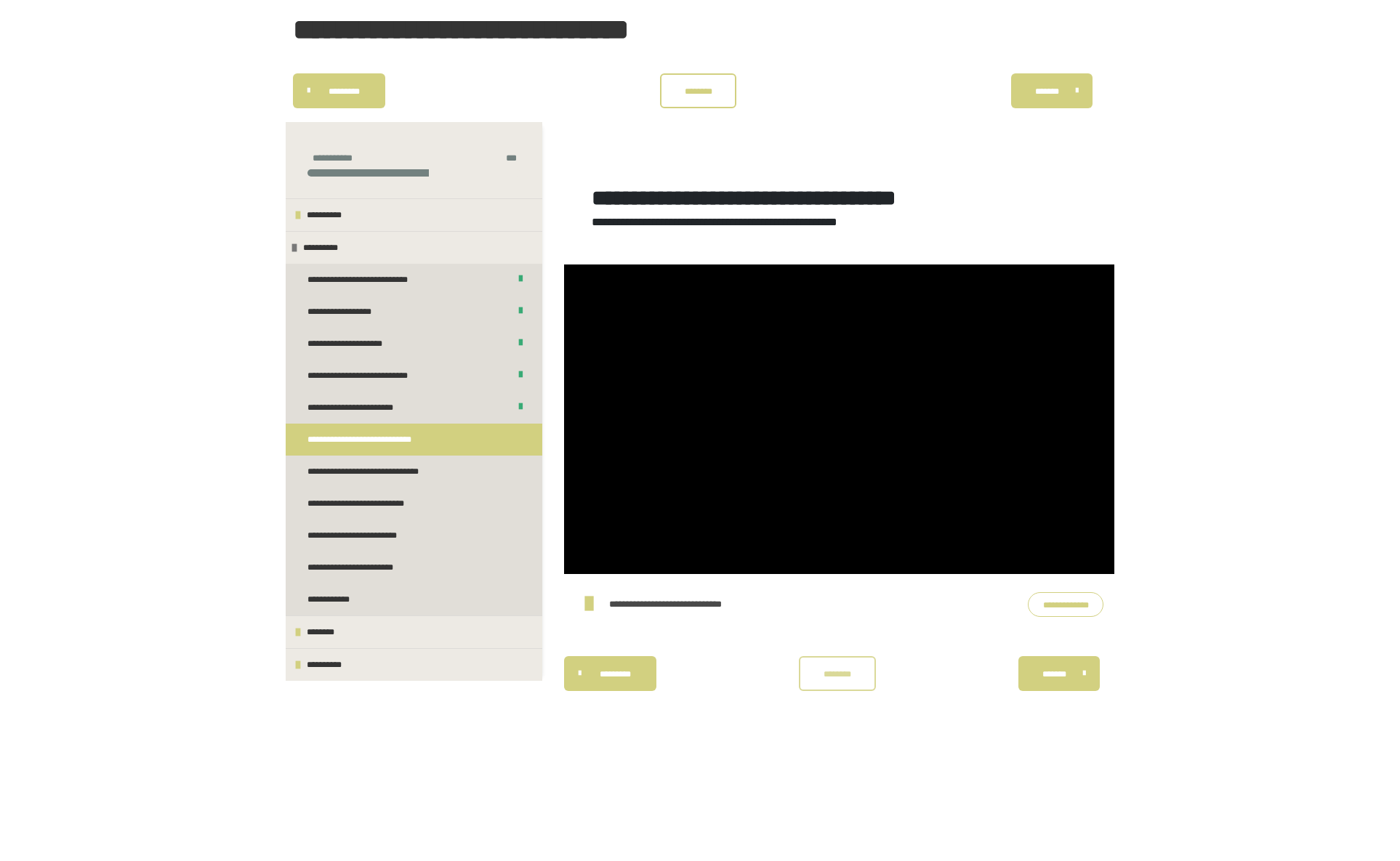 click on "********" at bounding box center [837, 674] 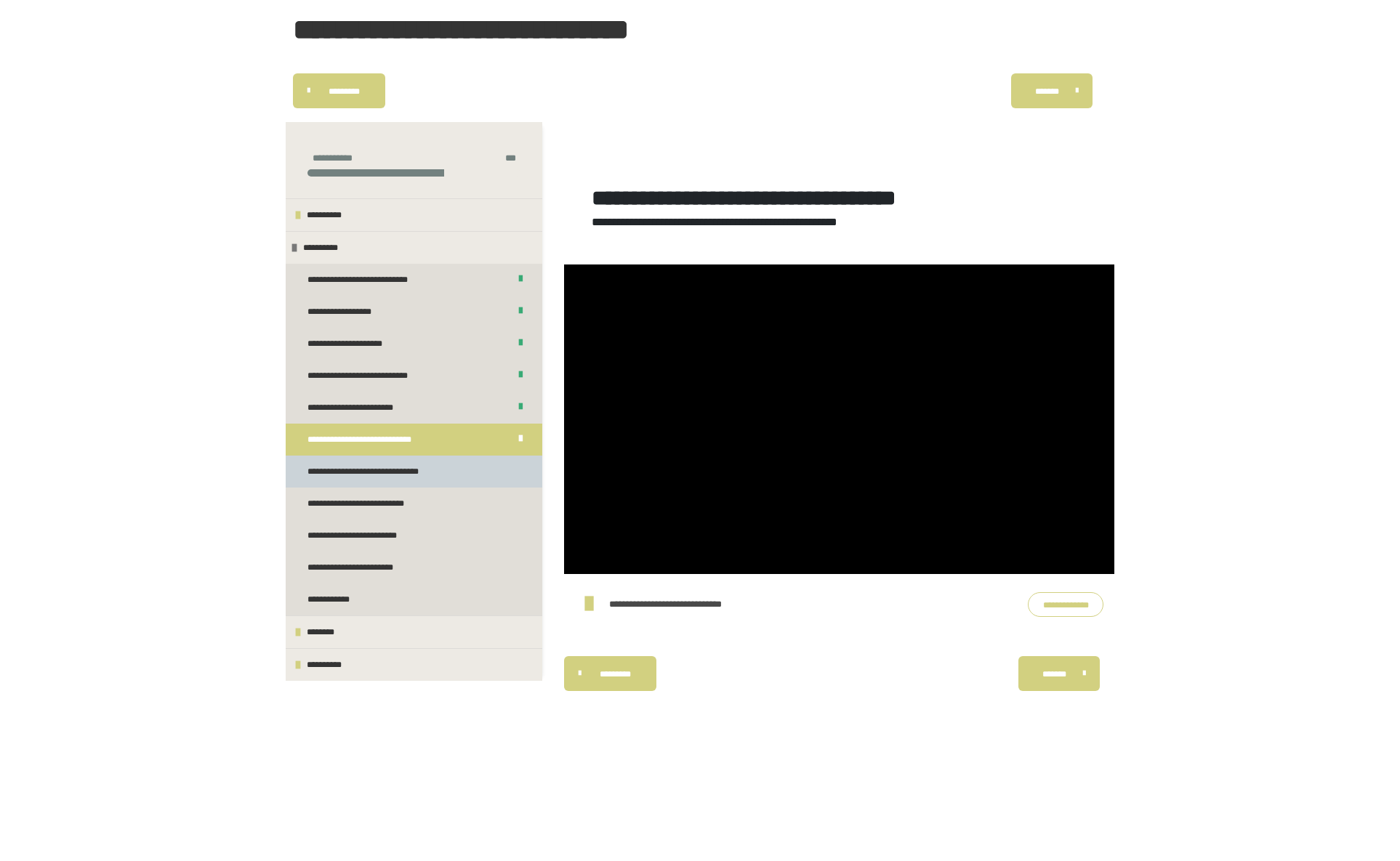 click on "**********" at bounding box center [375, 472] 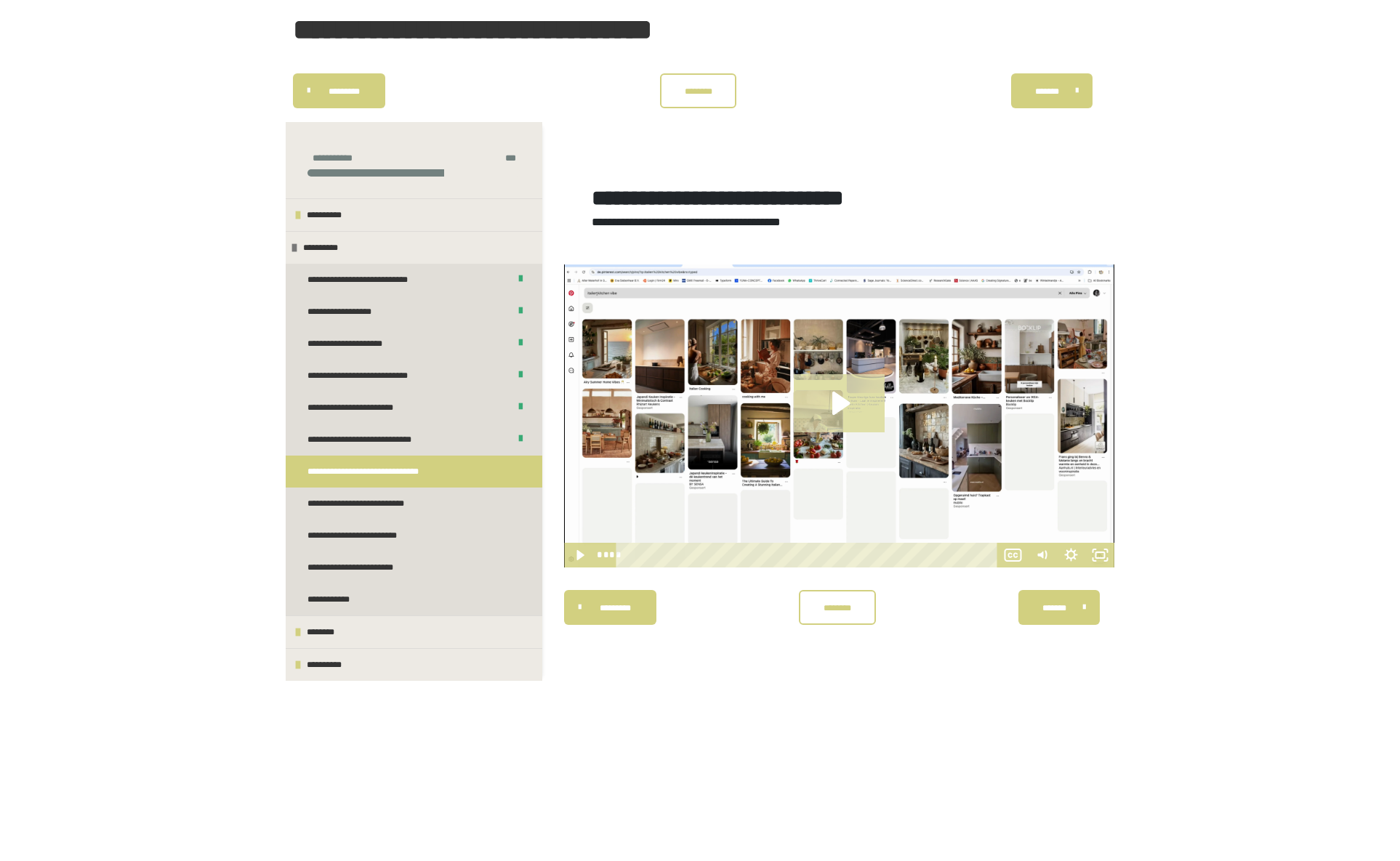 click 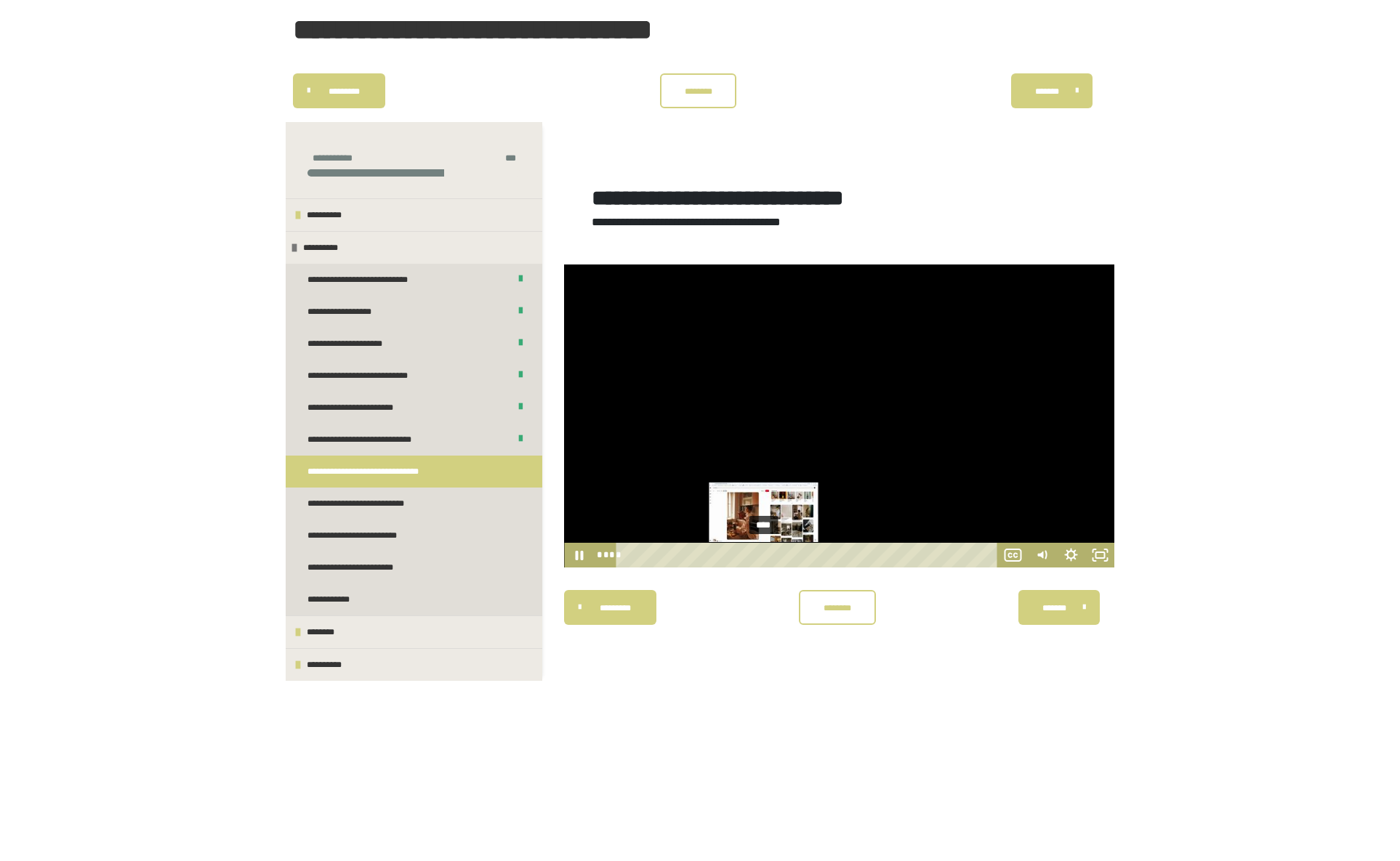 click on "****" at bounding box center [808, 555] 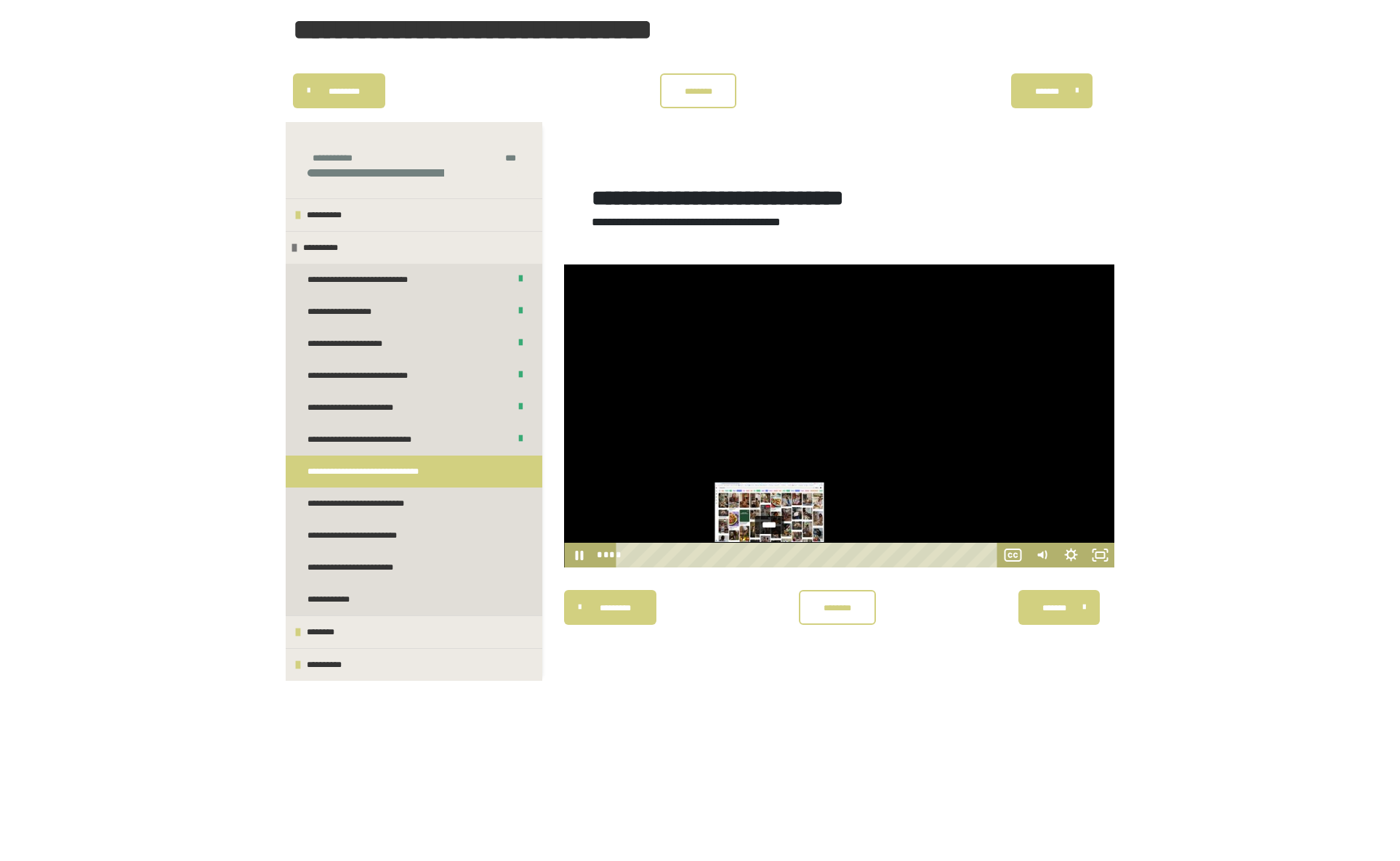 click at bounding box center (769, 554) 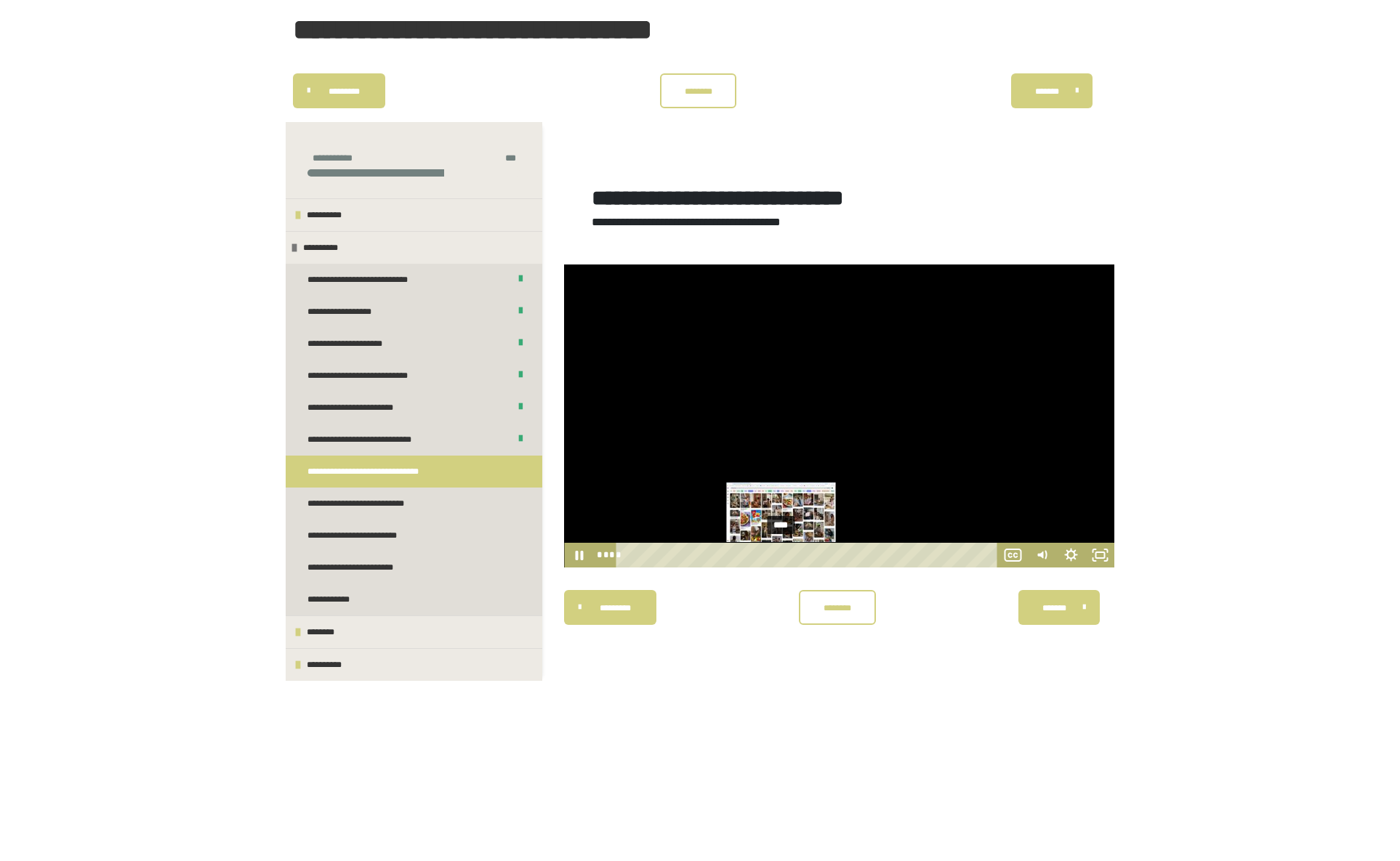 click on "****" at bounding box center [808, 555] 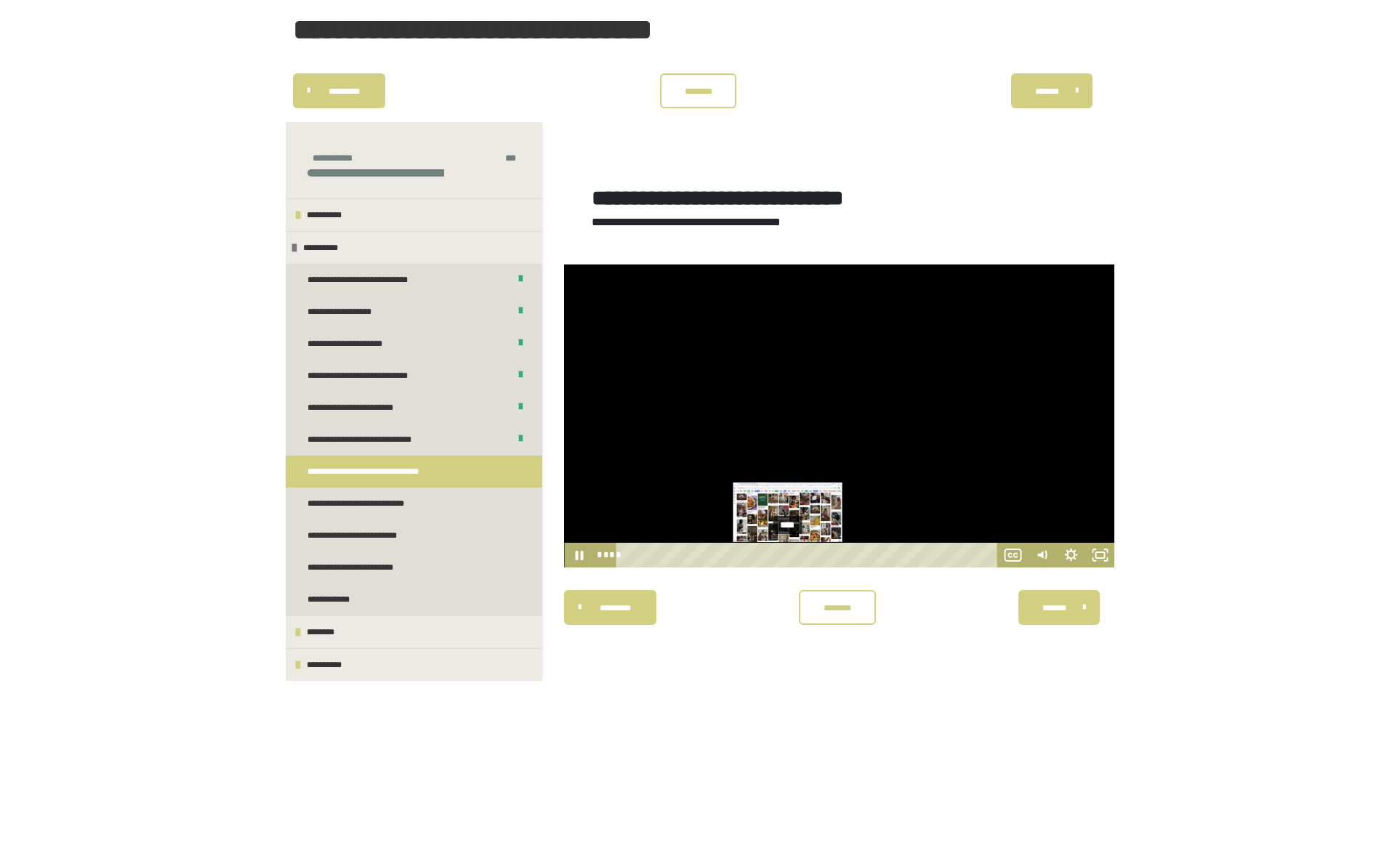 click on "****" at bounding box center (808, 555) 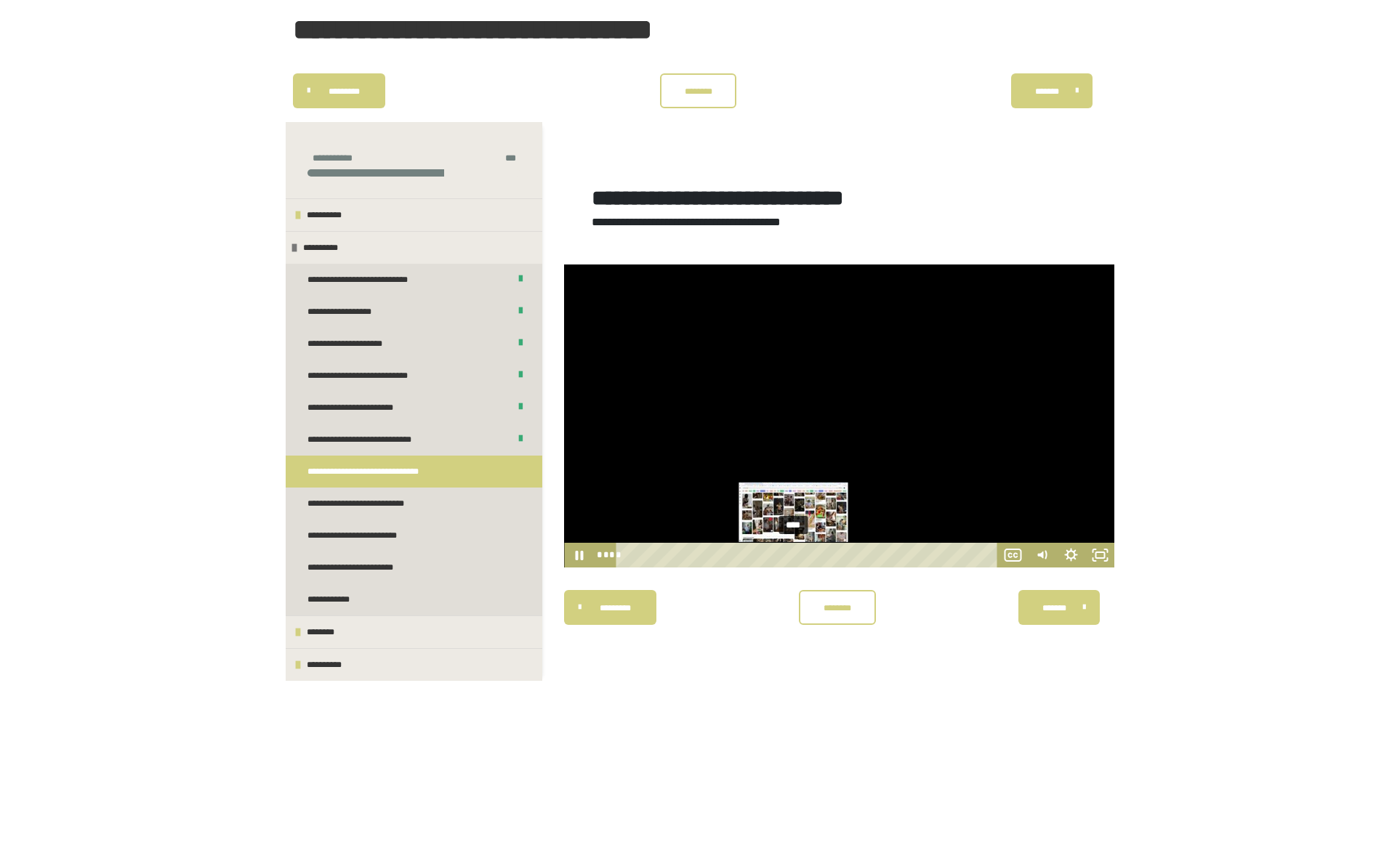 click on "****" at bounding box center [808, 555] 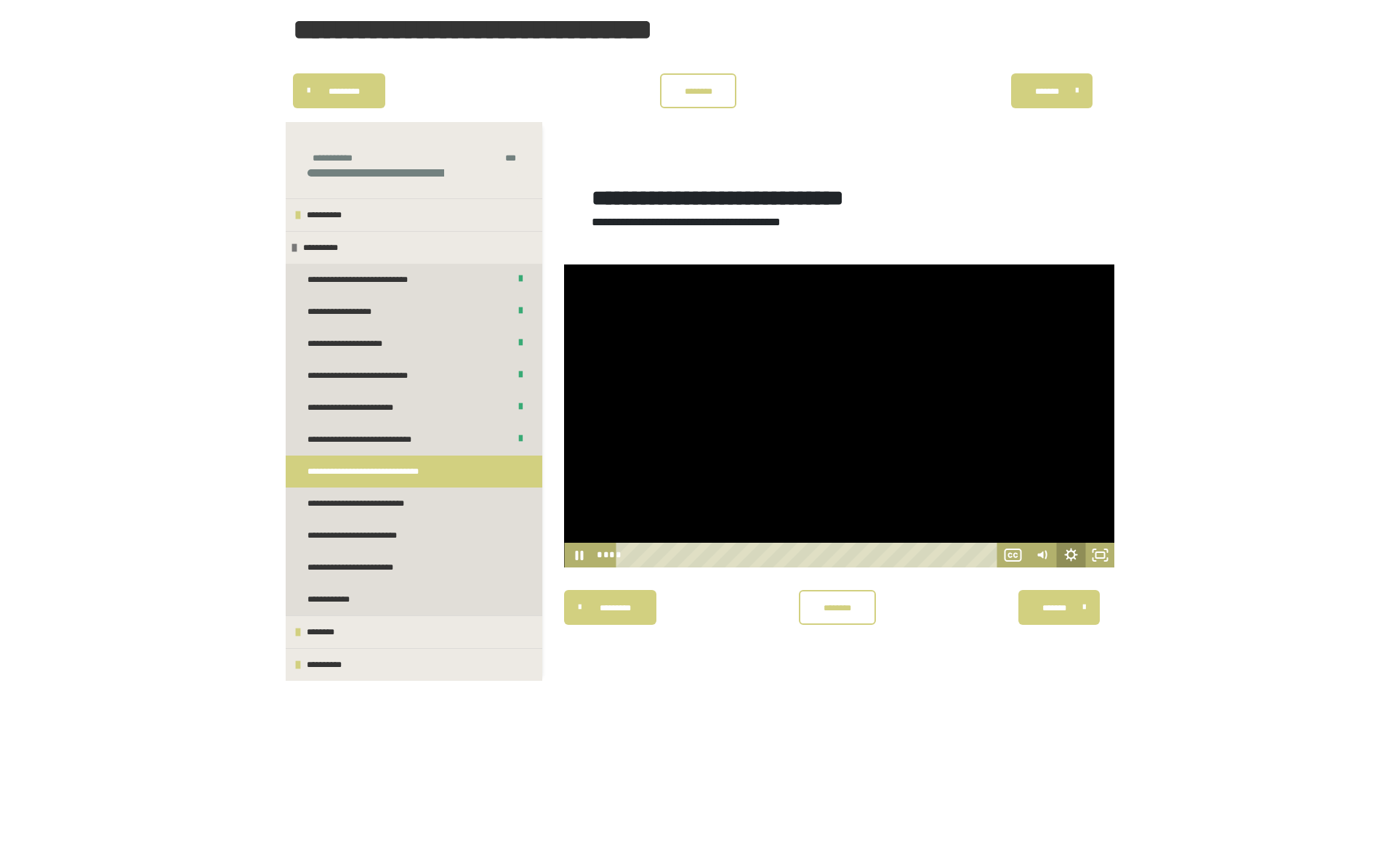 click 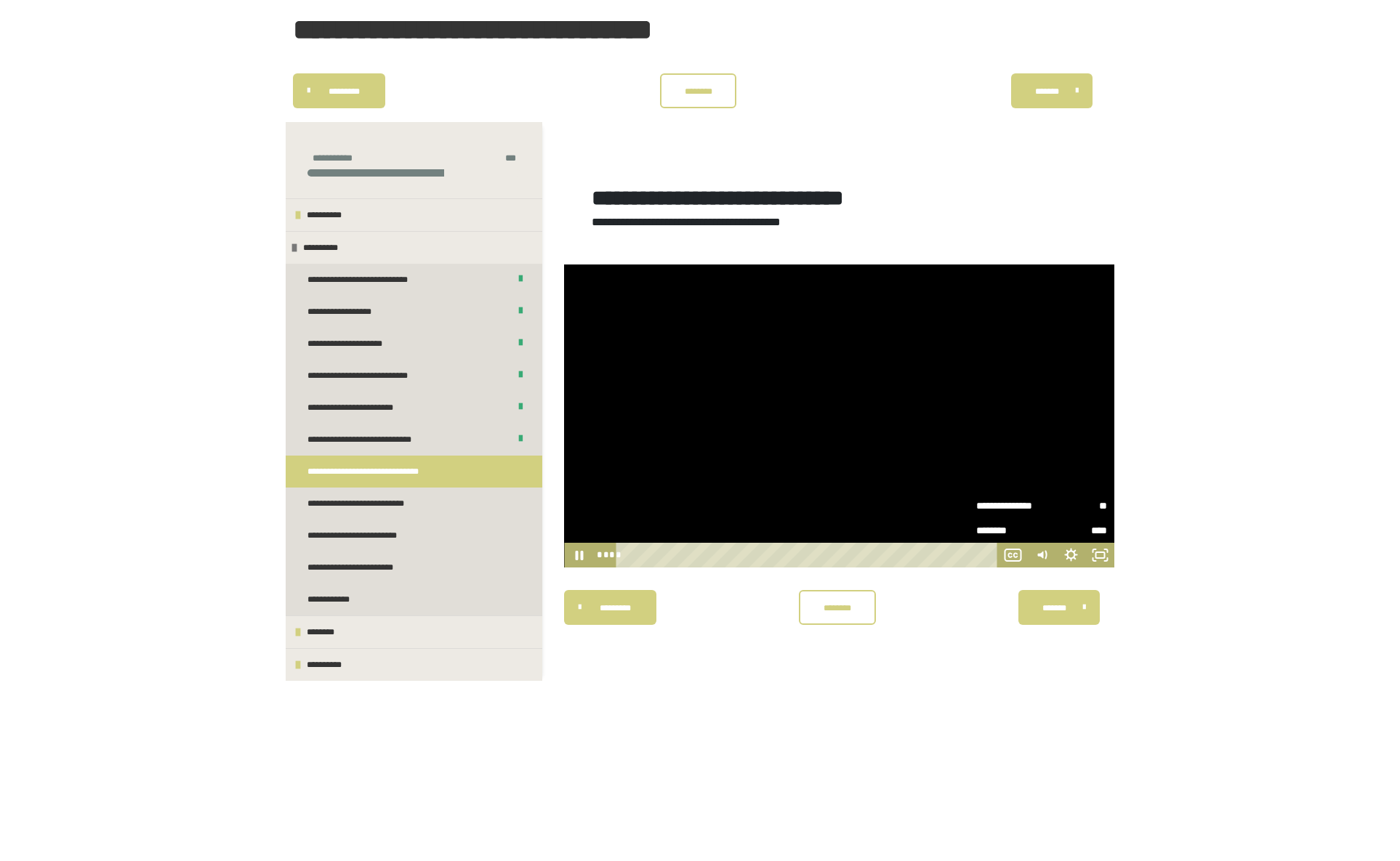 click on "**" at bounding box center [1074, 501] 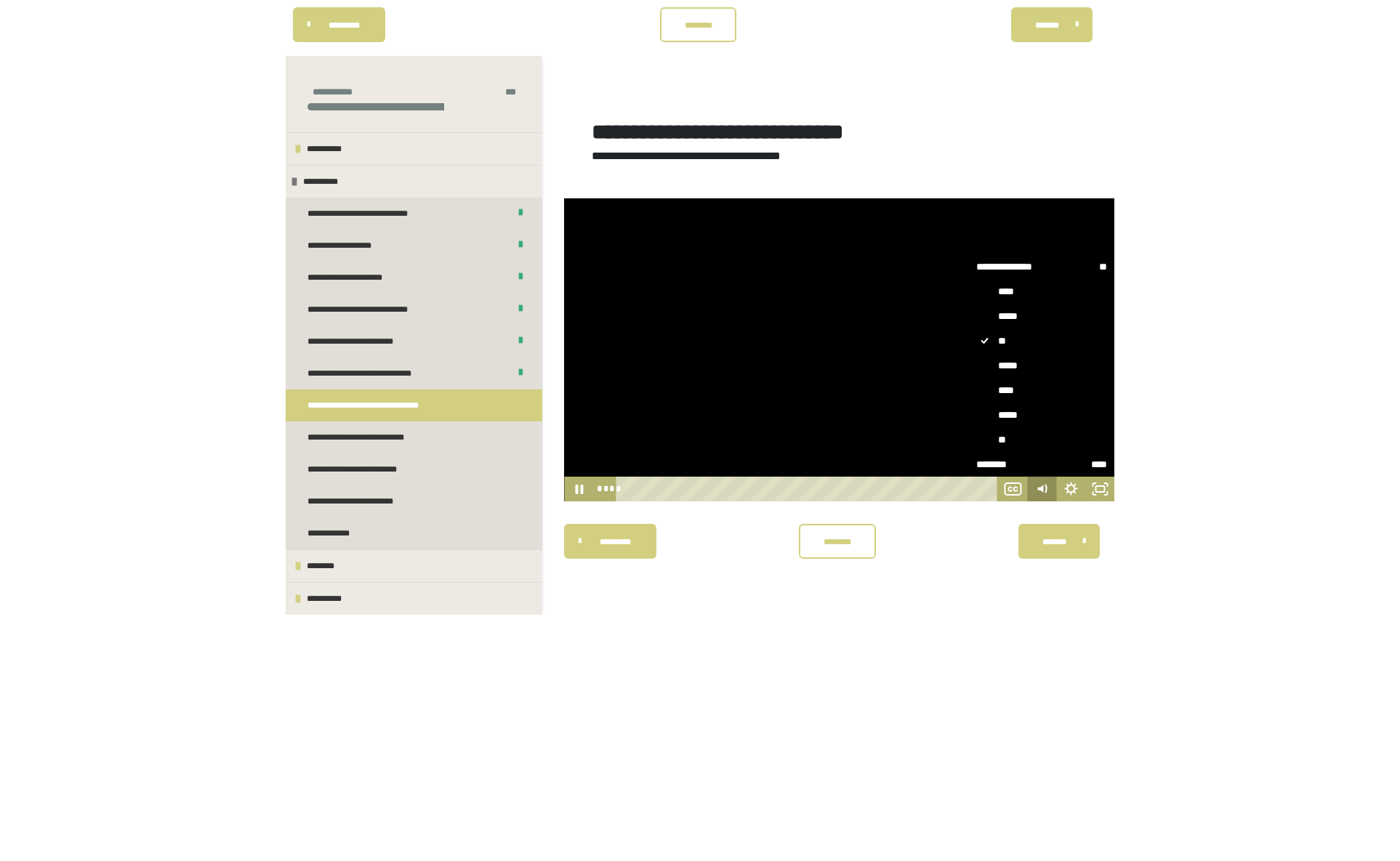 scroll, scrollTop: 165, scrollLeft: 0, axis: vertical 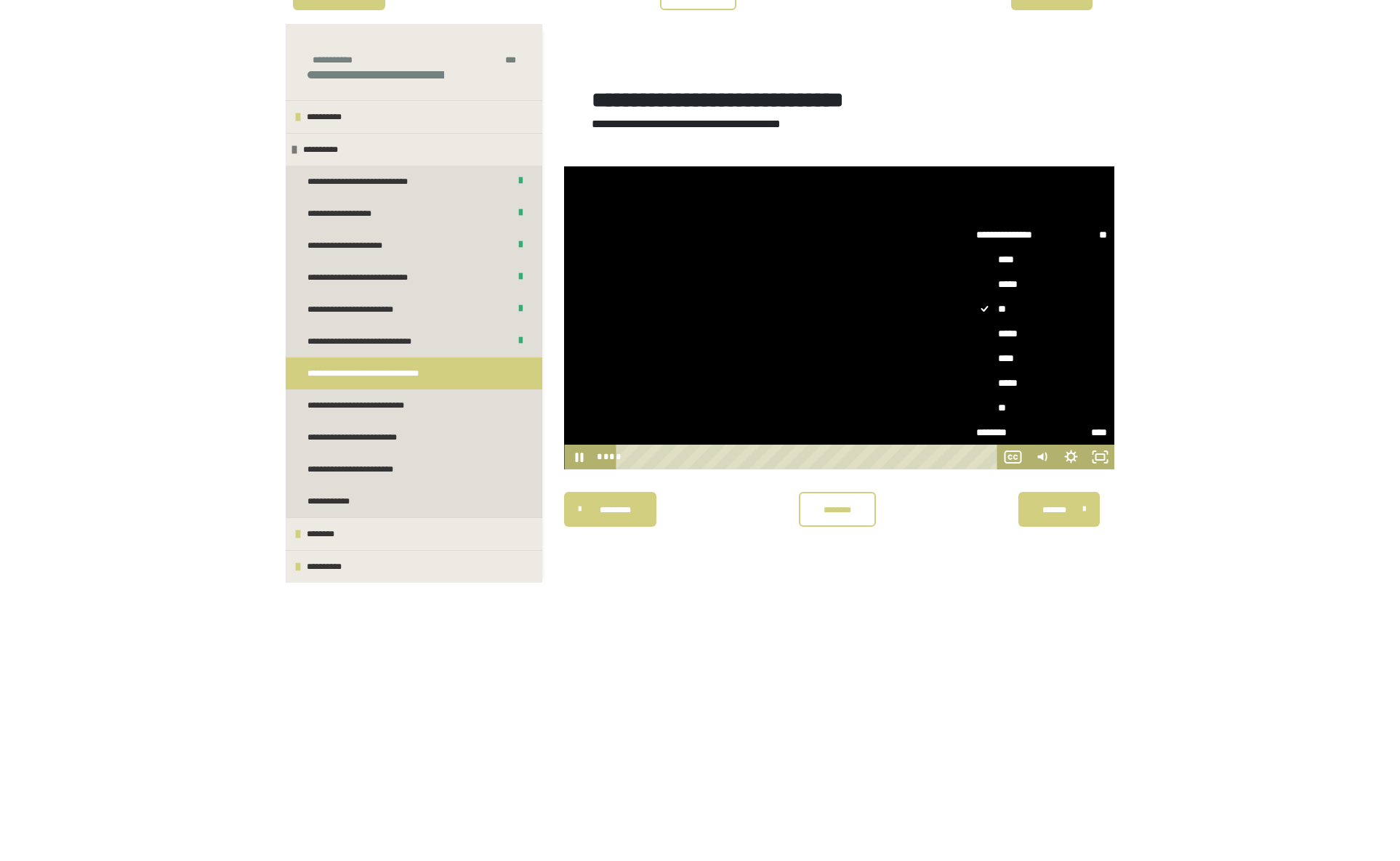 click on "**" at bounding box center (1042, 408) 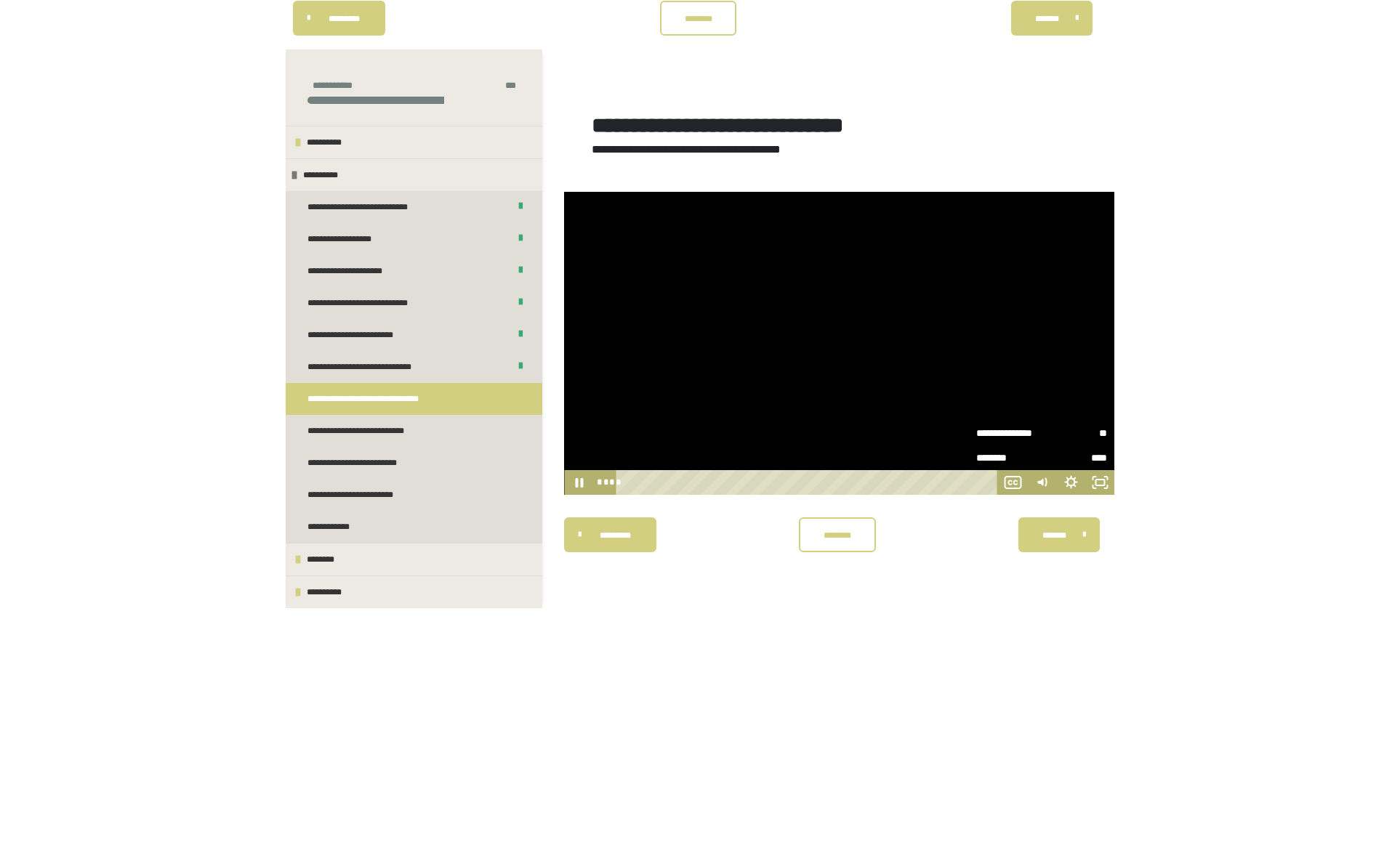 scroll, scrollTop: 139, scrollLeft: 0, axis: vertical 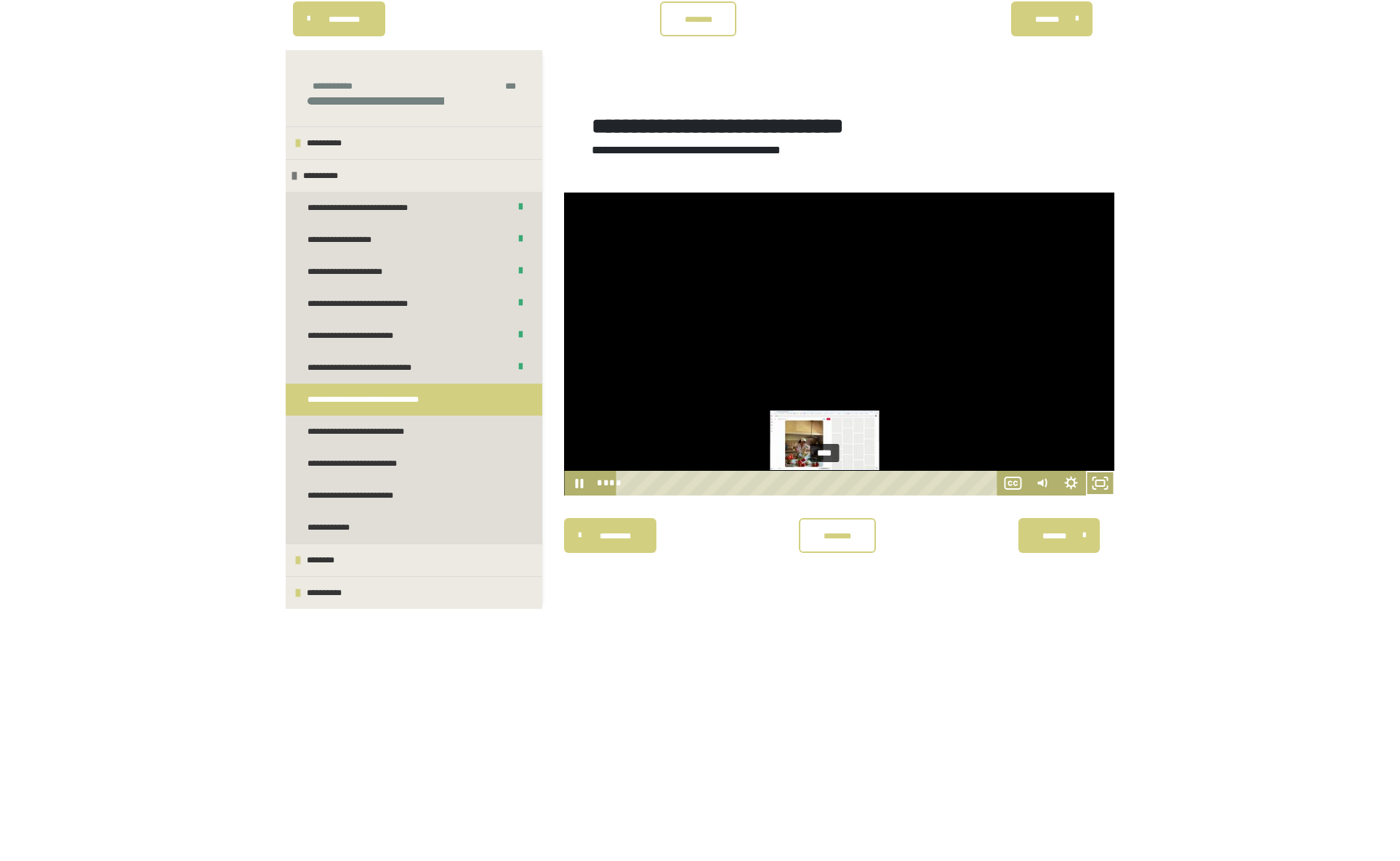 click on "****" at bounding box center (808, 483) 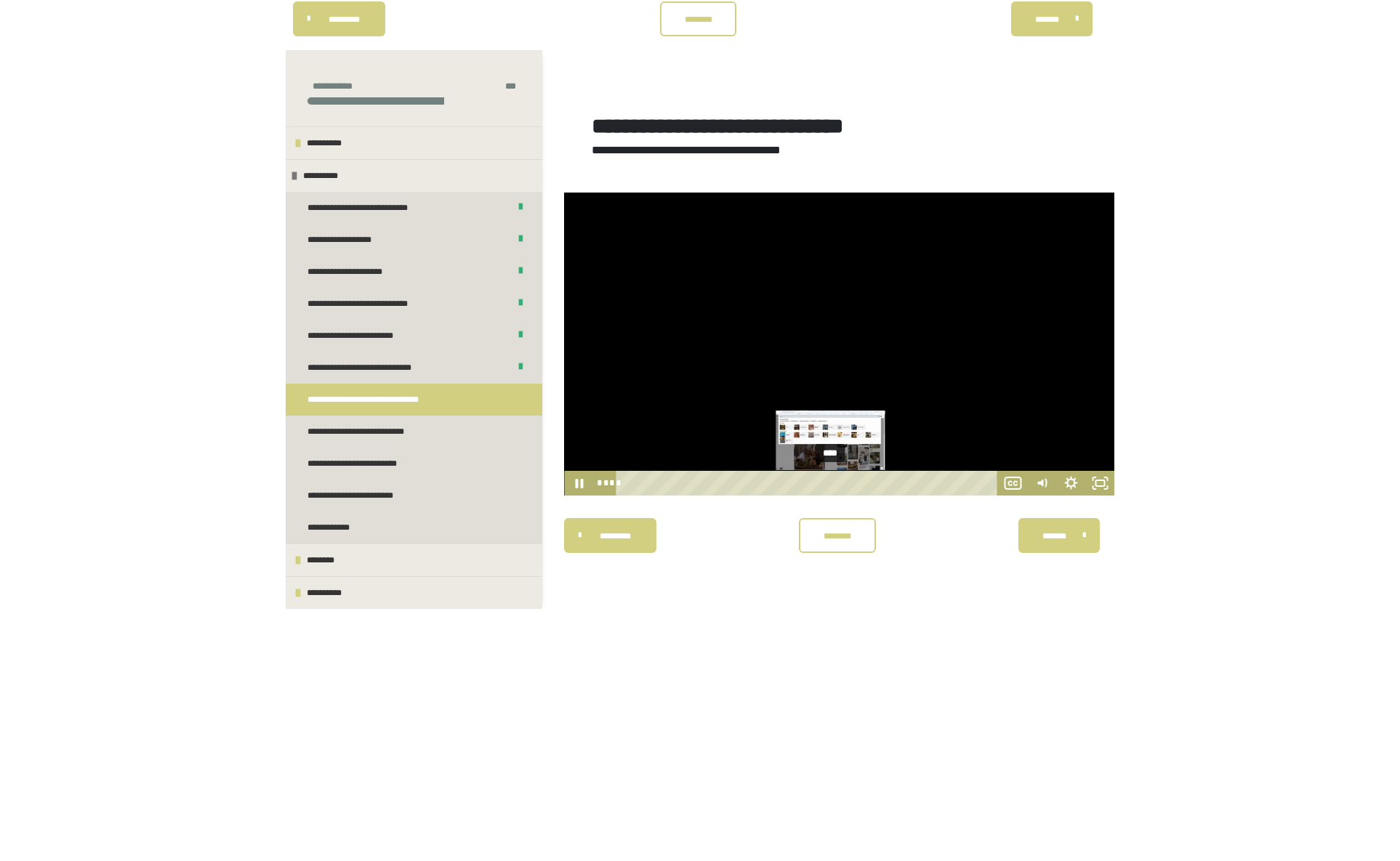 click on "****" at bounding box center (808, 483) 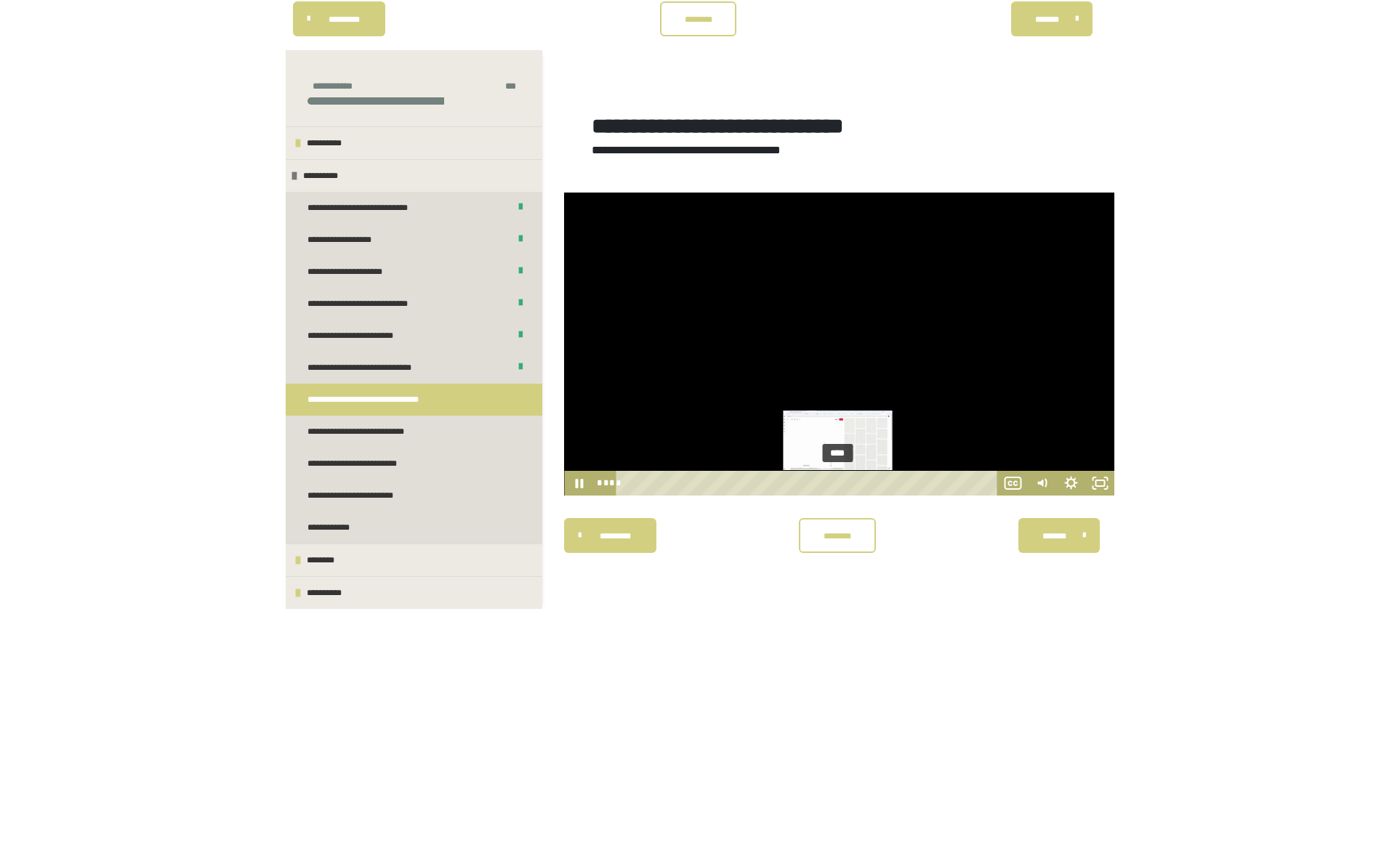 click on "****" at bounding box center [808, 483] 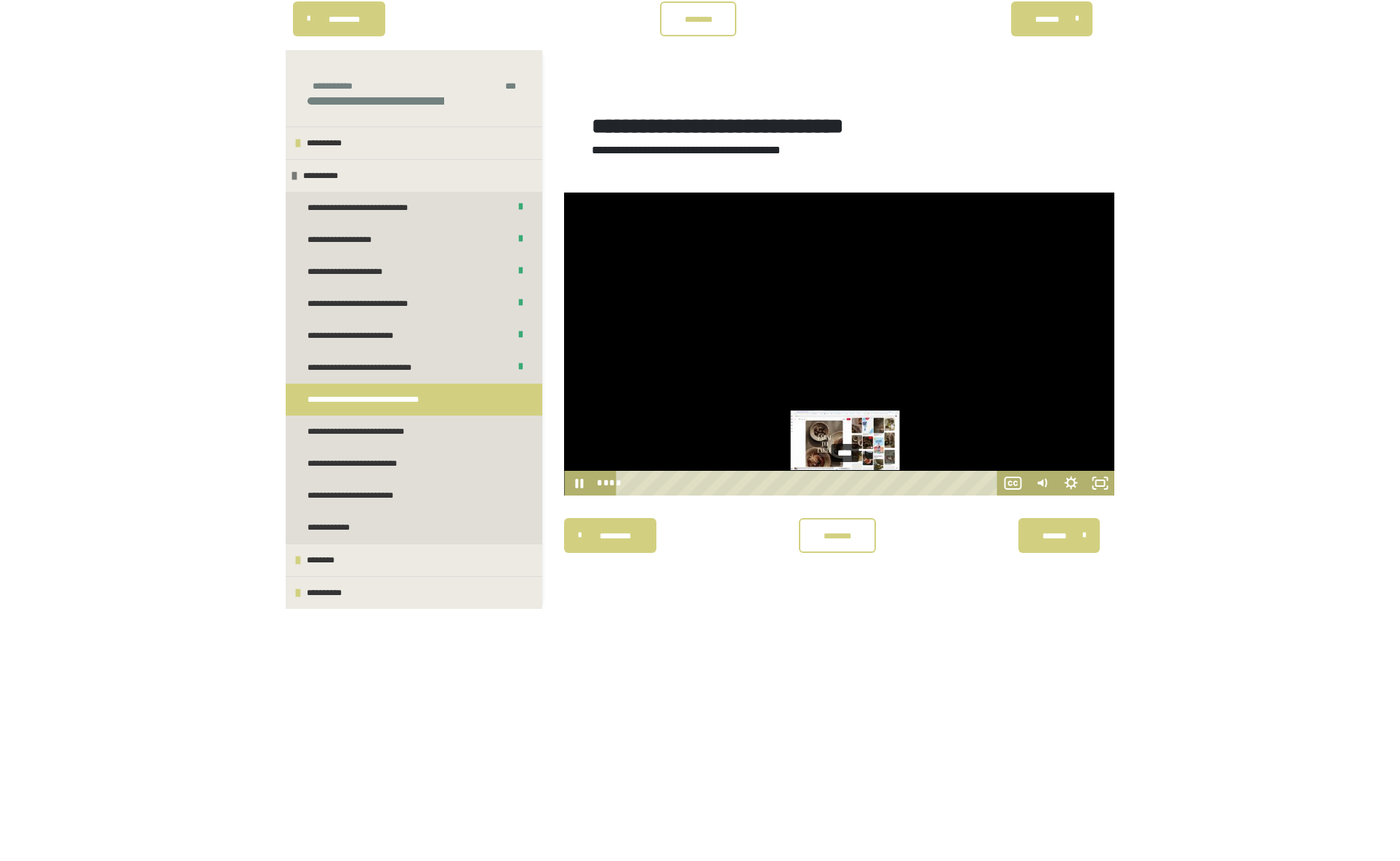 click on "****" at bounding box center [808, 483] 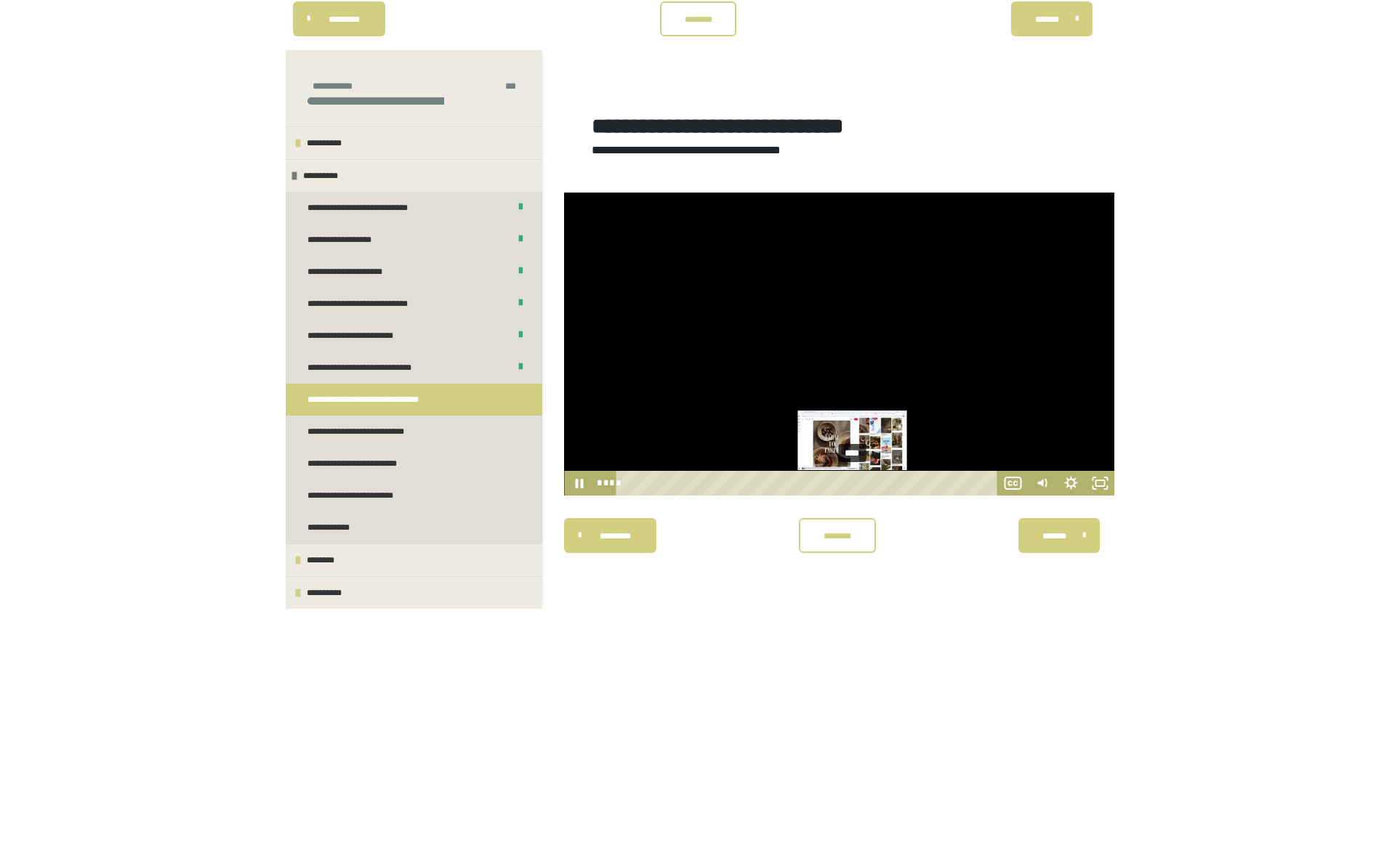 click on "****" at bounding box center [808, 483] 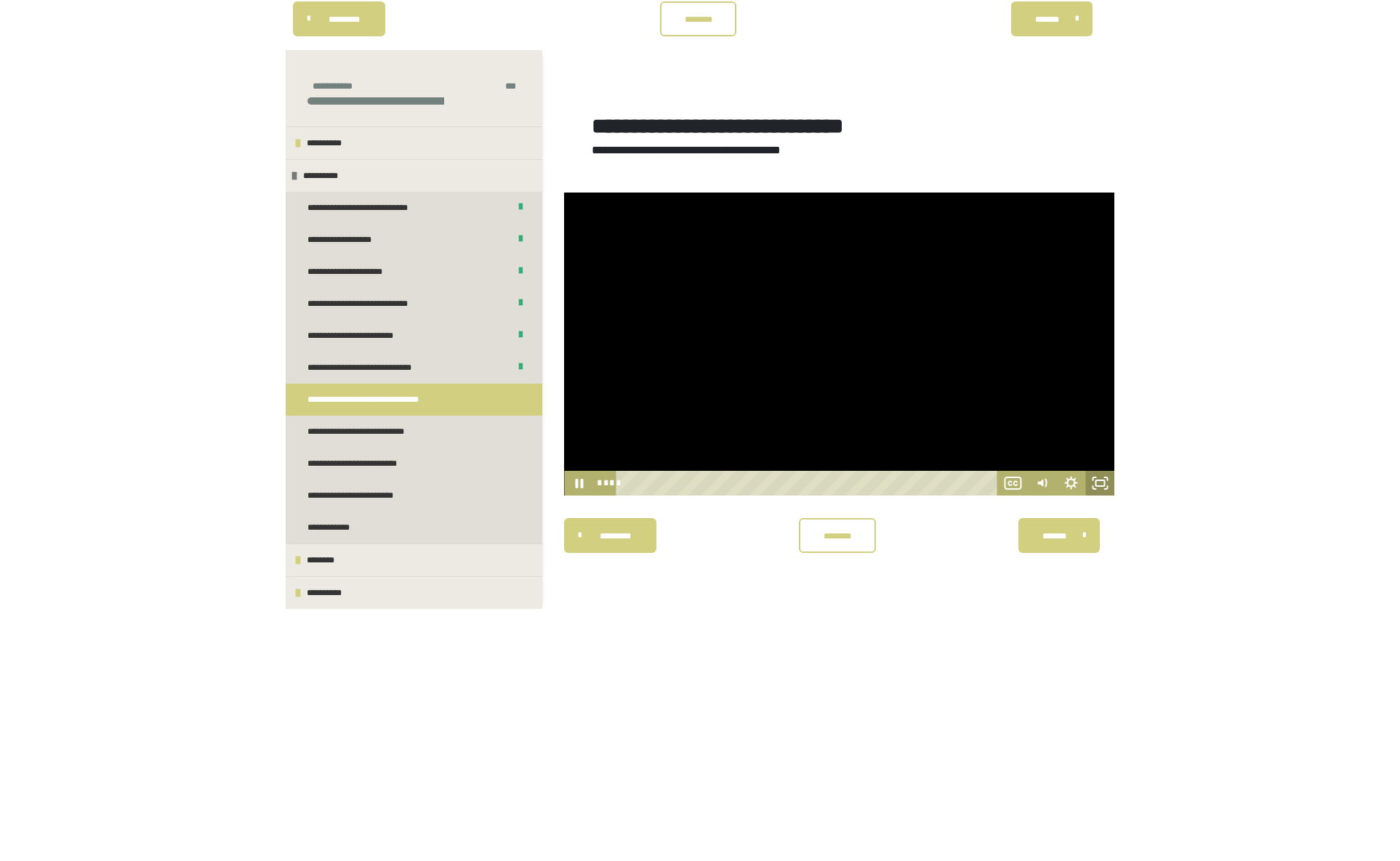 click 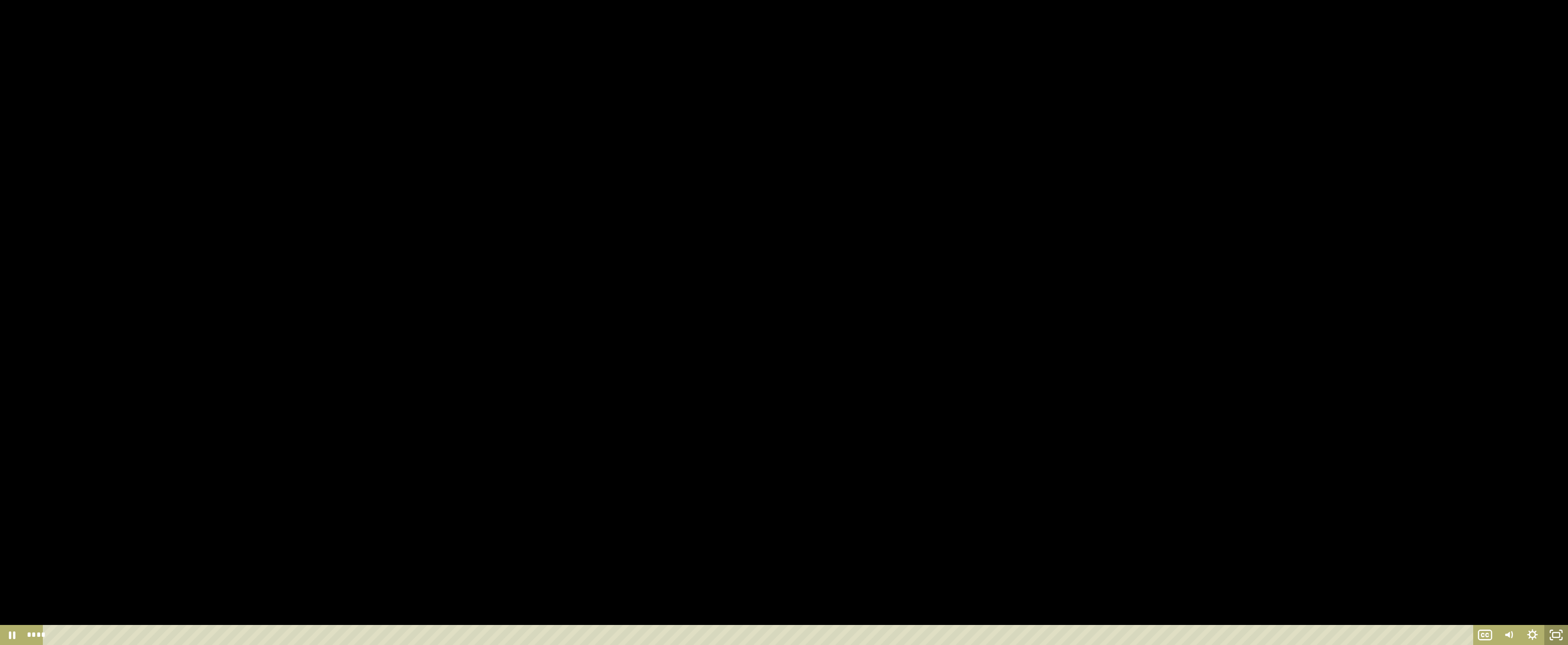 click 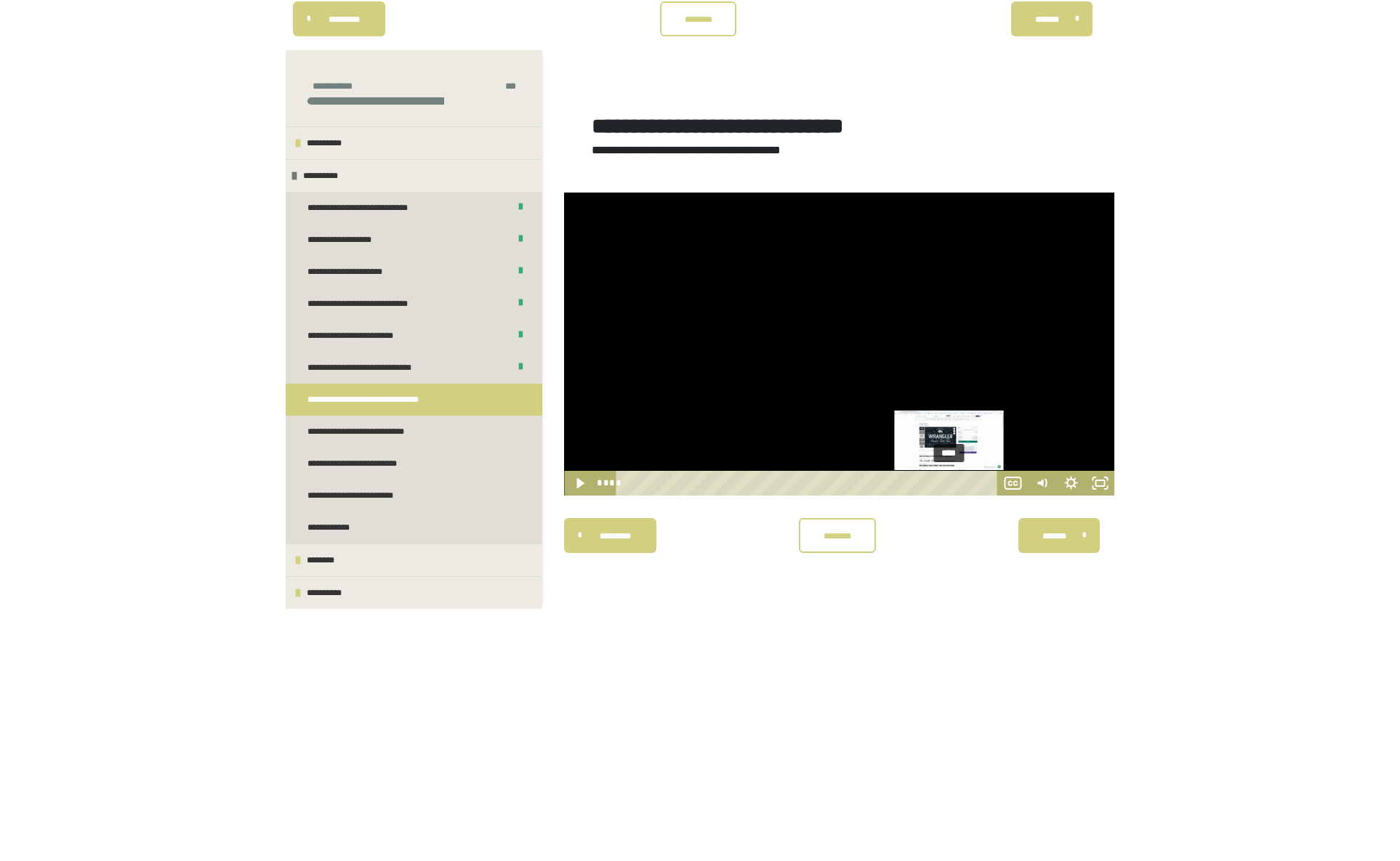 click on "****" at bounding box center (808, 483) 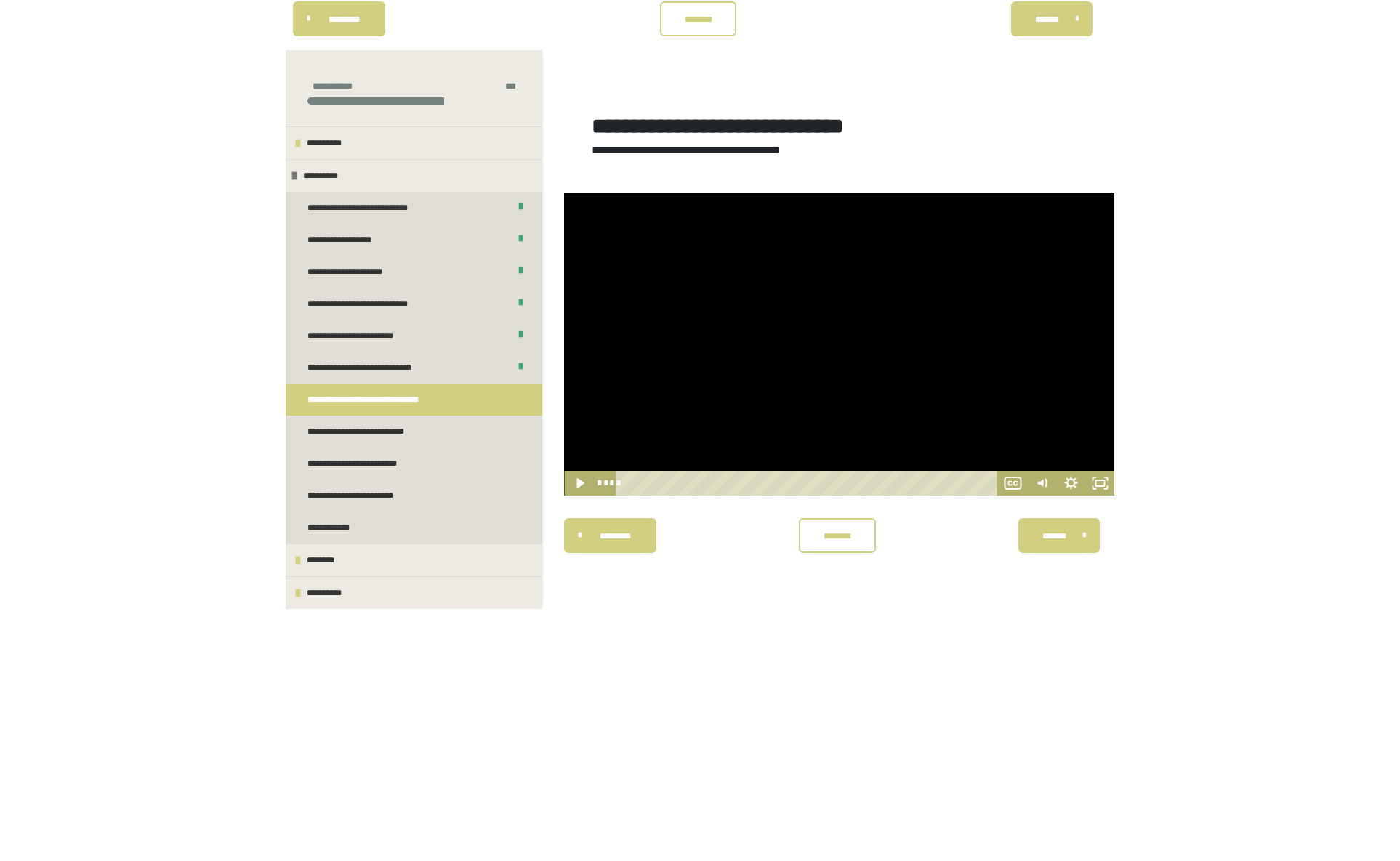 click at bounding box center [839, 344] 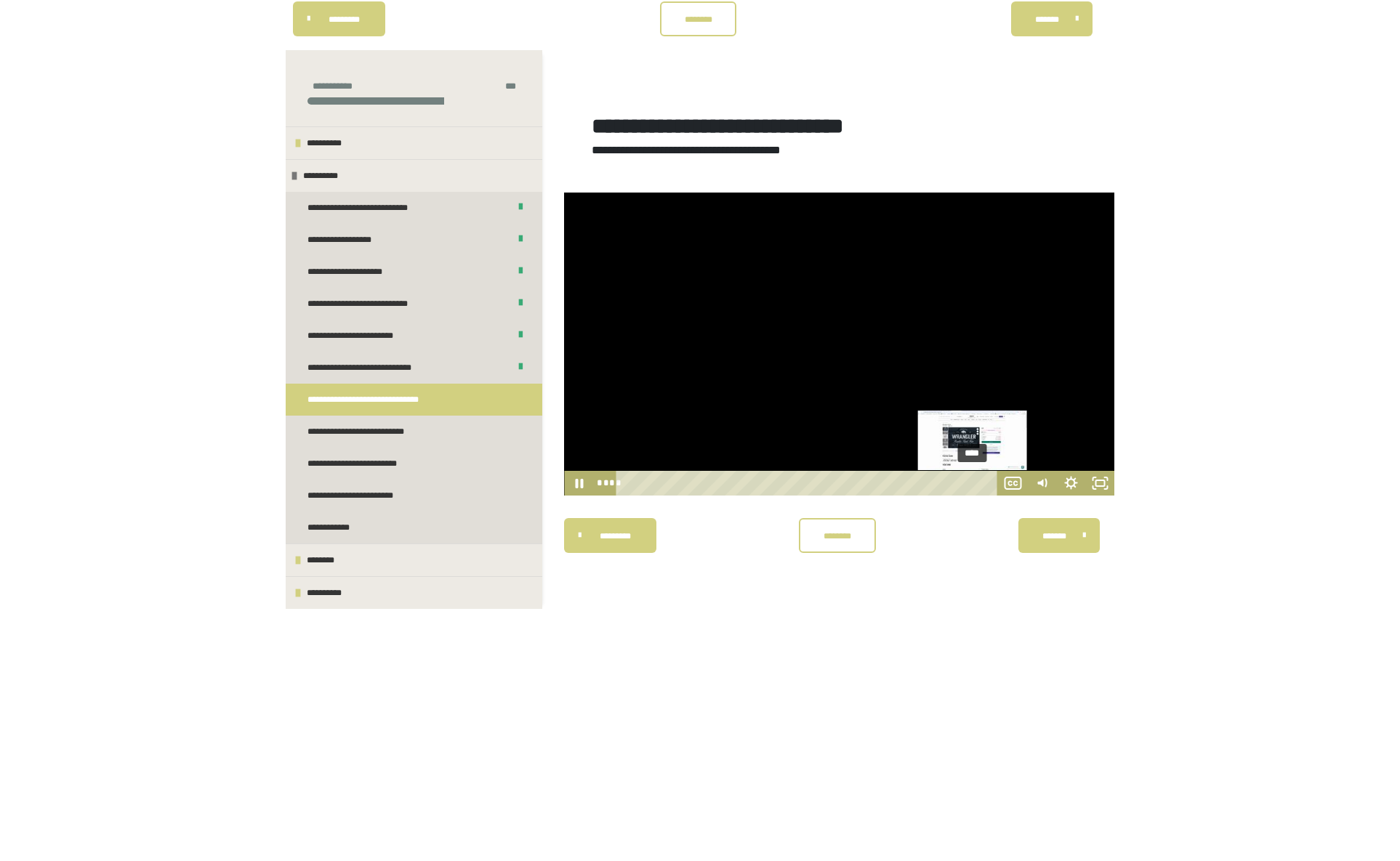 click on "****" at bounding box center [808, 483] 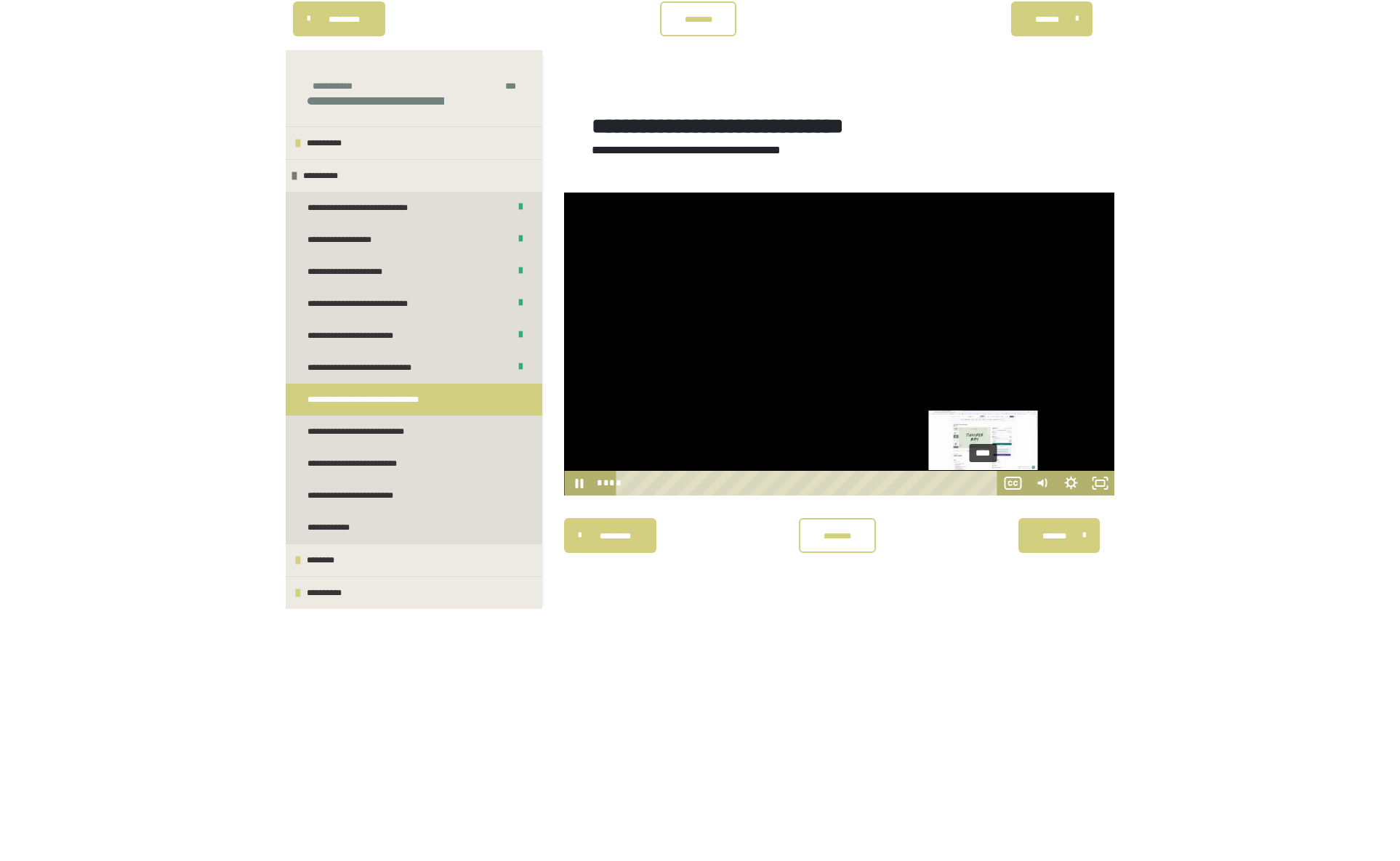 click on "****" at bounding box center (808, 483) 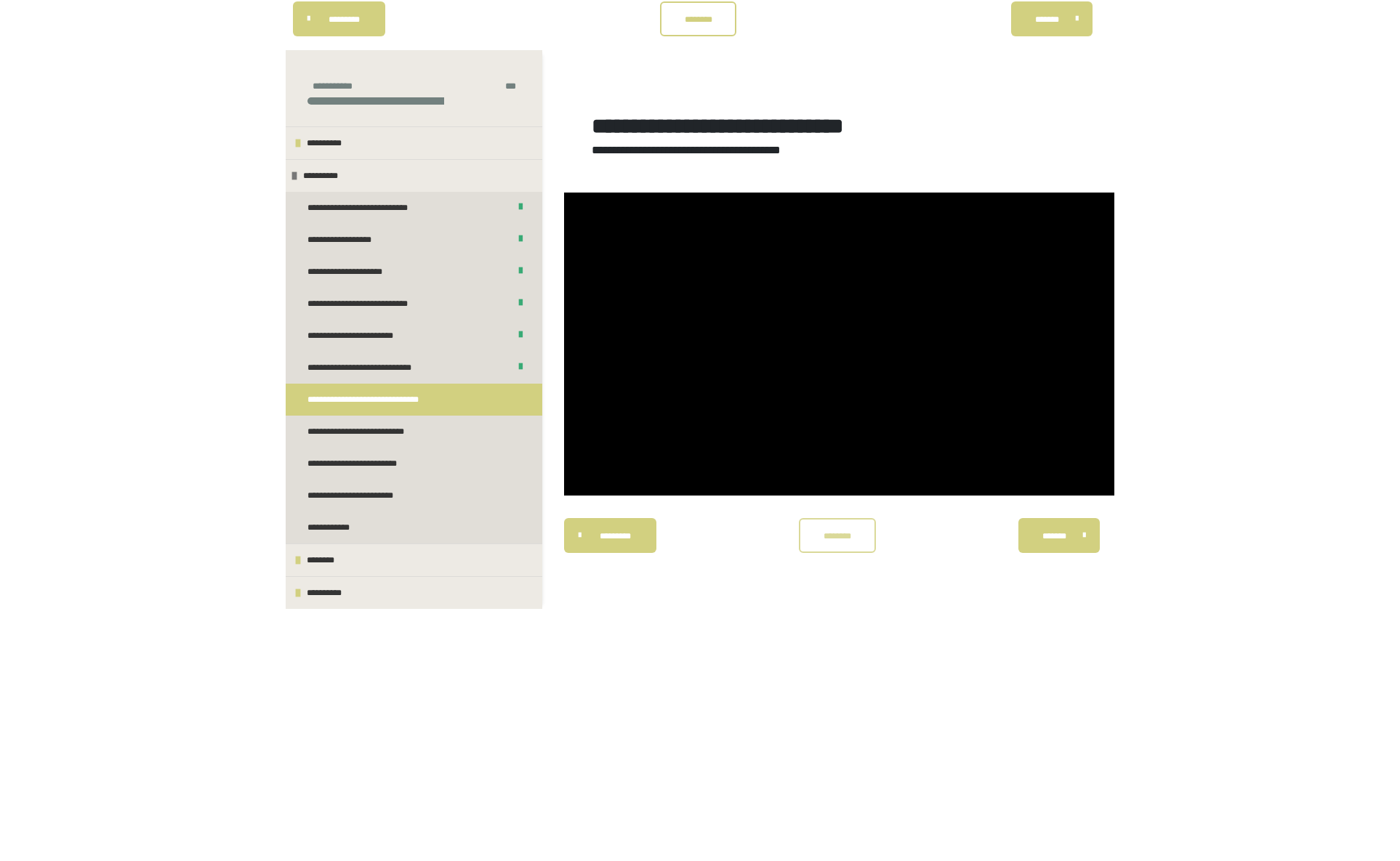 click on "********" at bounding box center [837, 536] 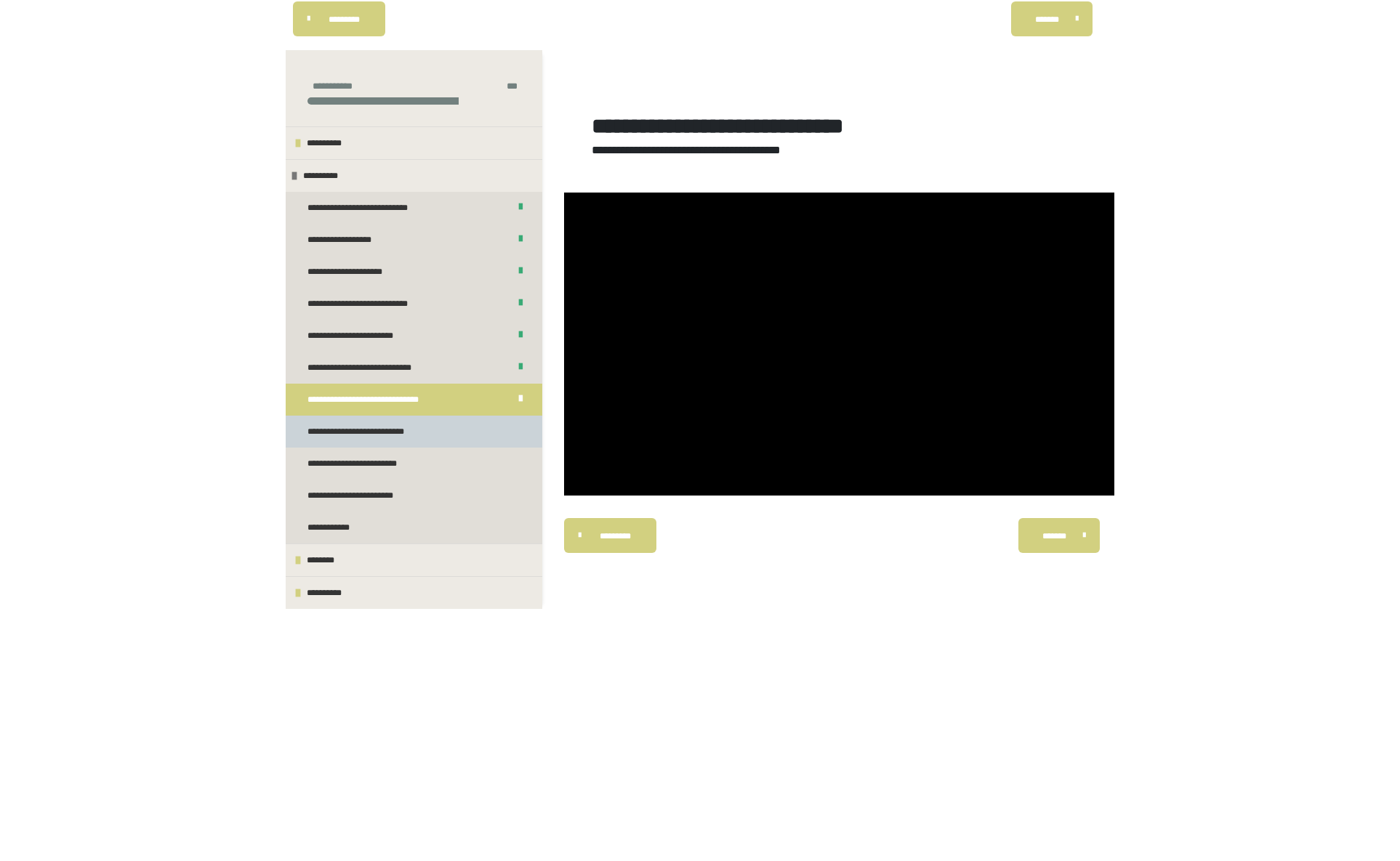 click on "**********" at bounding box center [364, 432] 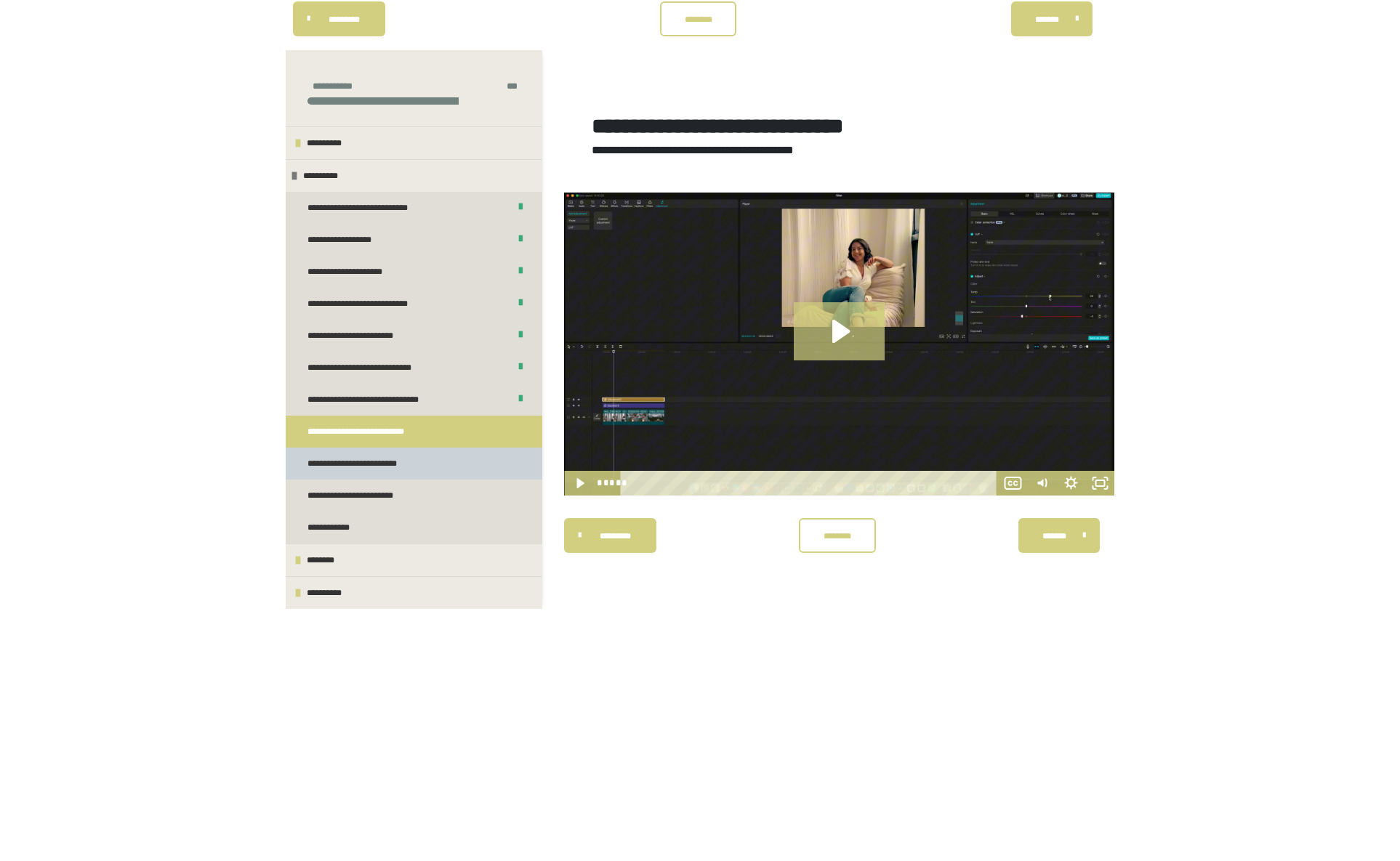 click on "**********" at bounding box center [414, 464] 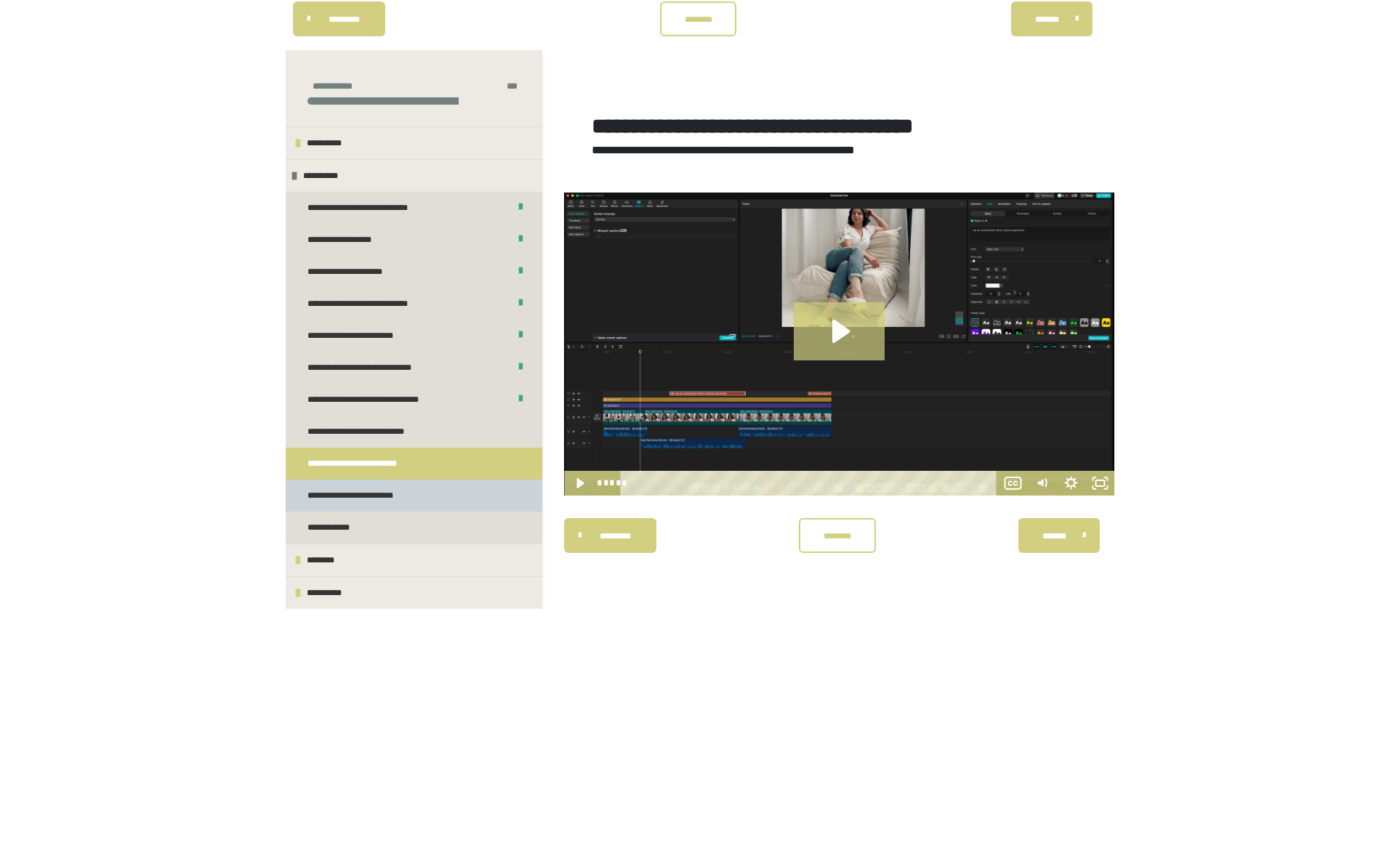 click on "**********" at bounding box center (414, 496) 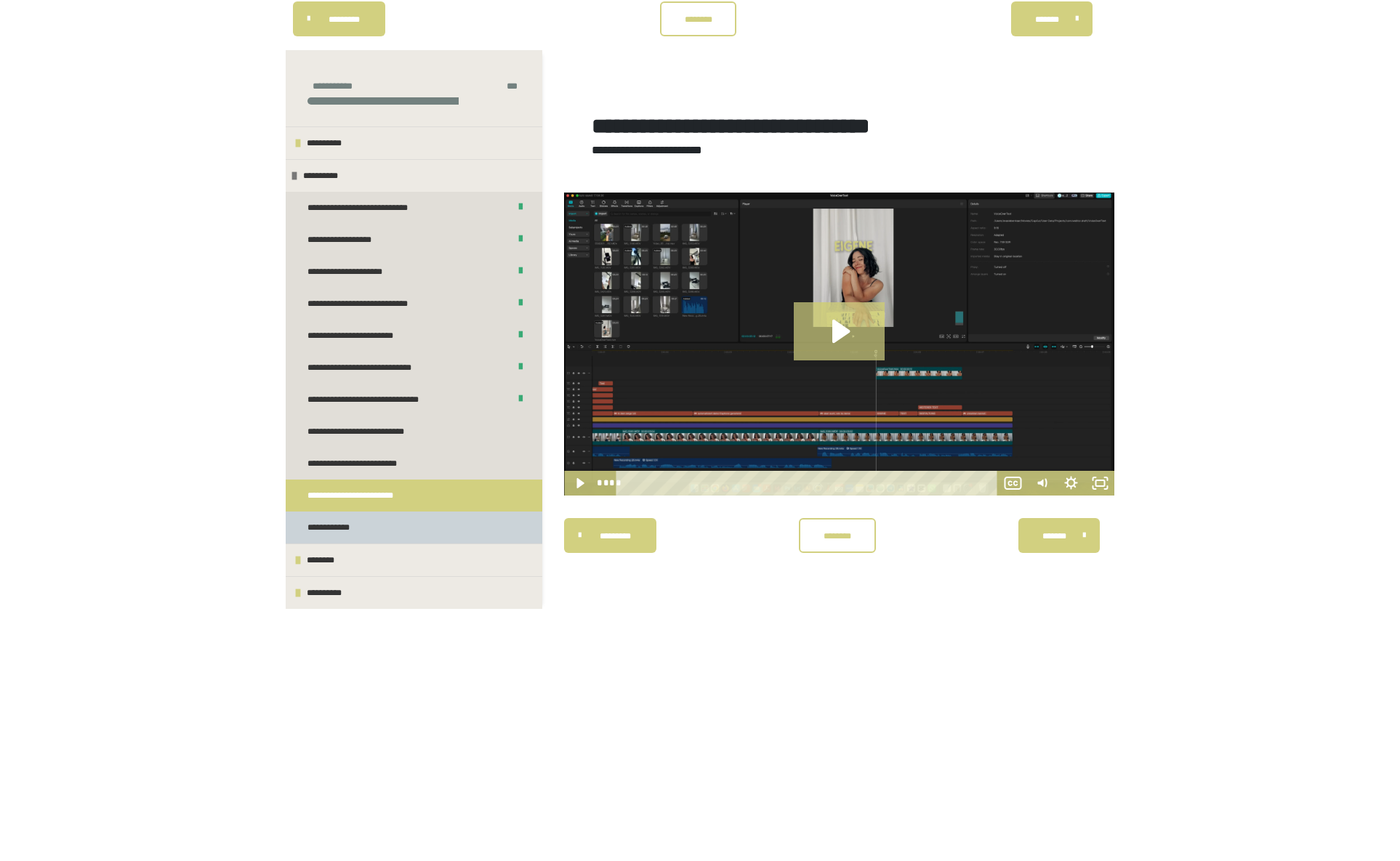 click on "**********" at bounding box center [414, 527] 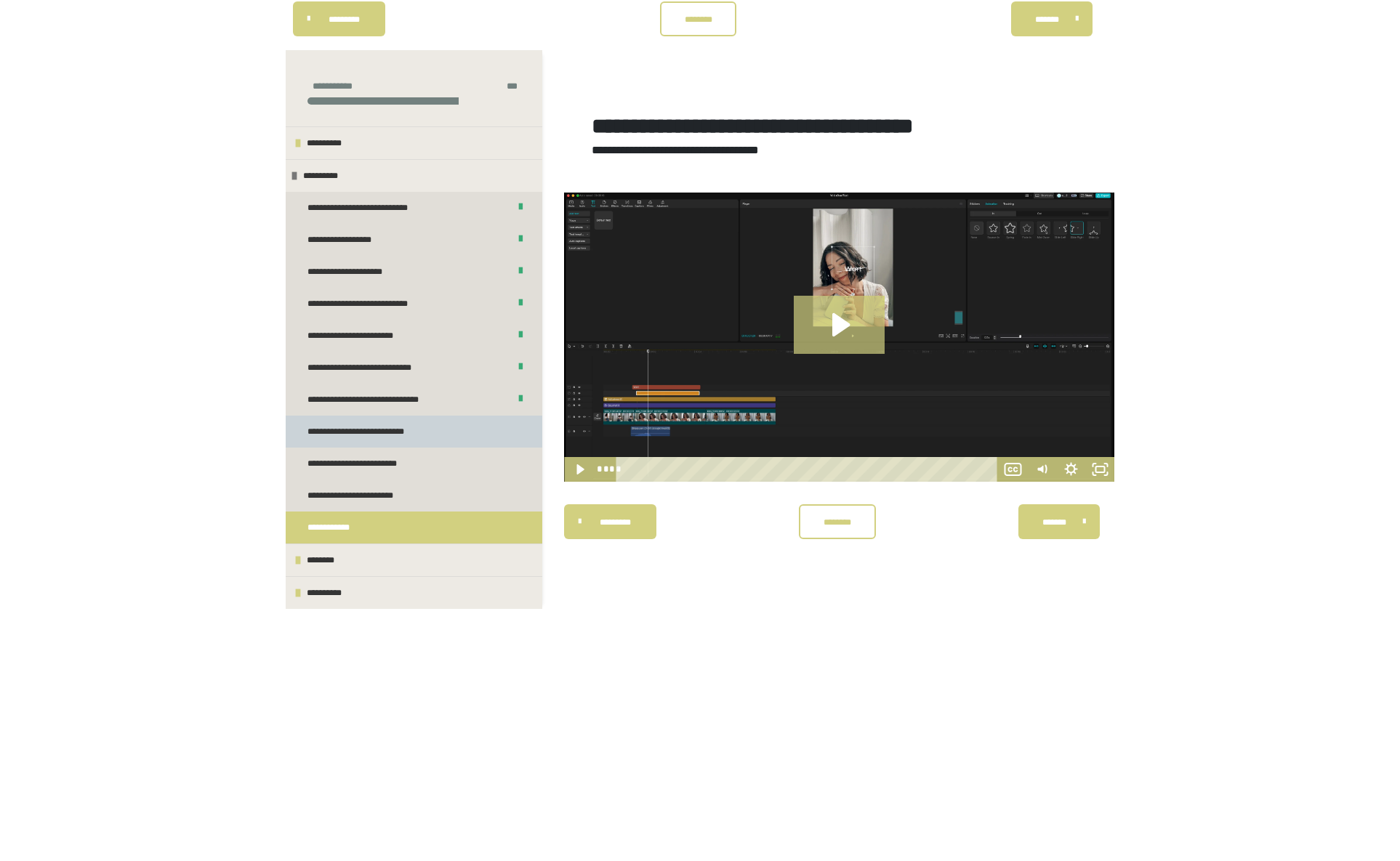 click on "**********" at bounding box center (414, 432) 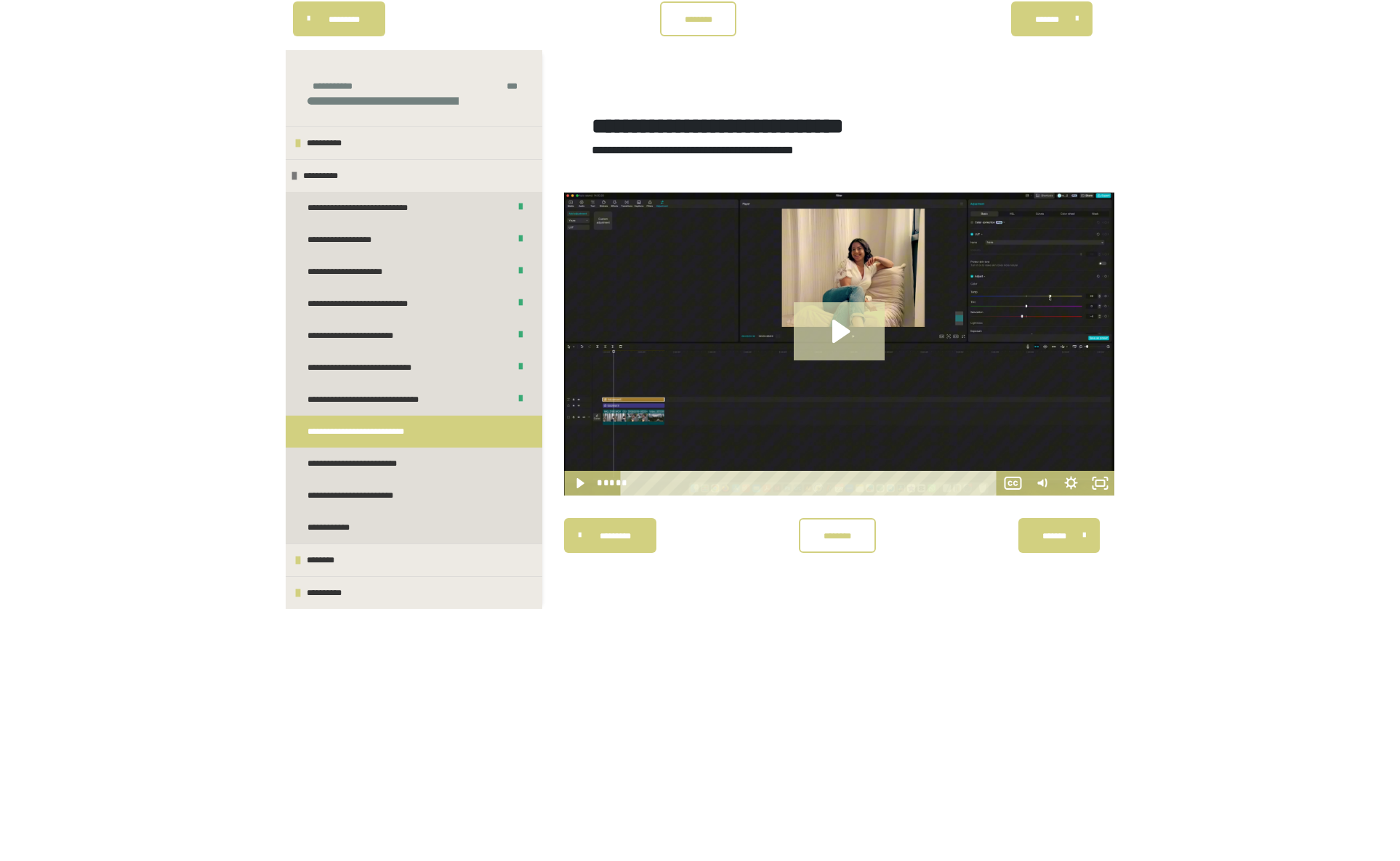click 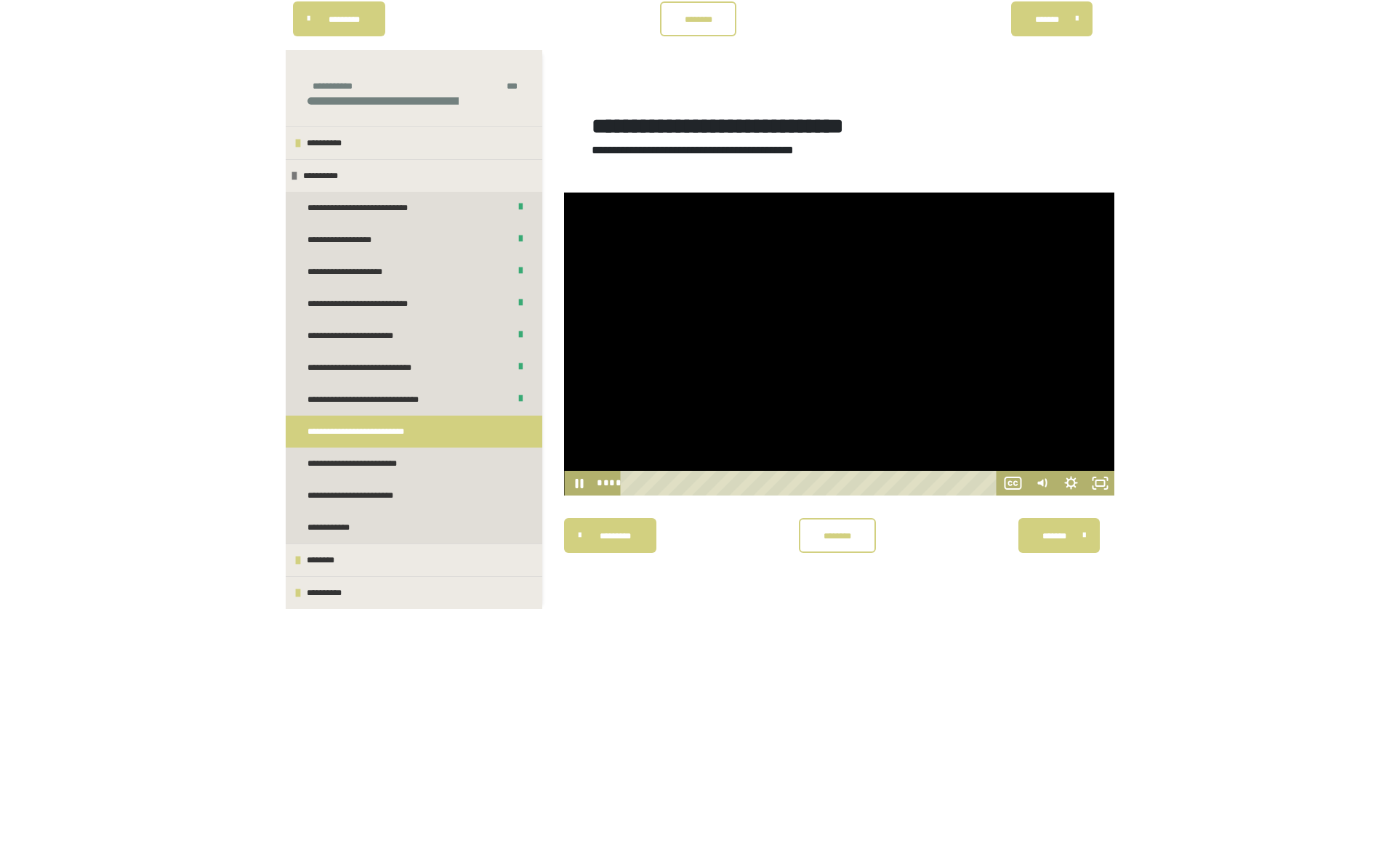 click at bounding box center [839, 344] 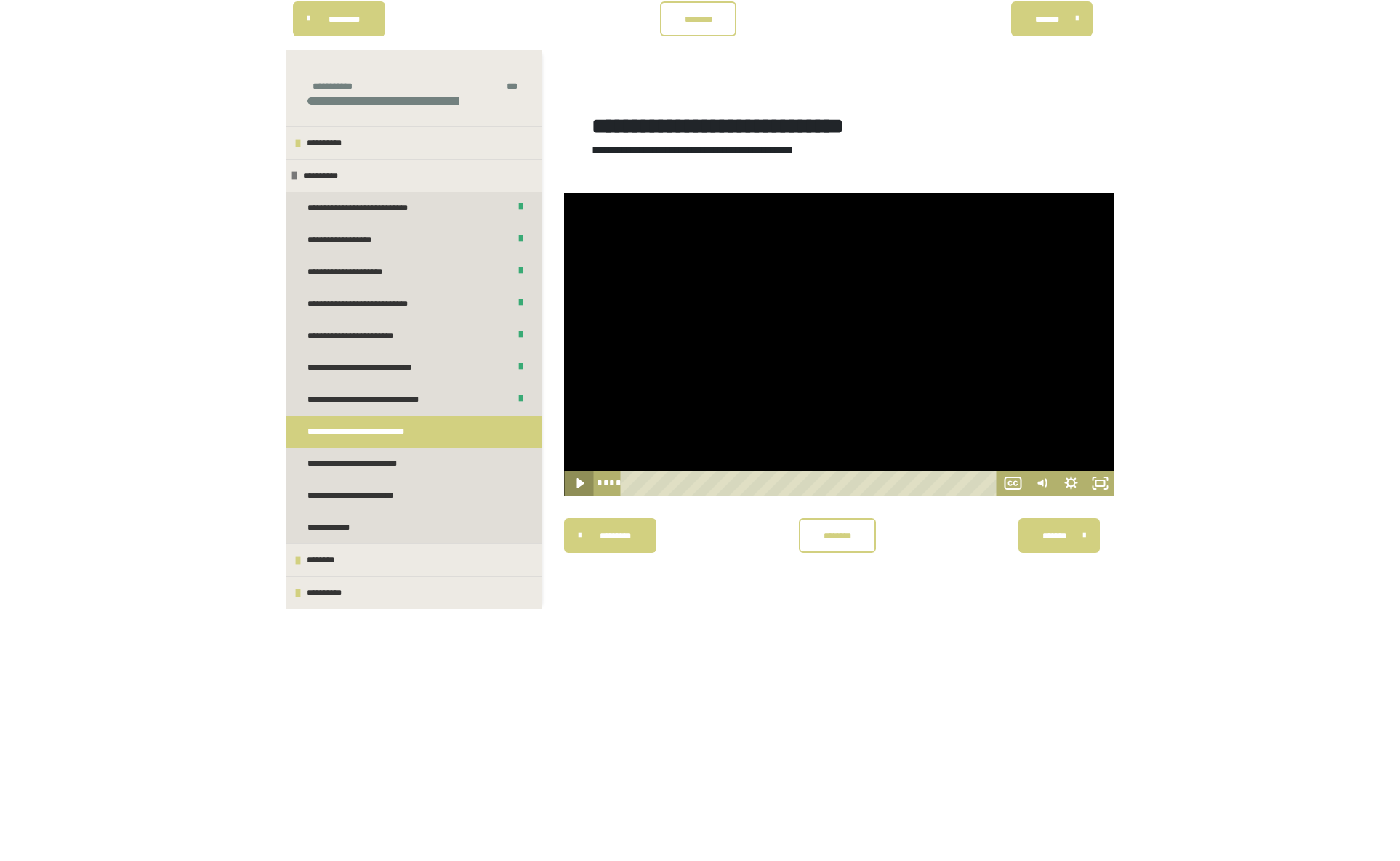 click 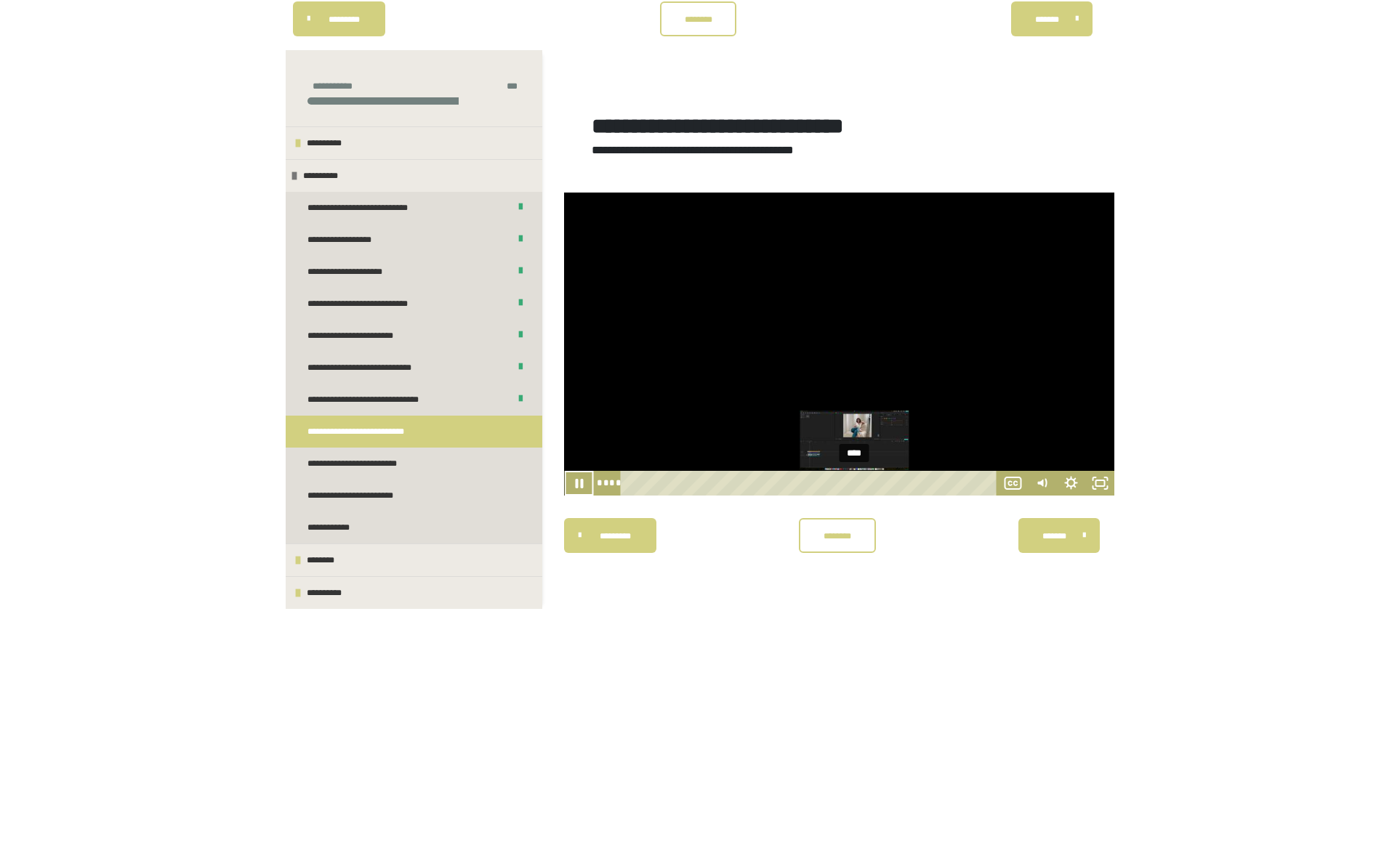 click on "****" at bounding box center [811, 483] 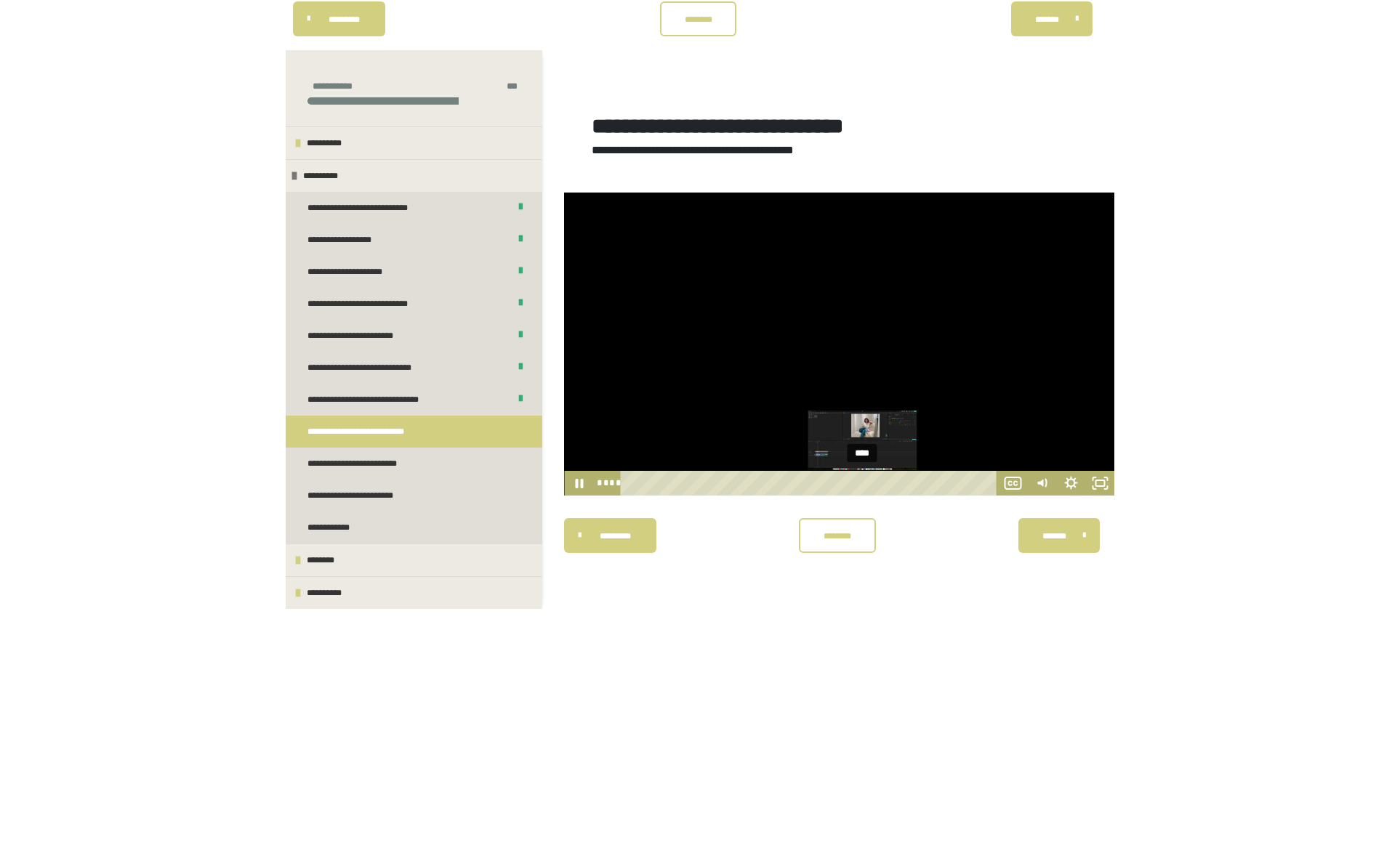 click on "****" at bounding box center (811, 483) 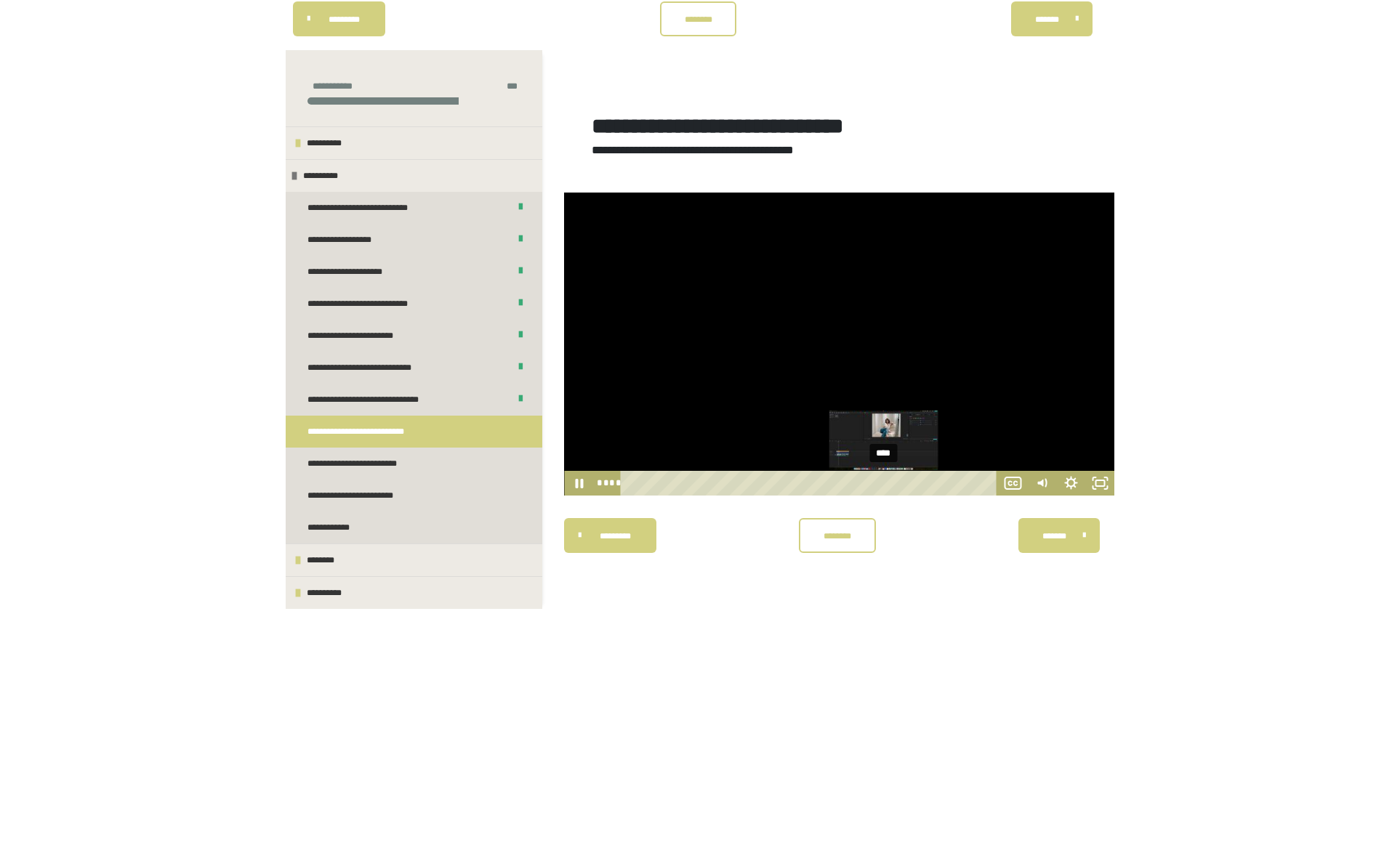 click on "****" at bounding box center [811, 483] 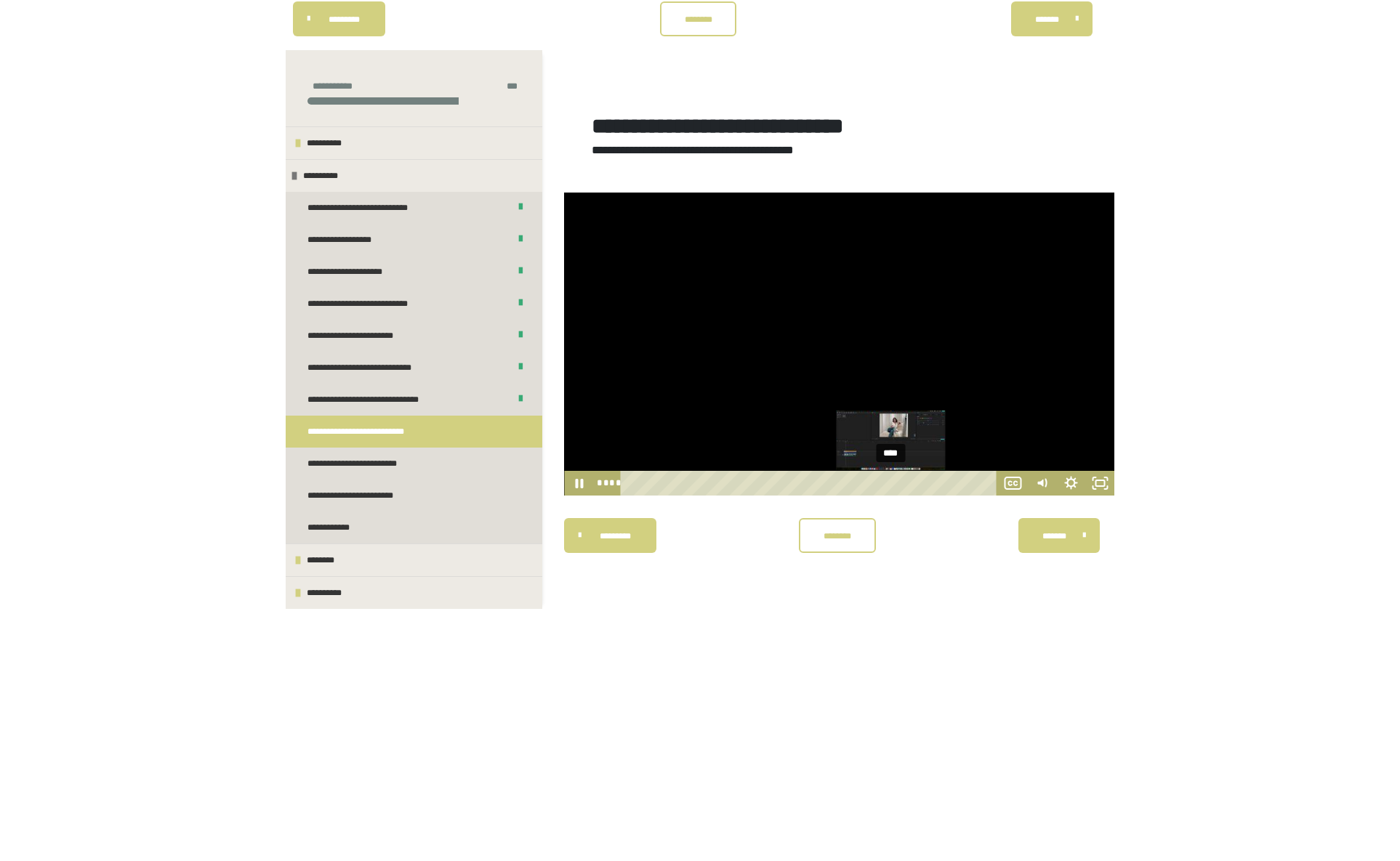 click on "****" at bounding box center (811, 483) 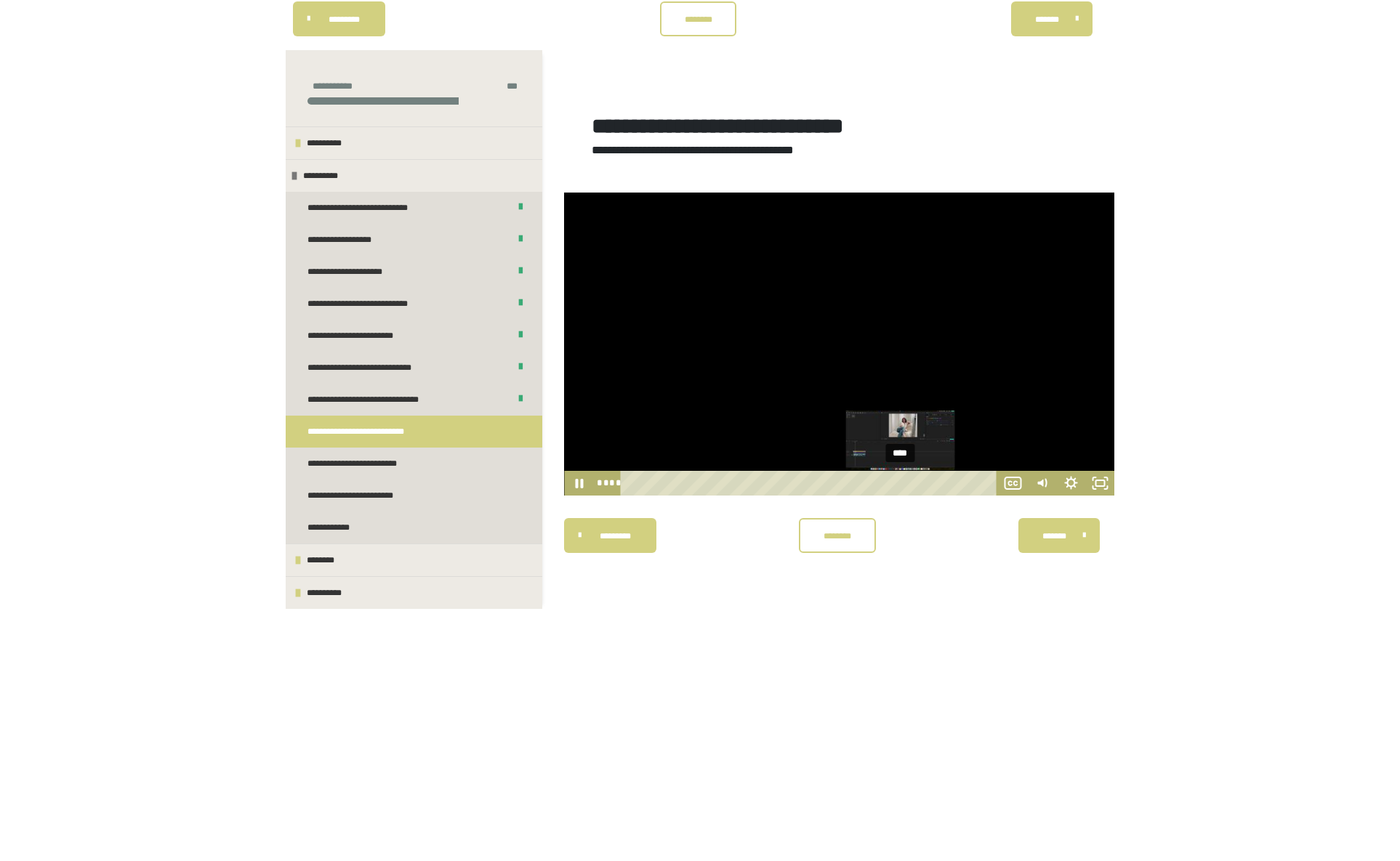click on "****" at bounding box center [811, 483] 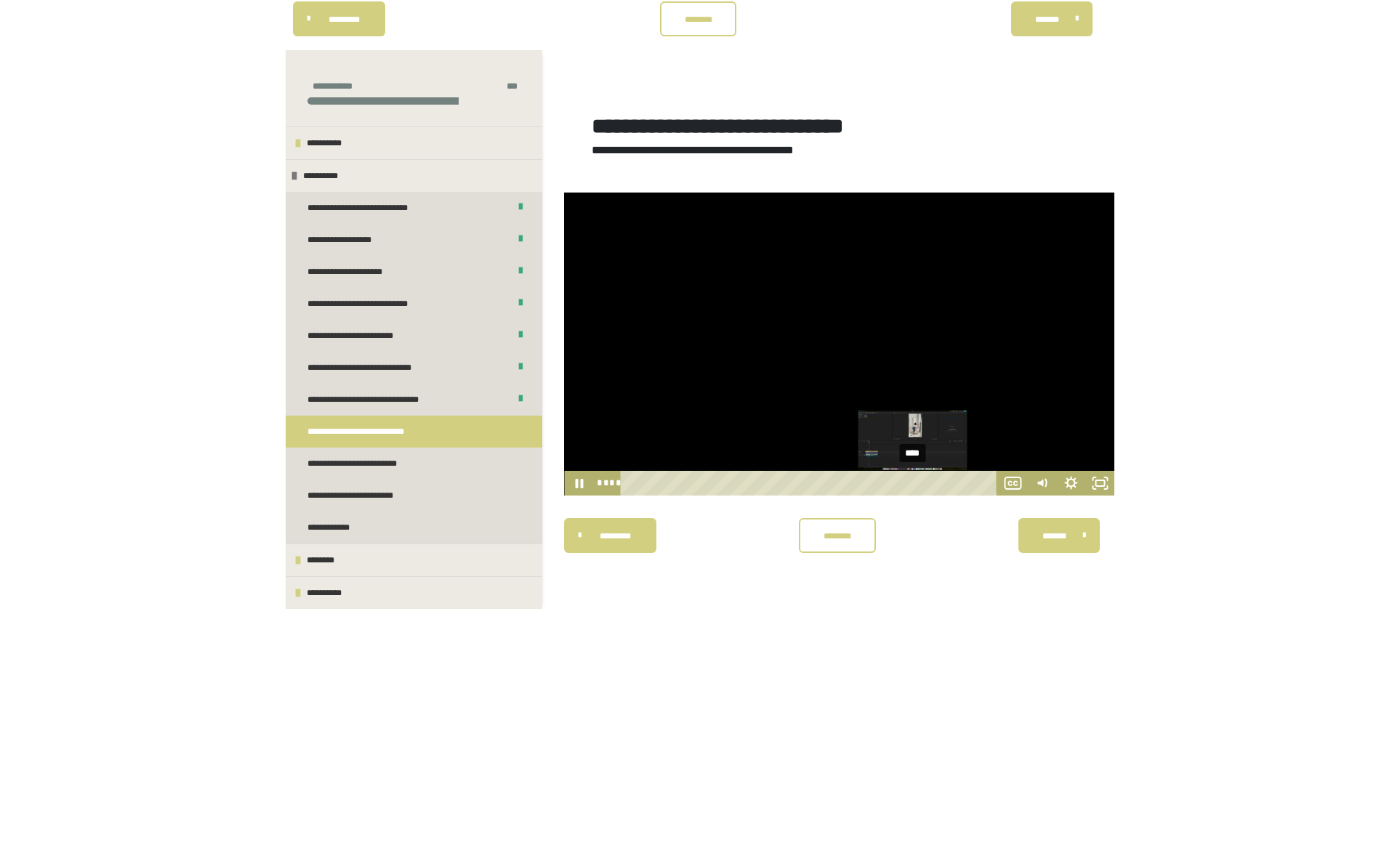 click on "****" at bounding box center (811, 483) 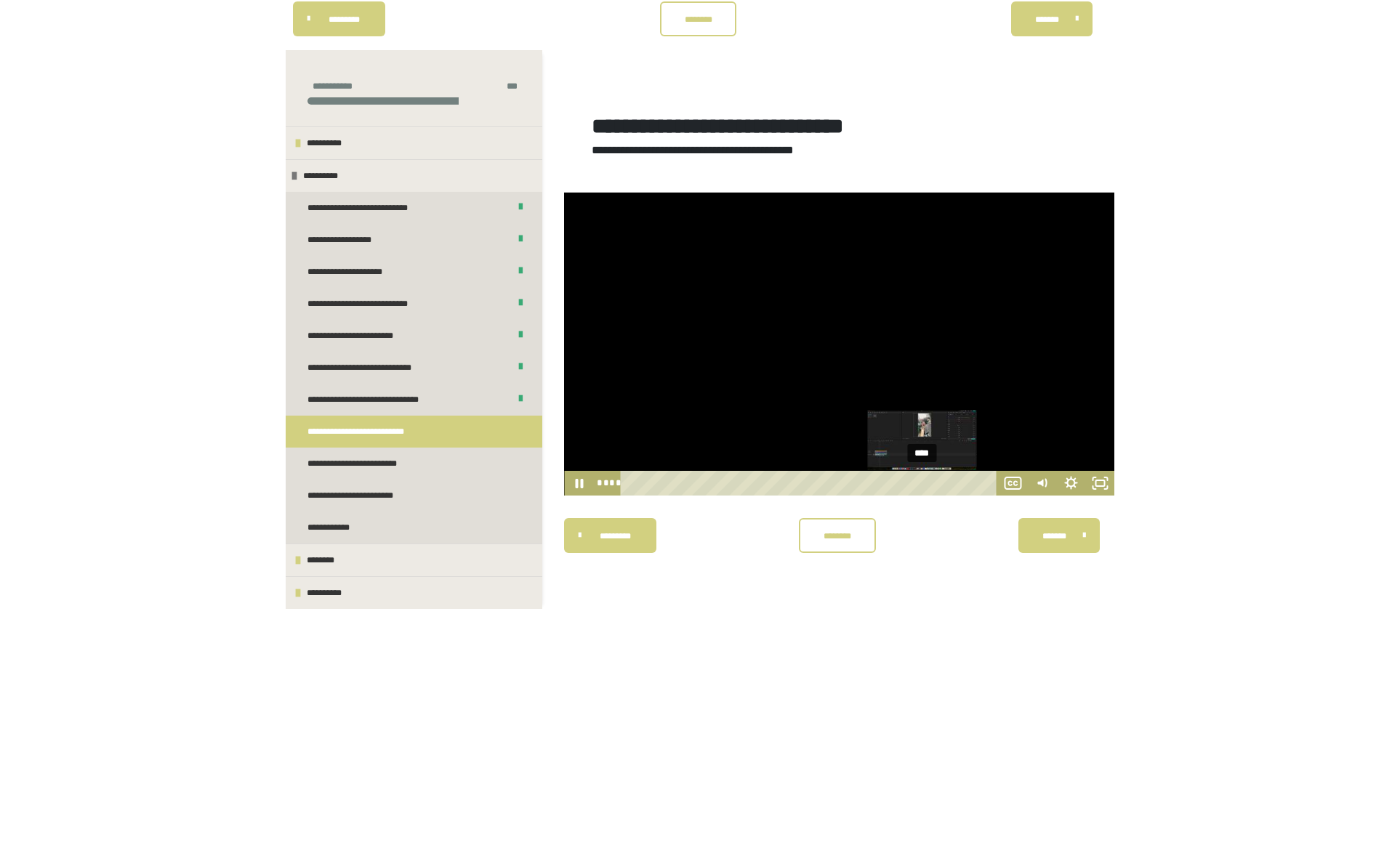click on "****" at bounding box center (811, 483) 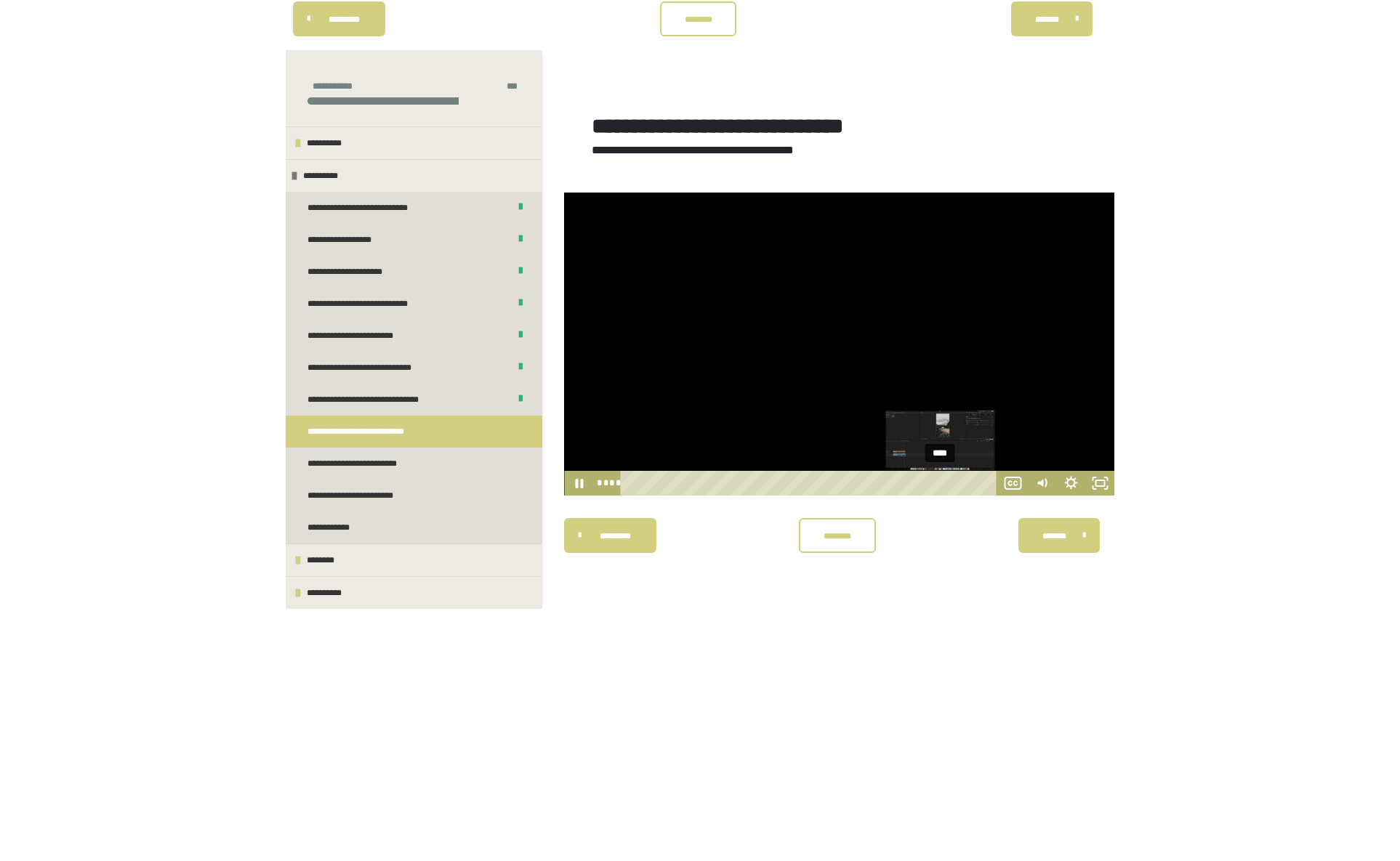 click on "****" at bounding box center [811, 483] 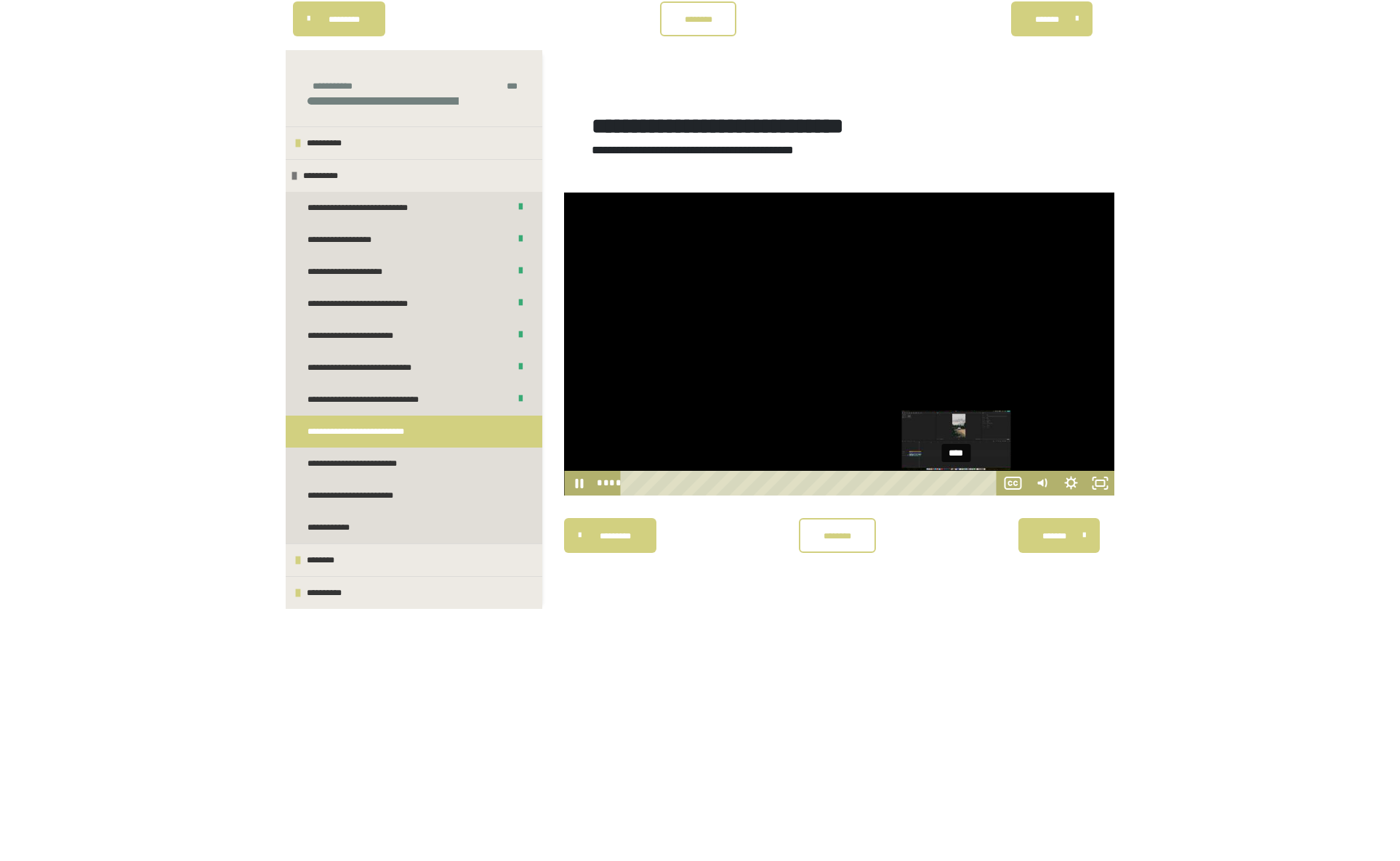 click on "****" at bounding box center [811, 483] 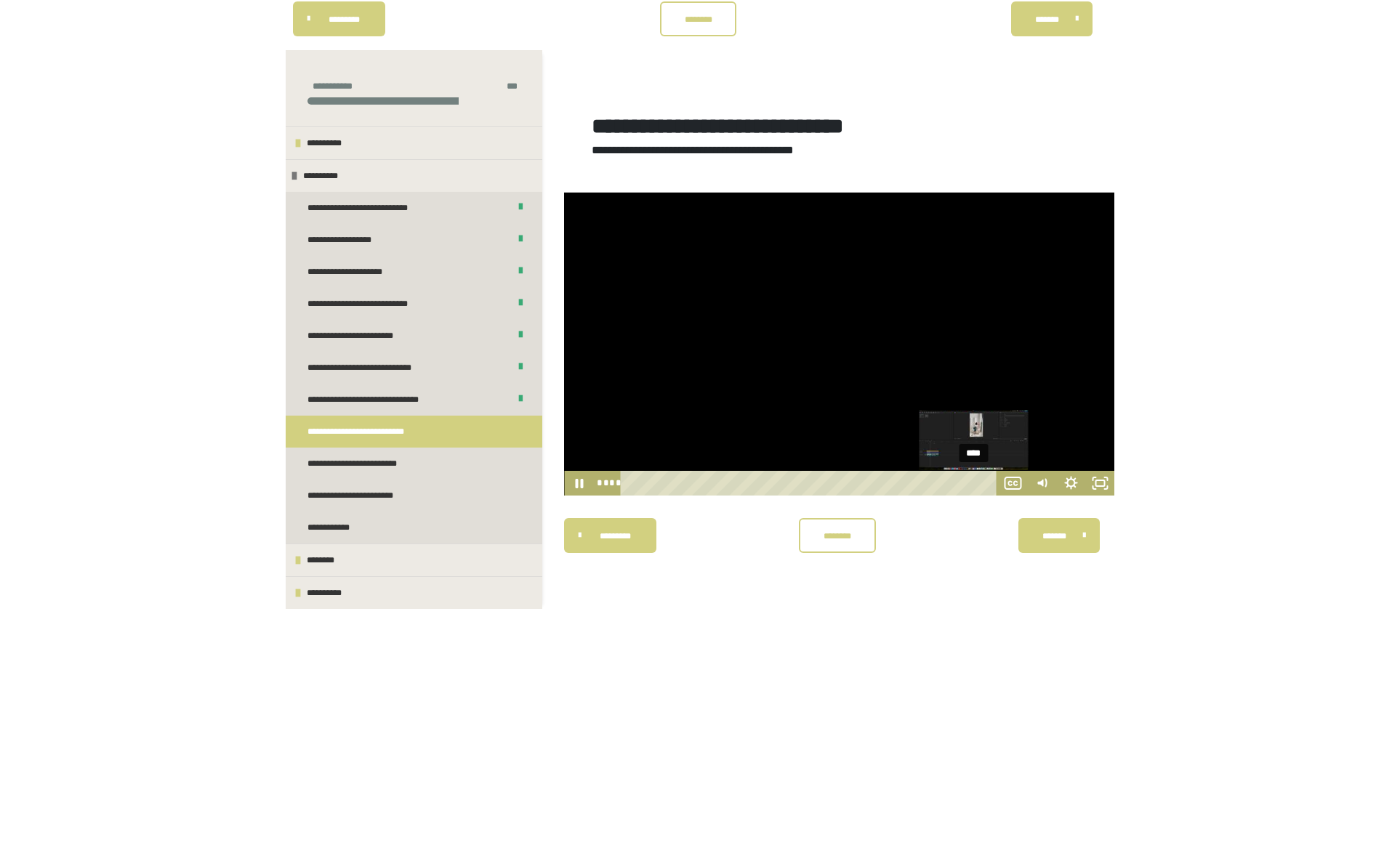 click on "****" at bounding box center (811, 483) 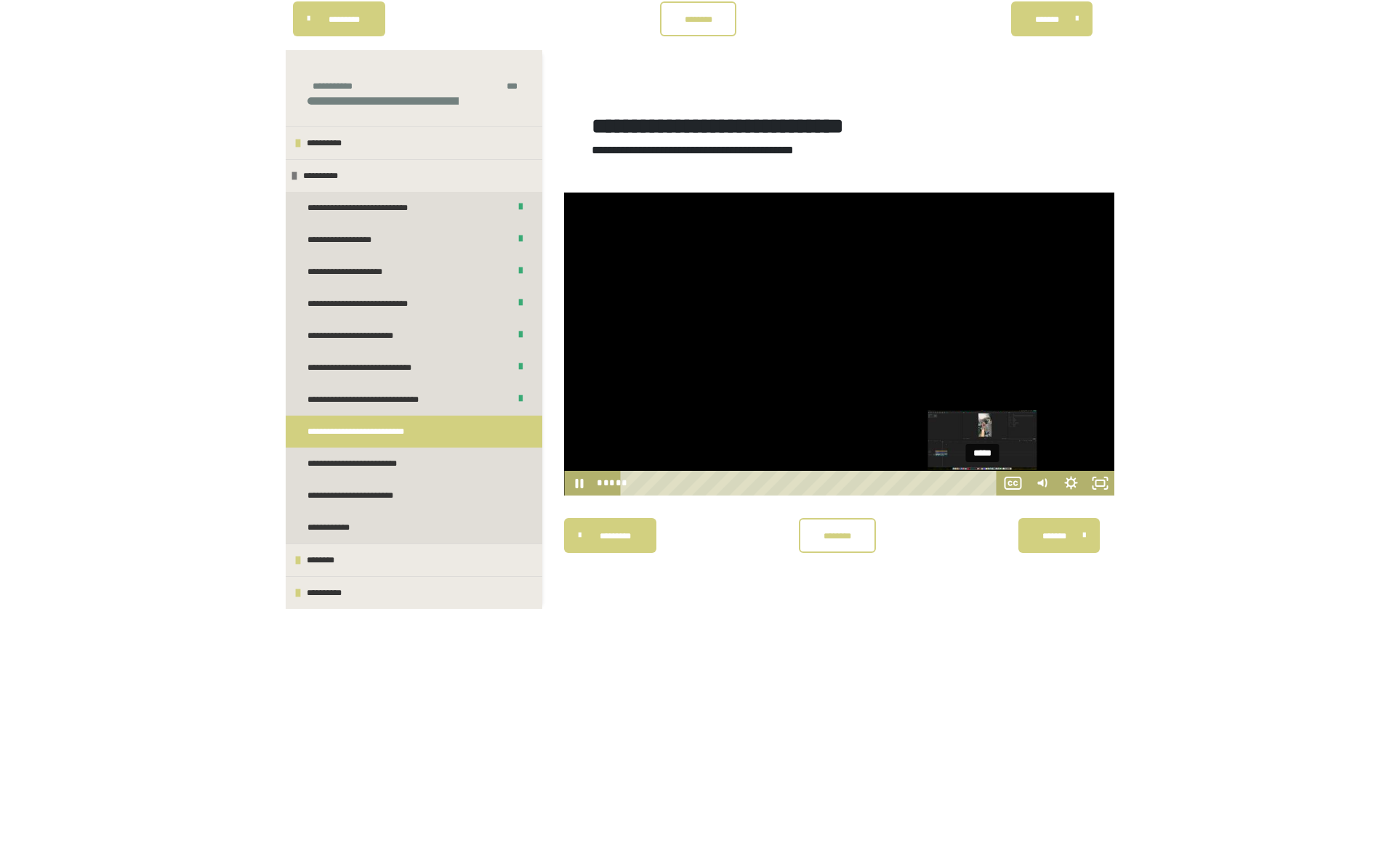 click on "*****" at bounding box center (811, 483) 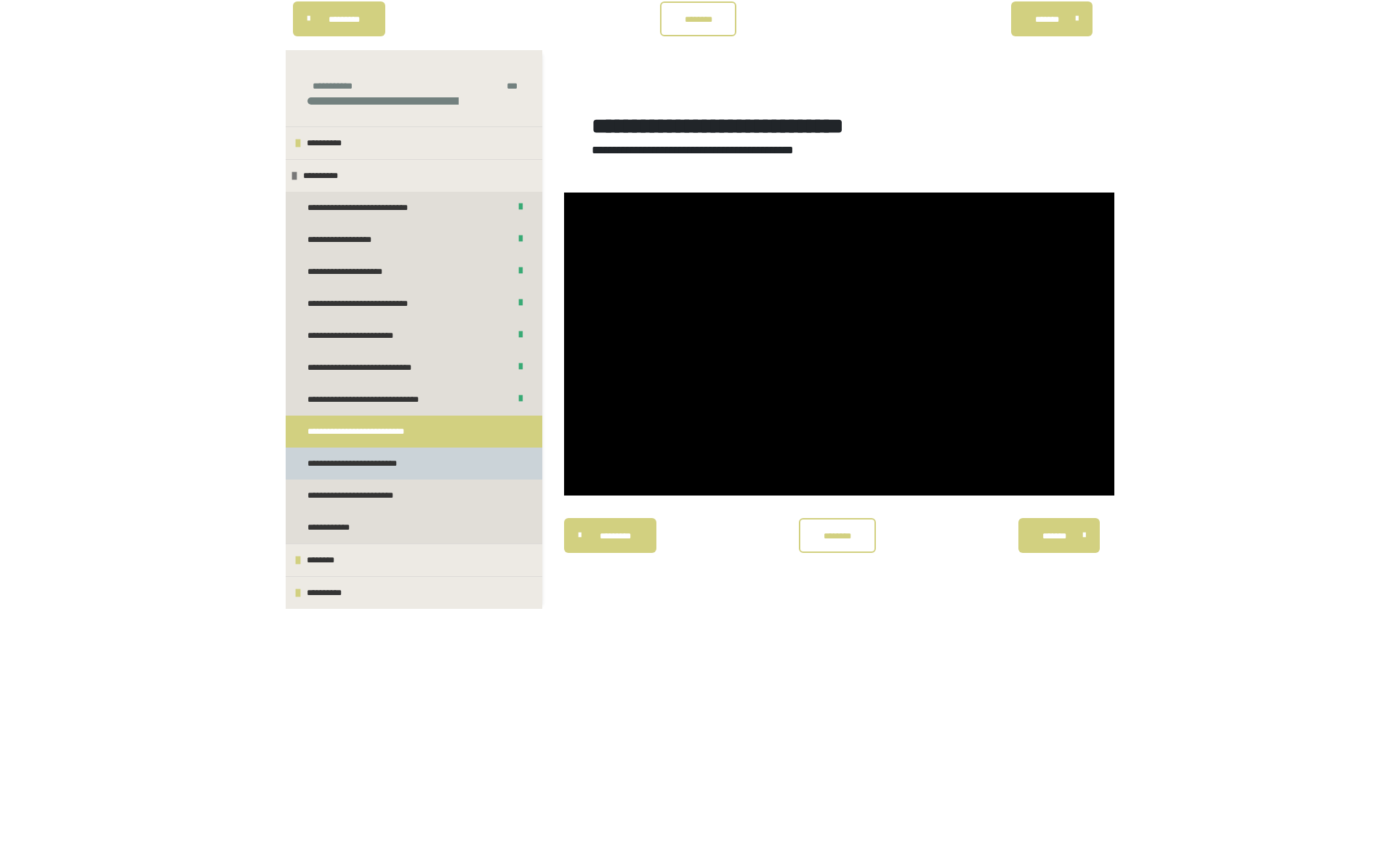 click on "**********" at bounding box center [367, 464] 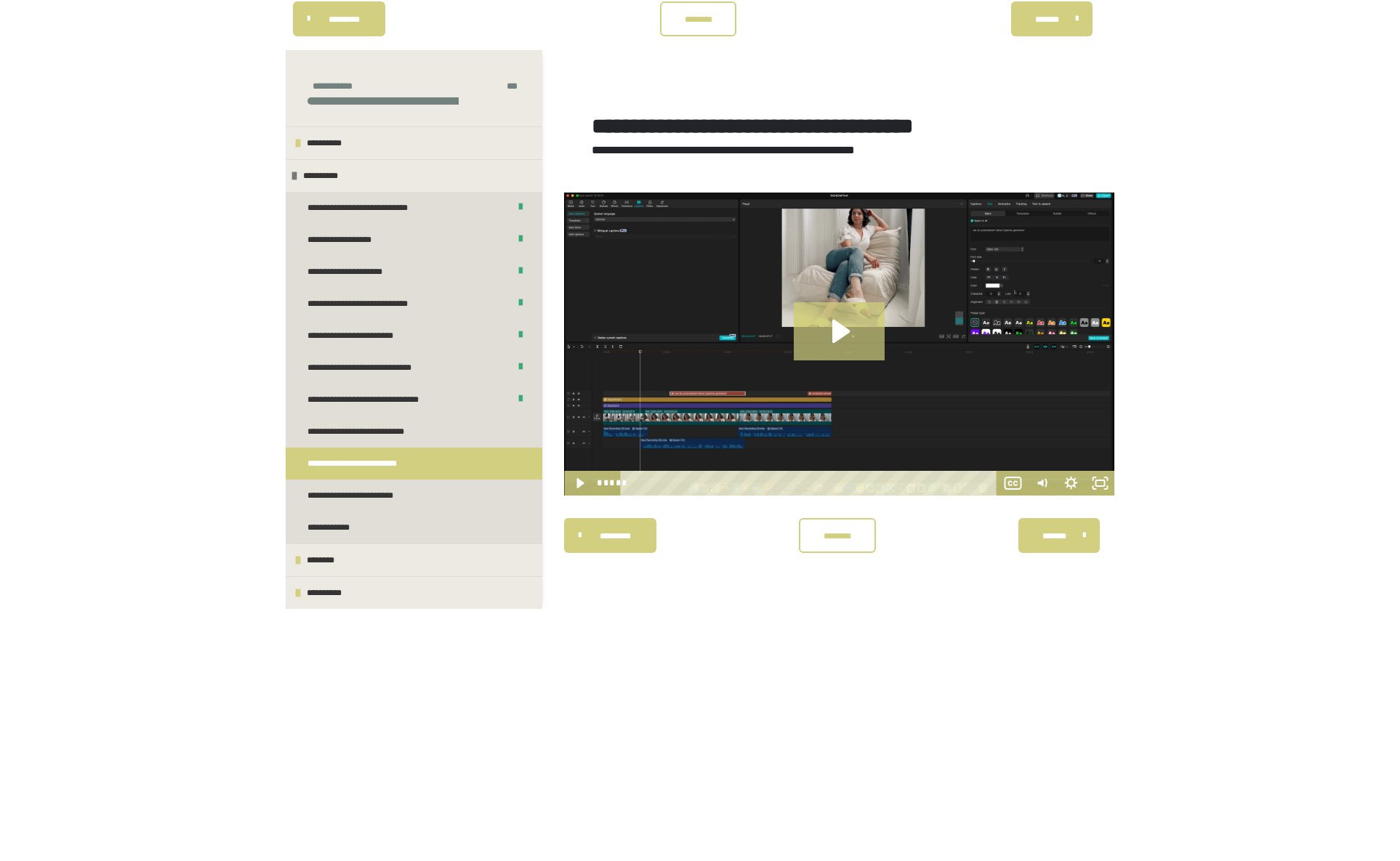 drag, startPoint x: 680, startPoint y: 618, endPoint x: 652, endPoint y: 613, distance: 28.442925 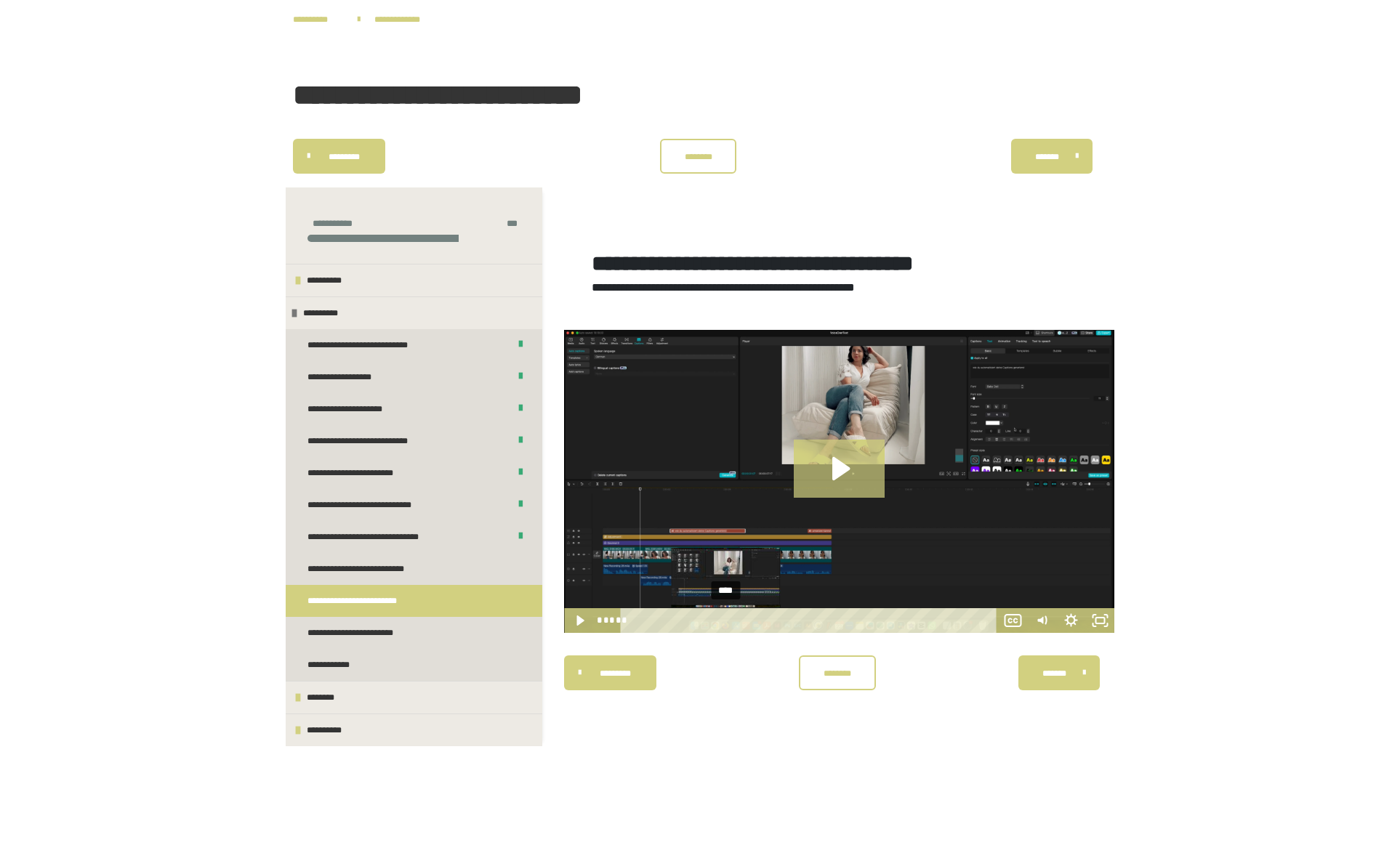 scroll, scrollTop: 0, scrollLeft: 0, axis: both 